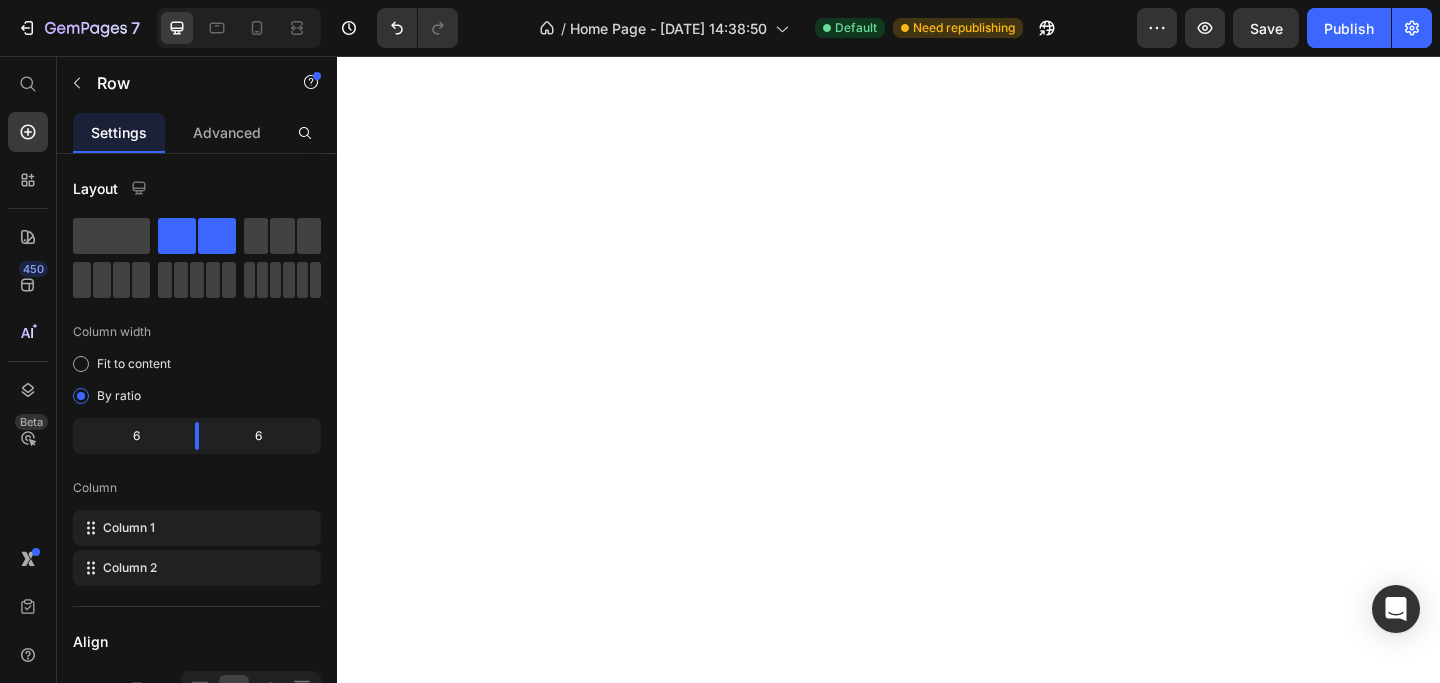 scroll, scrollTop: 0, scrollLeft: 0, axis: both 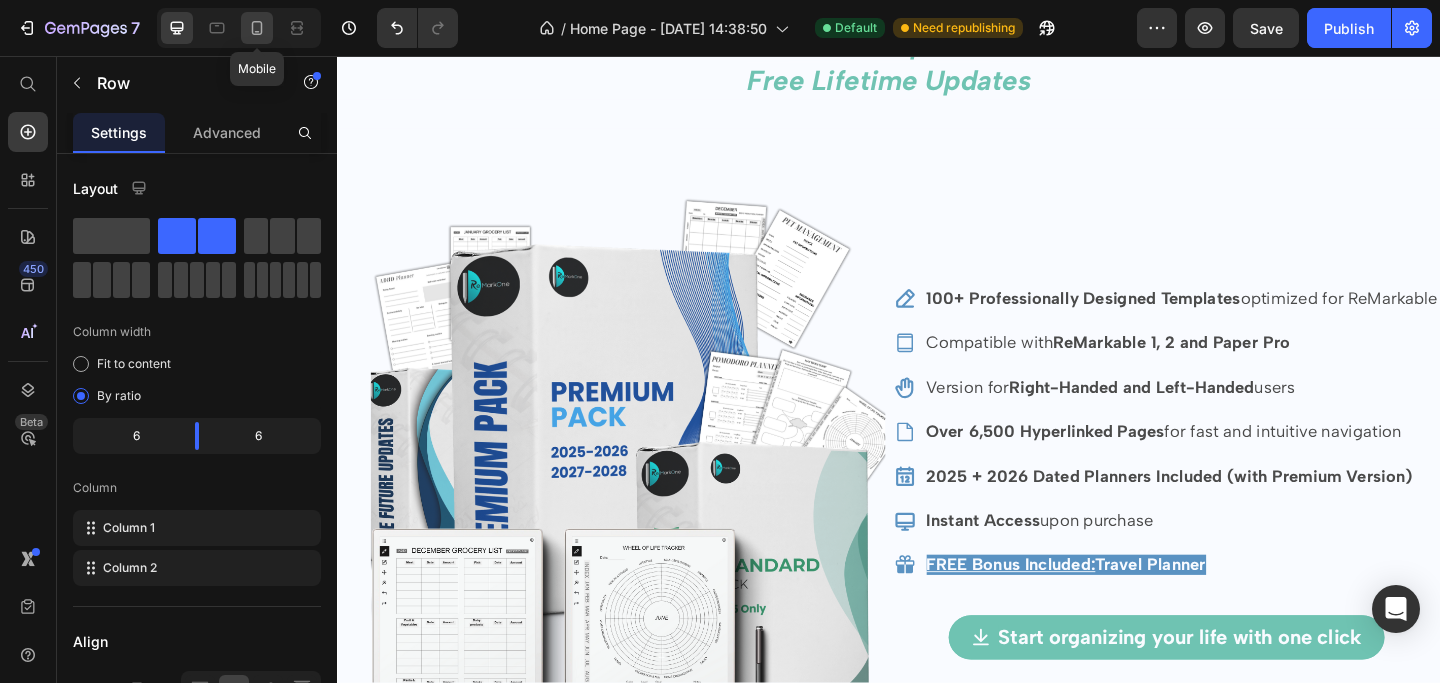 click 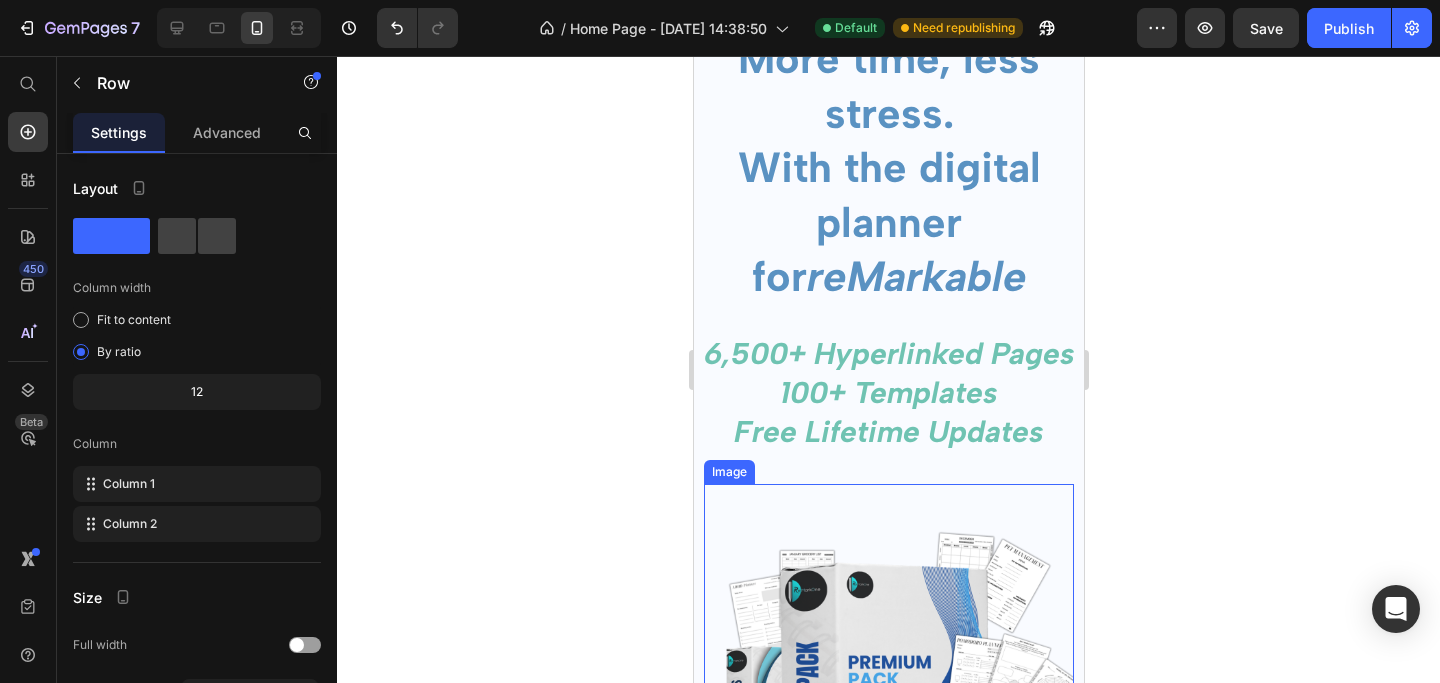 scroll, scrollTop: 0, scrollLeft: 0, axis: both 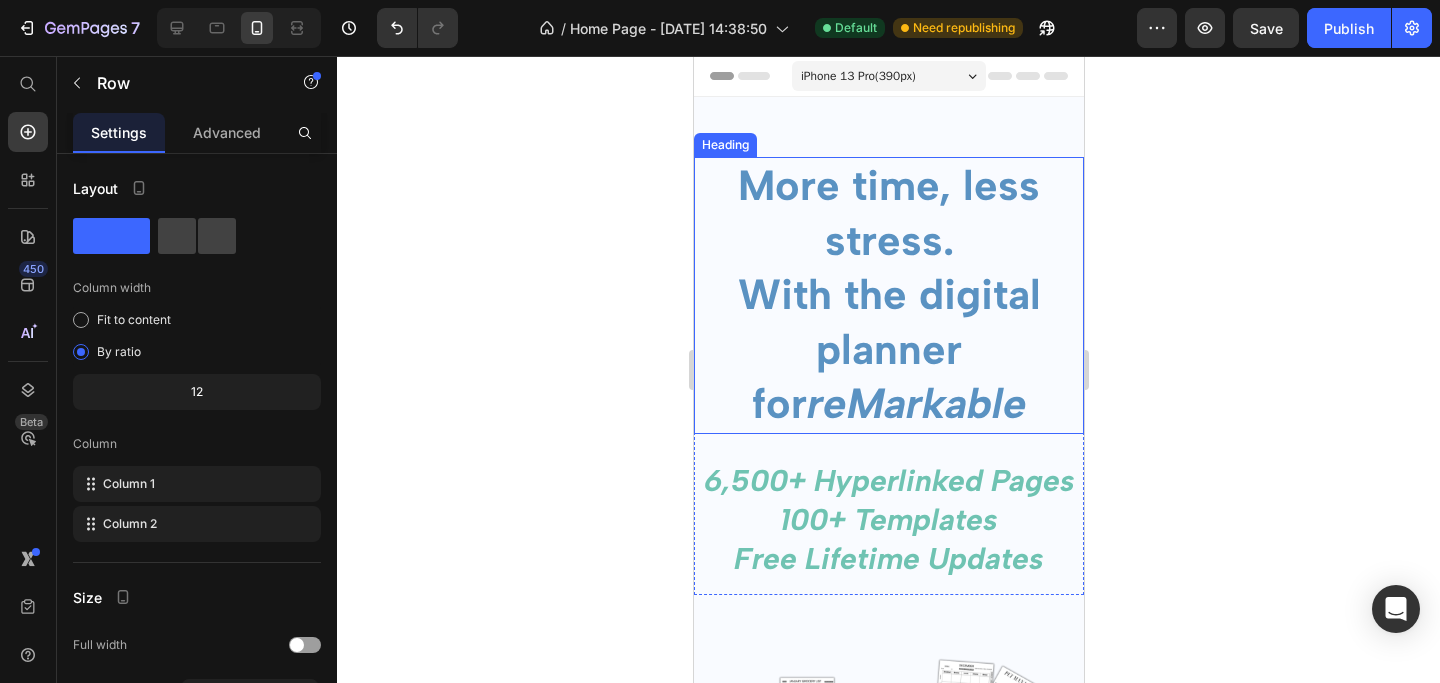 click on "More time, less stress." at bounding box center [888, 213] 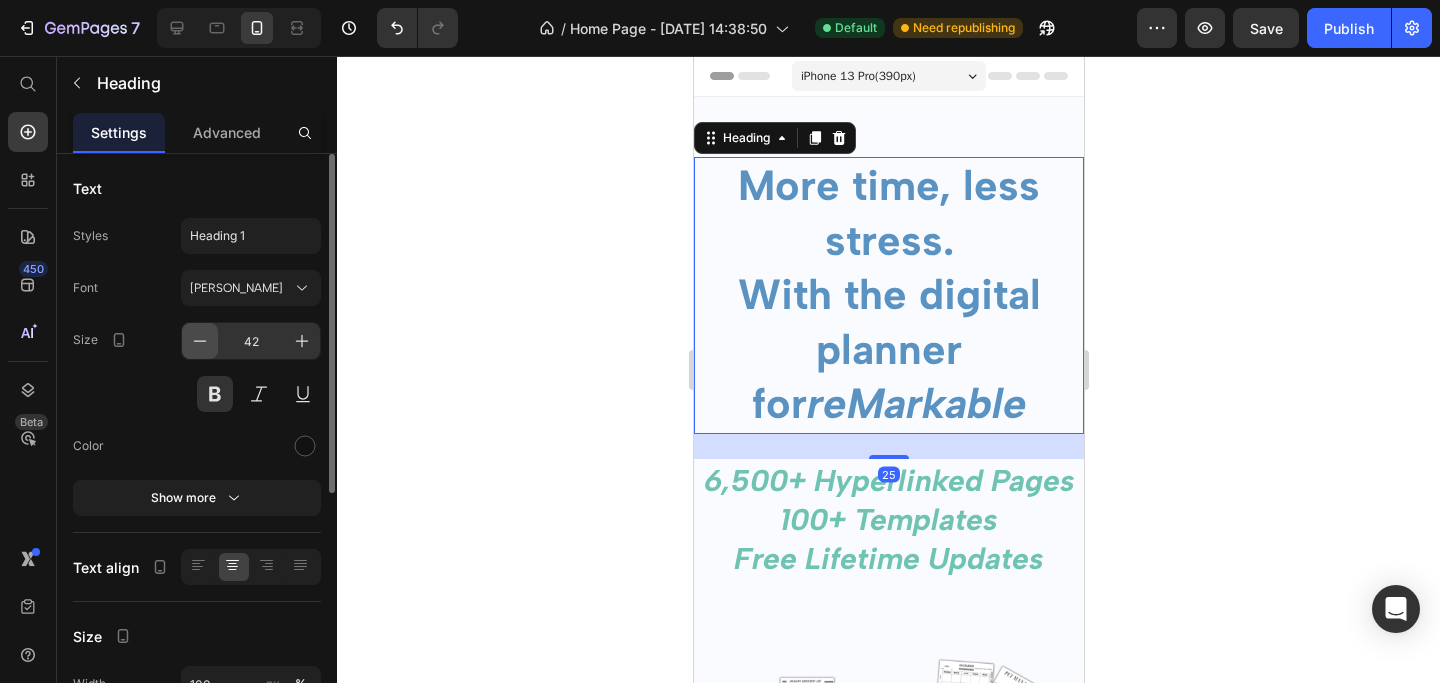 click 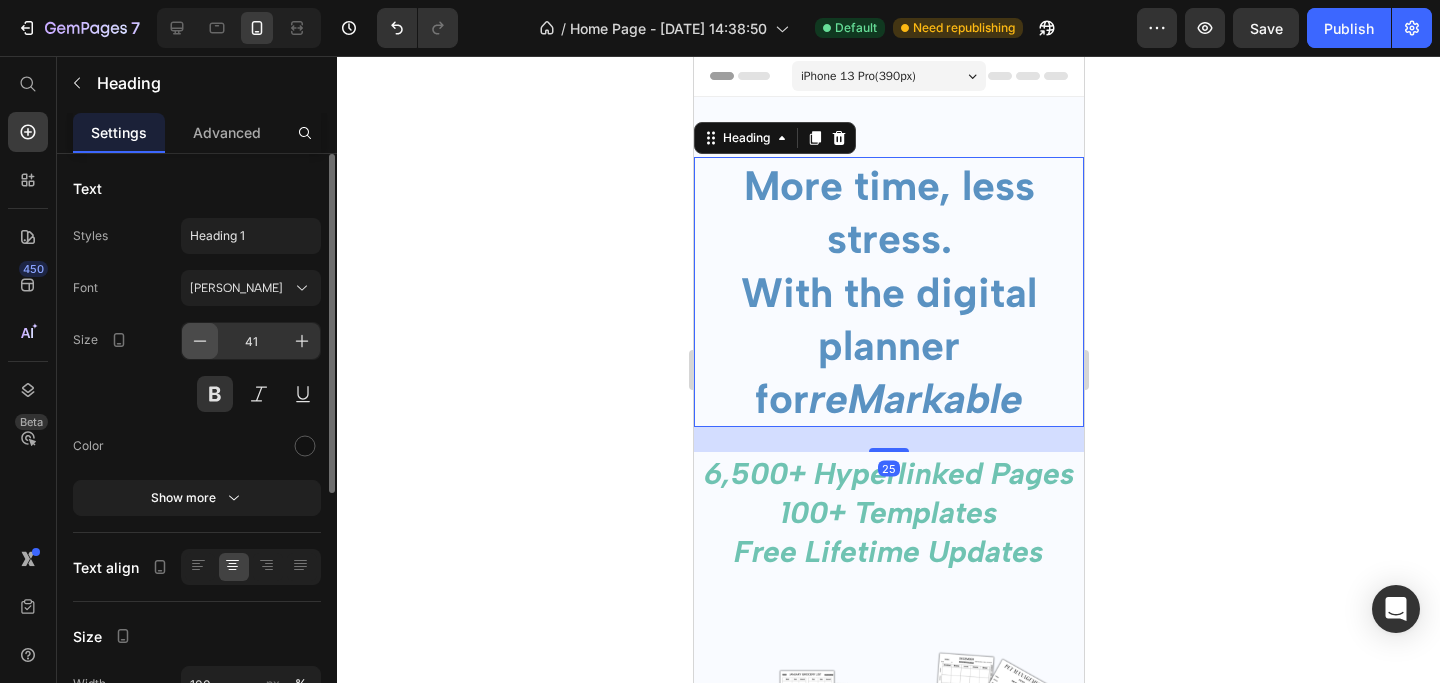 click 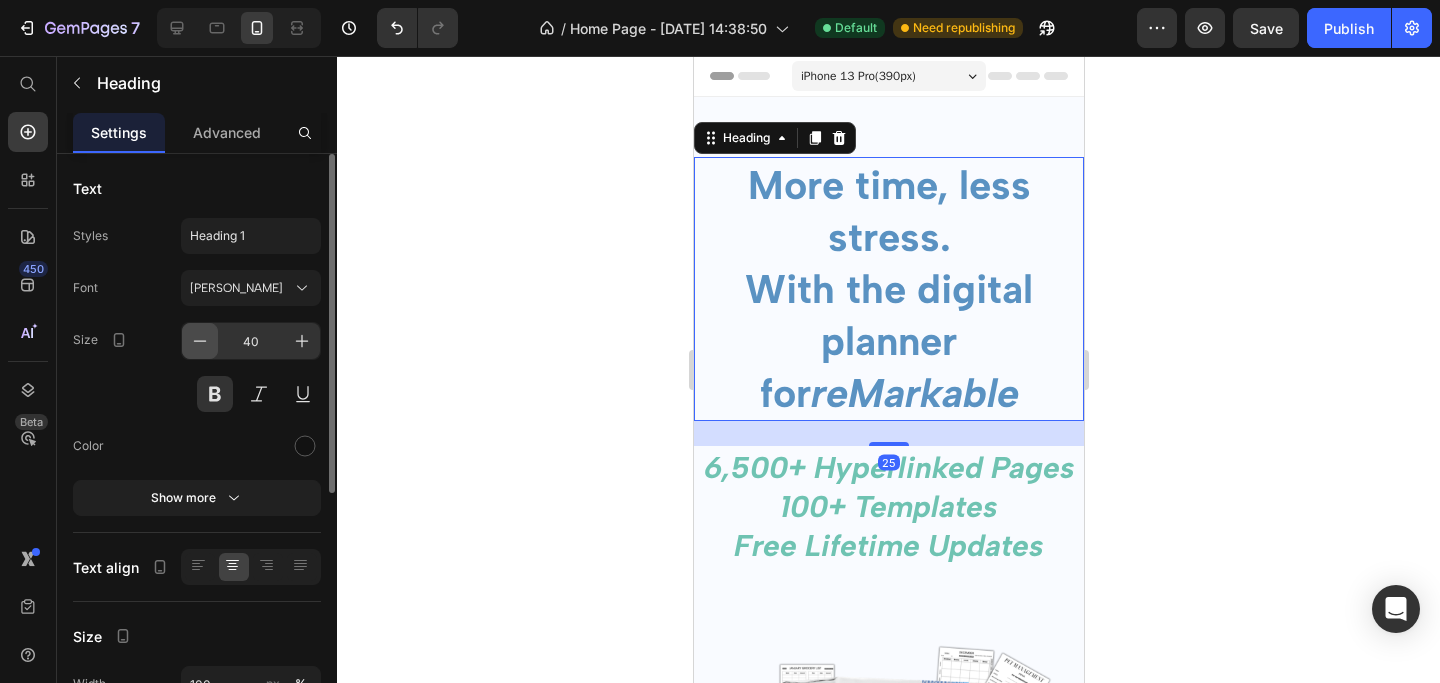 click 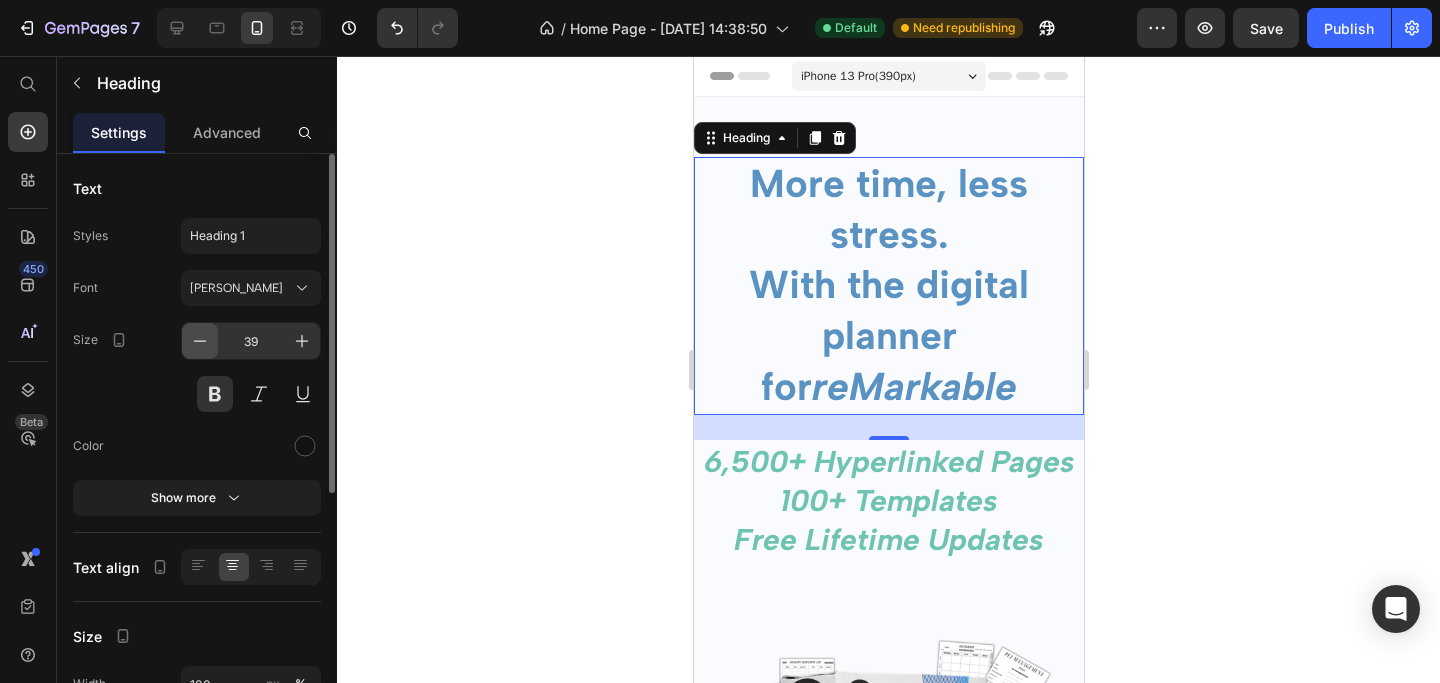 click 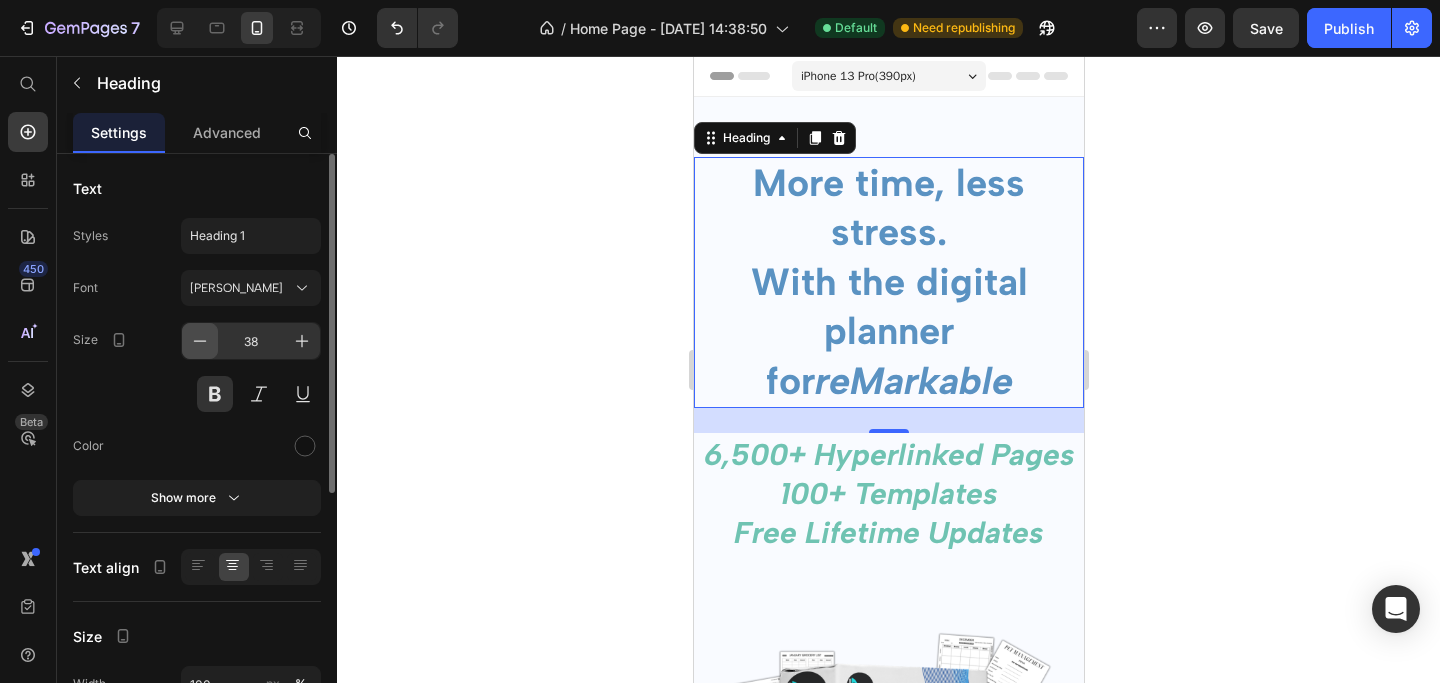 click 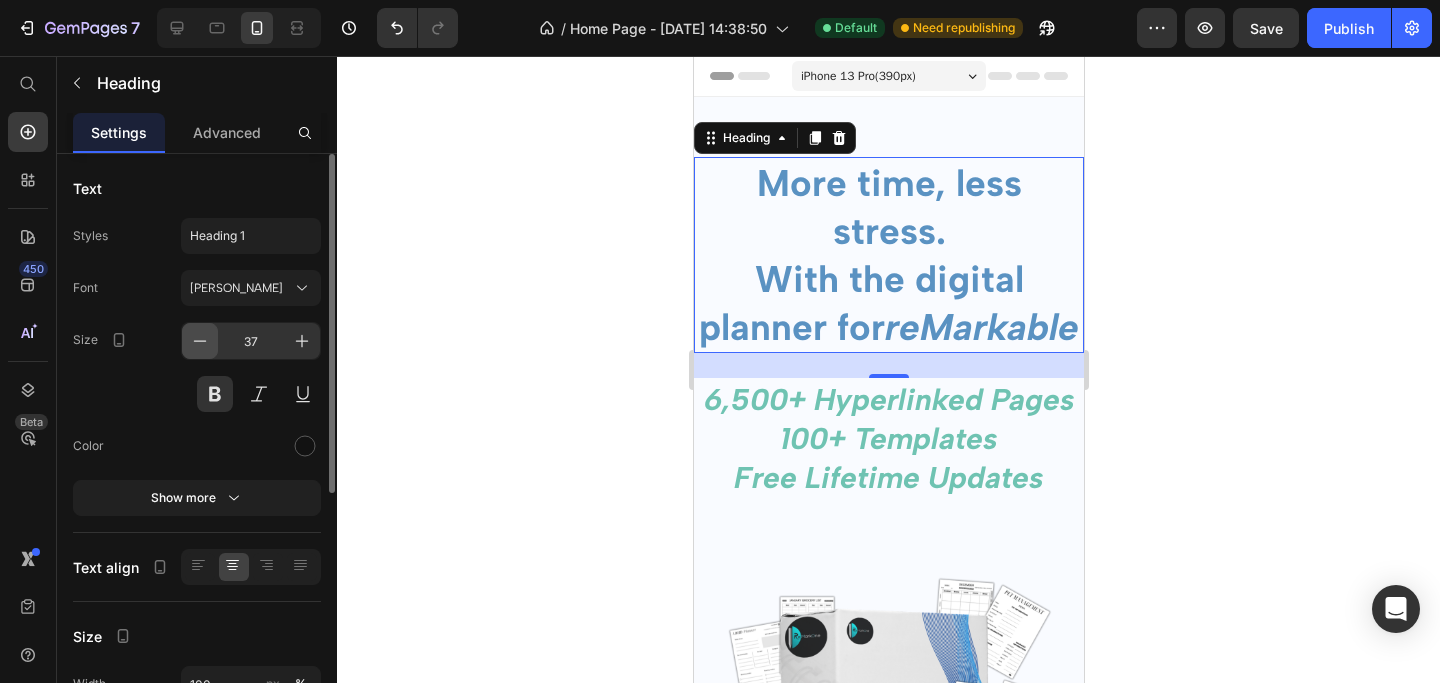click 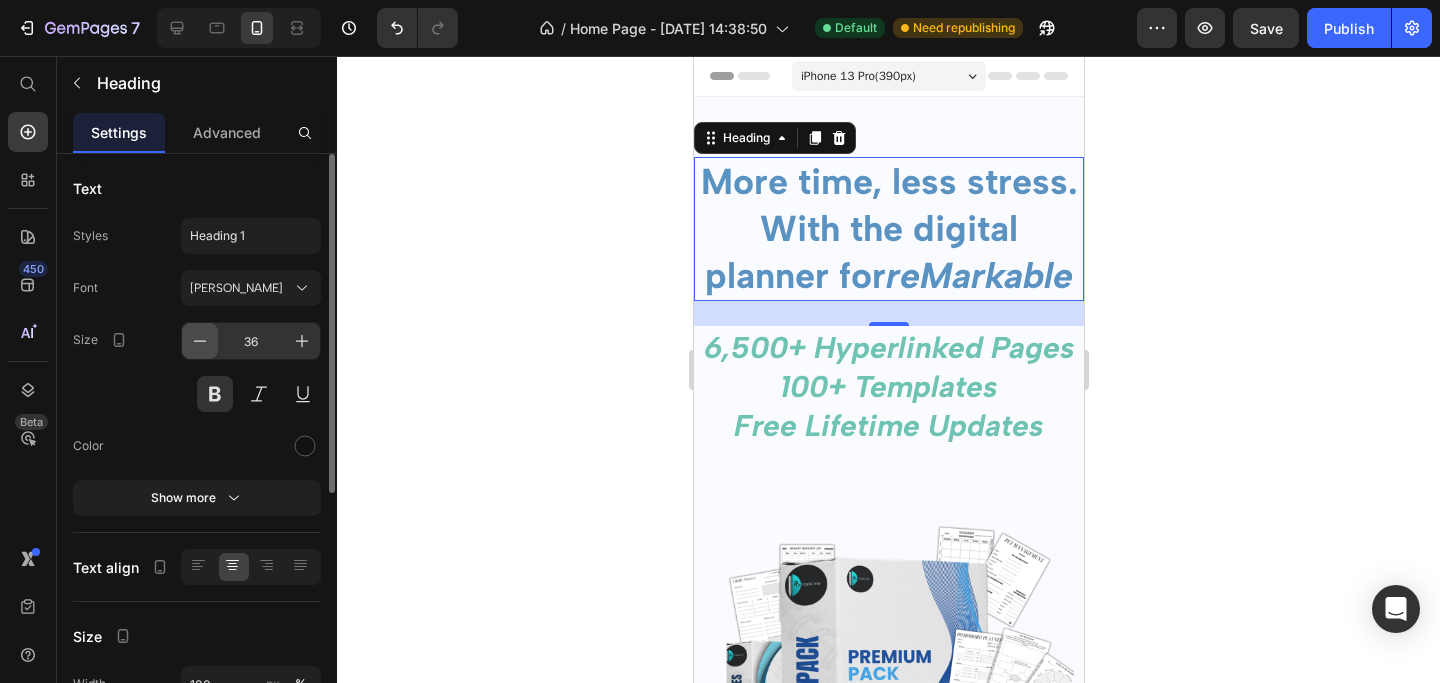 click 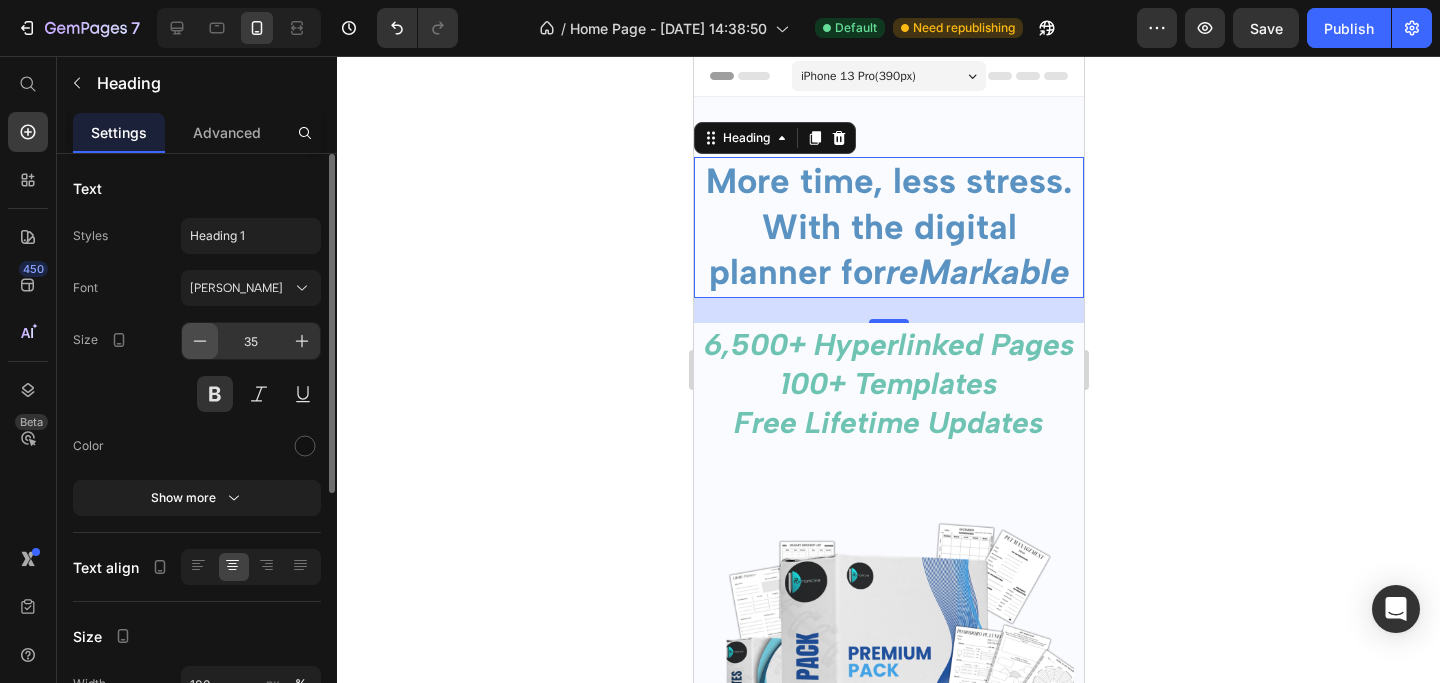 click 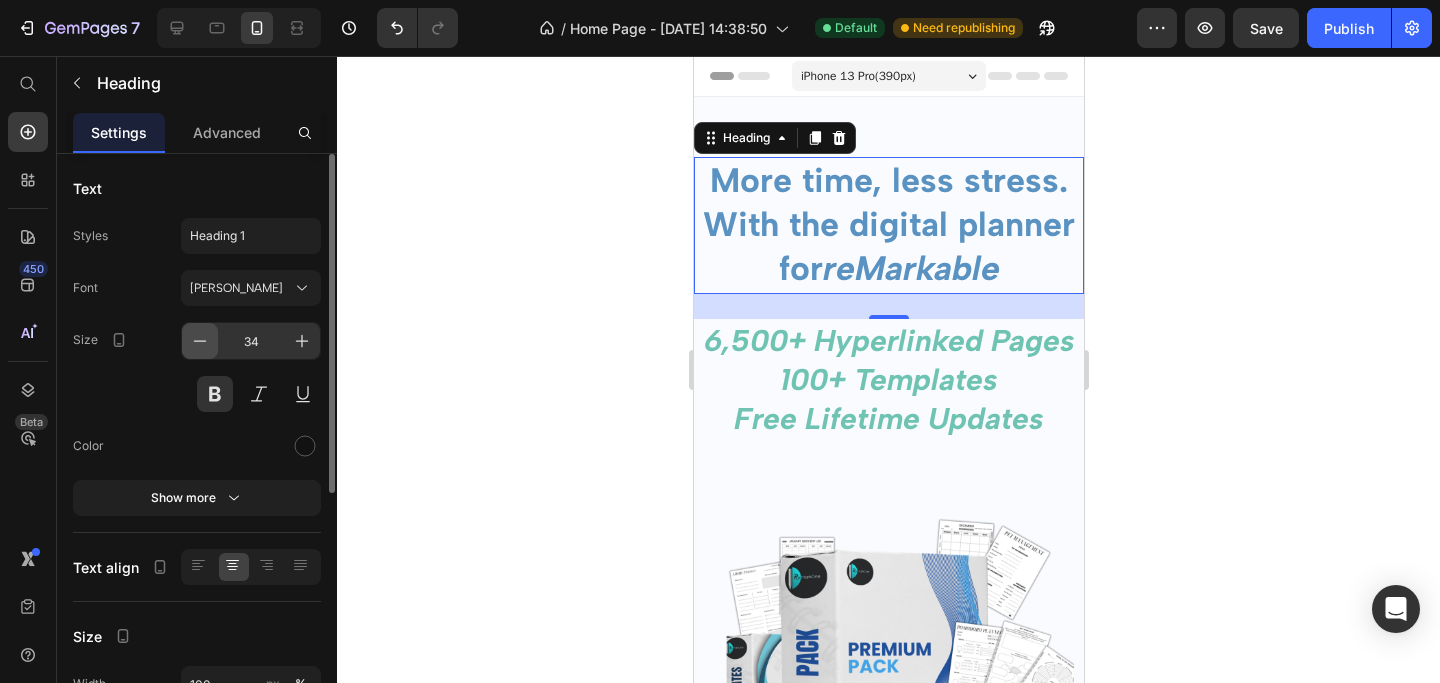 click 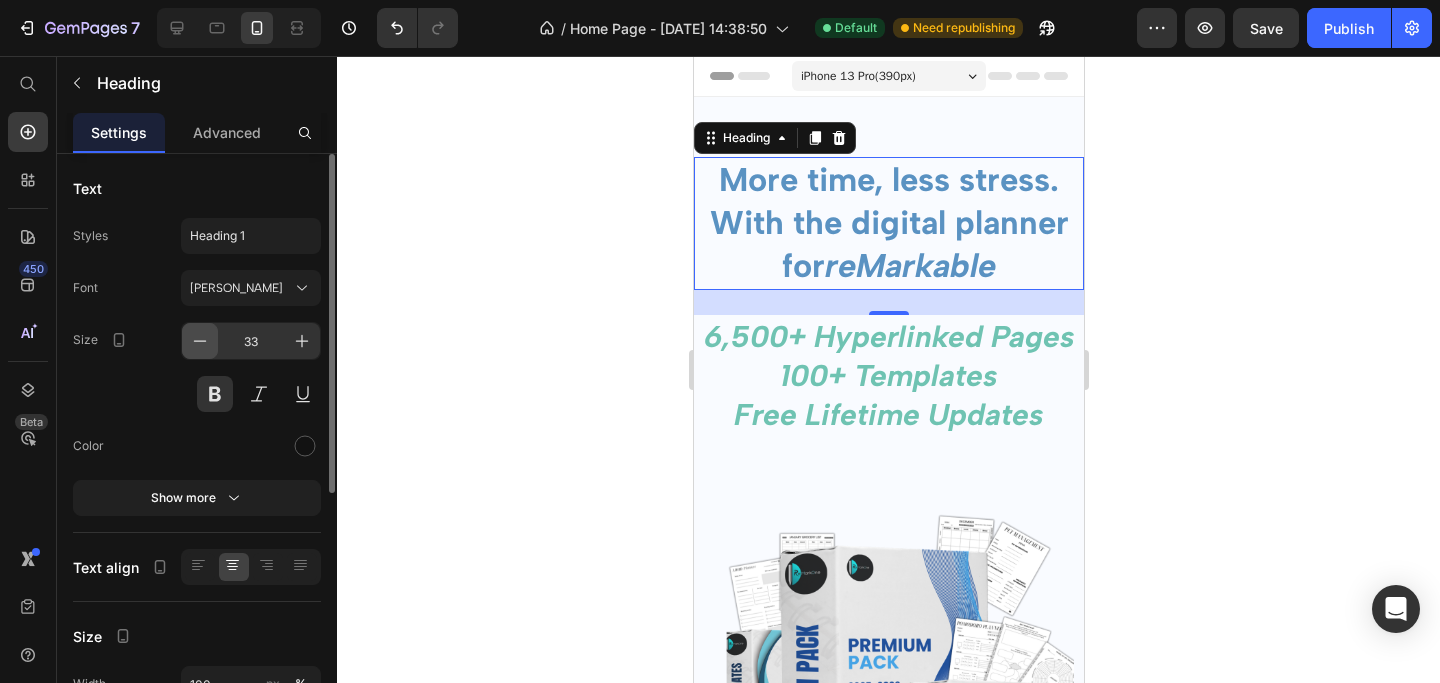 click 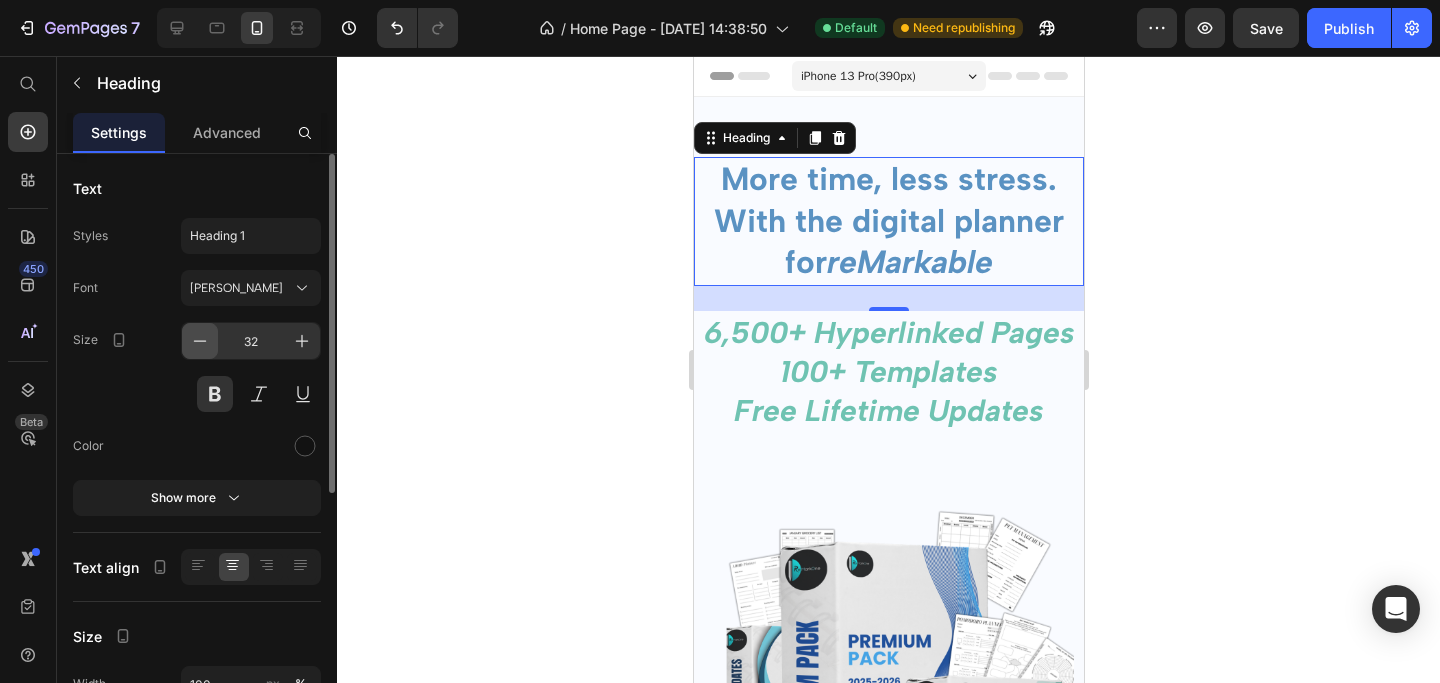 click 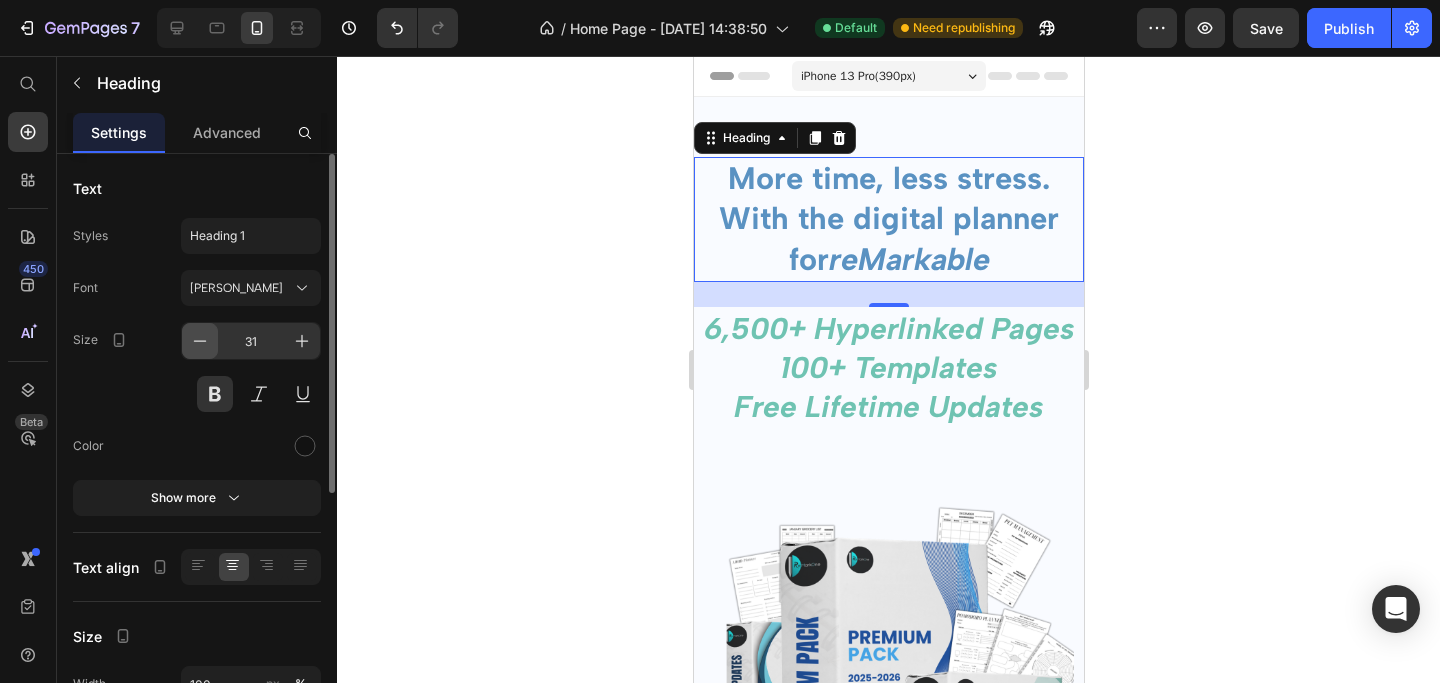 click 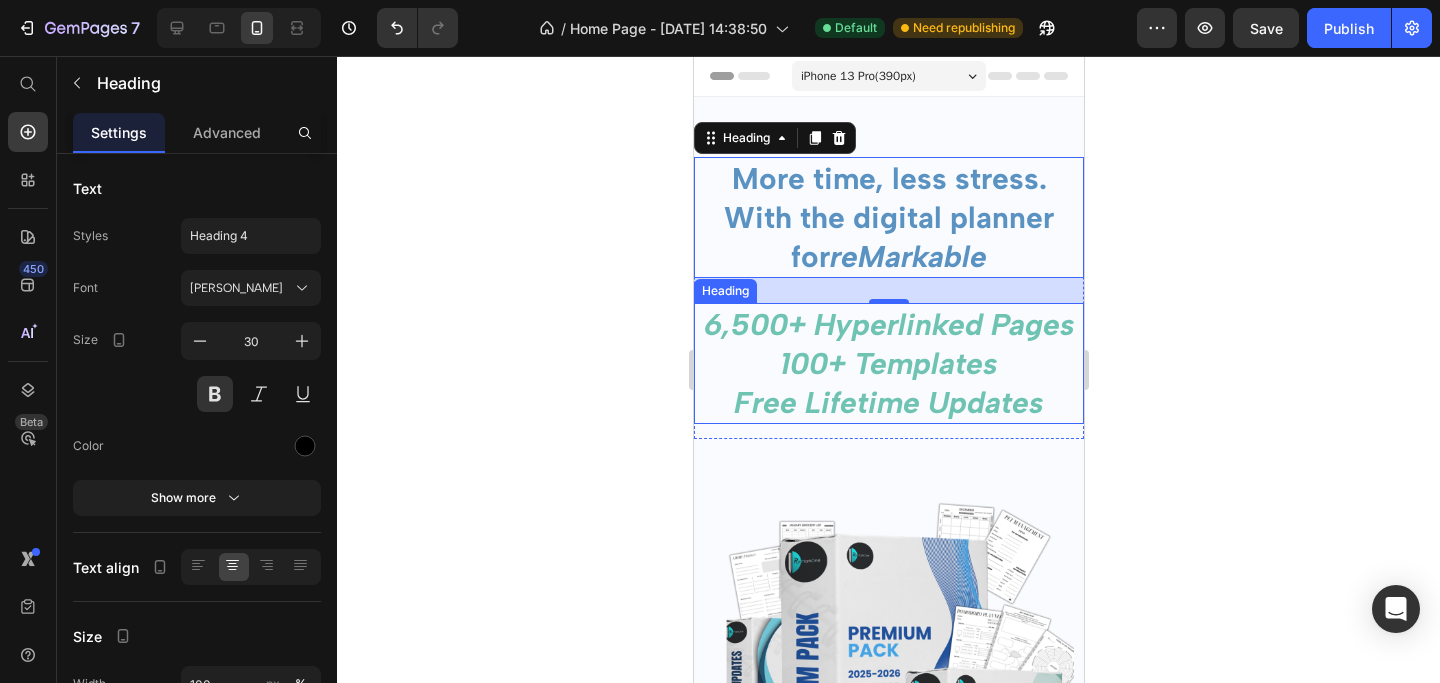 click on "6,500+ Hyperlinked pages" at bounding box center (888, 324) 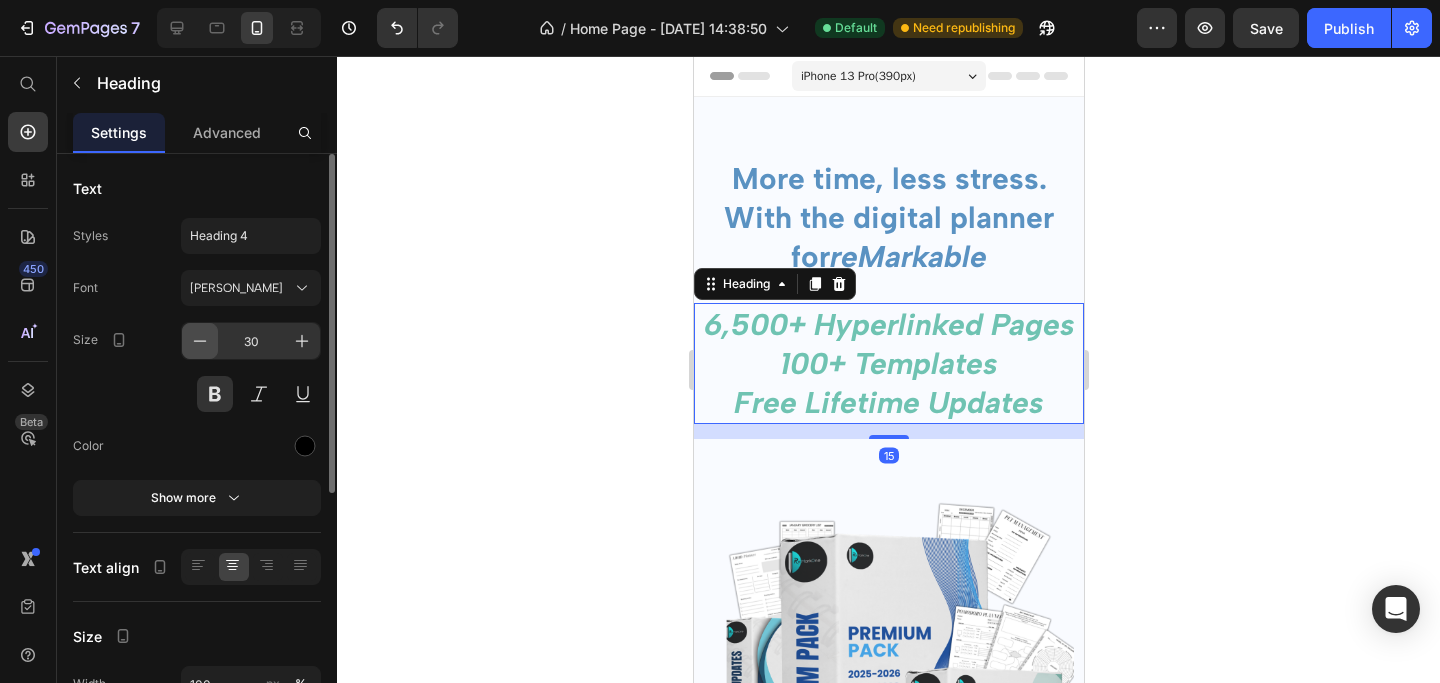 click 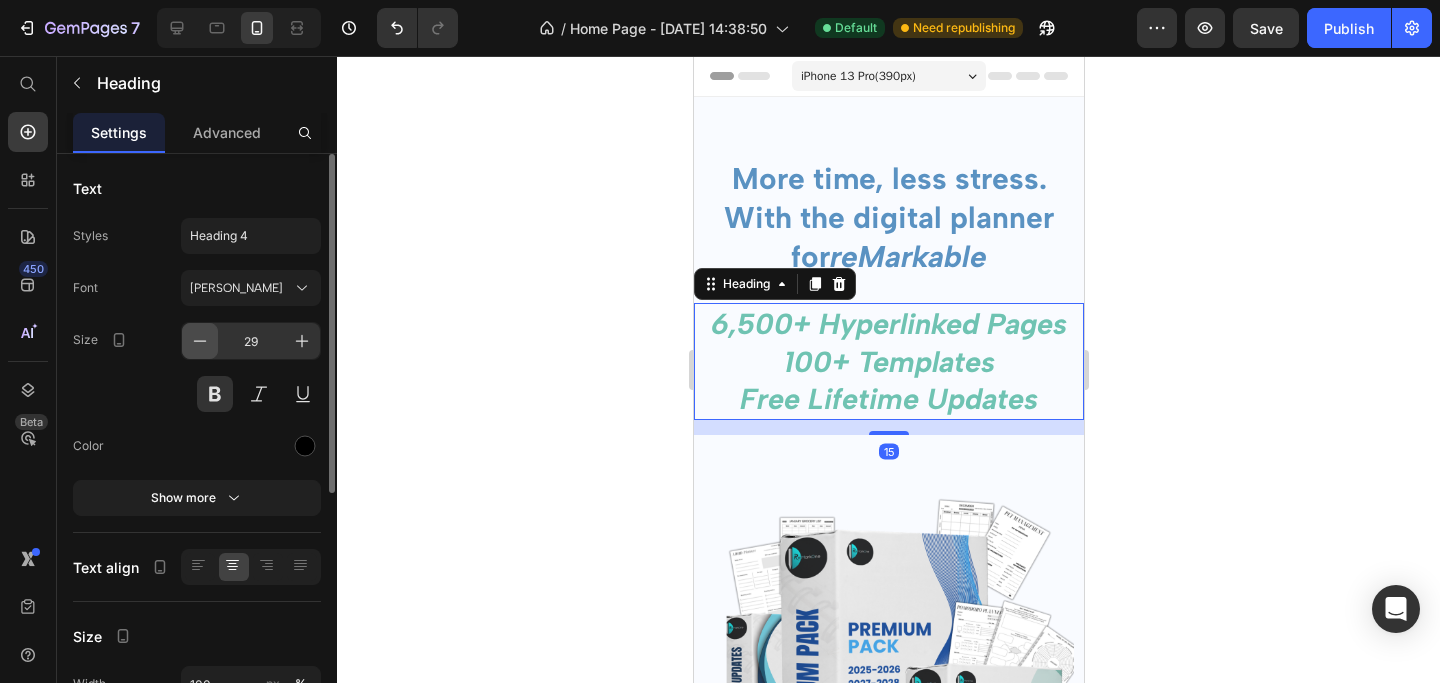 click 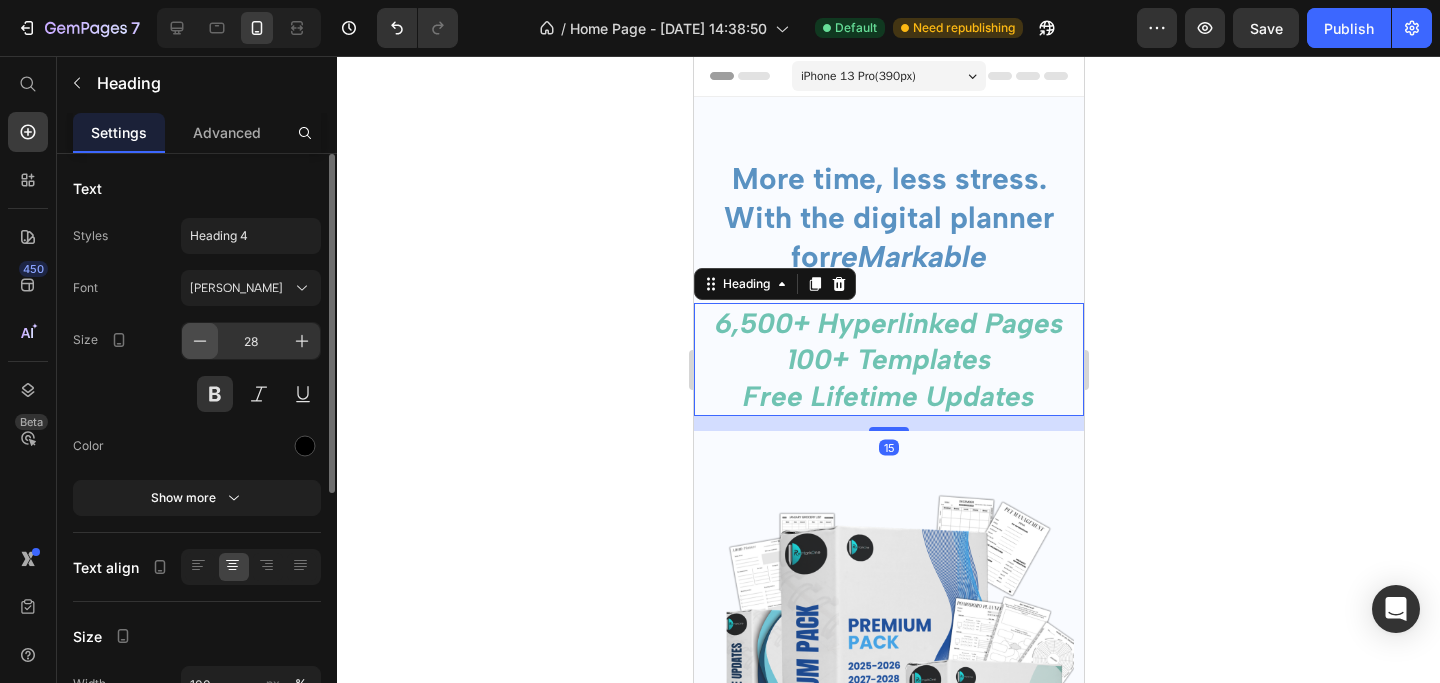 click 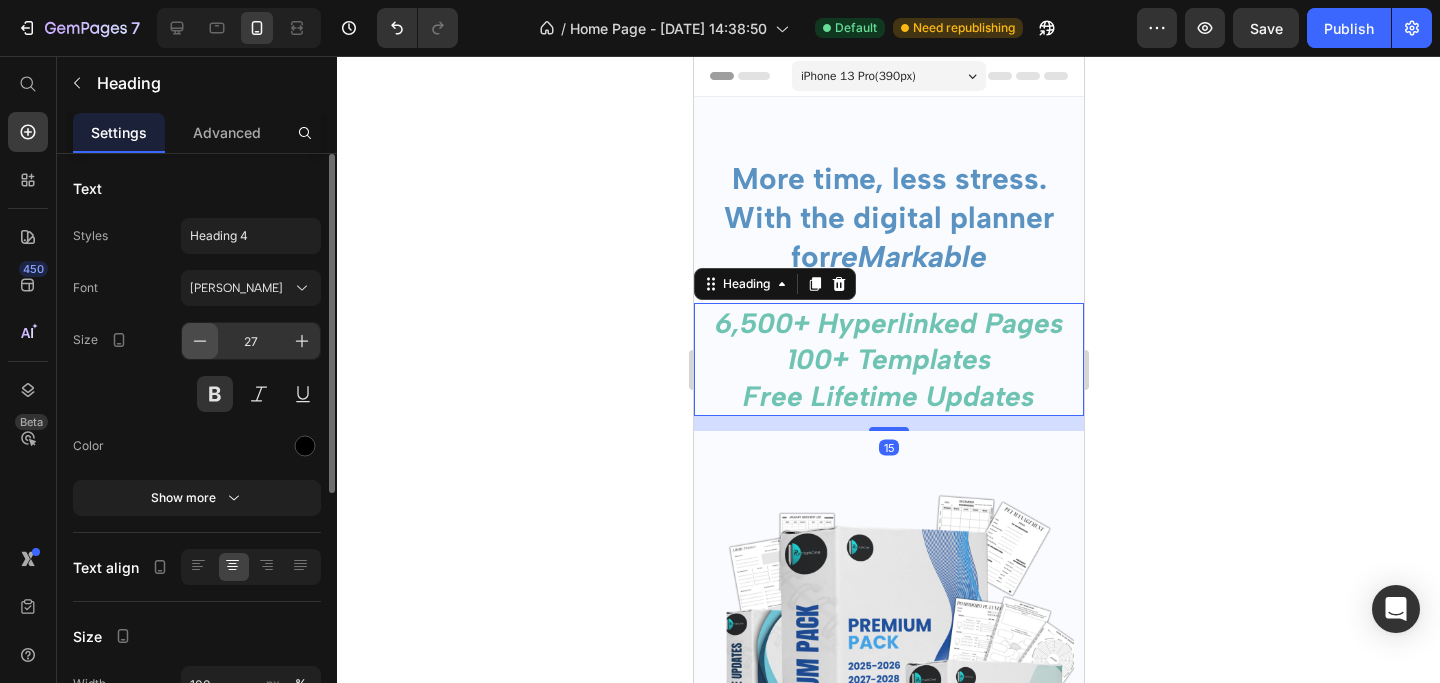 click 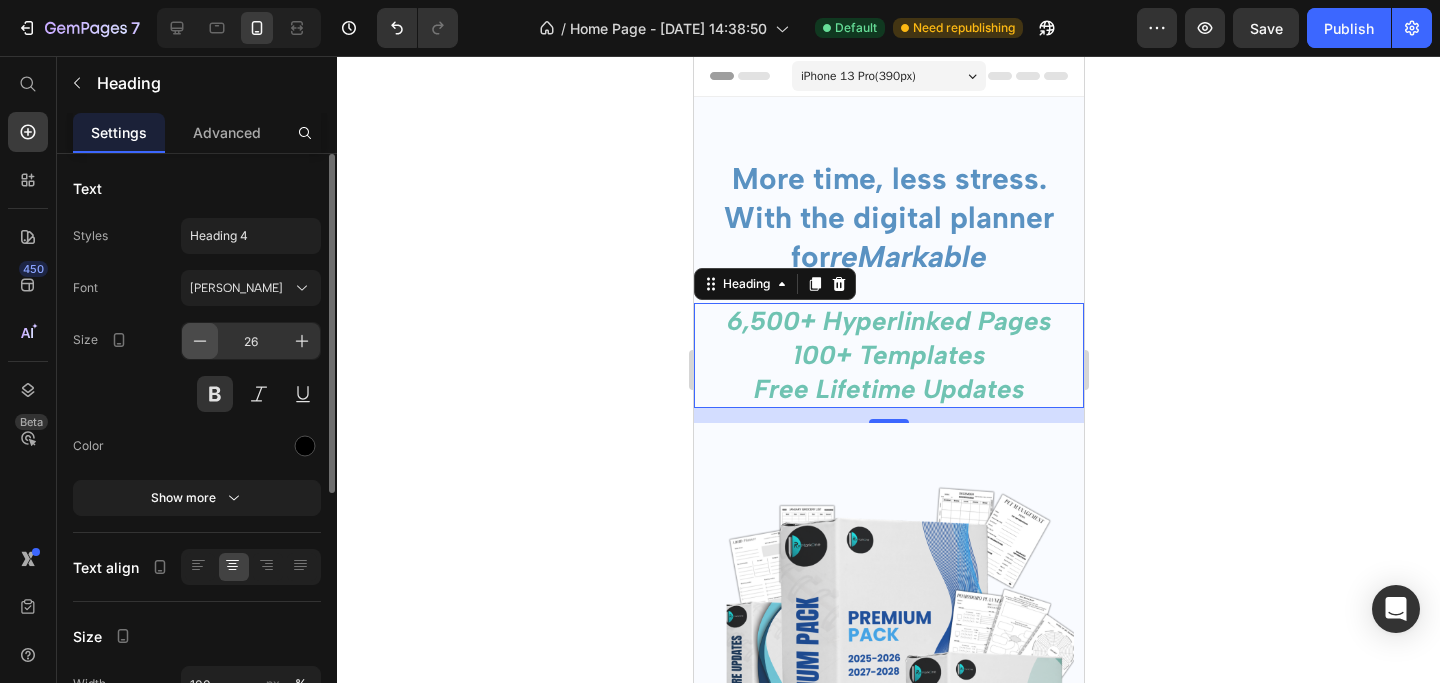 click 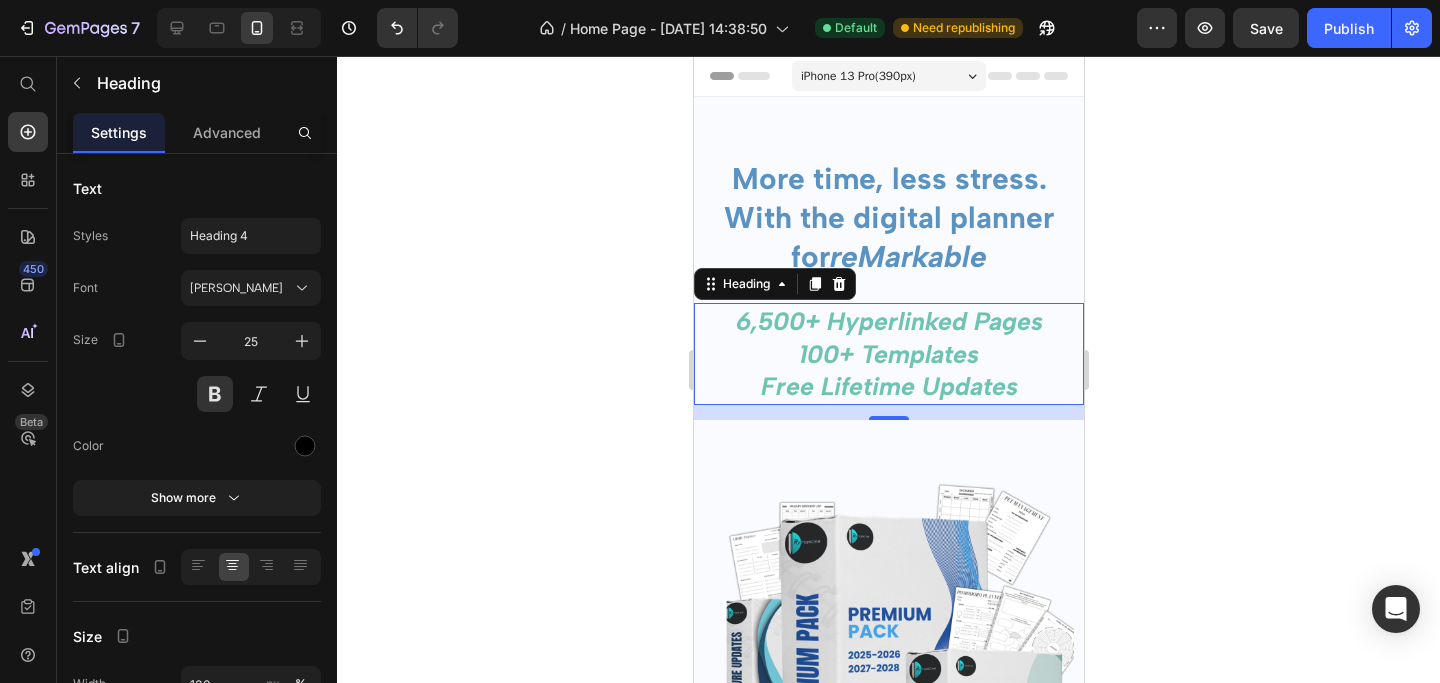 click on "iPhone 13 Pro  ( 390 px)" at bounding box center [857, 76] 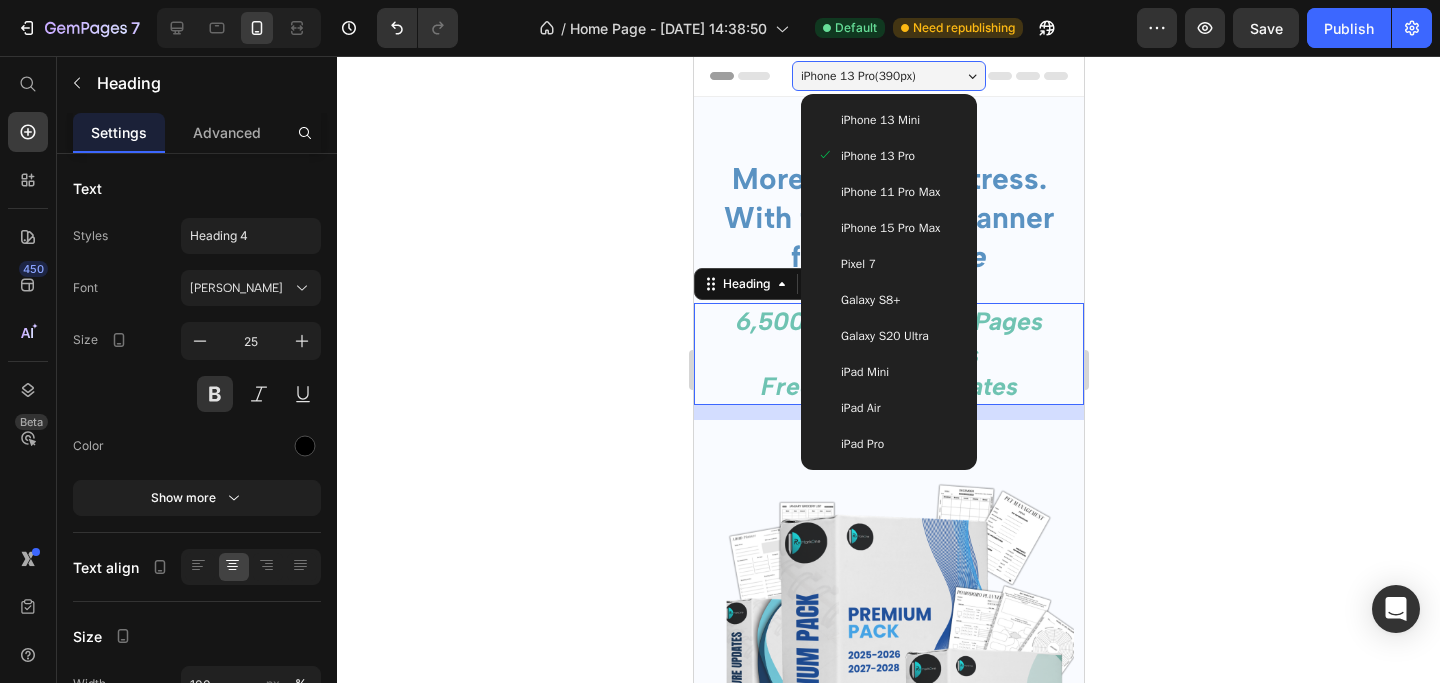 click on "iPhone 15 Pro Max" at bounding box center (888, 228) 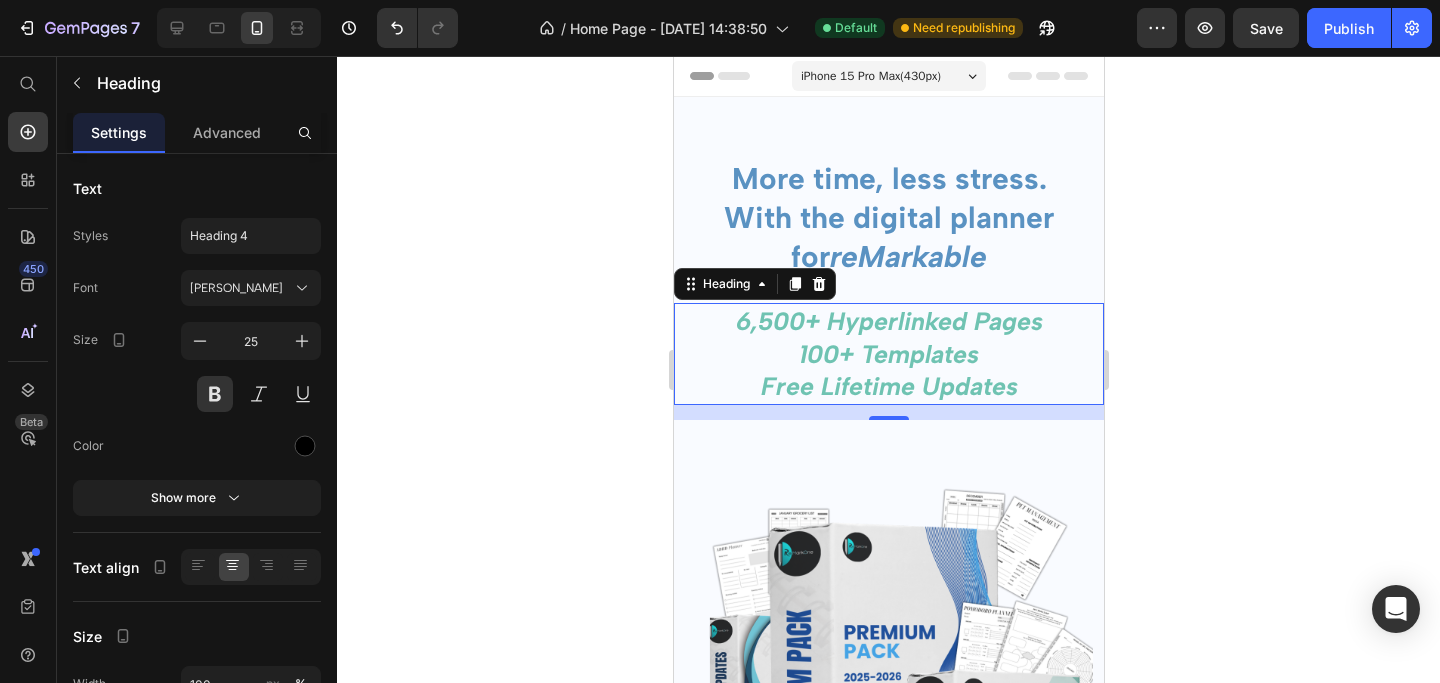 click on "iPhone 15 Pro Max  ( 430 px)" at bounding box center (870, 76) 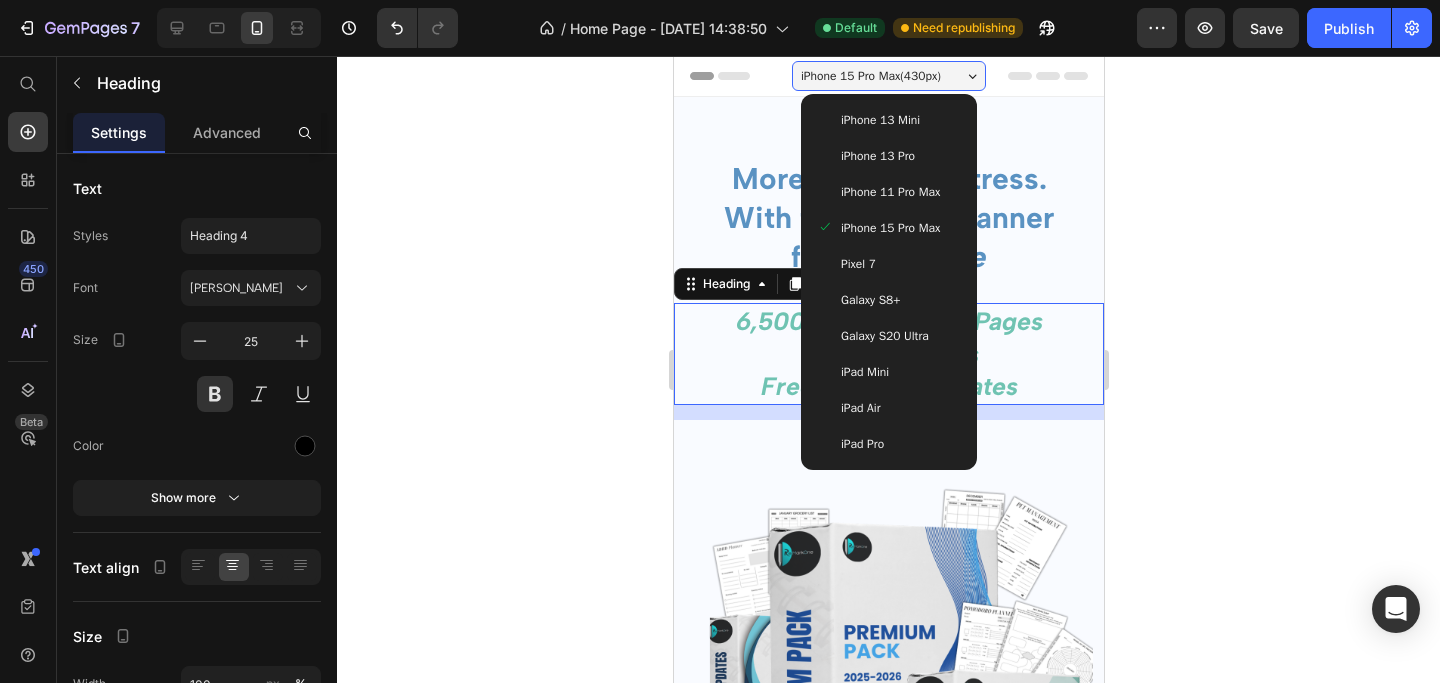 click on "iPhone 13 Pro" at bounding box center (877, 156) 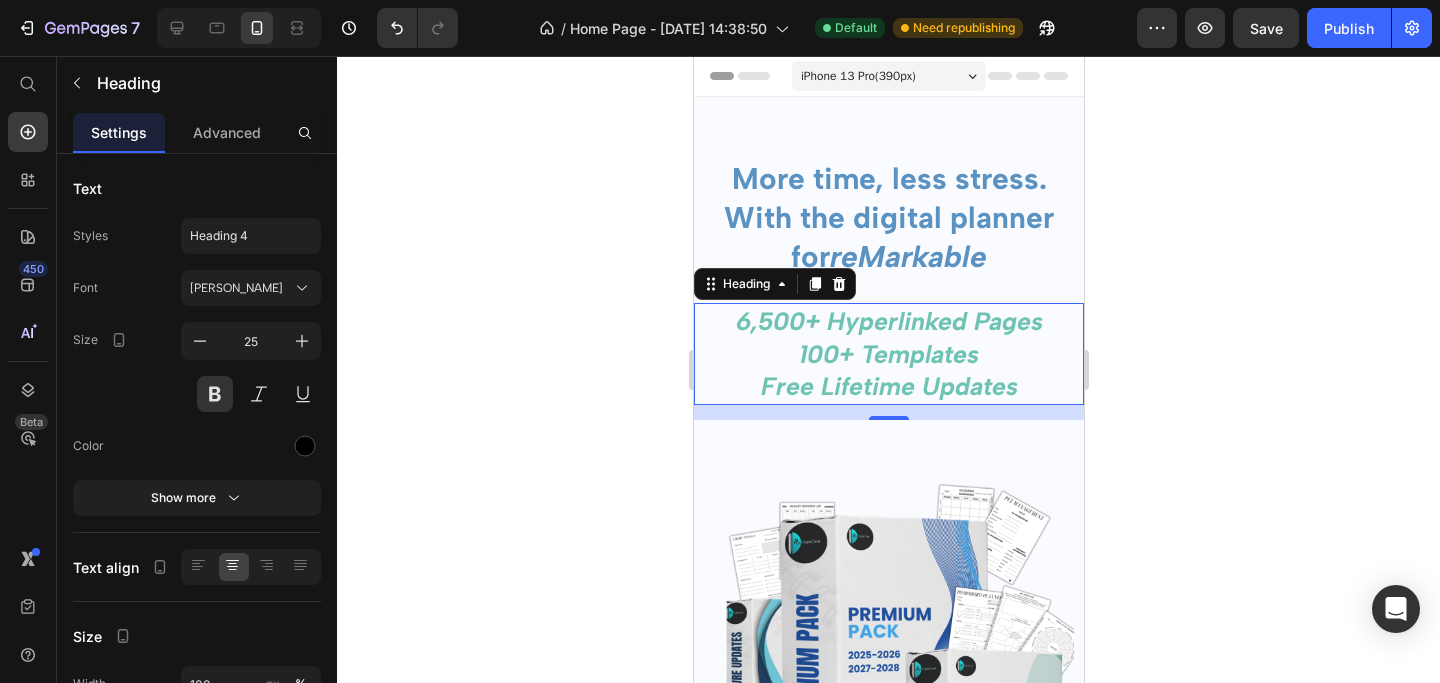 click 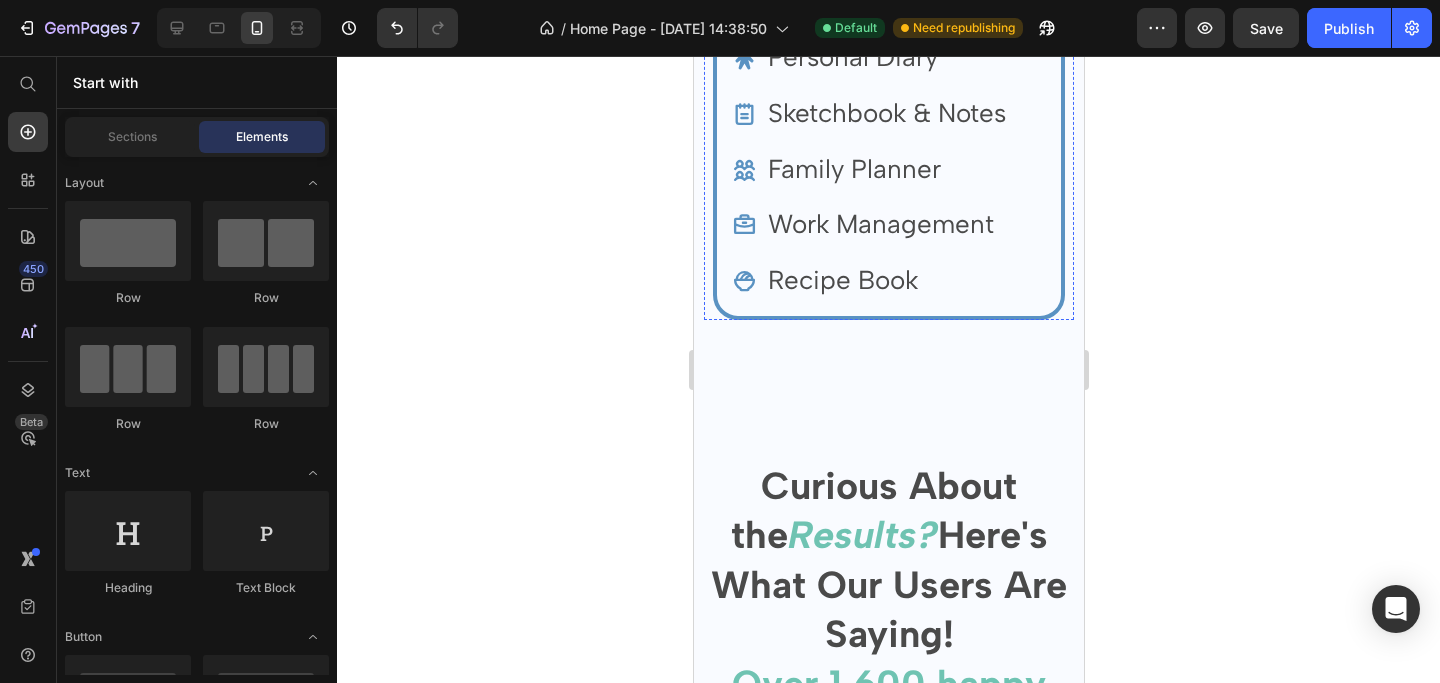 scroll, scrollTop: 2448, scrollLeft: 0, axis: vertical 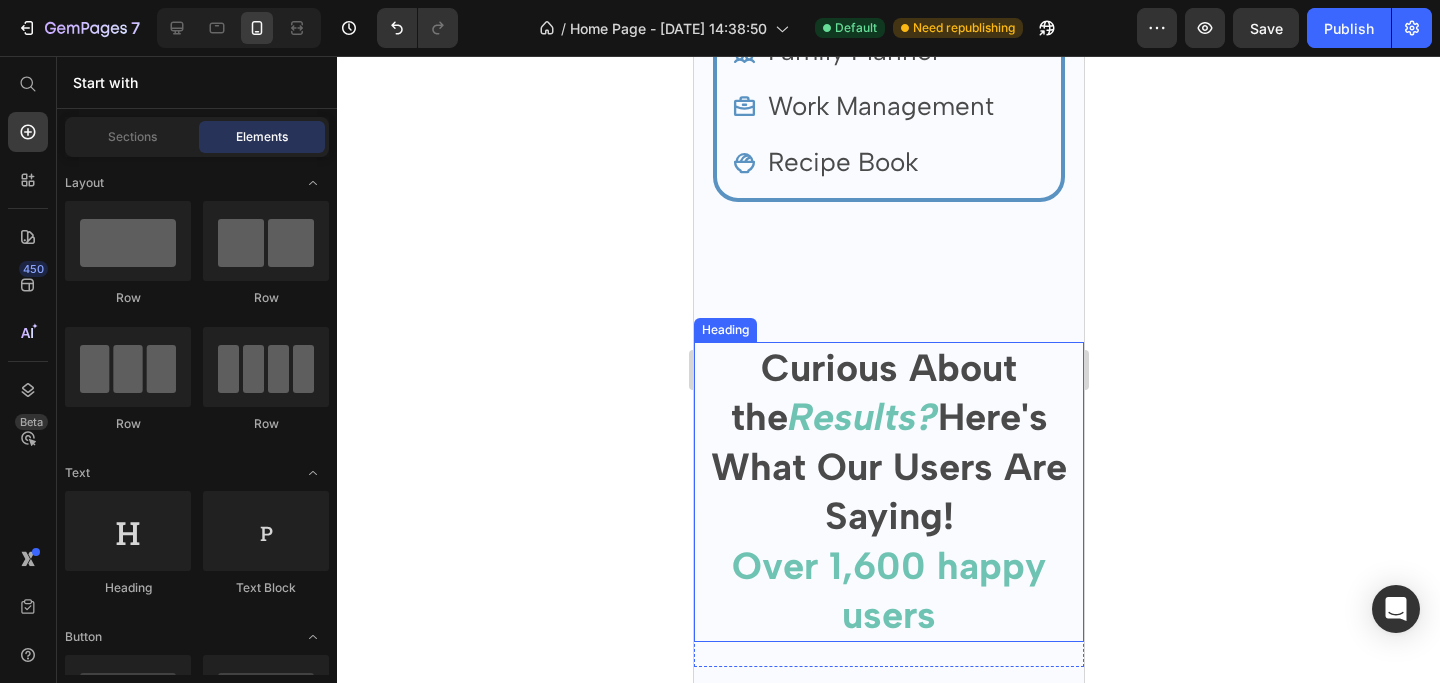 click on "Curious About the" at bounding box center (873, 392) 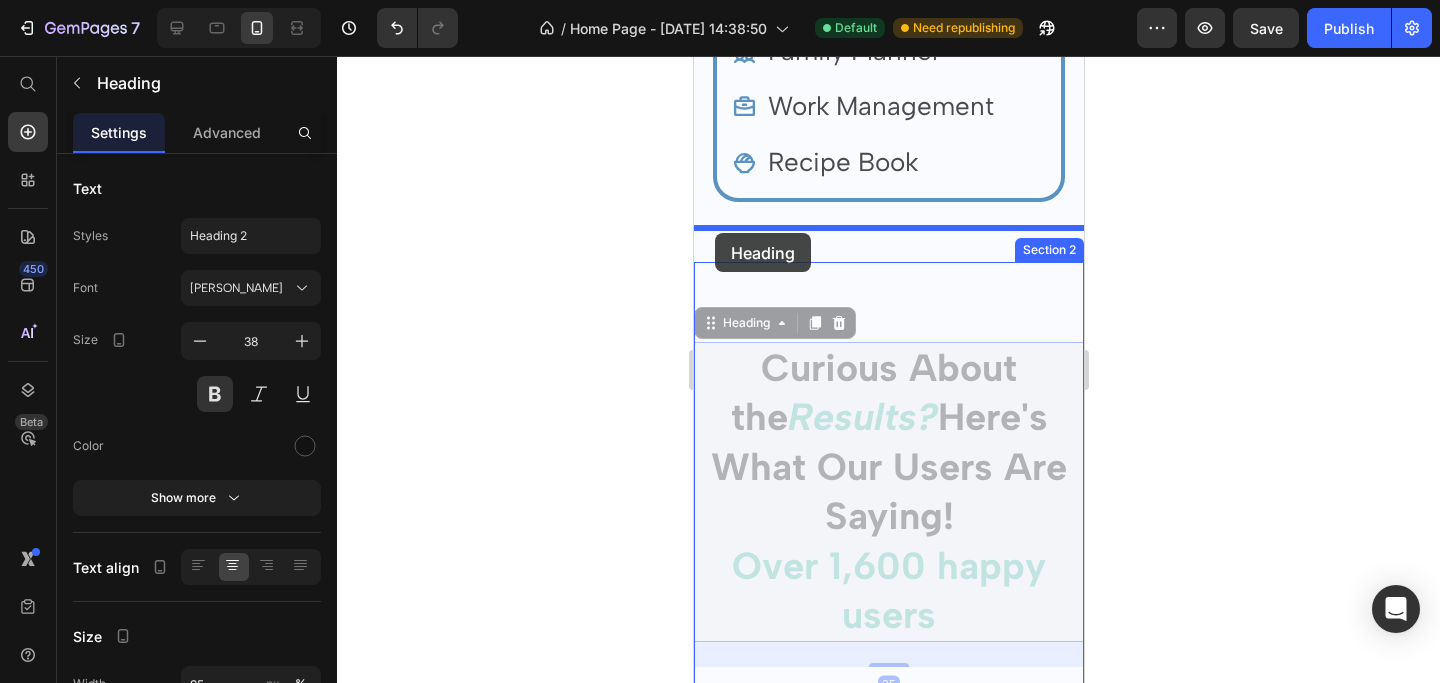 drag, startPoint x: 710, startPoint y: 294, endPoint x: 714, endPoint y: 233, distance: 61.13101 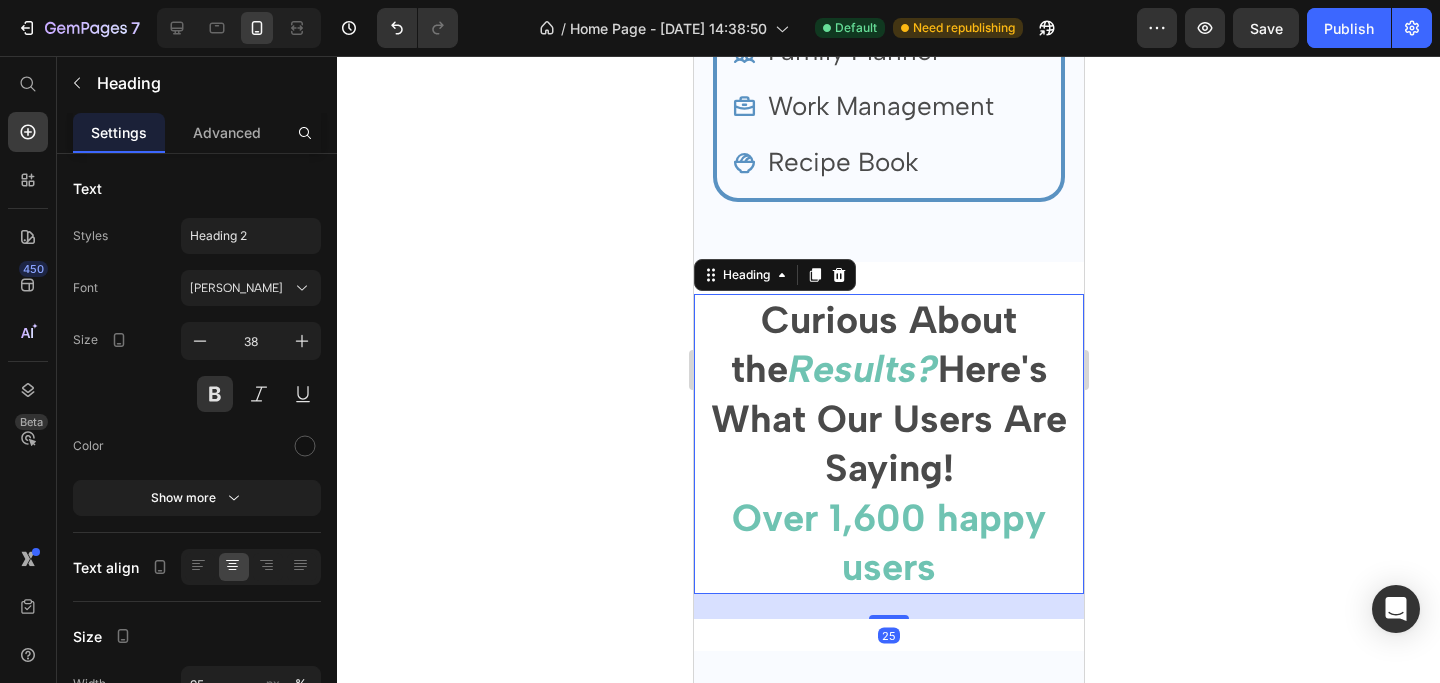click 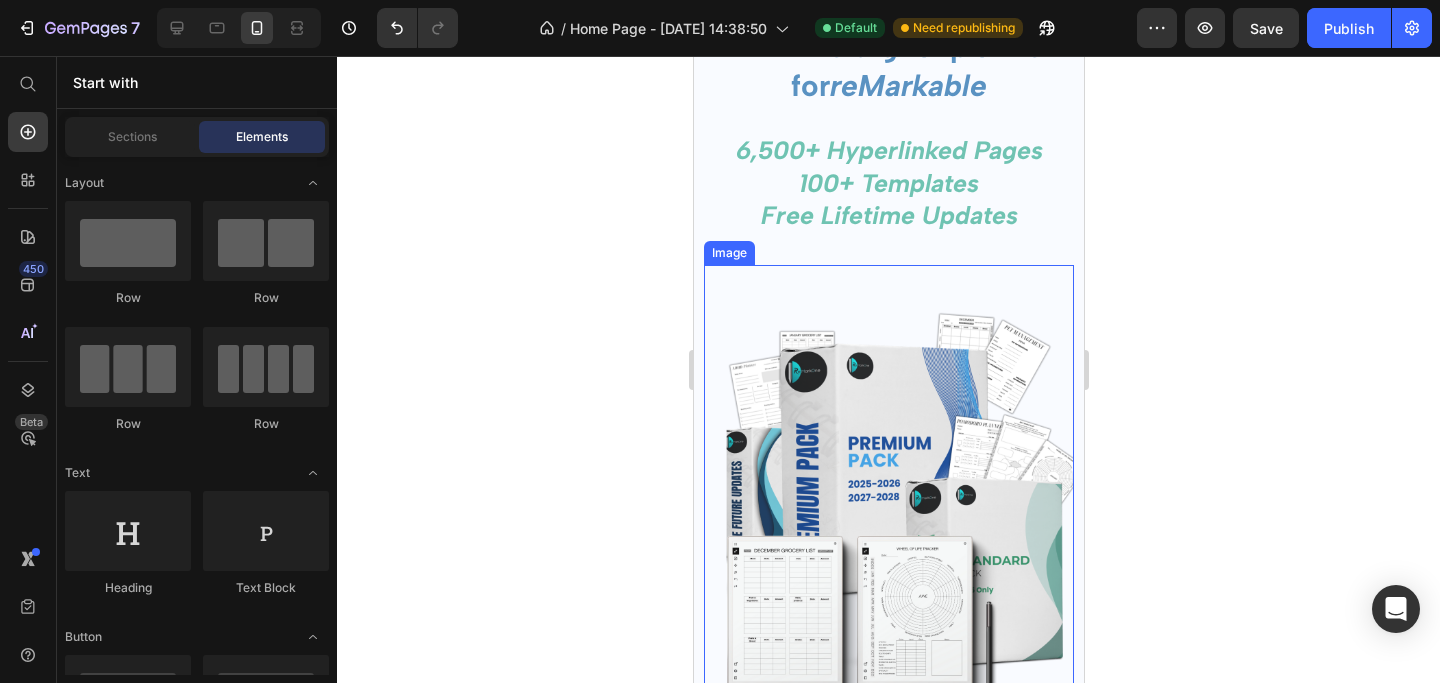 scroll, scrollTop: 196, scrollLeft: 0, axis: vertical 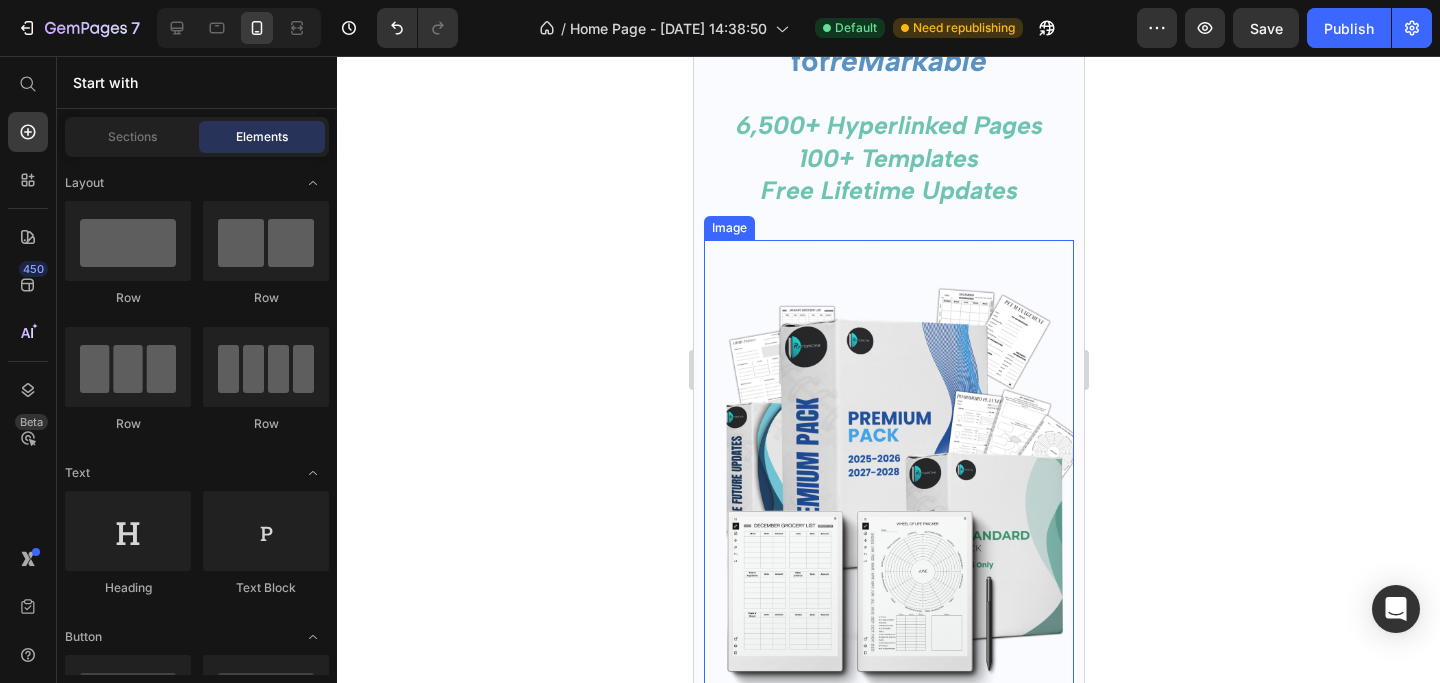 click at bounding box center [888, 471] 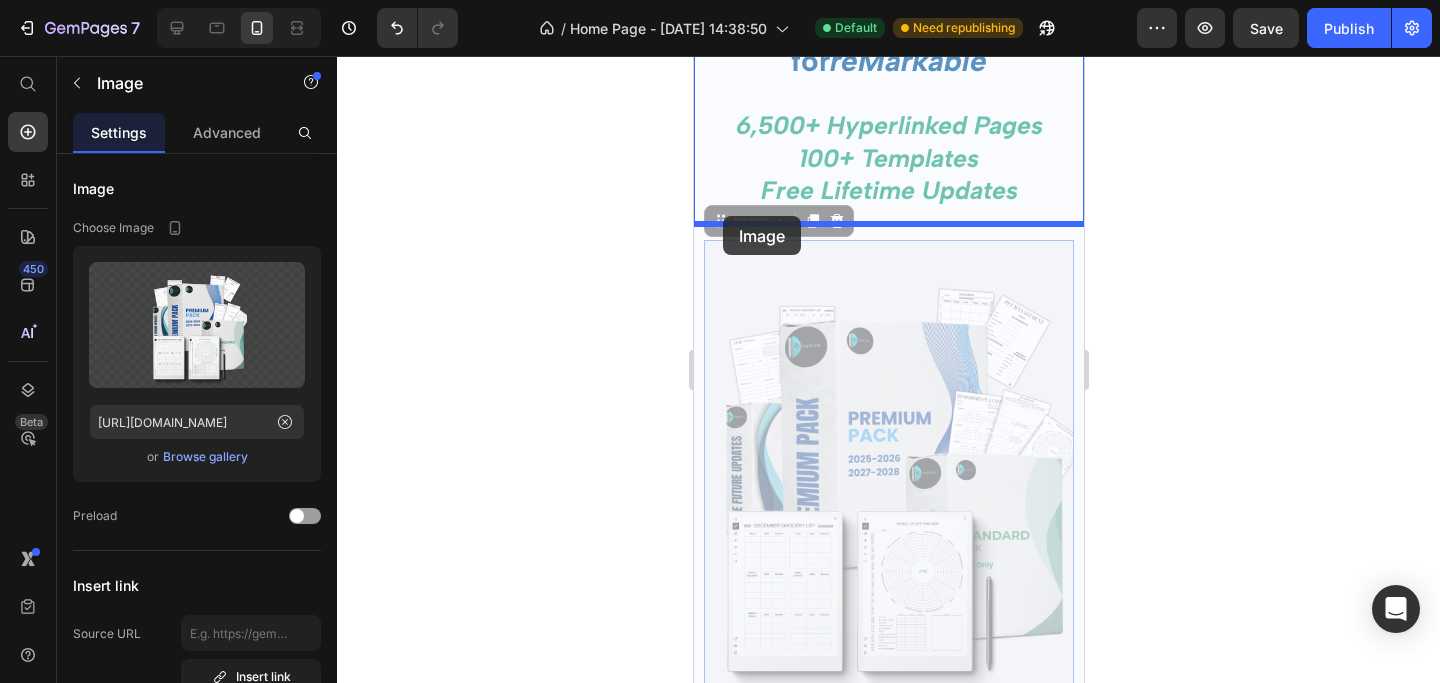 drag, startPoint x: 722, startPoint y: 227, endPoint x: 722, endPoint y: 216, distance: 11 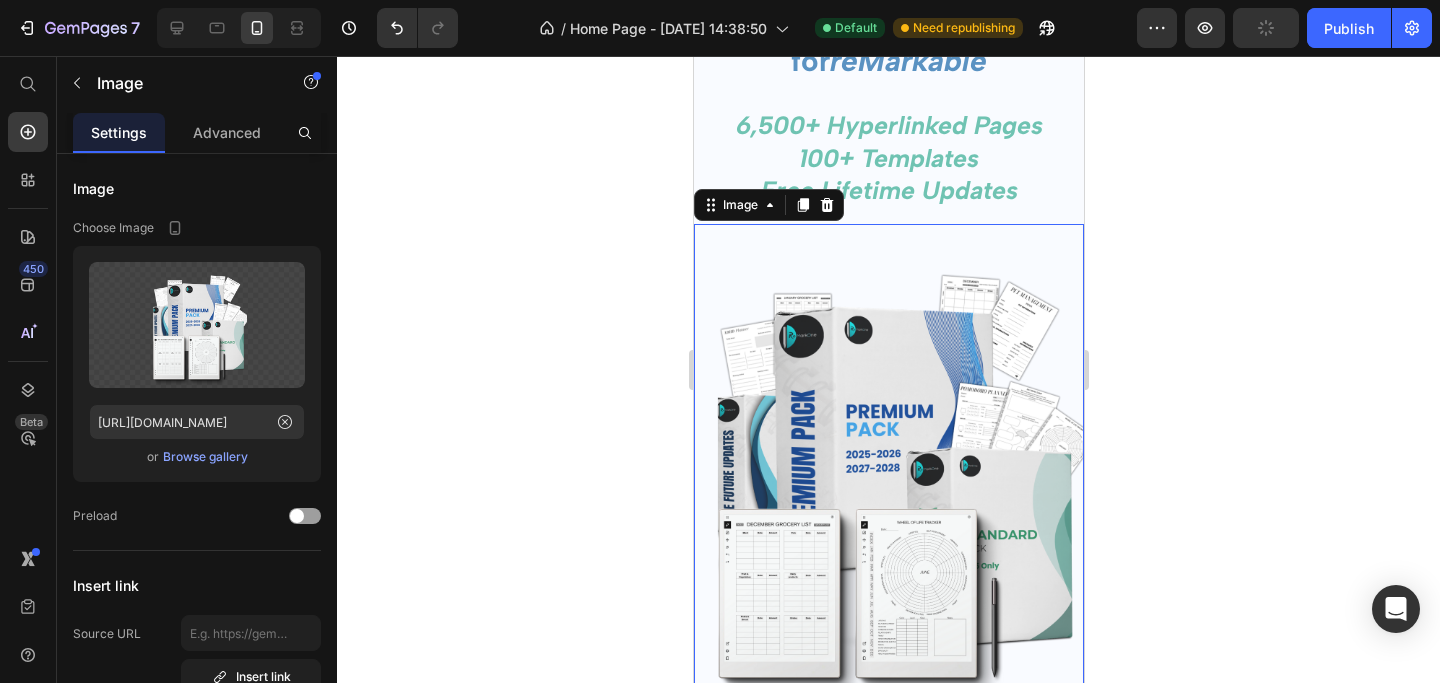 click 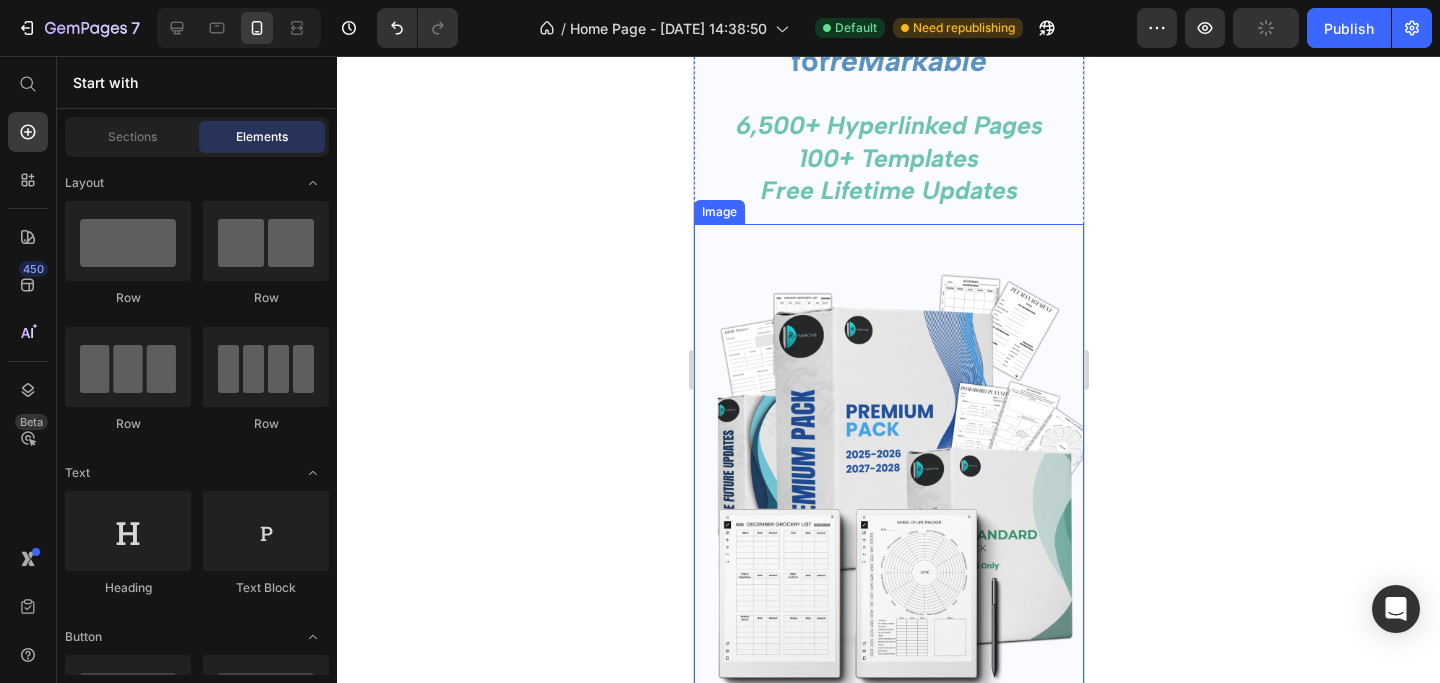 click at bounding box center (888, 468) 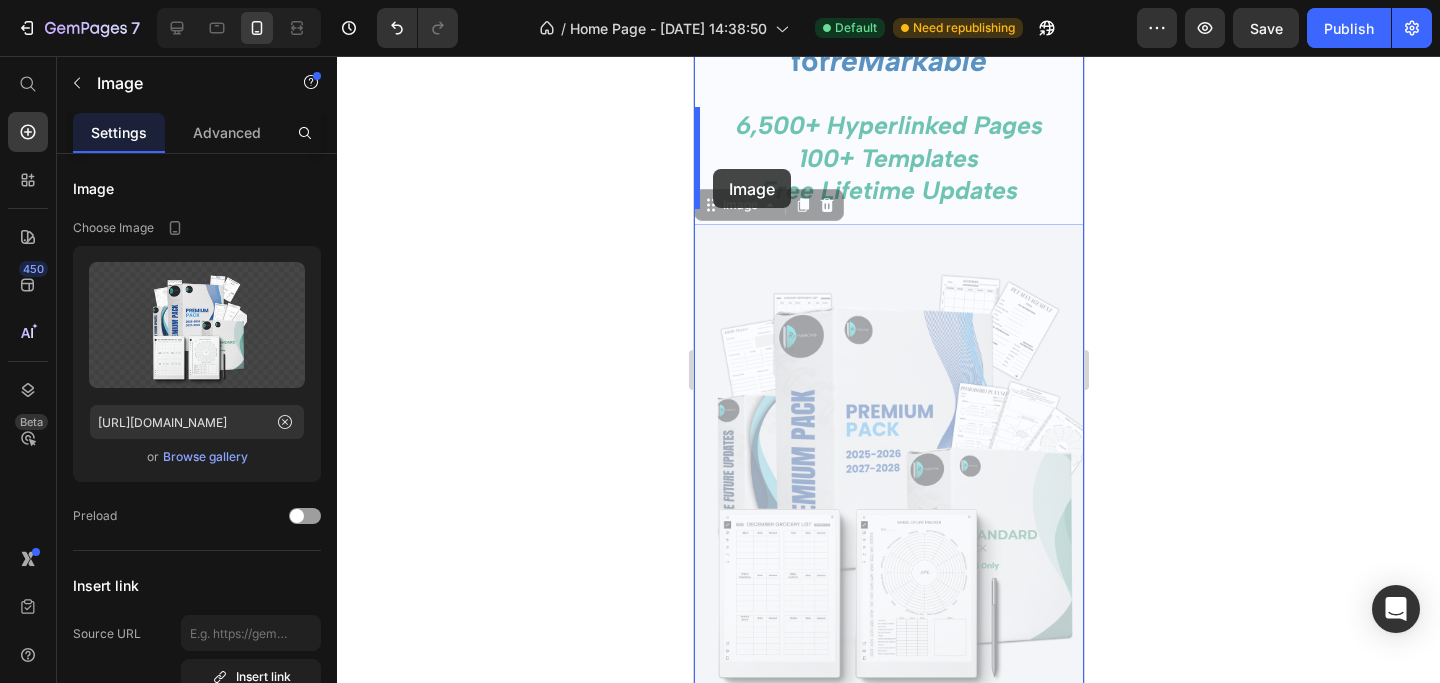 drag, startPoint x: 708, startPoint y: 208, endPoint x: 712, endPoint y: 169, distance: 39.20459 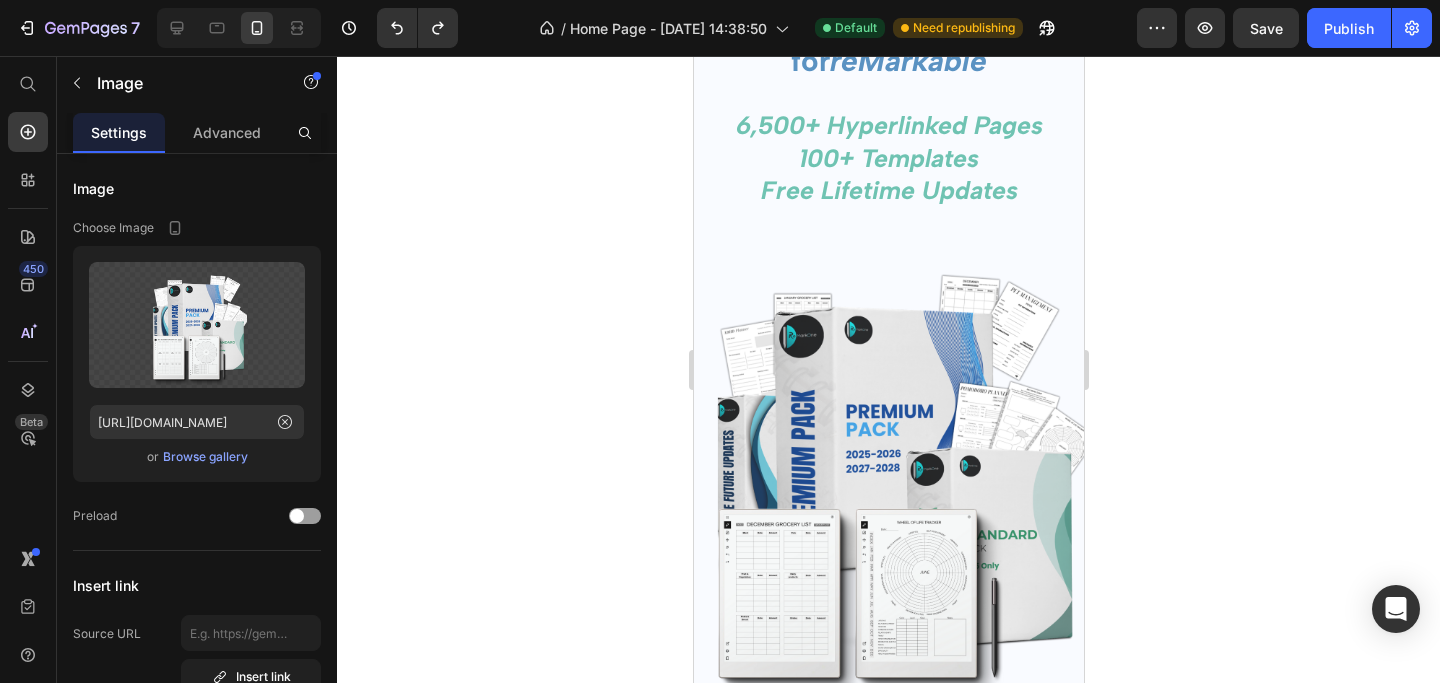 click 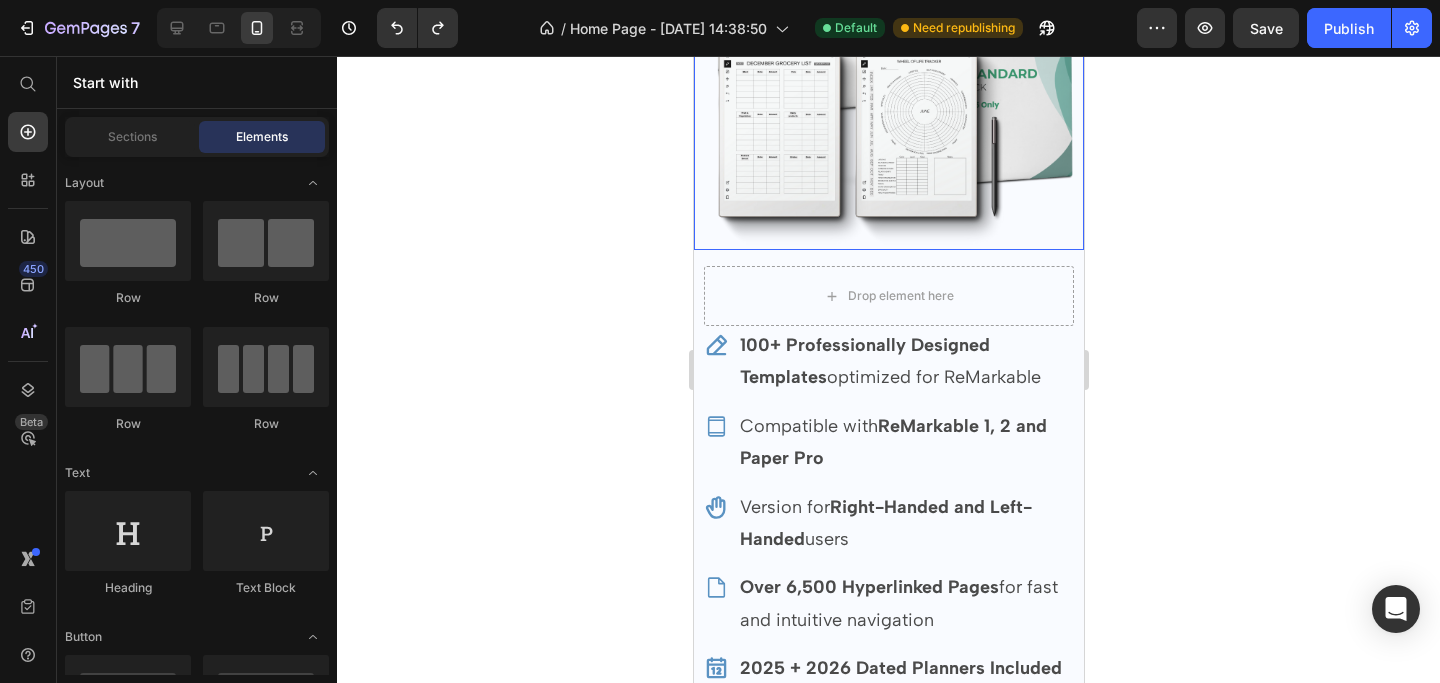 scroll, scrollTop: 684, scrollLeft: 0, axis: vertical 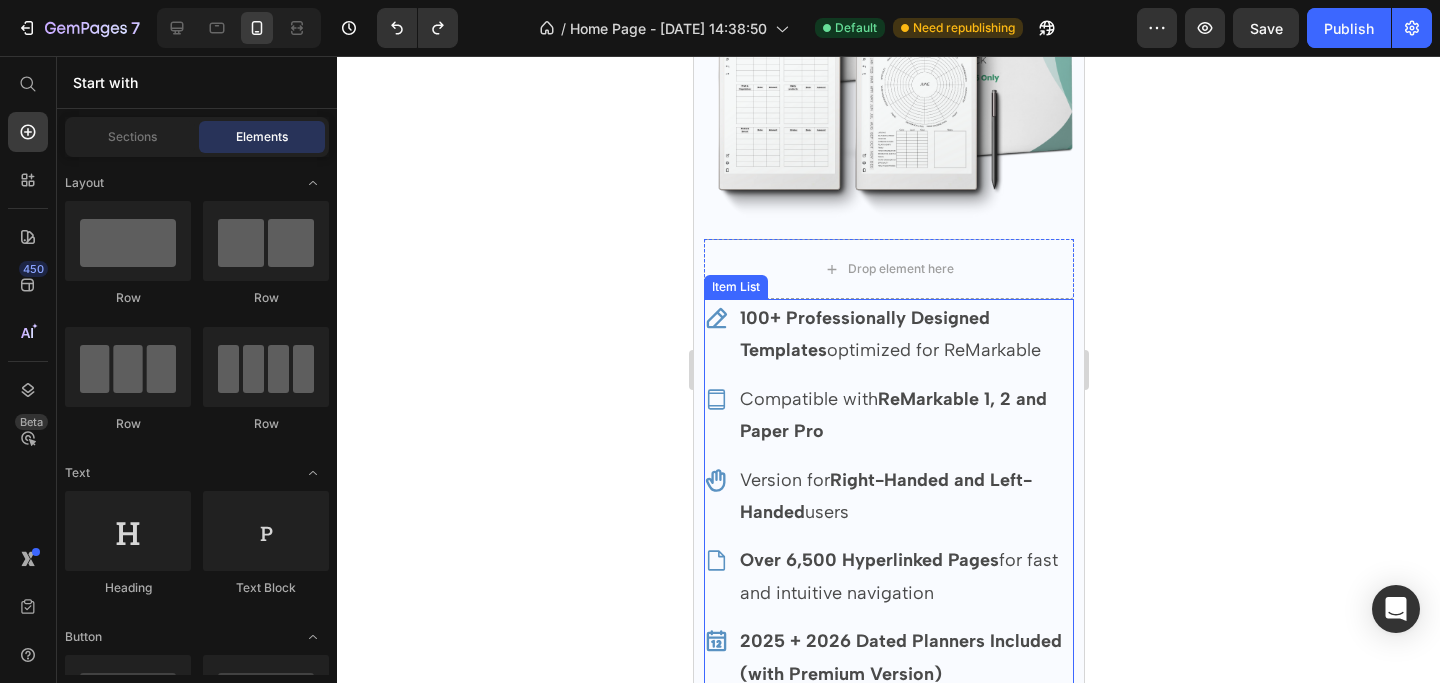 click on "100+ Professionally Designed Templates  optimized for ReMarkable" at bounding box center (888, 334) 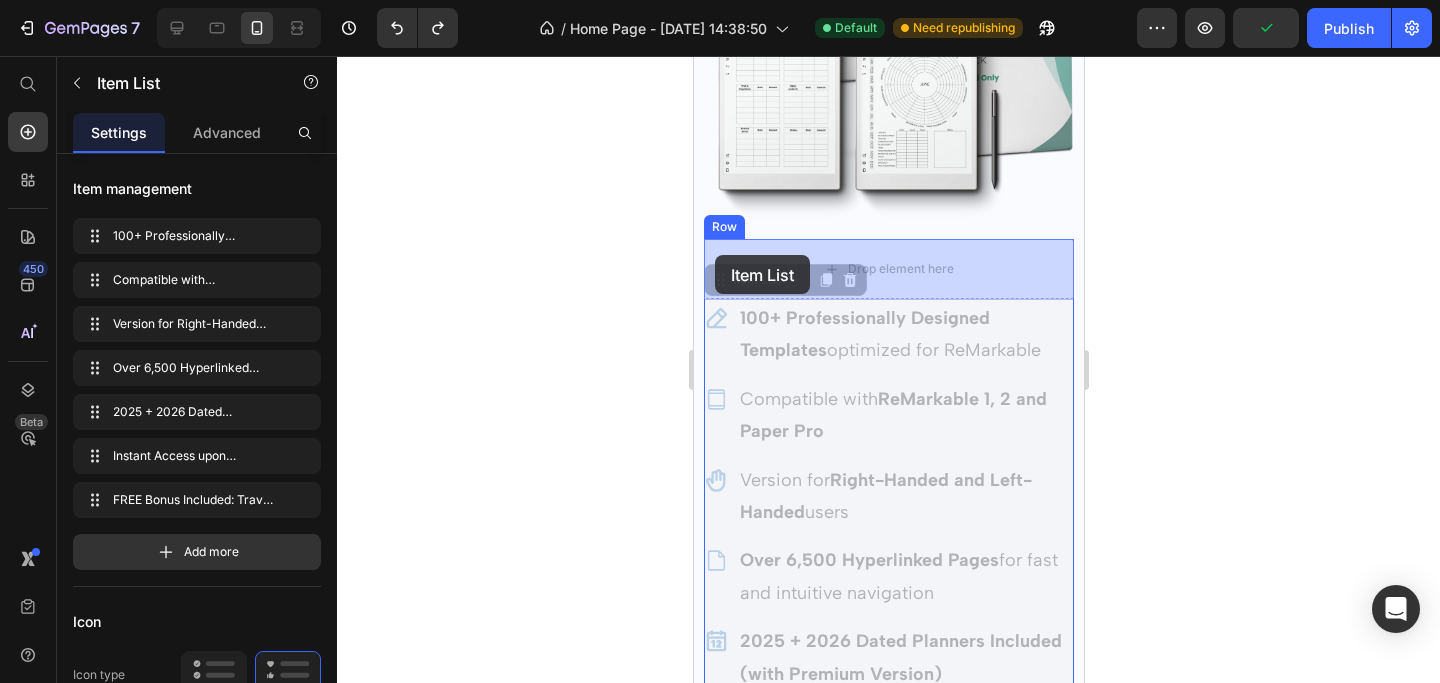 drag, startPoint x: 716, startPoint y: 280, endPoint x: 714, endPoint y: 255, distance: 25.079872 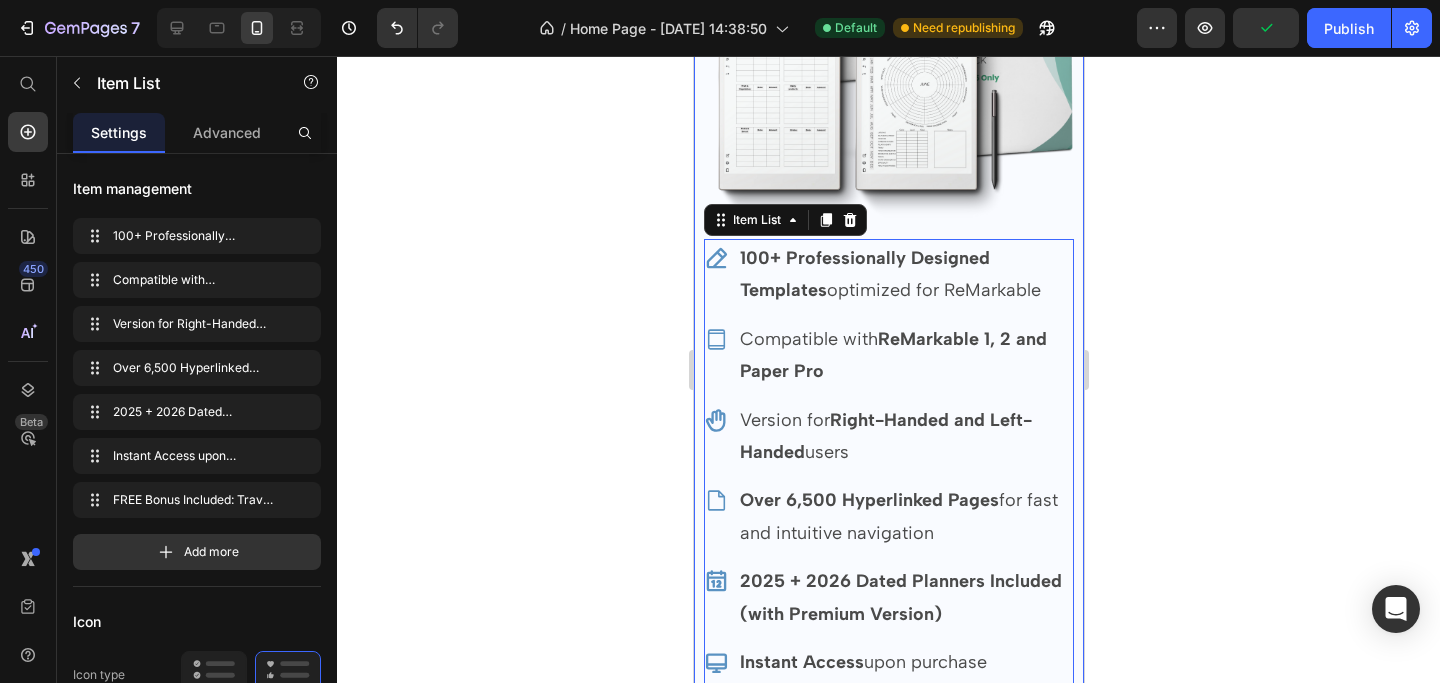 click 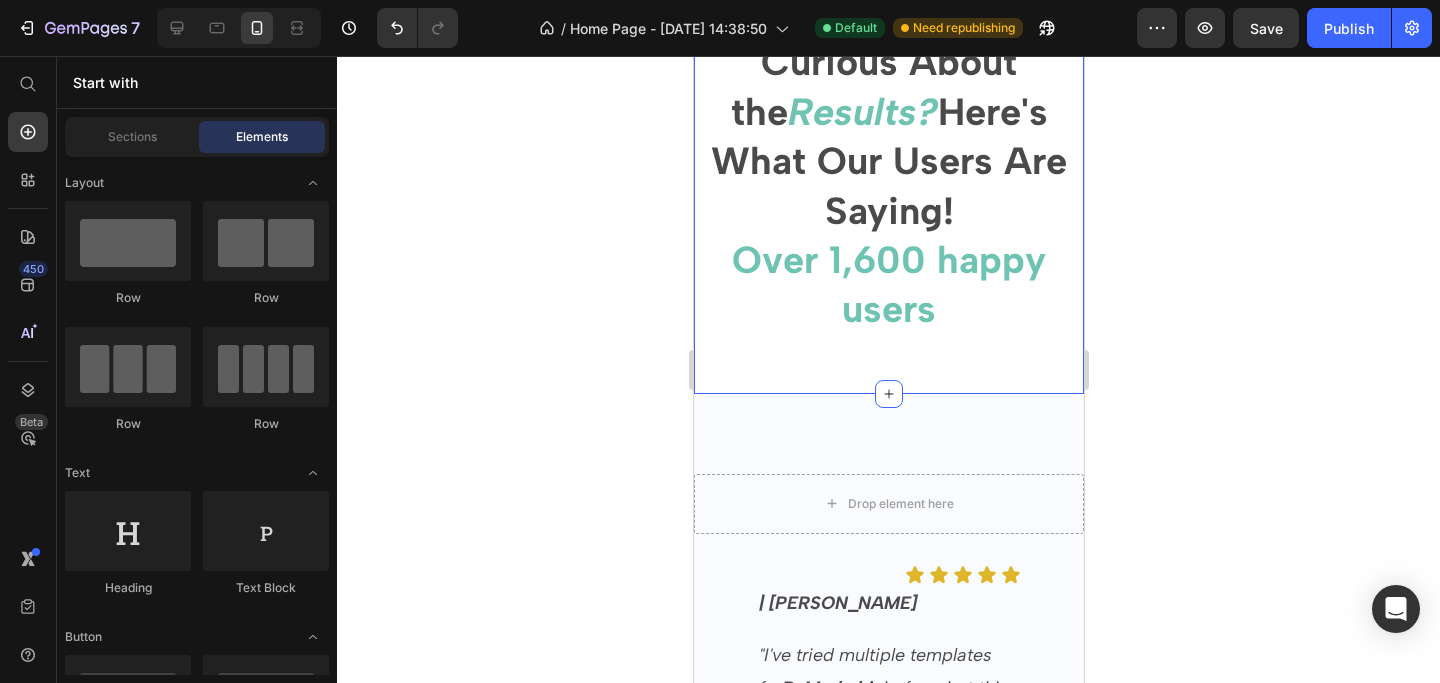 scroll, scrollTop: 2750, scrollLeft: 0, axis: vertical 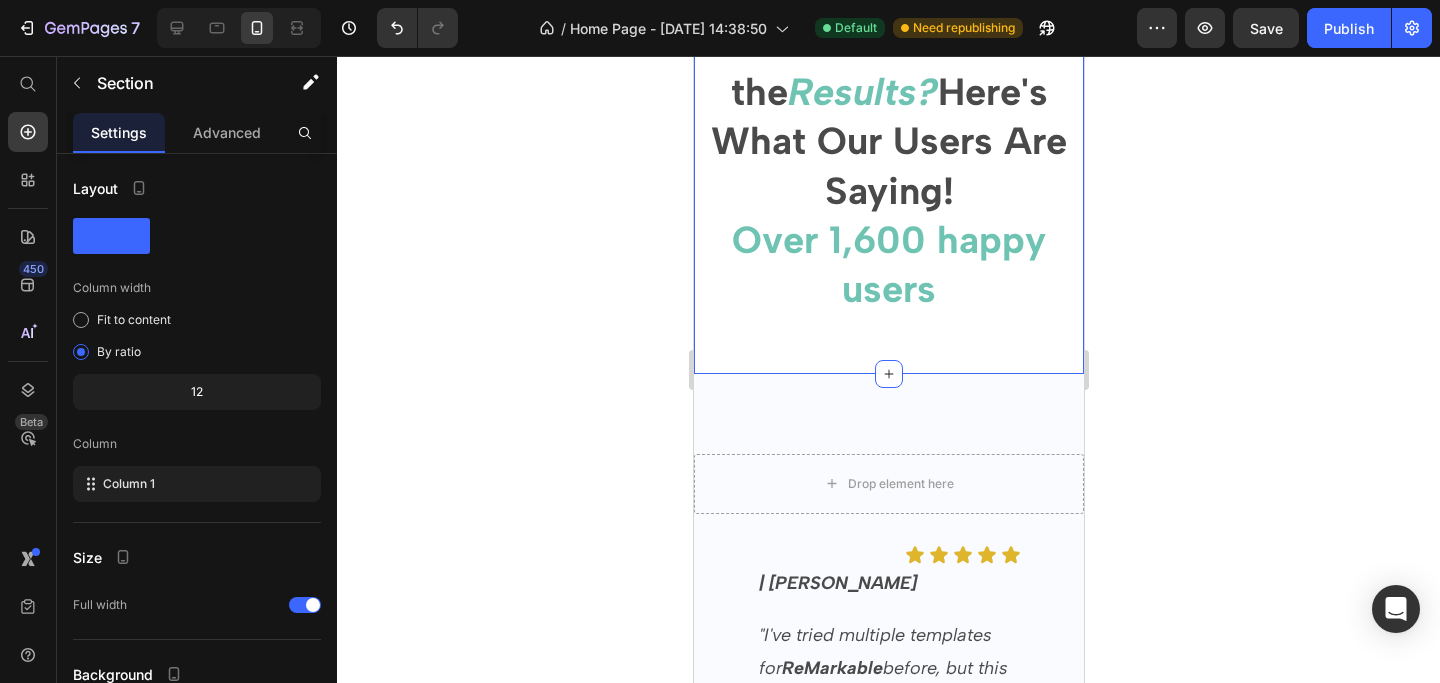 click on "Curious About the  Results?  Here's What Our Users Are Saying! Over 1,600 happy users Heading" at bounding box center (888, 178) 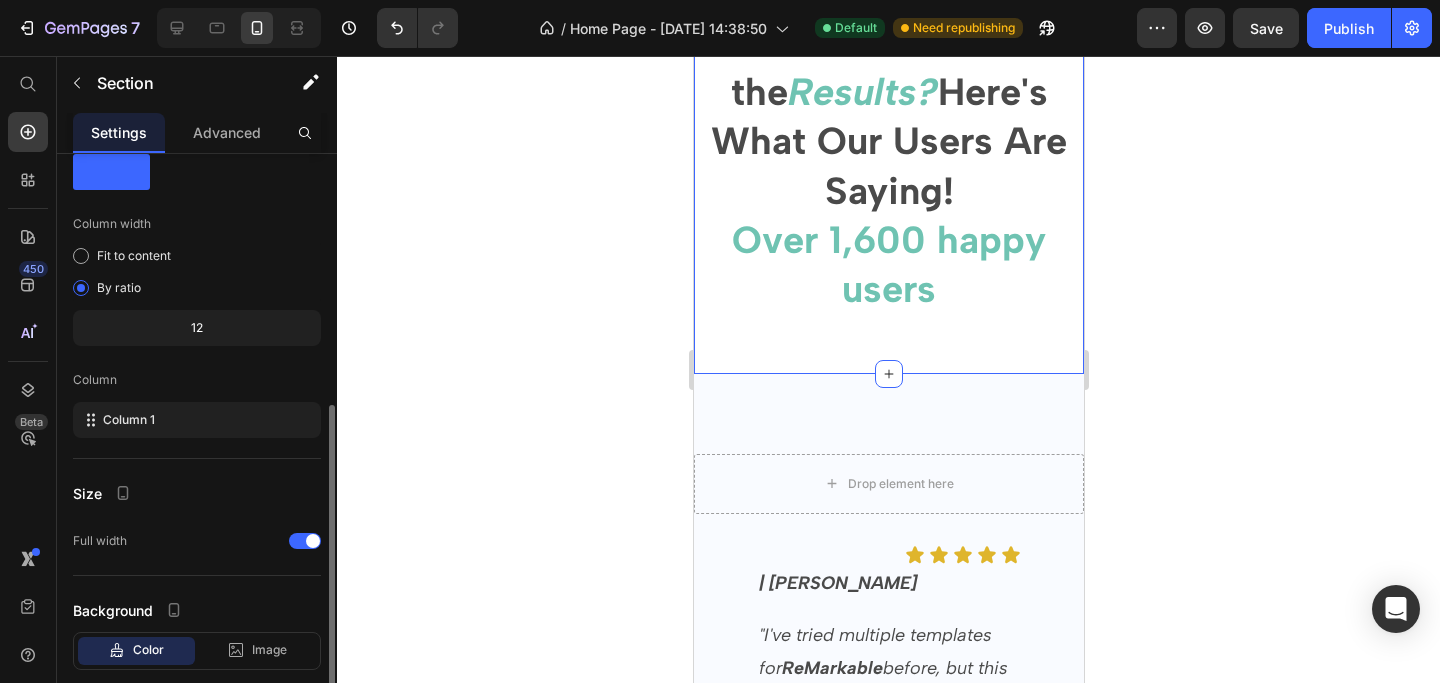 scroll, scrollTop: 178, scrollLeft: 0, axis: vertical 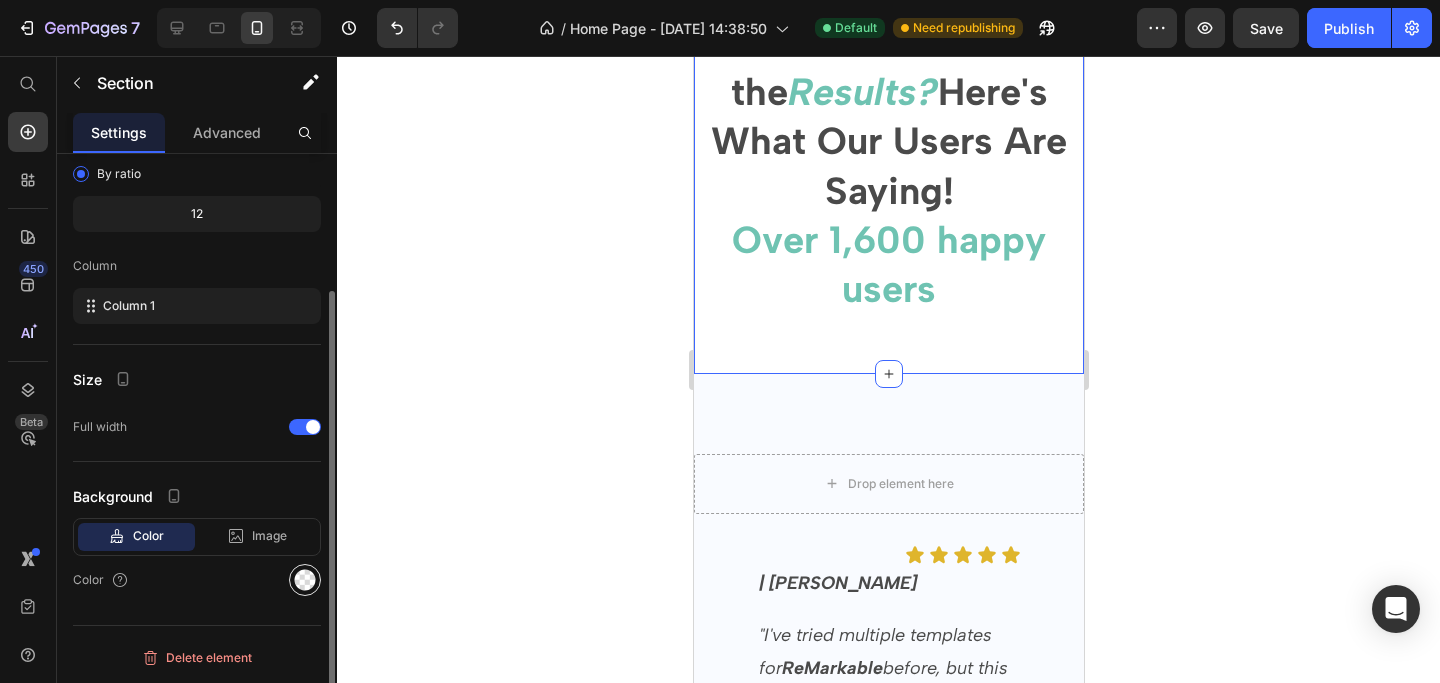 click at bounding box center (305, 580) 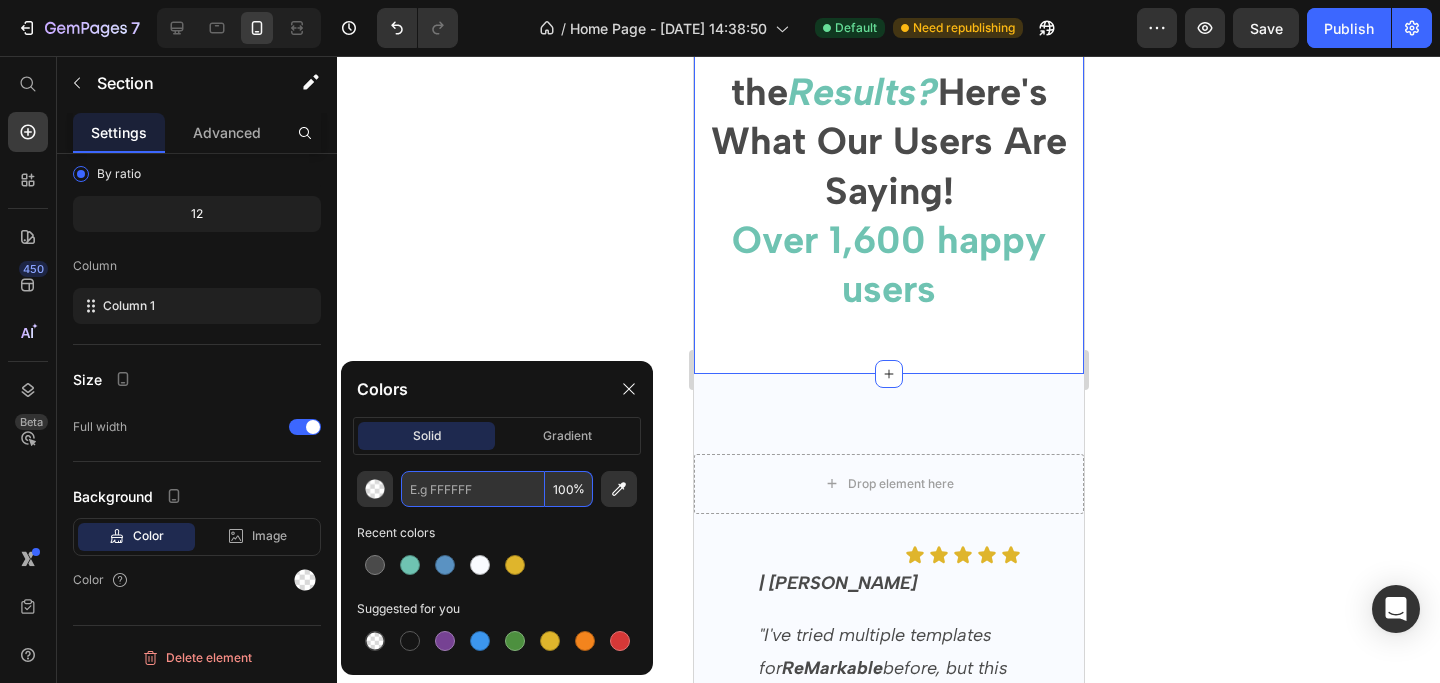 click at bounding box center [473, 489] 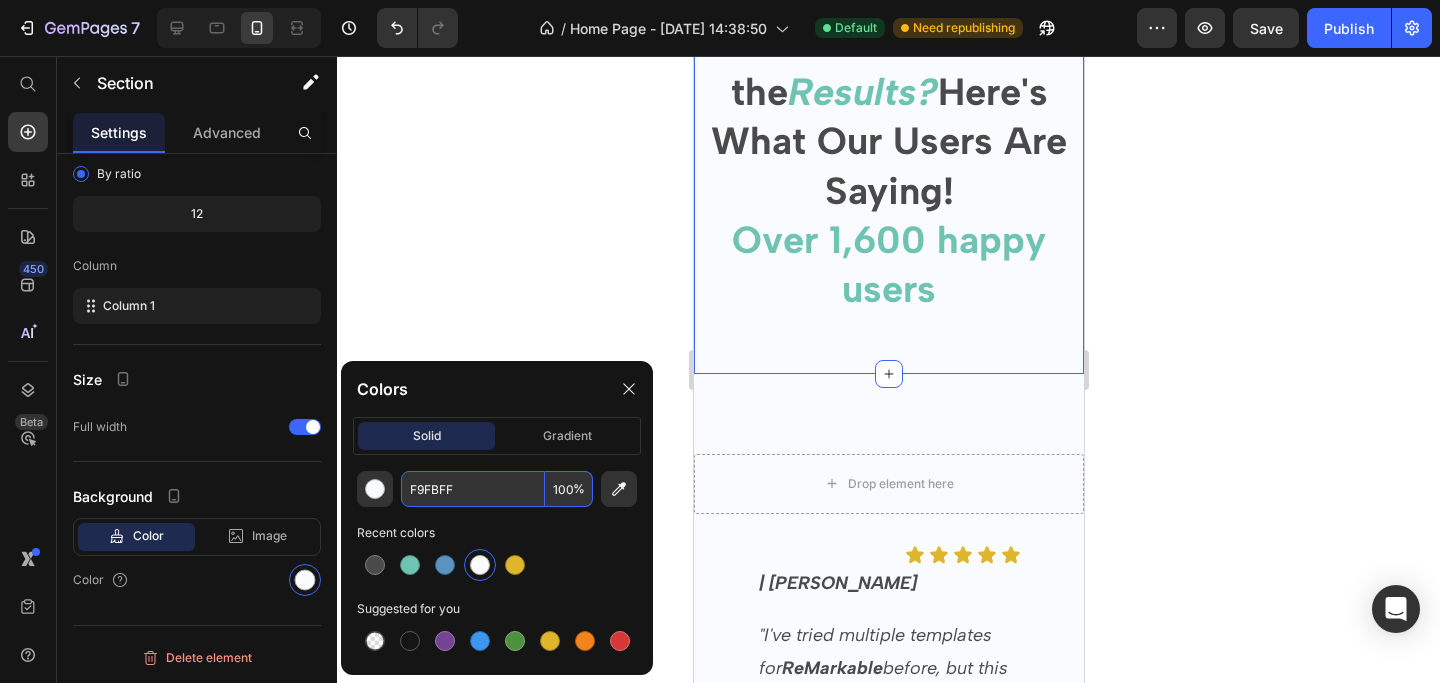 type on "F9FBFF" 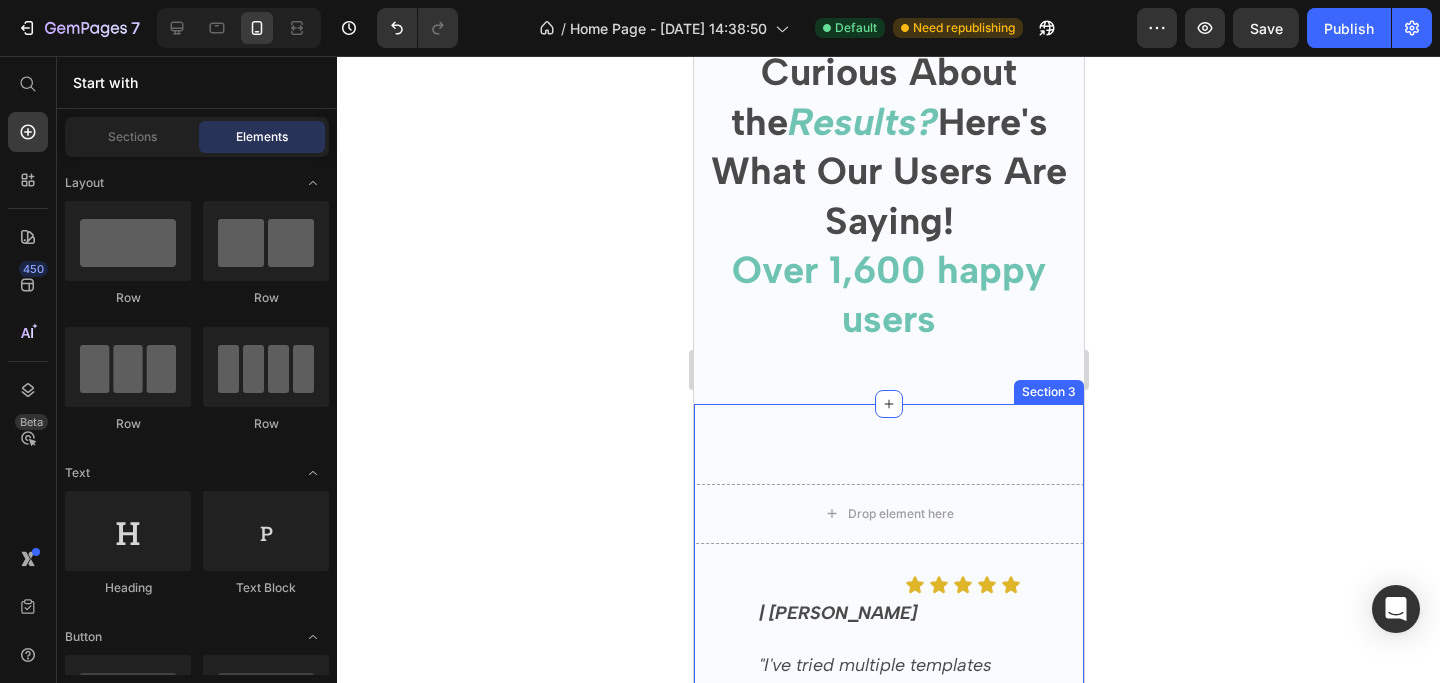 scroll, scrollTop: 2742, scrollLeft: 0, axis: vertical 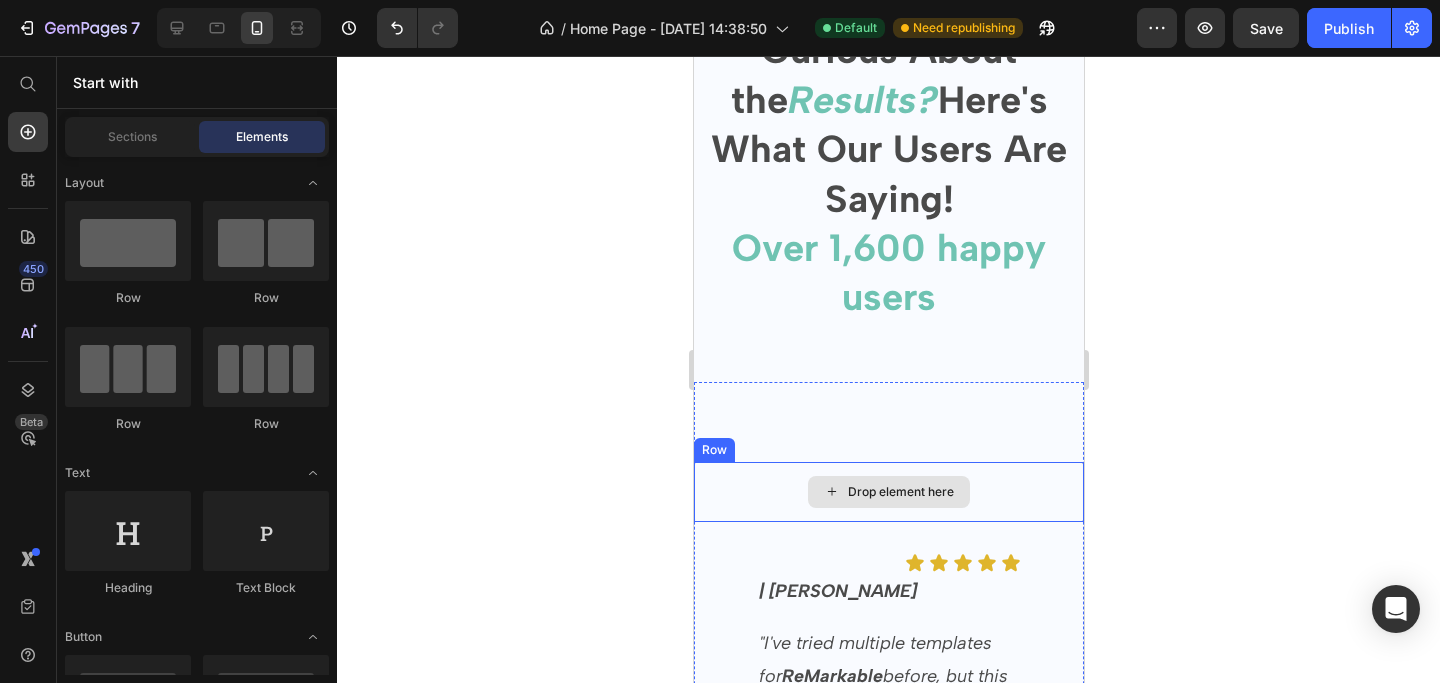 click on "Drop element here" at bounding box center (888, 492) 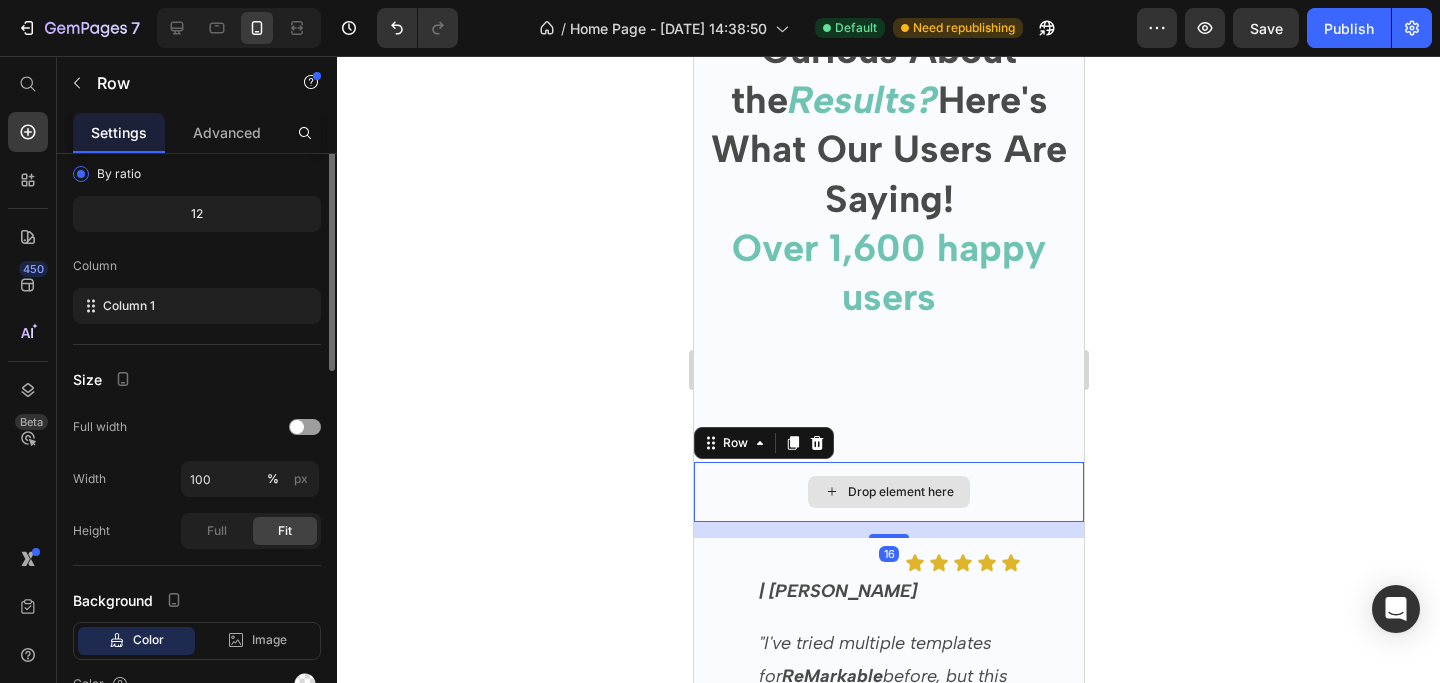 scroll, scrollTop: 0, scrollLeft: 0, axis: both 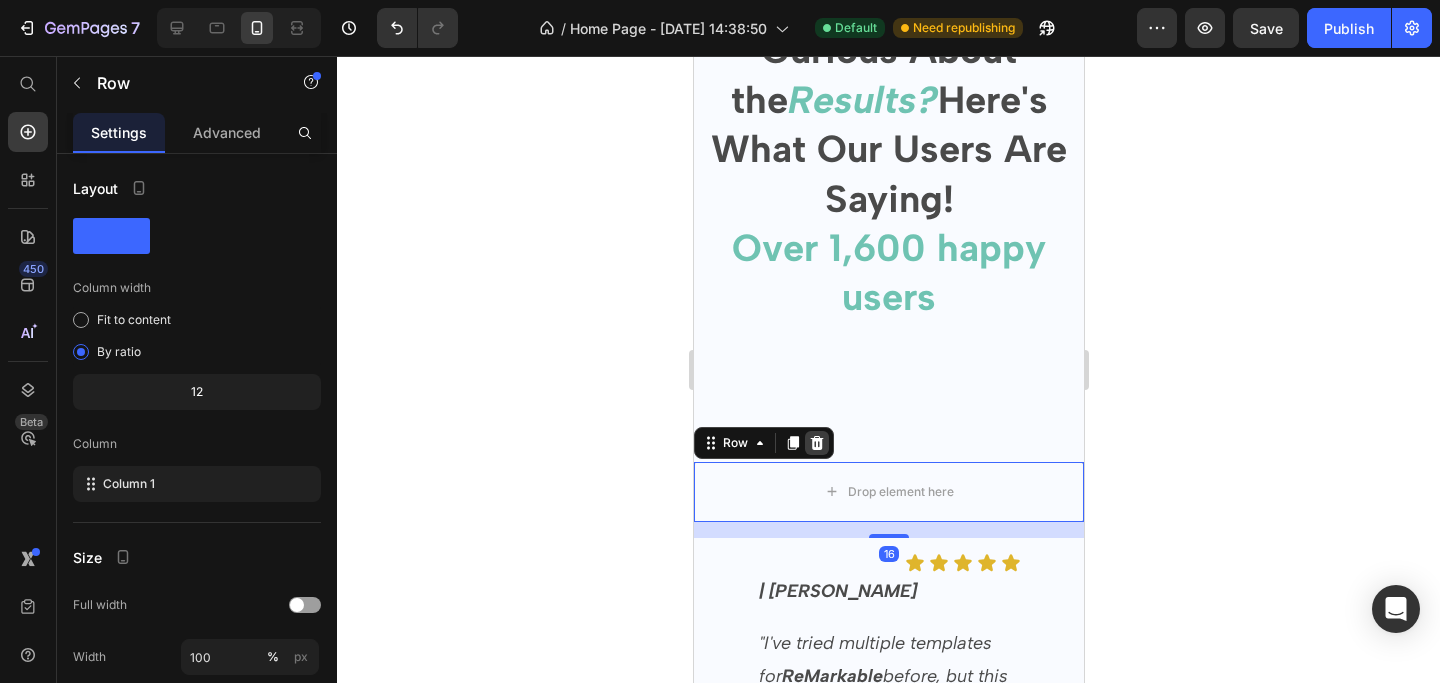 click at bounding box center [816, 443] 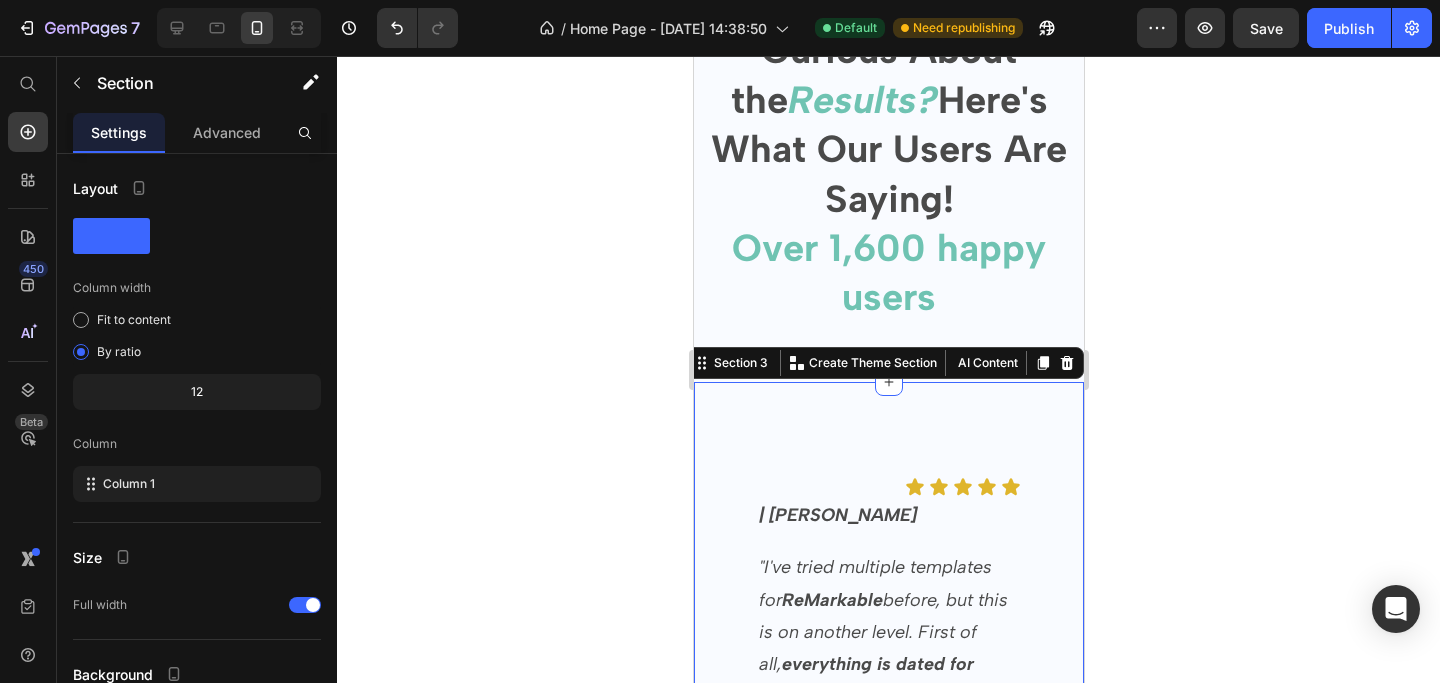 click on "Icon Icon Icon Icon Icon Icon List | [PERSON_NAME] Text Block Row "I've tried multiple templates for  ReMarkable  before, but this is on another level. First of all,  everything is dated for 2025 and 2026 , which saves me so much time. Second, the navigation is fantastic.  I can jump from month to month or between sections easily.  Third, updates included? No brainer." Text Block Row Icon Icon Icon Icon Icon Icon List | Ema S. Text Block Row "I’ve been using the templates every day since I bought them! They make my  ReMarkable  so much more useful, especially for work and family planning. 🤙🏻 " Text Block Row Icon Icon Icon Icon Icon Icon List | [PERSON_NAME] Text Block Row " So good!!  Perfect for my daily tasks and travel plans ✈️📝" Text Block Row Icon Icon Icon Icon Icon Icon List | [PERSON_NAME] Text Block Row "Absolutely love this bundle. Having dated planners for the next two years without paying extra is amazing.  Everything is super intuitive and looks beautiful on my ReMarkable. "" at bounding box center [888, 772] 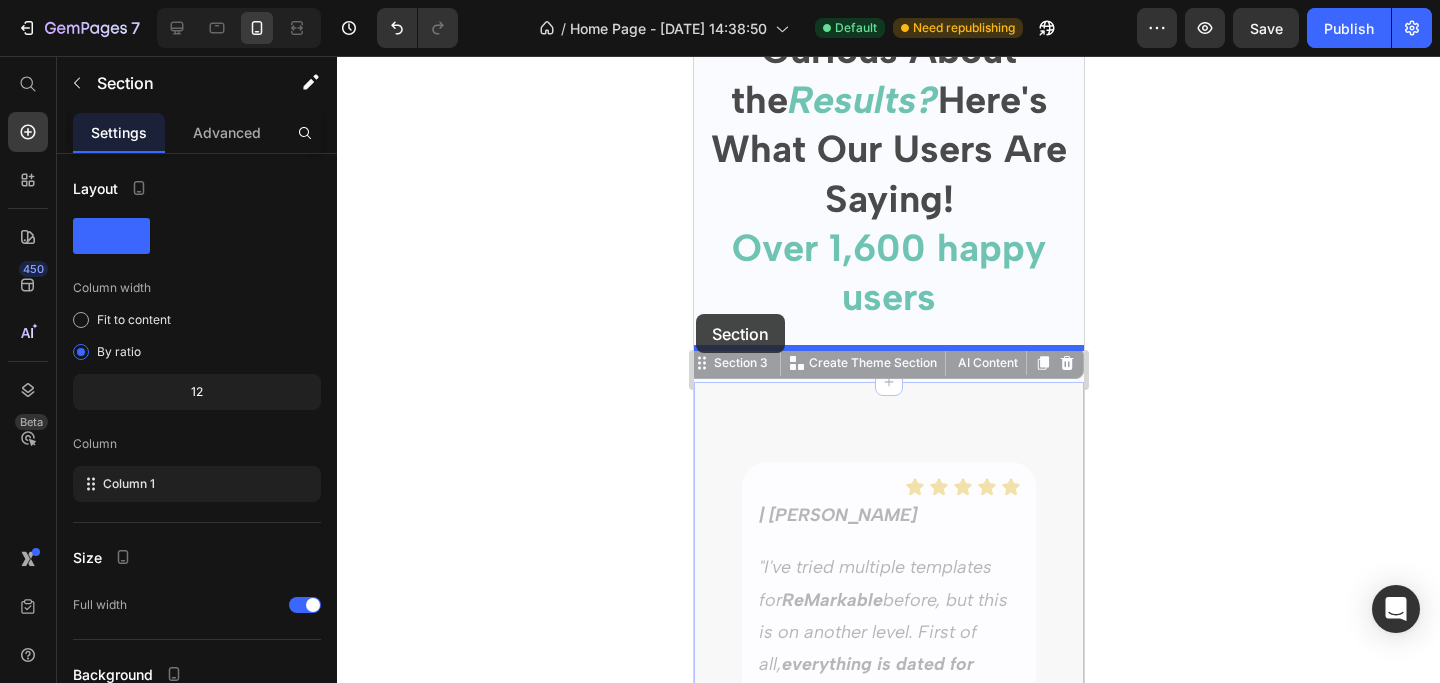 drag, startPoint x: 698, startPoint y: 333, endPoint x: 1317, endPoint y: 375, distance: 620.4232 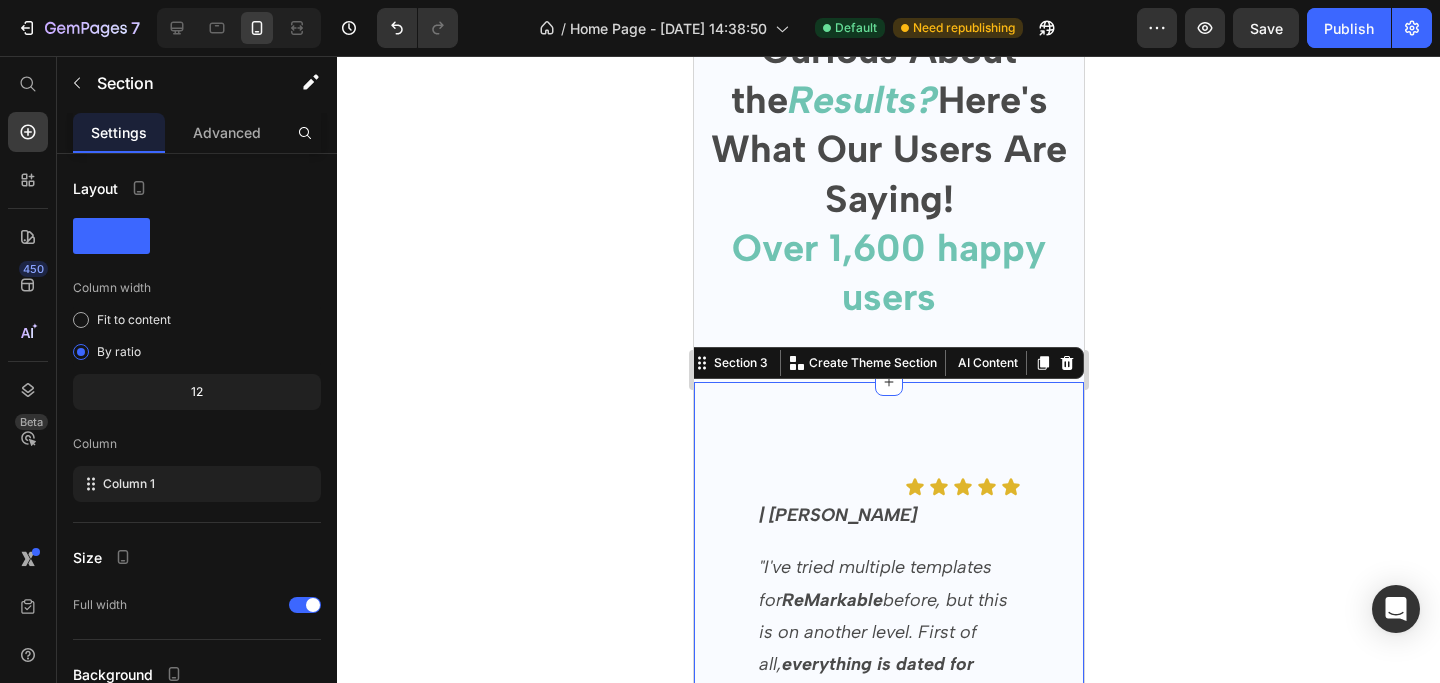 click 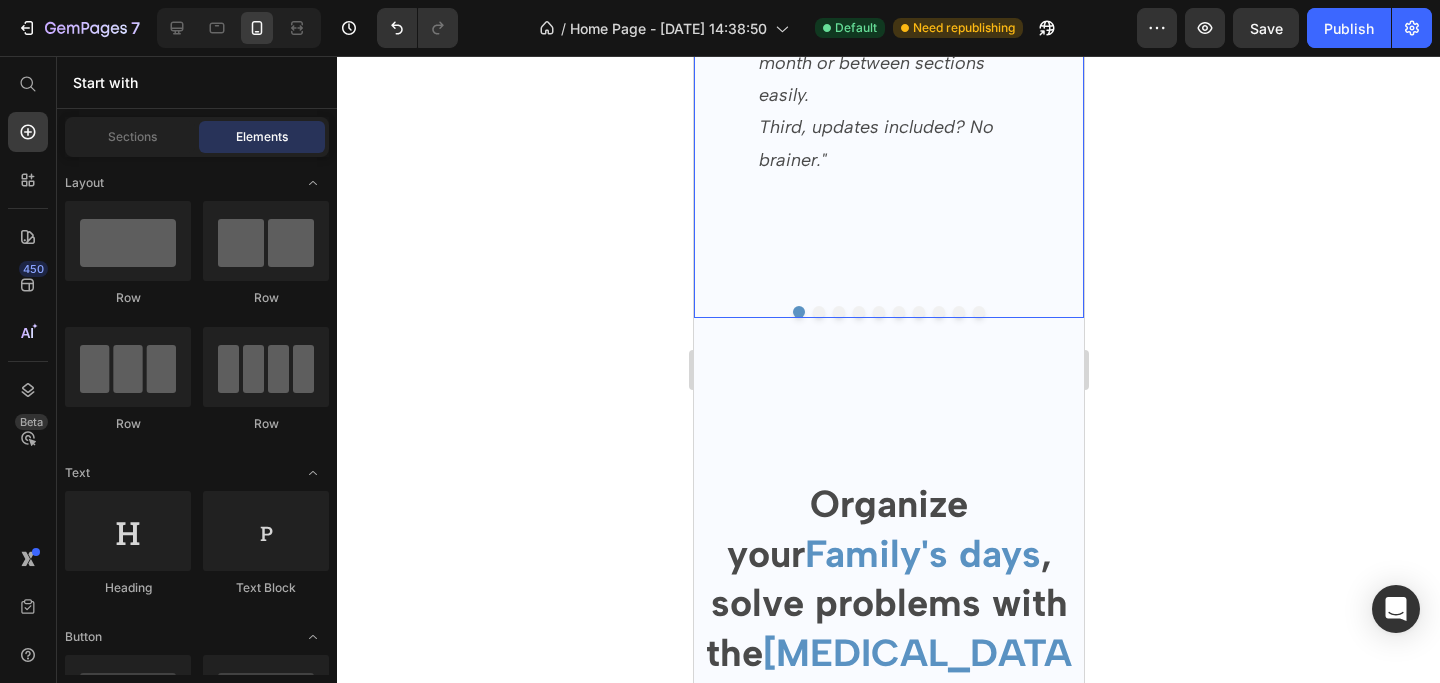 scroll, scrollTop: 3481, scrollLeft: 0, axis: vertical 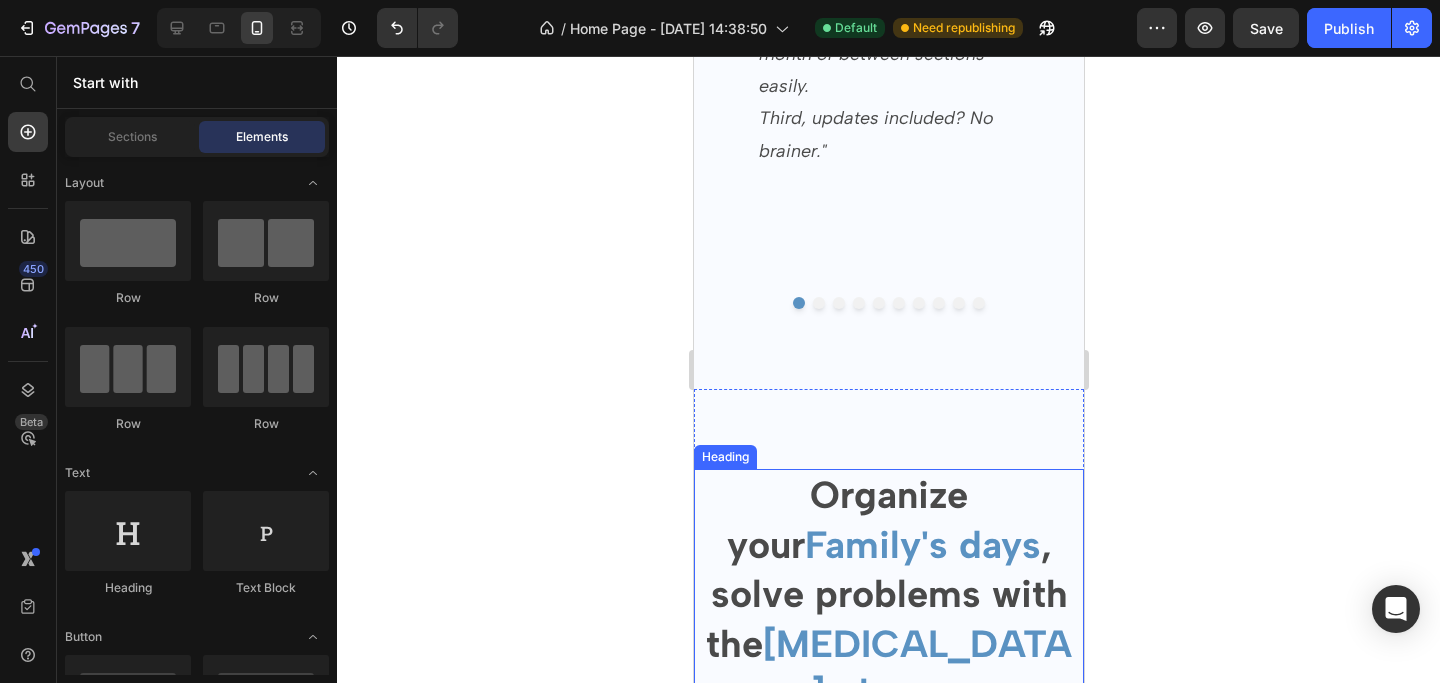 click on "Family's days" at bounding box center (922, 545) 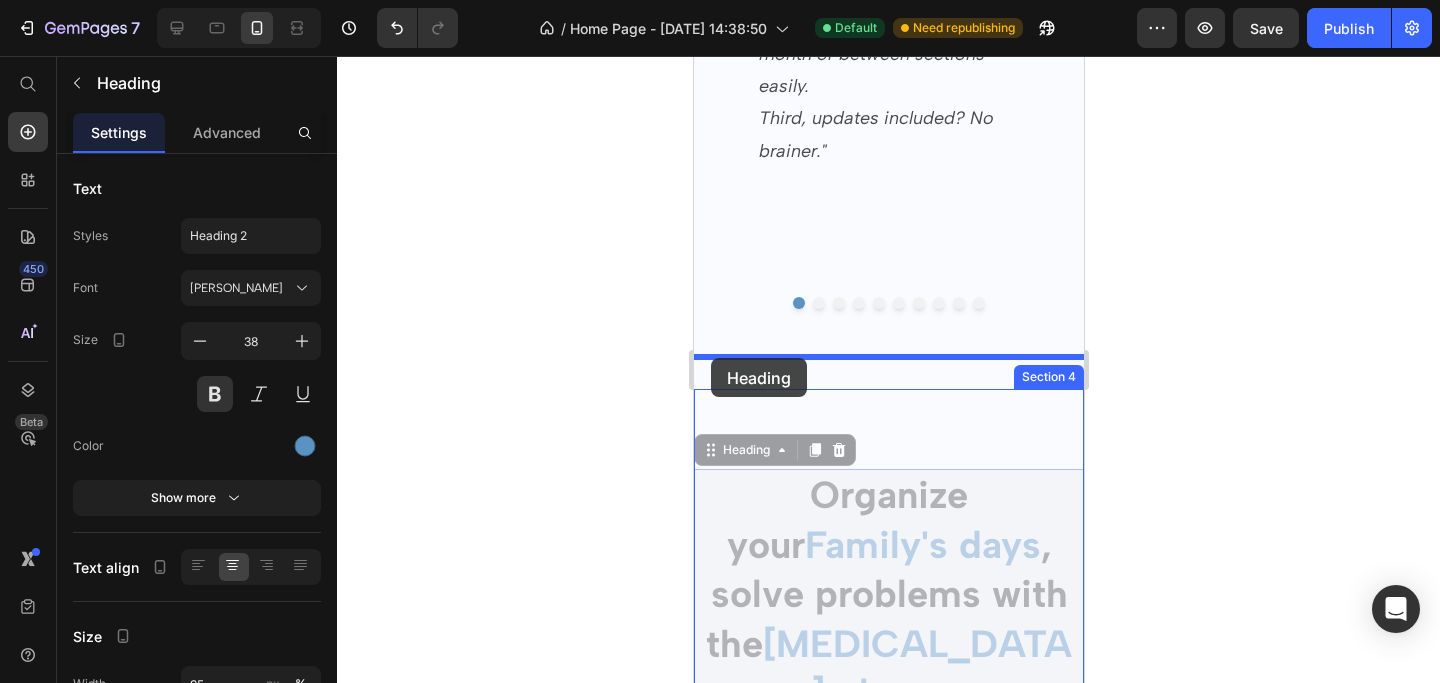drag, startPoint x: 711, startPoint y: 422, endPoint x: 710, endPoint y: 360, distance: 62.008064 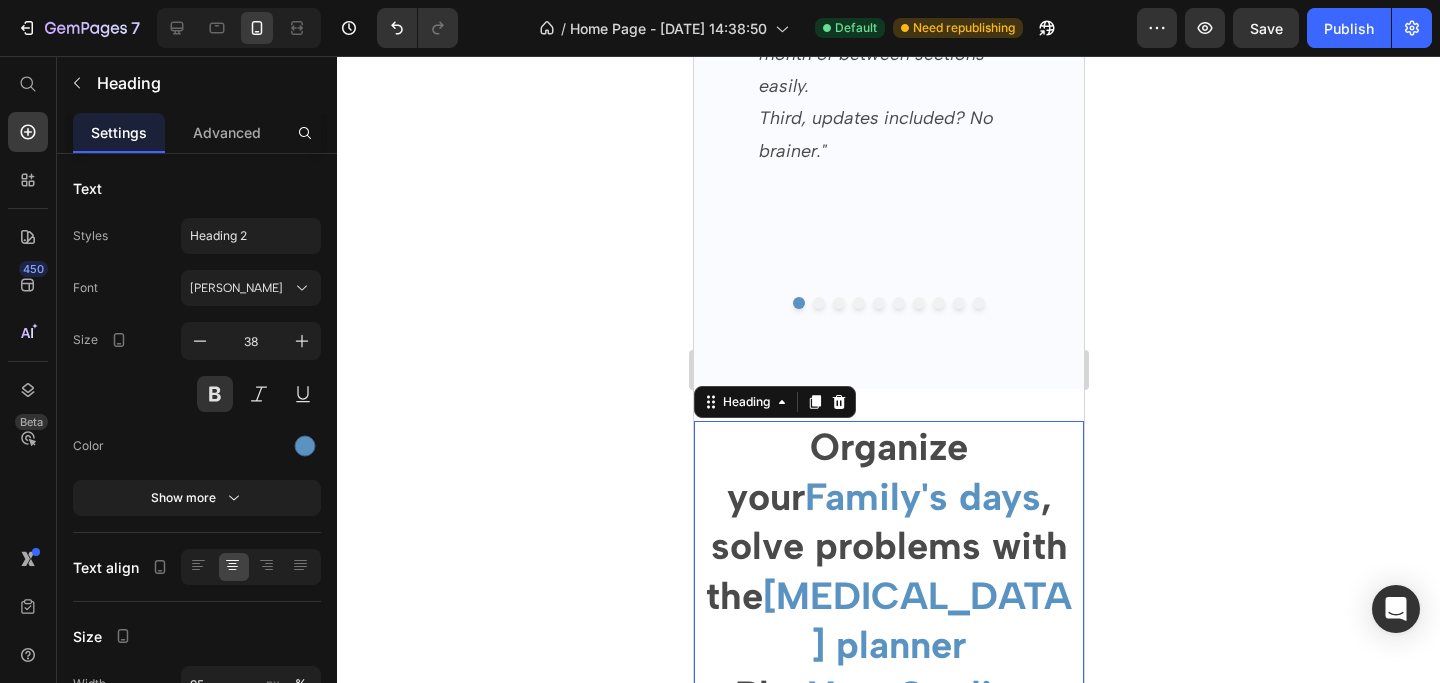 click 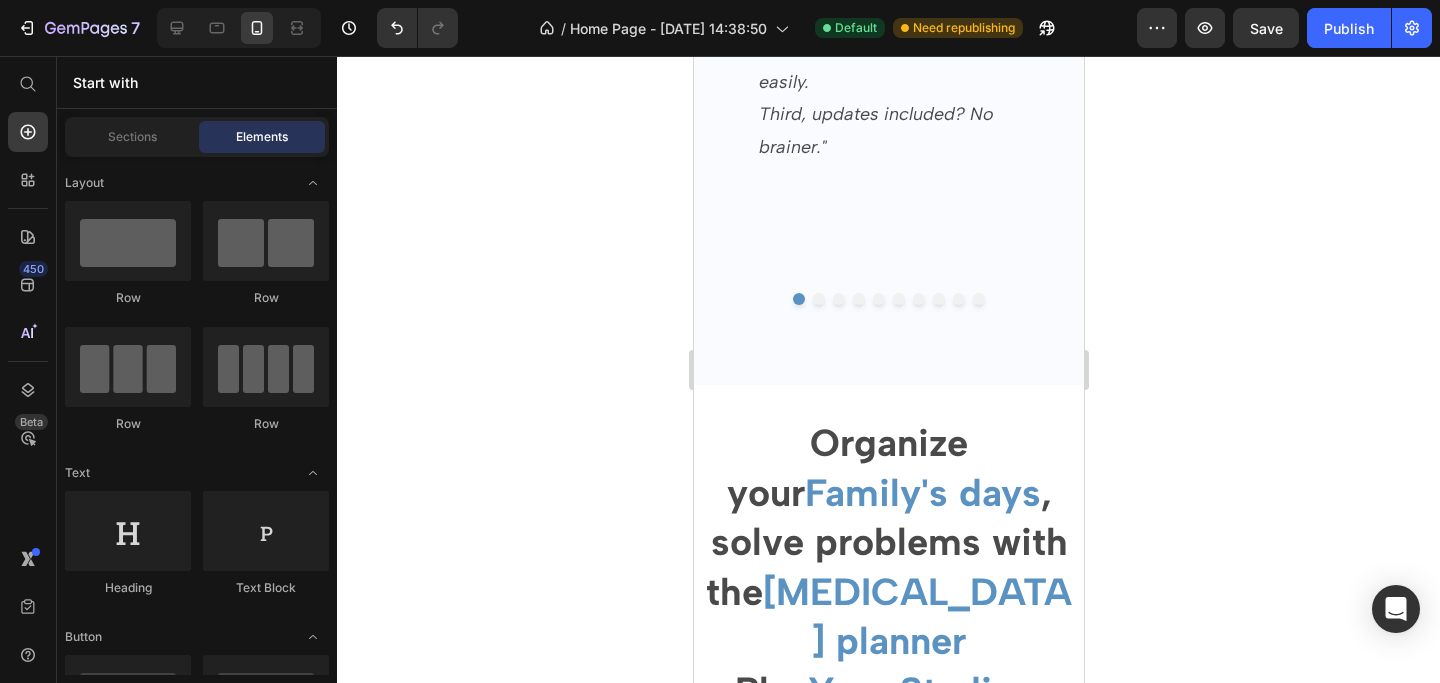 scroll, scrollTop: 3474, scrollLeft: 0, axis: vertical 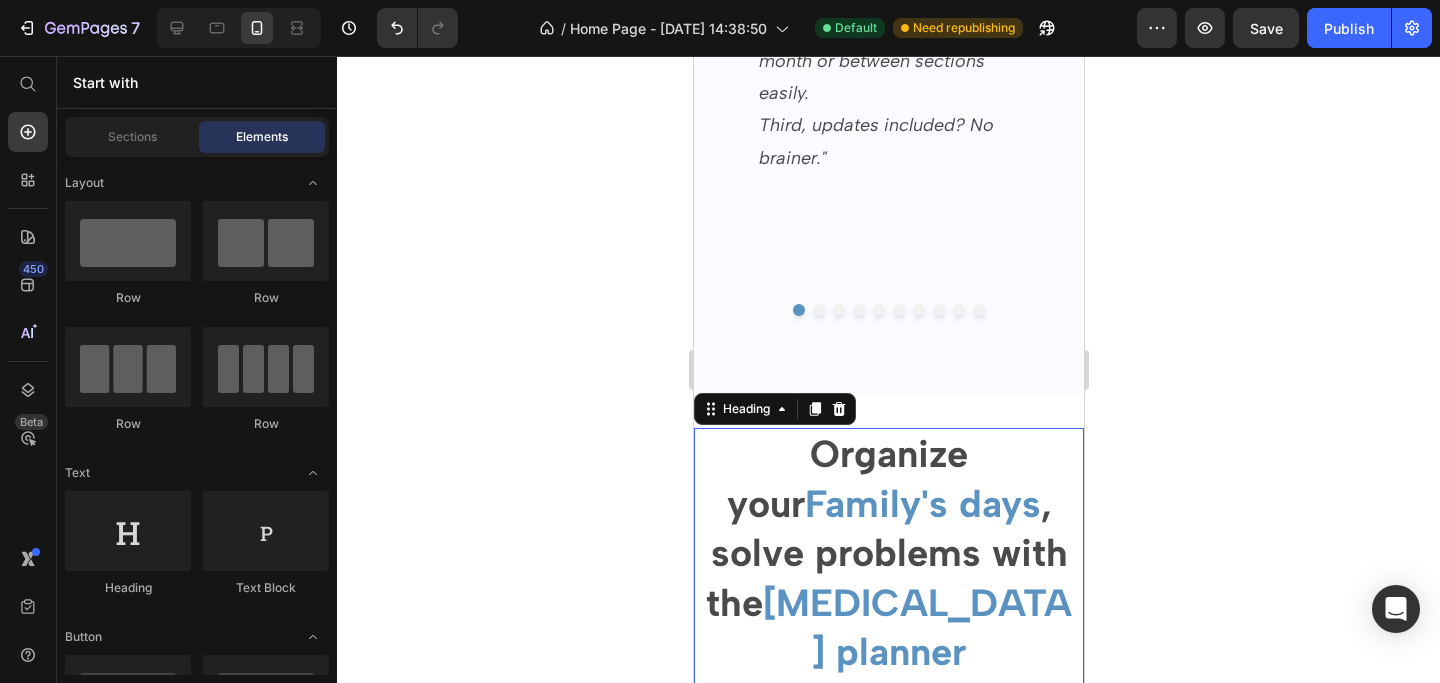 click on "Organize your  Family's days ,  solve problems with the  [MEDICAL_DATA] planner Plan  Your Studies , your  Work Projects ... all with our invaluable templates!" at bounding box center [888, 677] 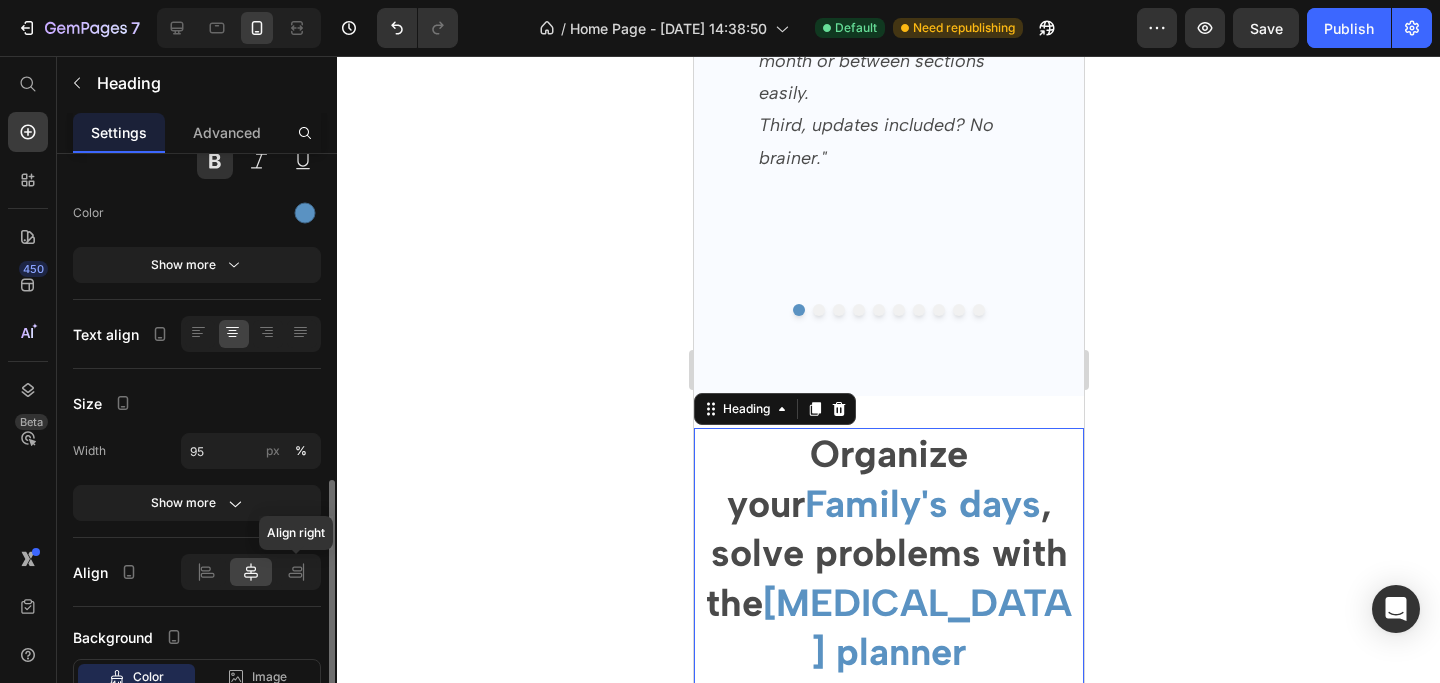 scroll, scrollTop: 447, scrollLeft: 0, axis: vertical 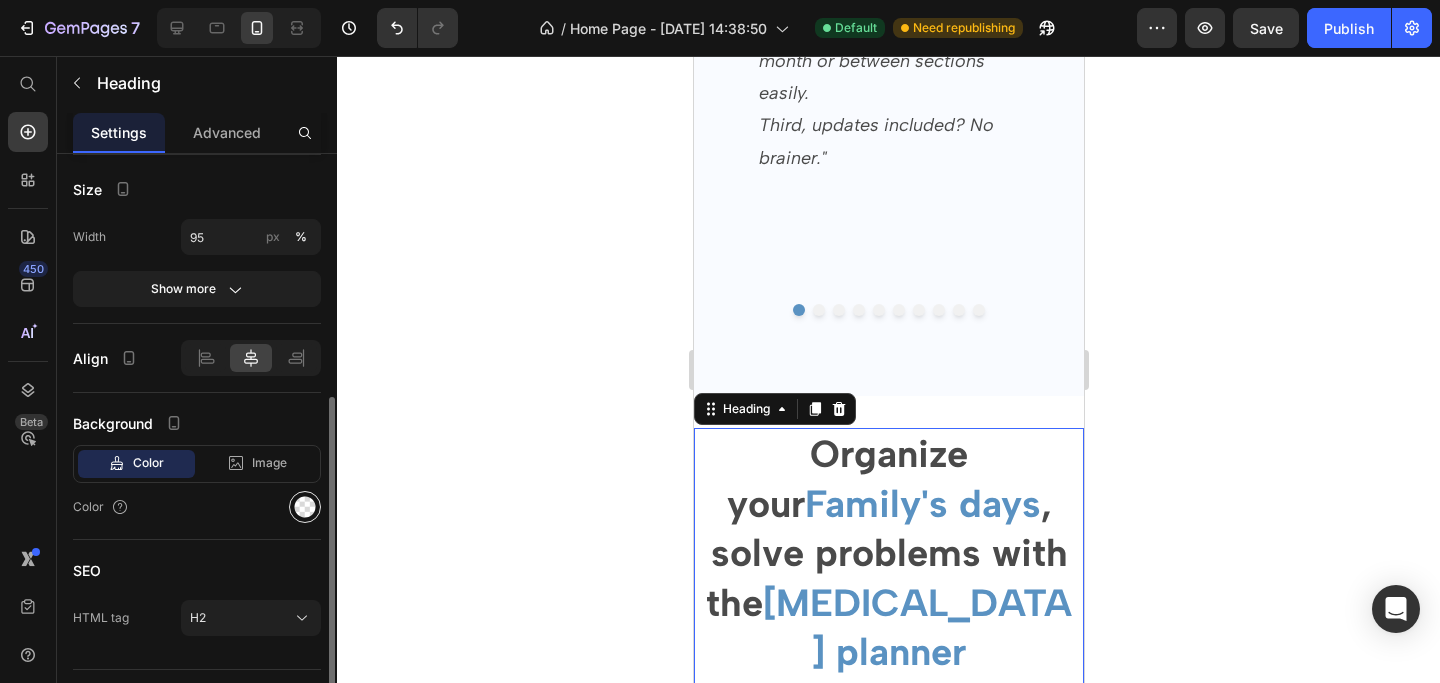 click at bounding box center (305, 507) 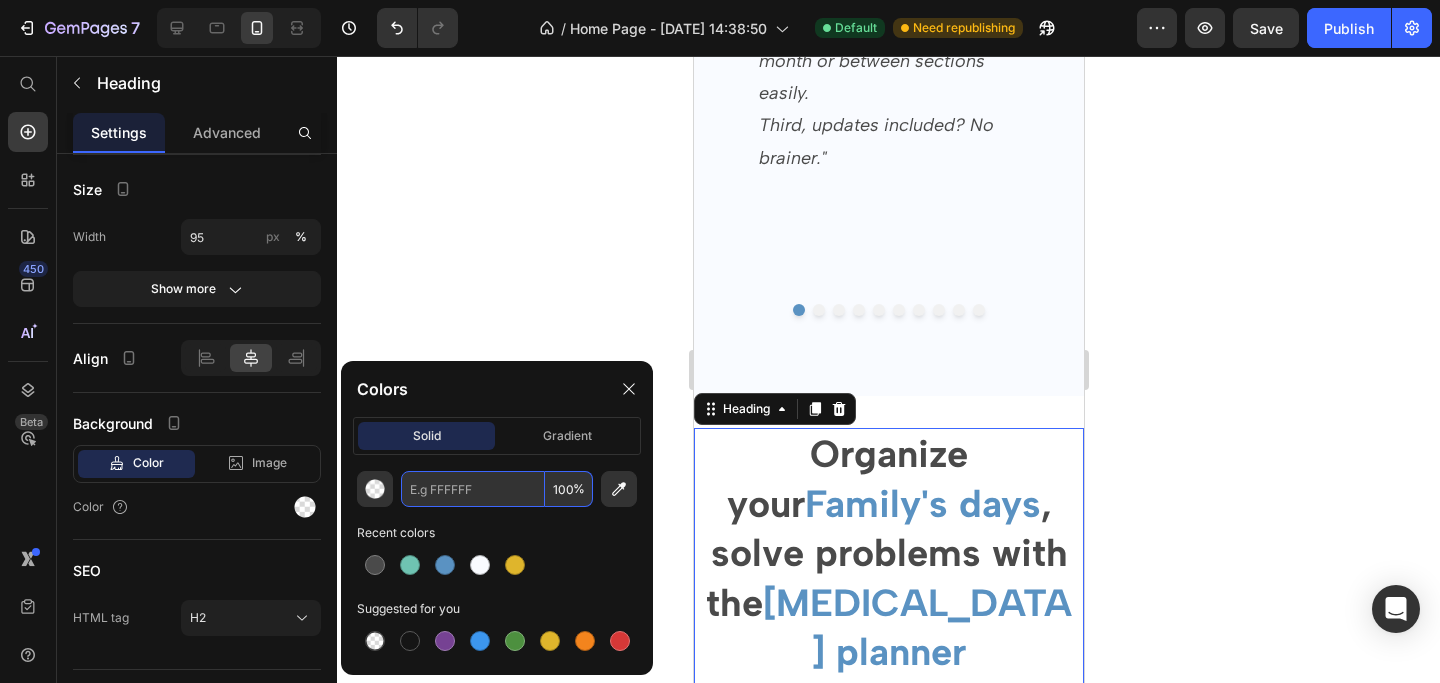 click at bounding box center [473, 489] 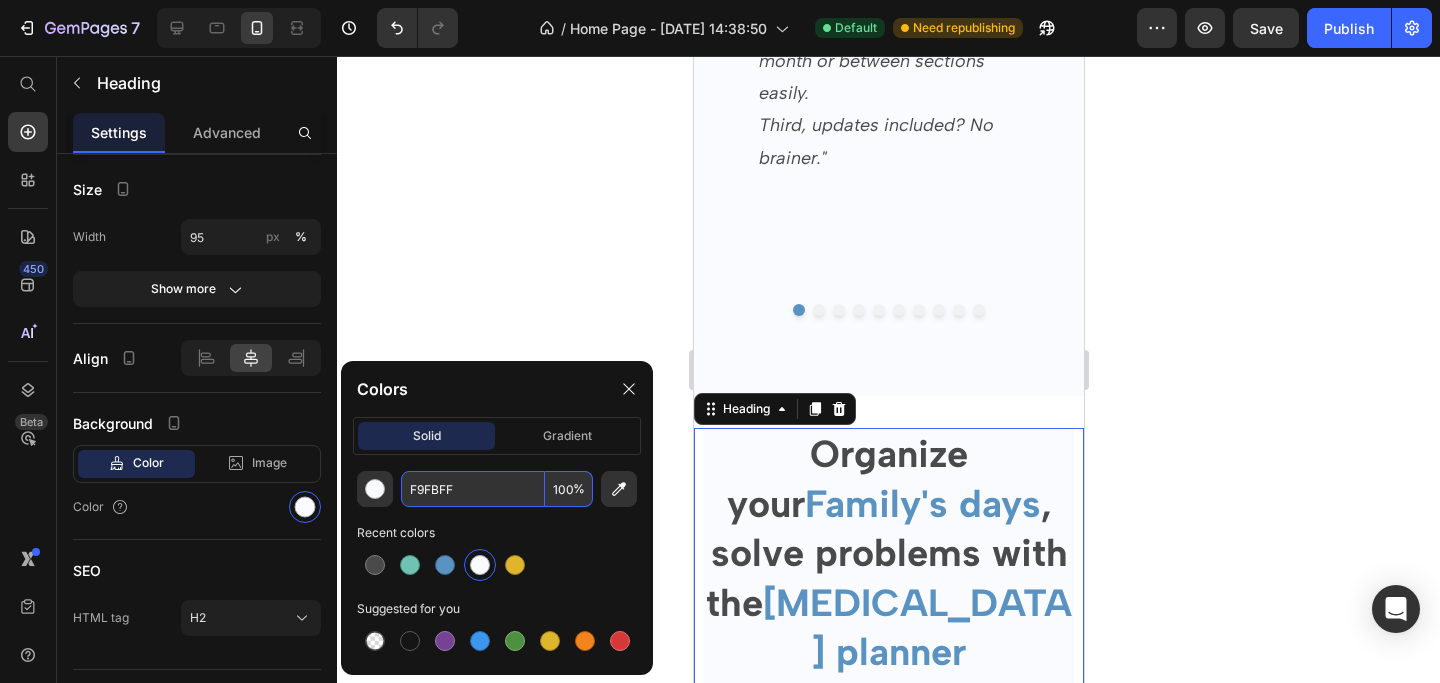 type on "F9FBFF" 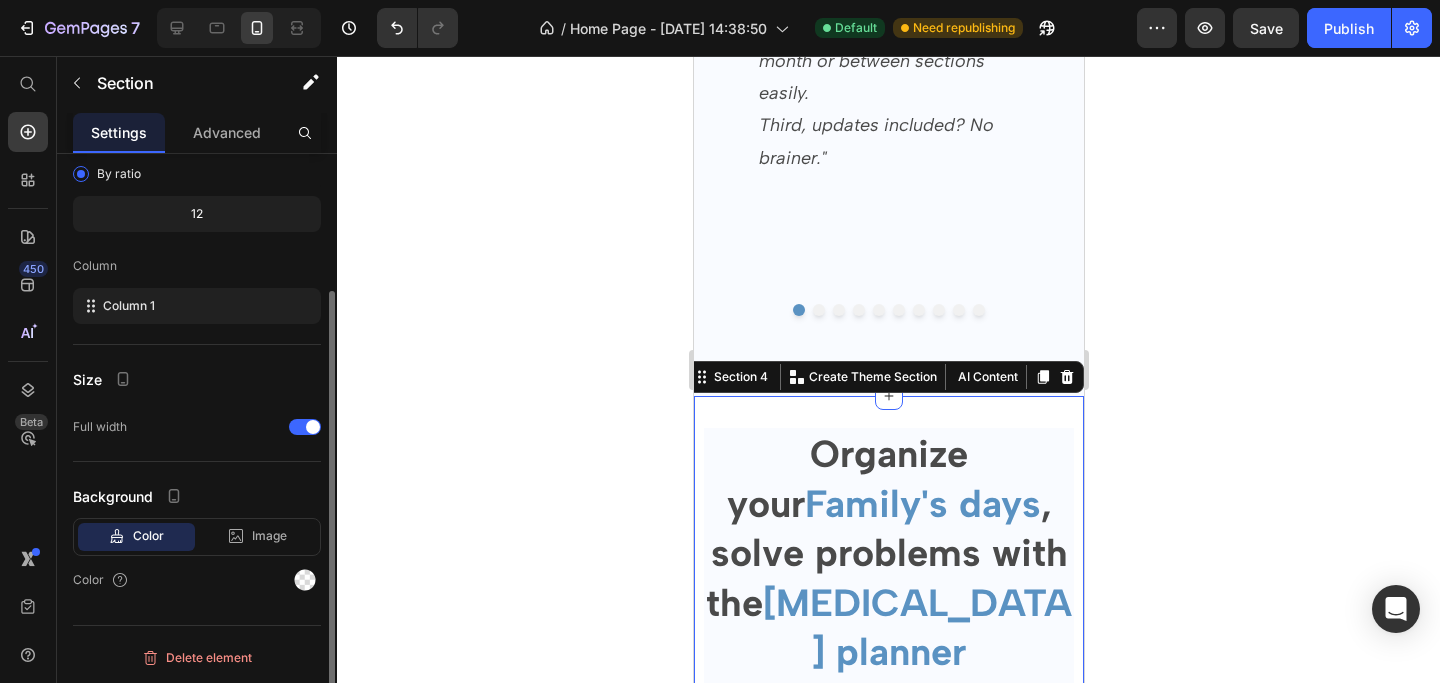 scroll, scrollTop: 0, scrollLeft: 0, axis: both 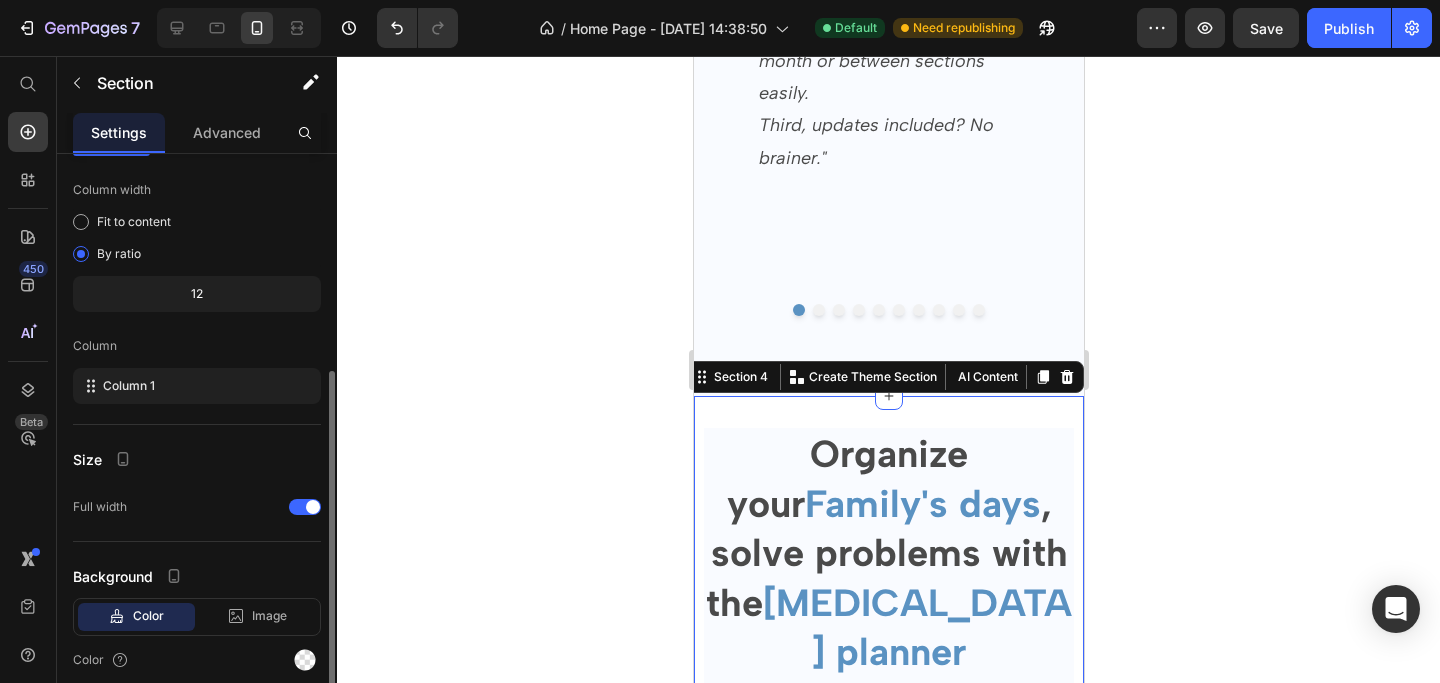 click on "Organize your  Family's days ,  solve problems with the  [MEDICAL_DATA] planner Plan  Your Studies , your  Work Projects ... all with our invaluable templates! Heading Section 4   You can create reusable sections Create Theme Section AI Content Write with GemAI What would you like to describe here? Tone and Voice Persuasive Product TheGuide for Student areMarkable Workflow Show more Generate" at bounding box center (888, 679) 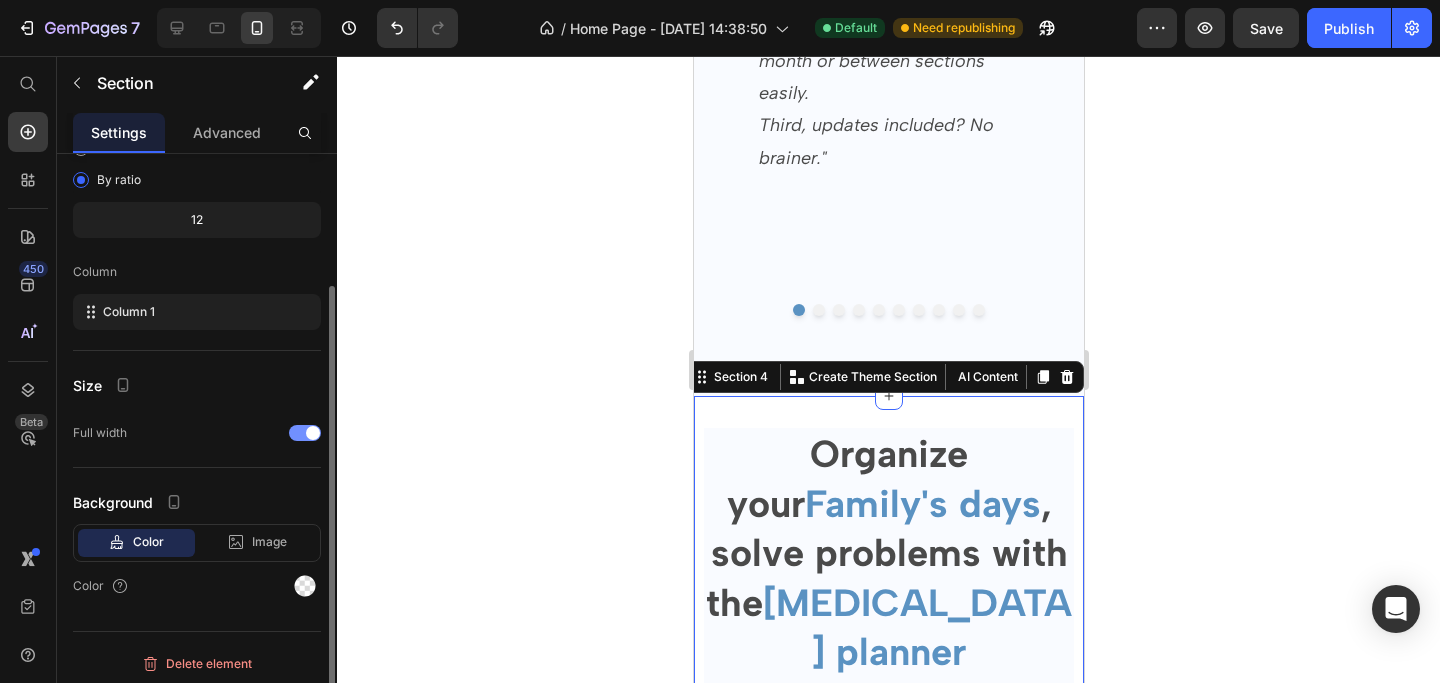scroll, scrollTop: 178, scrollLeft: 0, axis: vertical 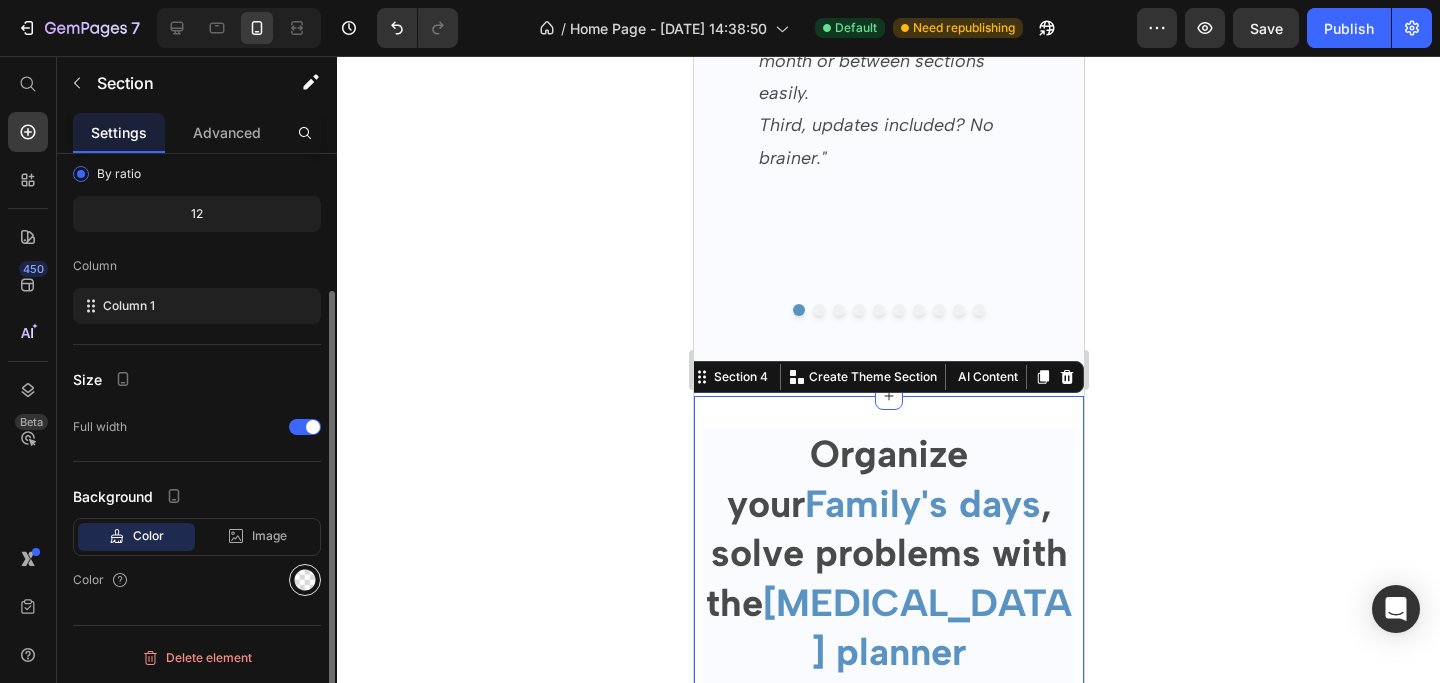 click at bounding box center (305, 580) 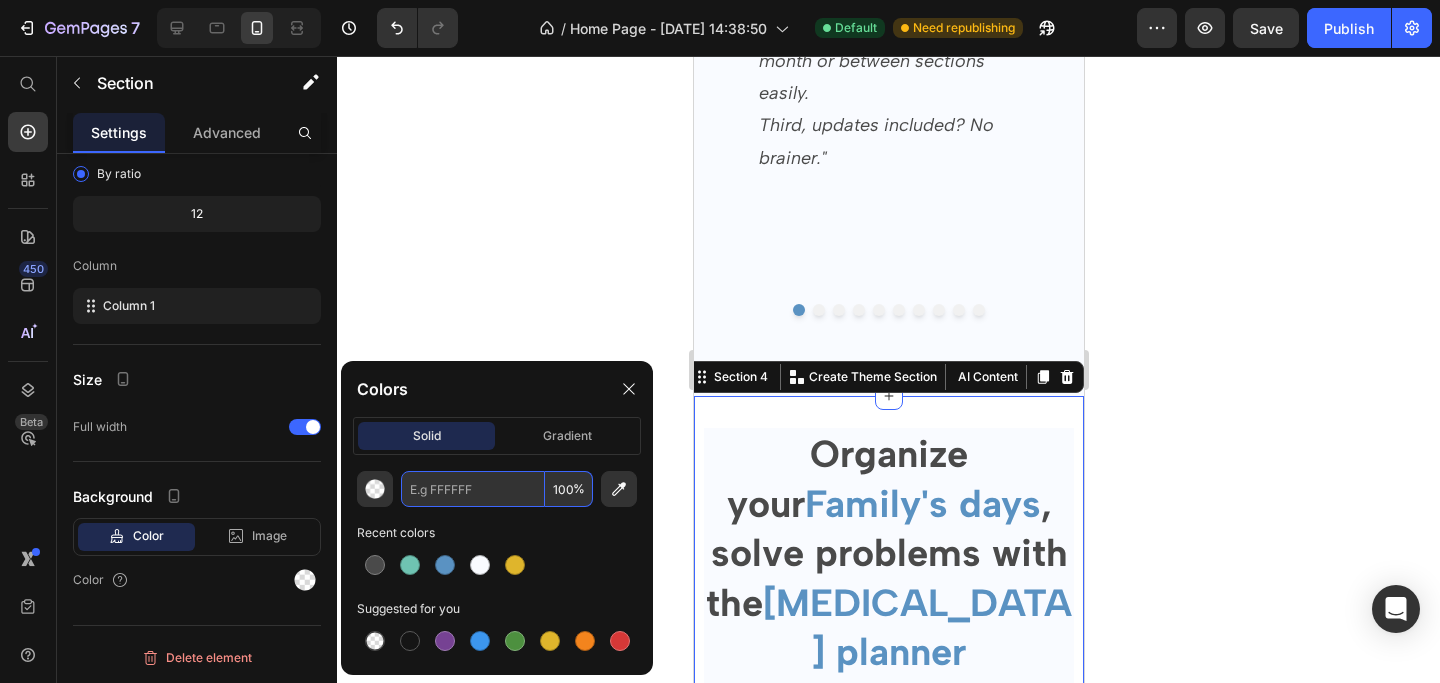 paste on "F9FBFF" 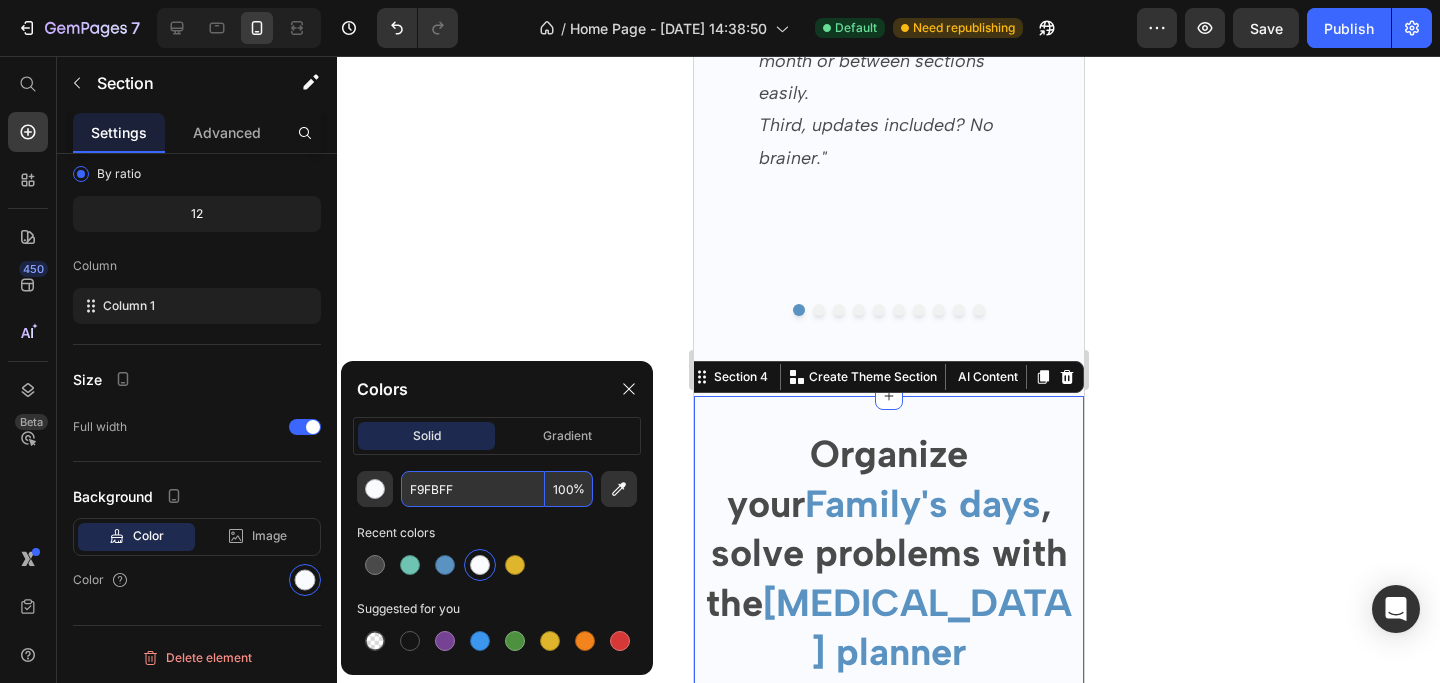 type on "F9FBFF" 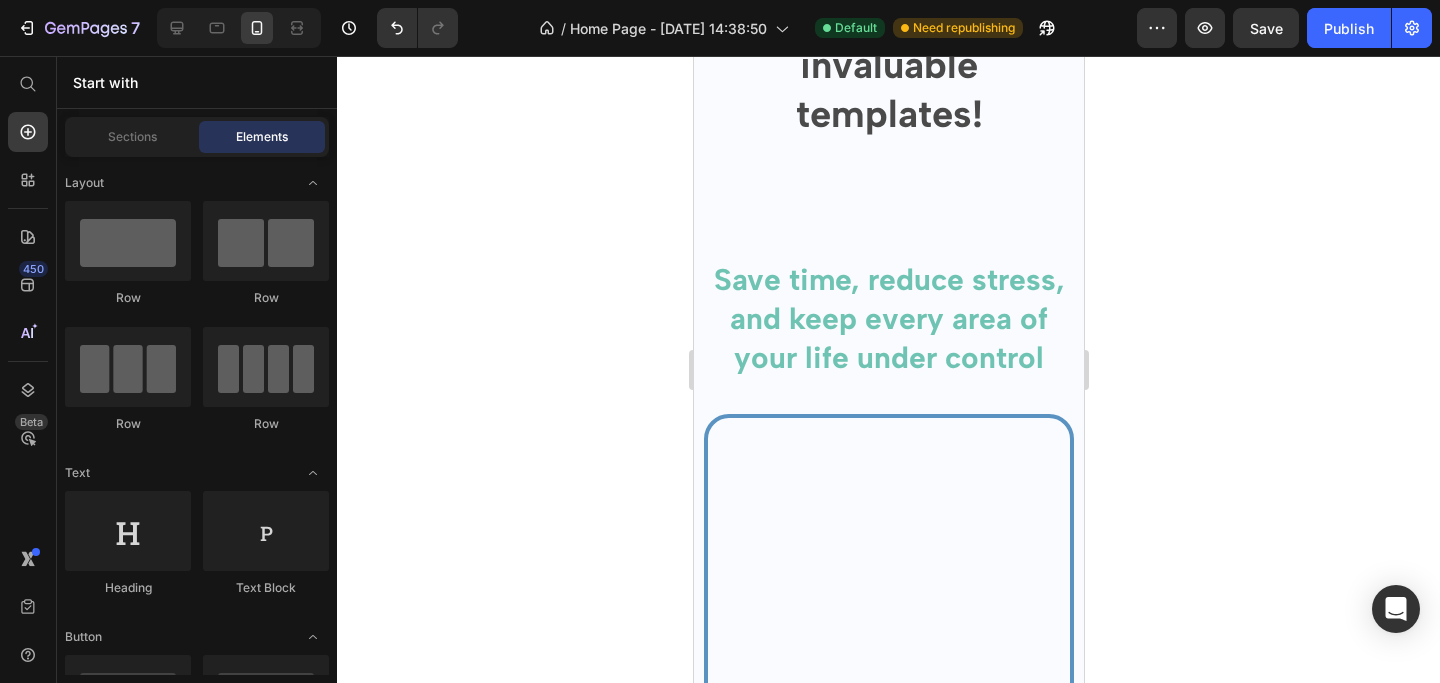 scroll, scrollTop: 4264, scrollLeft: 0, axis: vertical 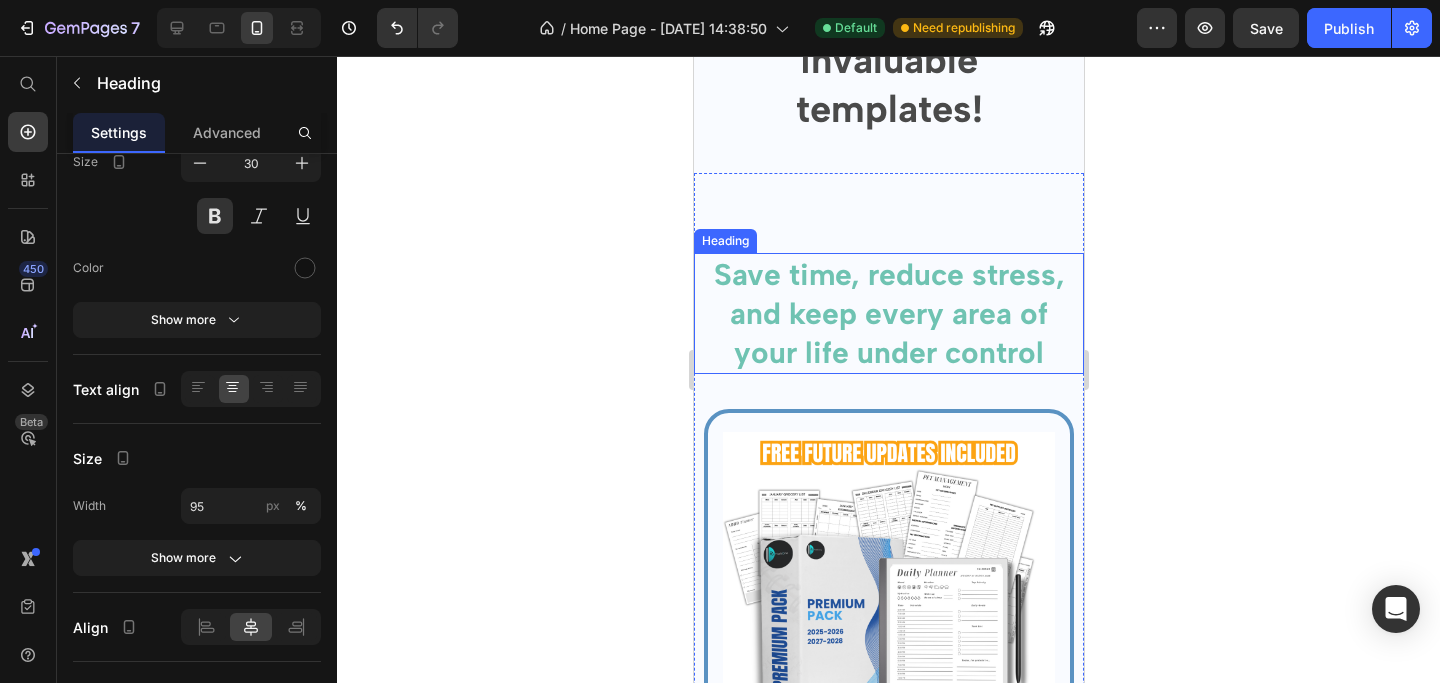 click on "Save time, reduce stress, and keep every area of your life under control" at bounding box center (888, 313) 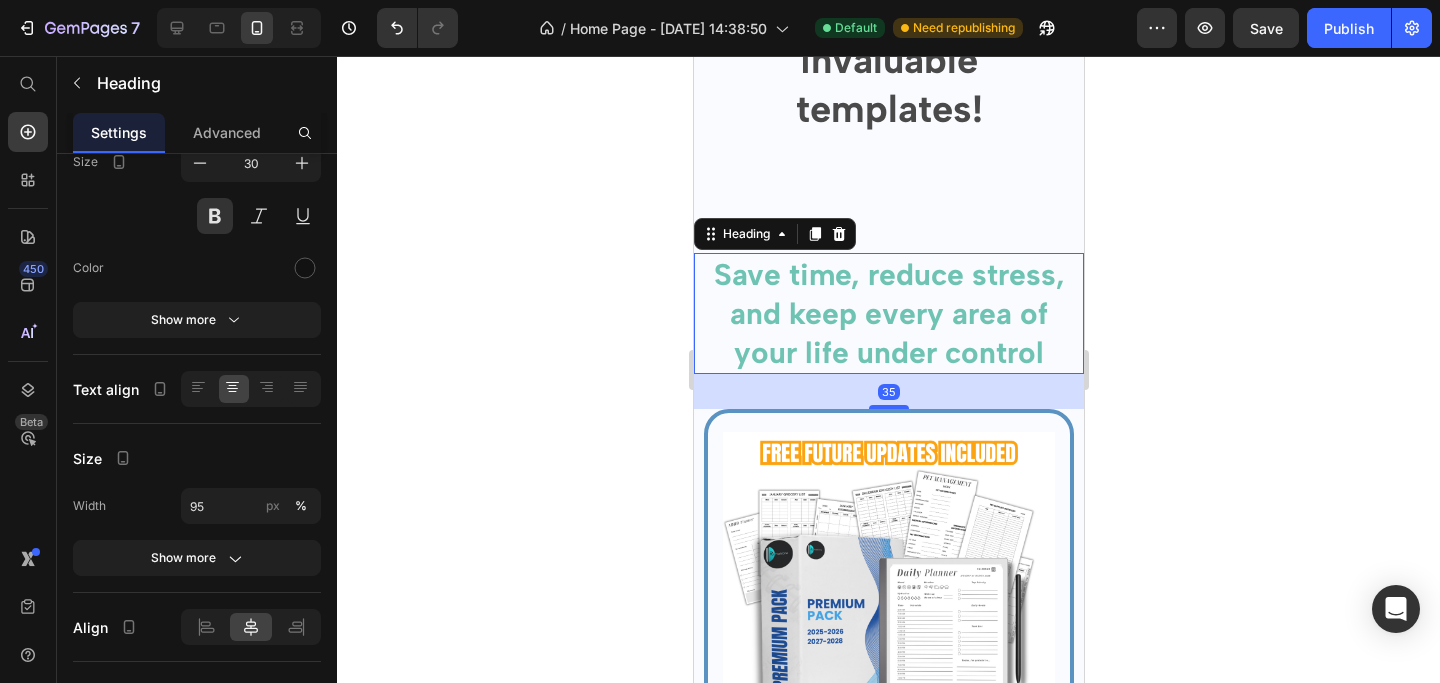 scroll, scrollTop: 0, scrollLeft: 0, axis: both 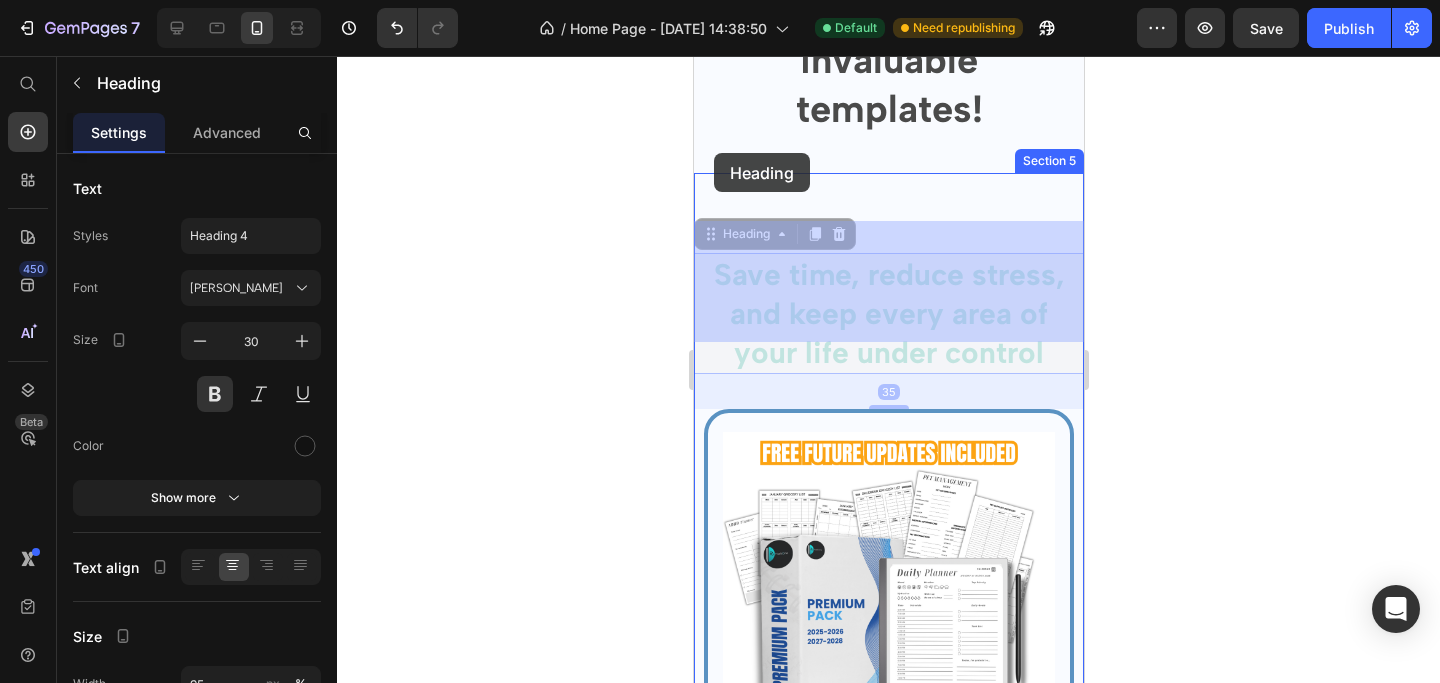 drag, startPoint x: 711, startPoint y: 211, endPoint x: 713, endPoint y: 153, distance: 58.034473 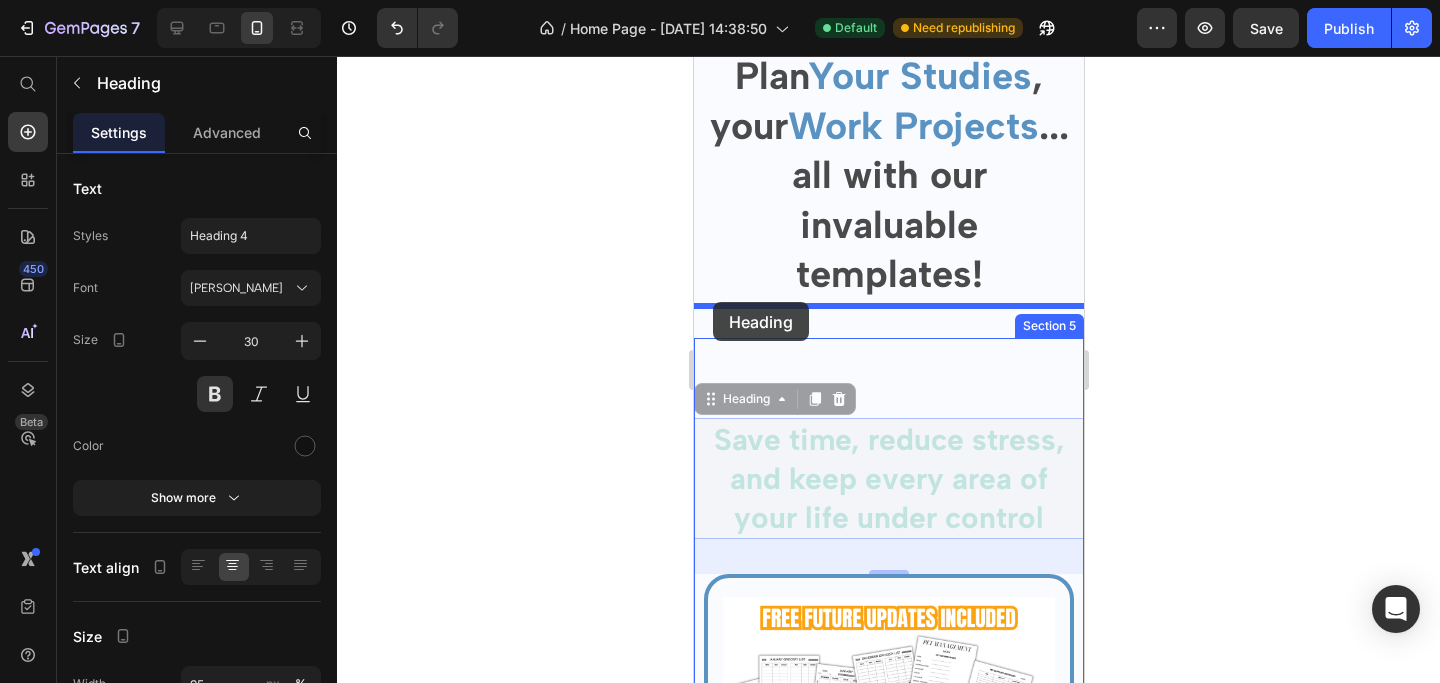 drag, startPoint x: 709, startPoint y: 203, endPoint x: 712, endPoint y: 302, distance: 99.04544 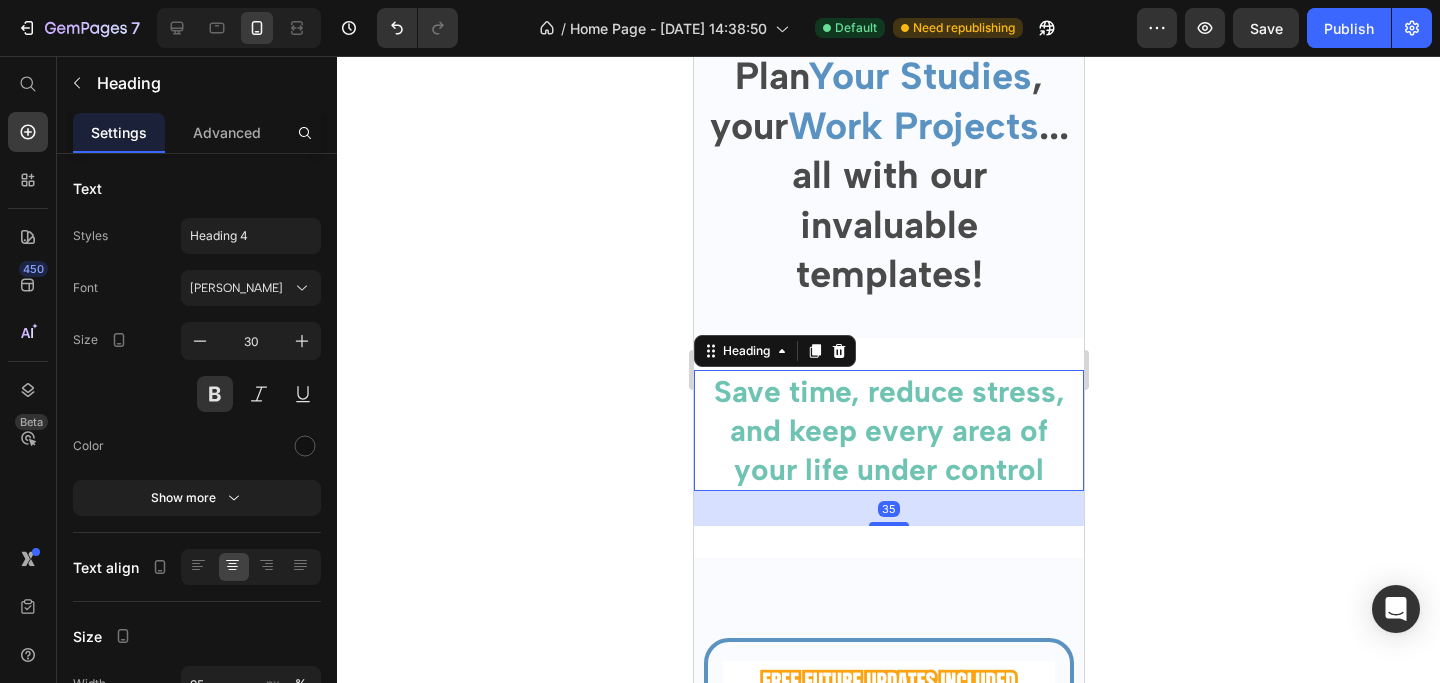 click 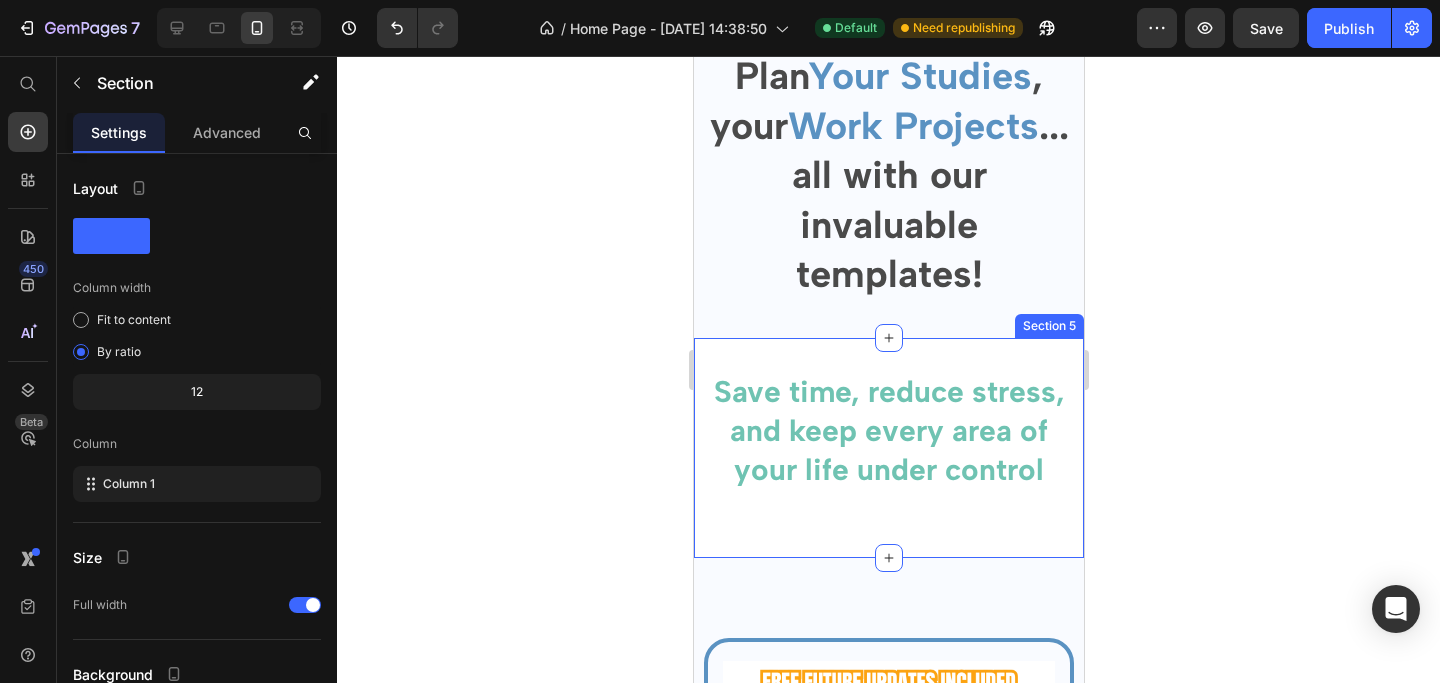 click on "Save time, reduce stress, and keep every area of your life under control Heading Section 5" at bounding box center [888, 448] 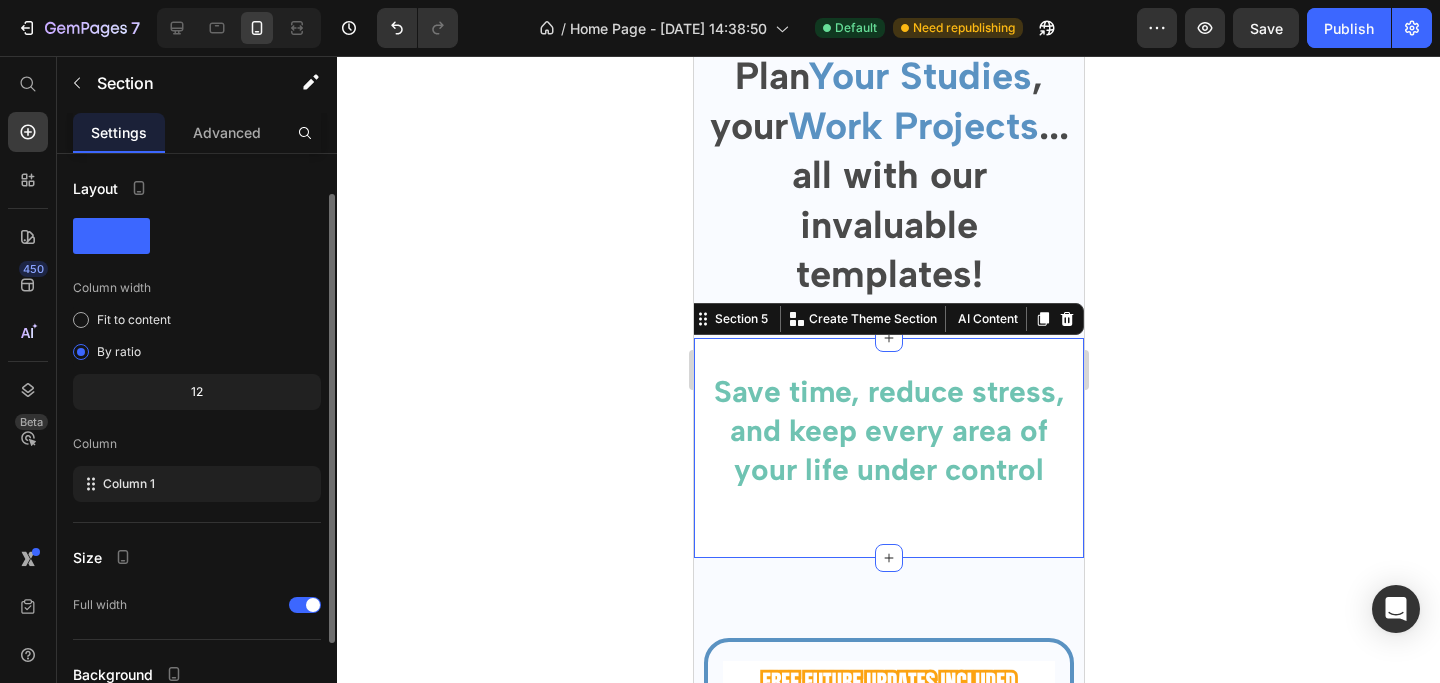 scroll, scrollTop: 178, scrollLeft: 0, axis: vertical 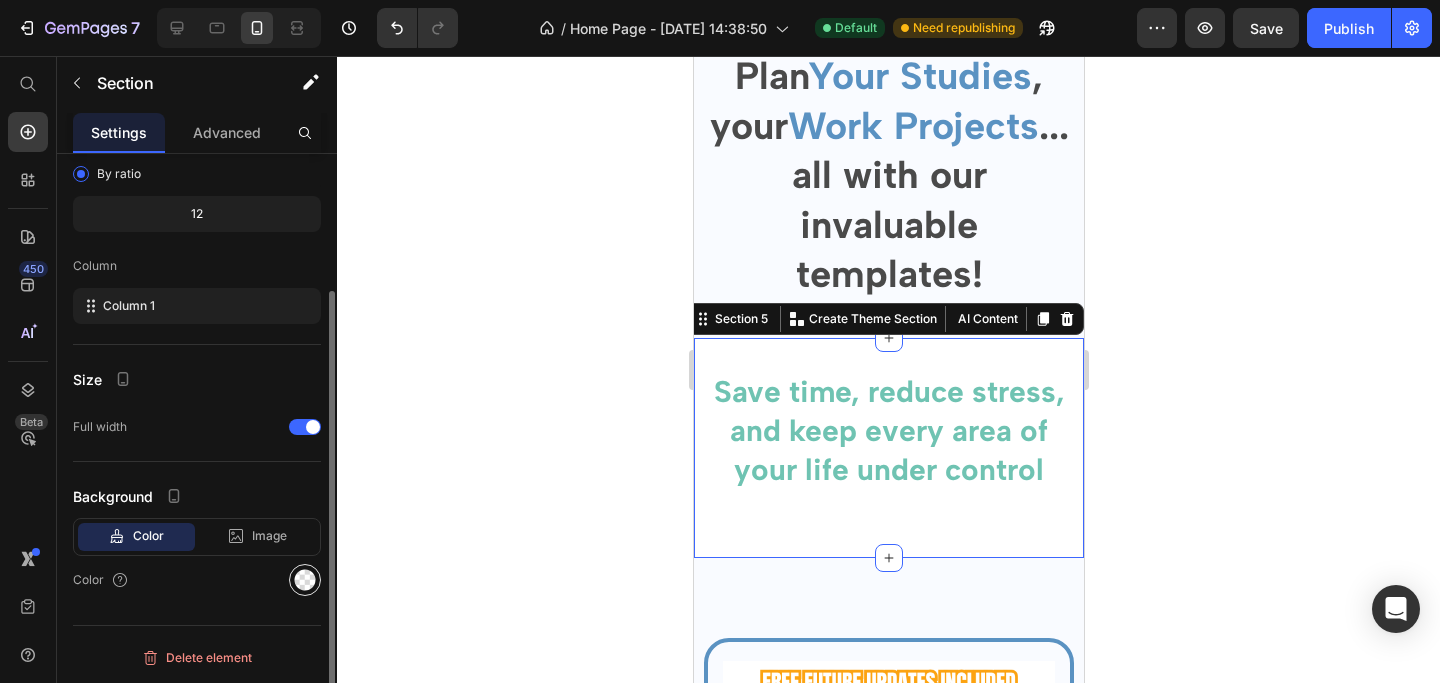 click at bounding box center (305, 580) 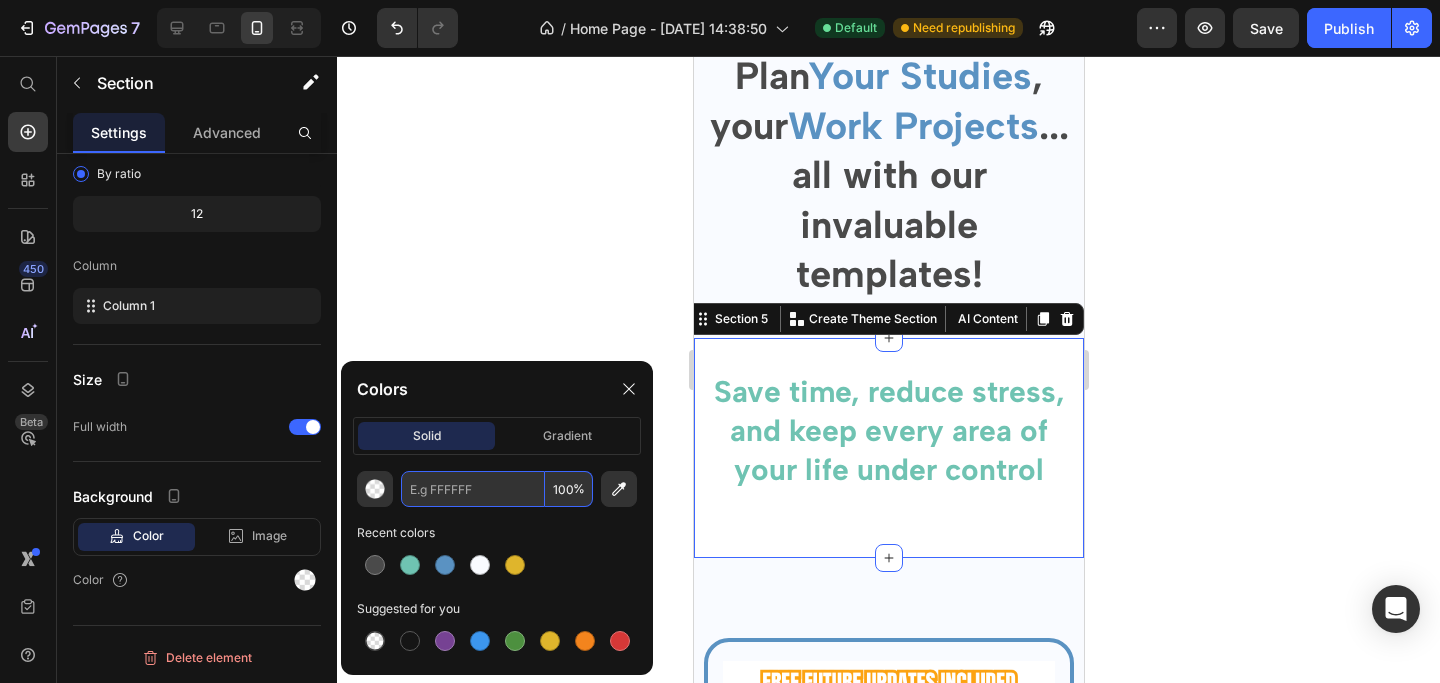click at bounding box center [473, 489] 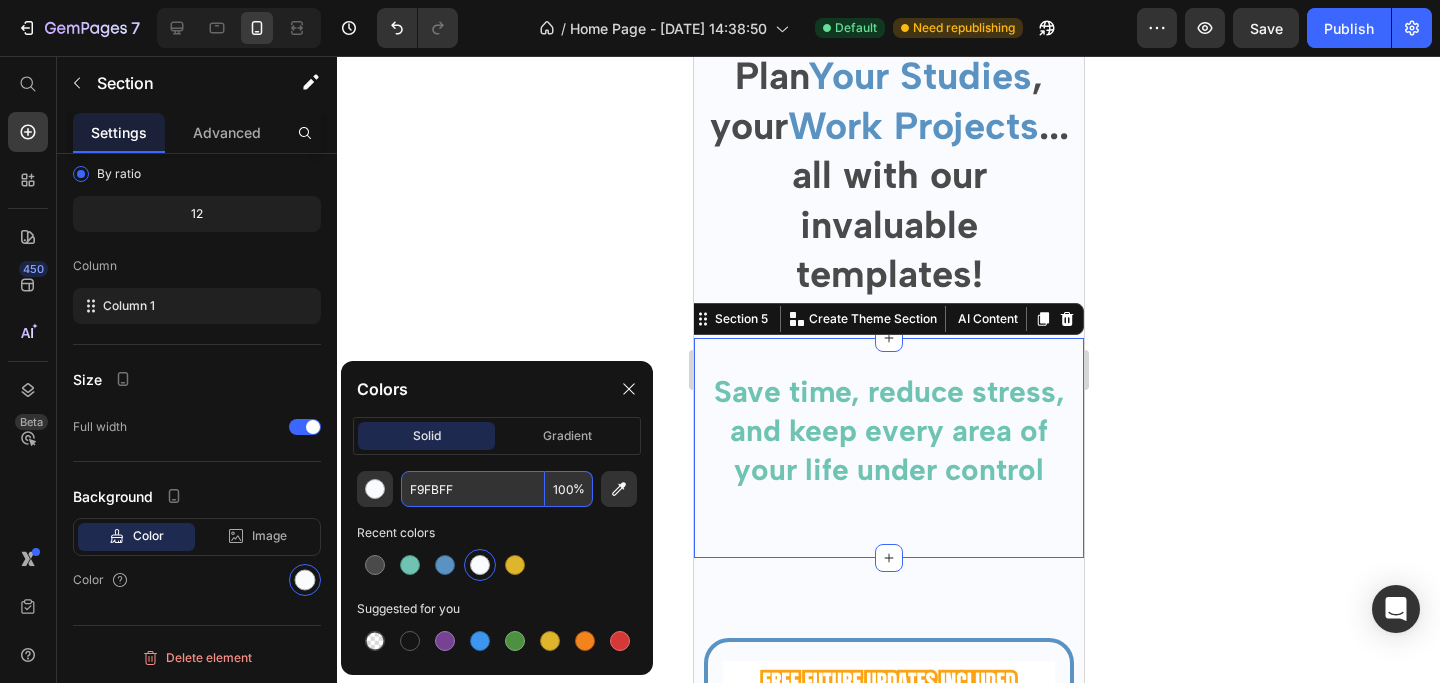 type on "F9FBFF" 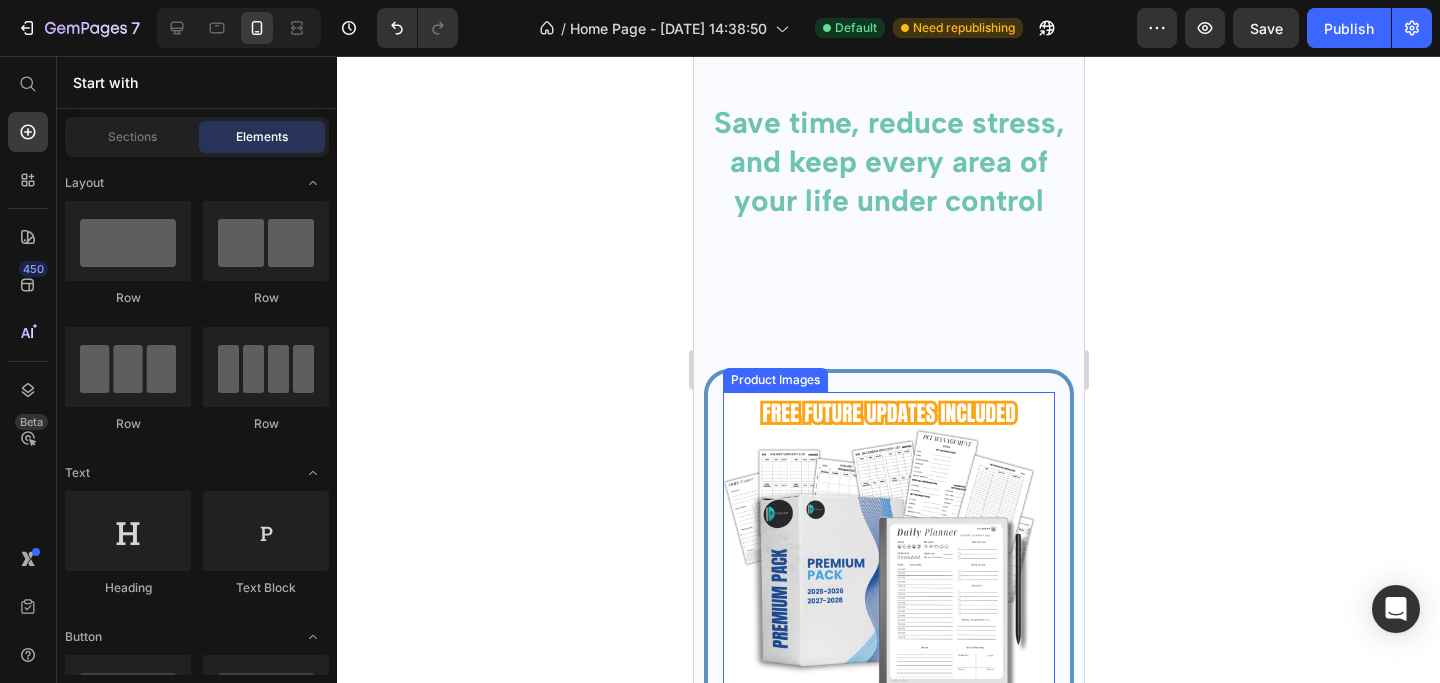 scroll, scrollTop: 4302, scrollLeft: 0, axis: vertical 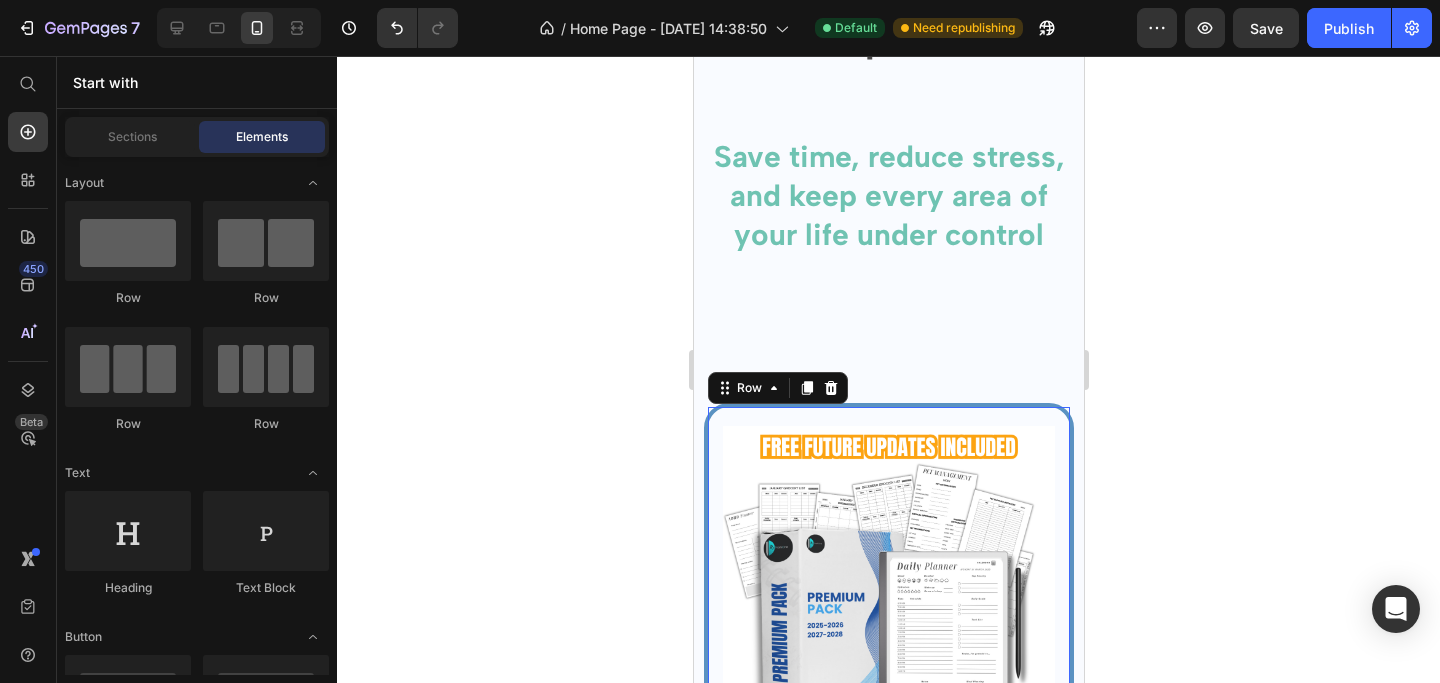 click on "Heading Product Images reMarkOne Templates Pack Product Title
100+ Professionally Designed Templates  optimized for ReMarkable
Compatible with all  ReMarkable models
Version for  Right-Handed and Left-Handed  users
Over 6,500 Hyperlinked Pages  for fast and intuitive navigation
Dated Planners Included
Instant Access  upon purchase
FREE Bonus Included:  Travel Planner  Item List Available Packs Premium Pack: Current Year [DATE] + Free Future Updates ( [DATE] - [DATE] -[DATE] ) Standard Pack: Only Current Year [DATE] Product Variants & Swatches $49.00 Product Price $100.00 Product Price Row Icon Icon Icon Icon Icon Icon List 4.9/5 ( 1655 Reviews) Text Block Row
Add To Cart Add to Cart
One-Time Payment & Instant Access Item List Product Row   16" at bounding box center [888, 1077] 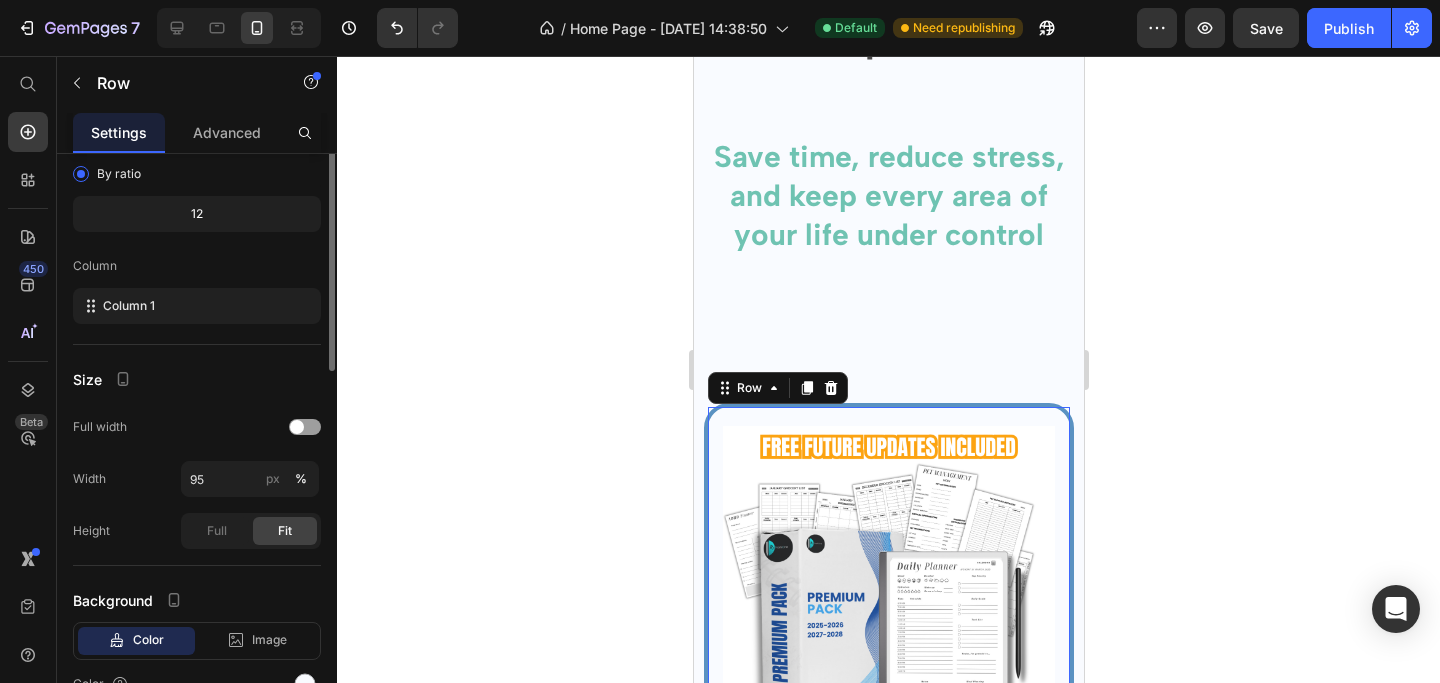 scroll, scrollTop: 0, scrollLeft: 0, axis: both 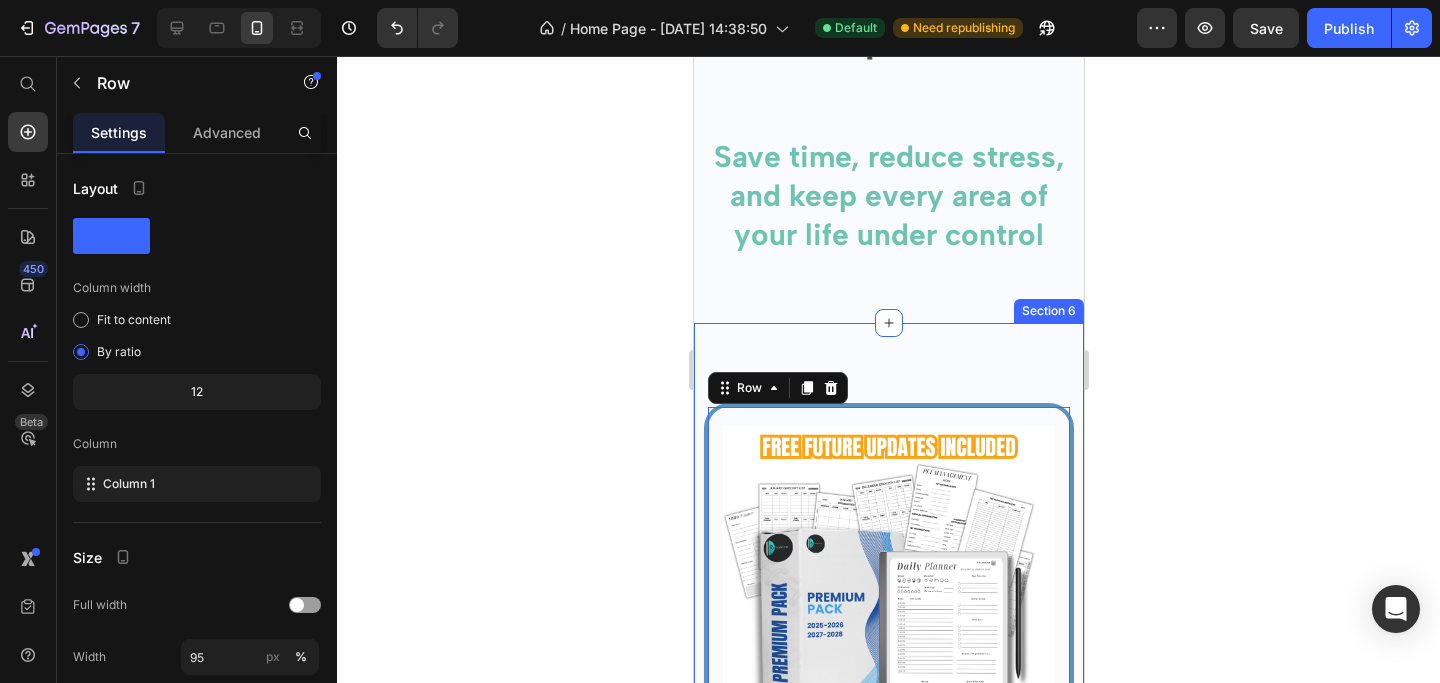 click on "Heading Product Images reMarkOne Templates Pack Product Title
100+ Professionally Designed Templates  optimized for ReMarkable
Compatible with all  ReMarkable models
Version for  Right-Handed and Left-Handed  users
Over 6,500 Hyperlinked Pages  for fast and intuitive navigation
Dated Planners Included
Instant Access  upon purchase
FREE Bonus Included:  Travel Planner  Item List Available Packs Premium Pack: Current Year [DATE] + Free Future Updates ( [DATE] - [DATE] -[DATE] ) Standard Pack: Only Current Year [DATE] Product Variants & Swatches $49.00 Product Price $100.00 Product Price Row Icon Icon Icon Icon Icon Icon List 4.9/5 ( 1655 Reviews) Text Block Row
Add To Cart Add to Cart
One-Time Payment & Instant Access Item List Product Row   16 Section 6" at bounding box center [888, 1085] 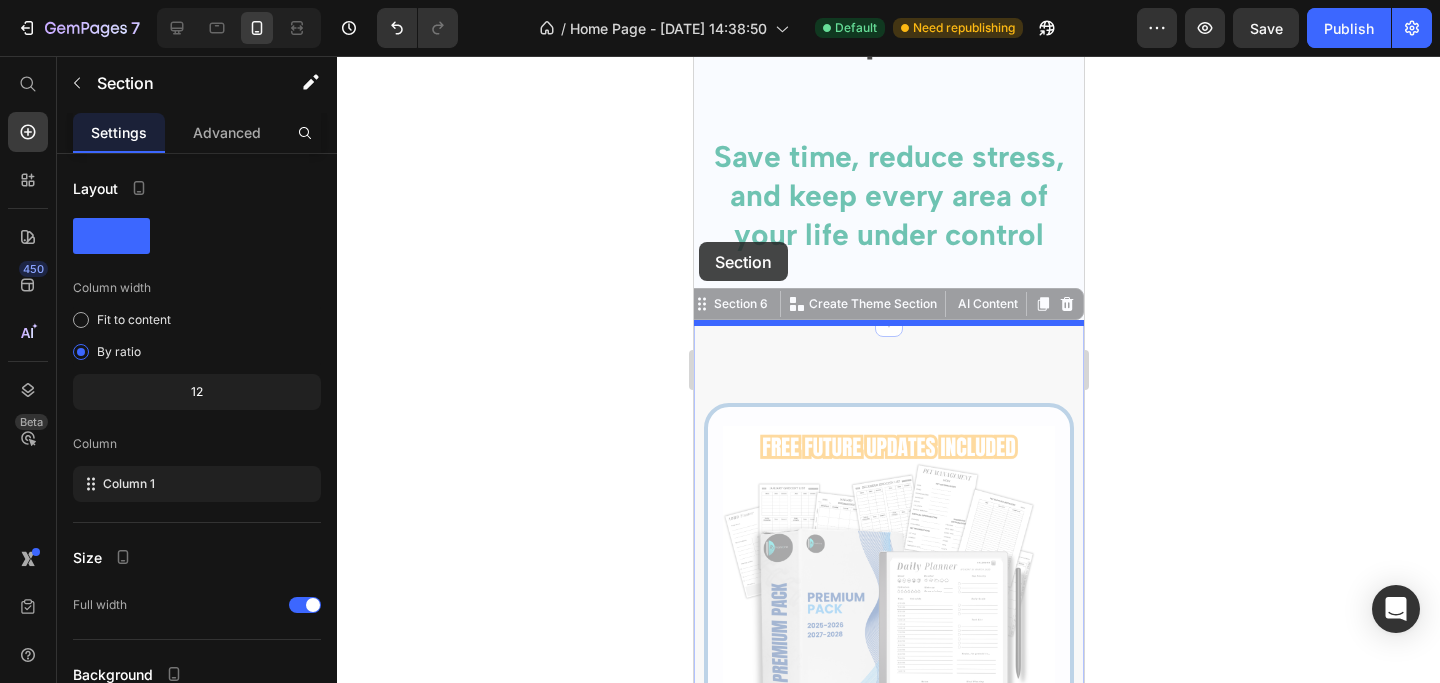 drag, startPoint x: 697, startPoint y: 308, endPoint x: 697, endPoint y: 243, distance: 65 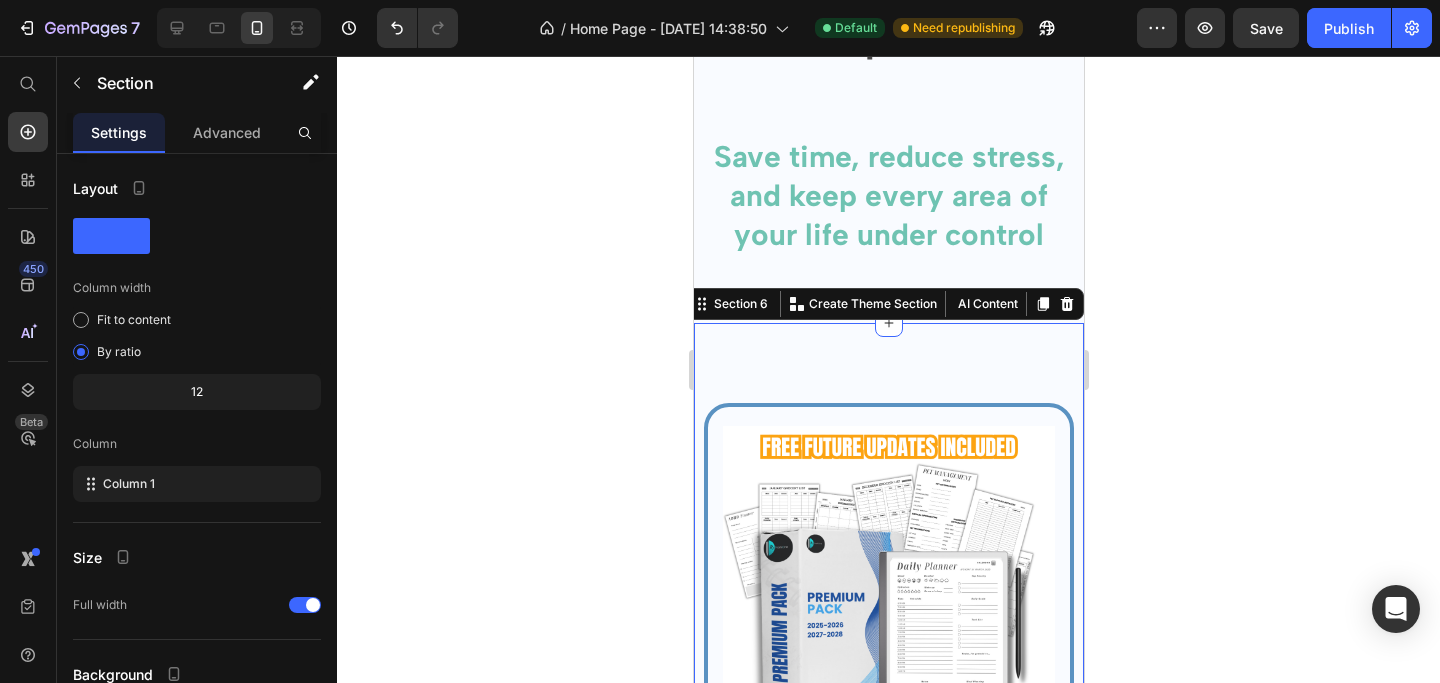 click 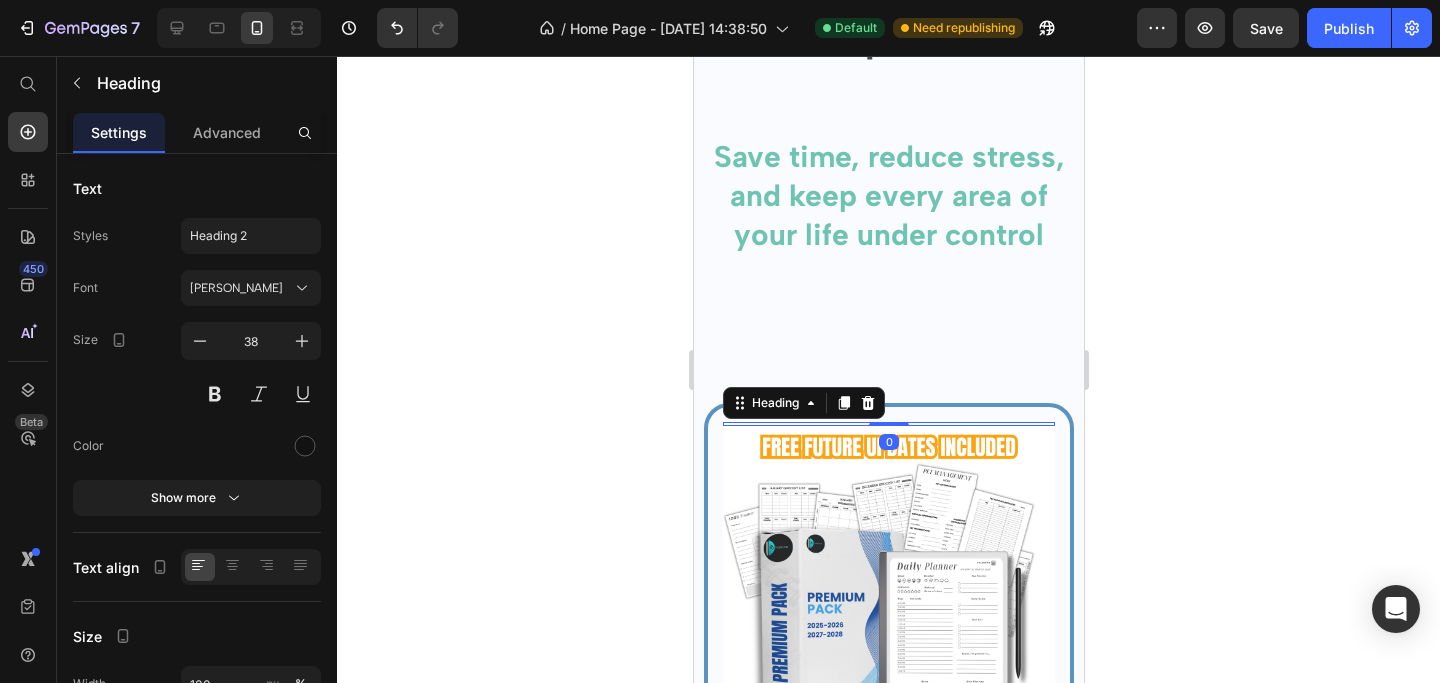 click at bounding box center (888, 424) 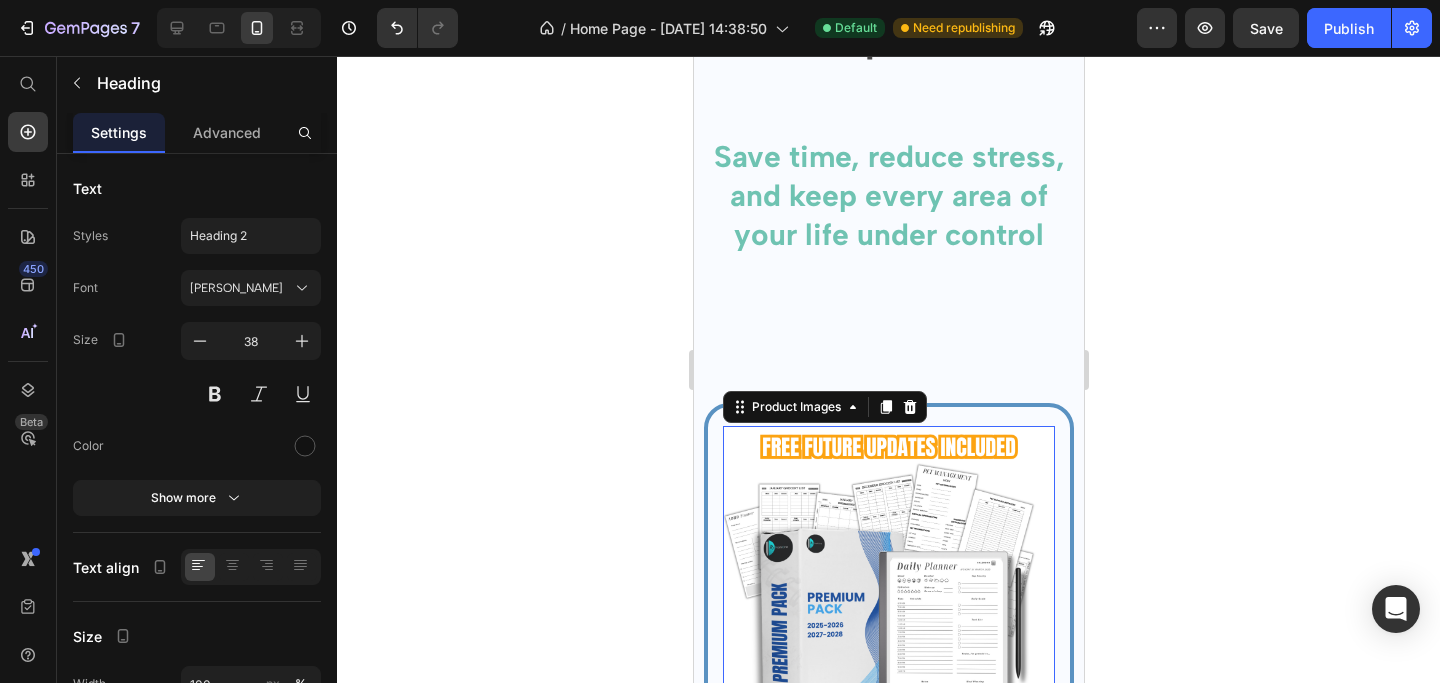click at bounding box center (888, 592) 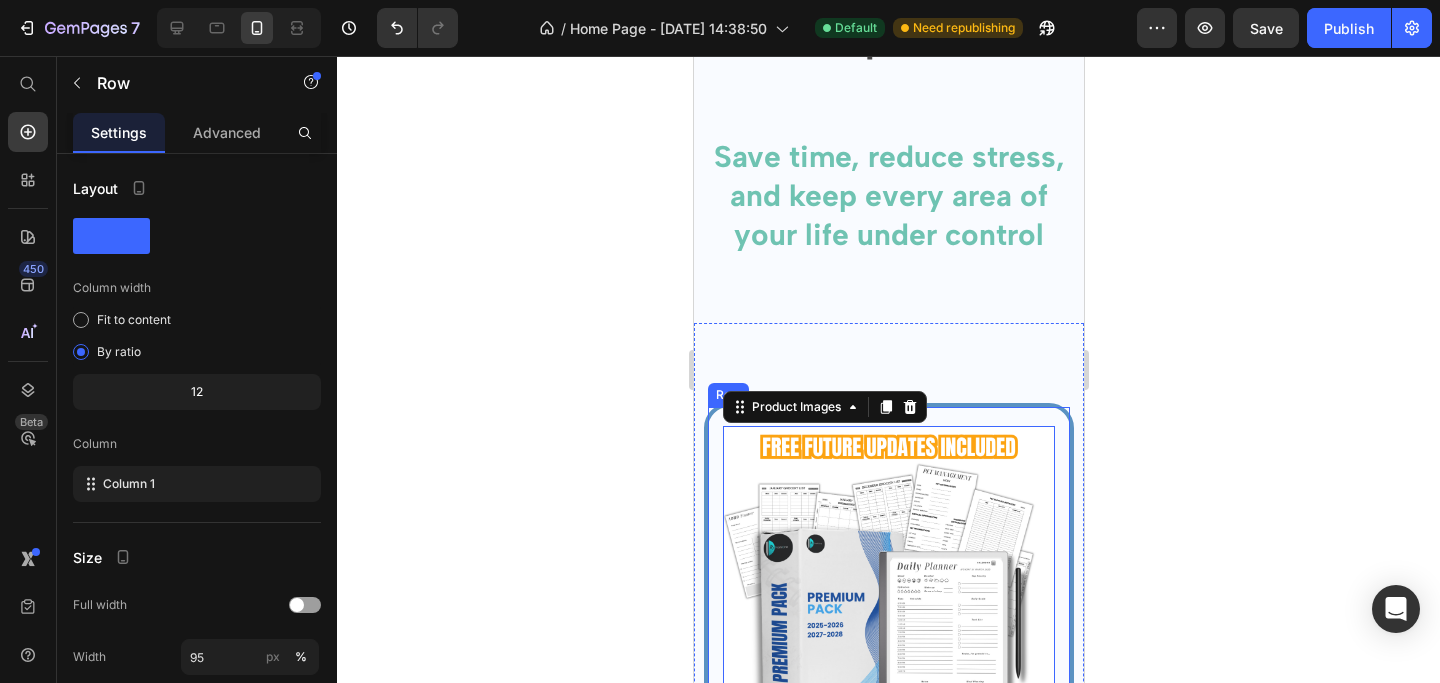 click on "Heading Product Images   16 reMarkOne Templates Pack Product Title
100+ Professionally Designed Templates  optimized for ReMarkable
Compatible with all  ReMarkable models
Version for  Right-Handed and Left-Handed  users
Over 6,500 Hyperlinked Pages  for fast and intuitive navigation
Dated Planners Included
Instant Access  upon purchase
FREE Bonus Included:  Travel Planner  Item List Available Packs Premium Pack: Current Year [DATE] + Free Future Updates ( [DATE] - [DATE] -[DATE] ) Standard Pack: Only Current Year [DATE] Product Variants & Swatches $49.00 Product Price $100.00 Product Price Row Icon Icon Icon Icon Icon Icon List 4.9/5 ( 1655 Reviews) Text Block Row
Add To Cart Add to Cart
One-Time Payment & Instant Access Item List Product Row" at bounding box center (888, 1077) 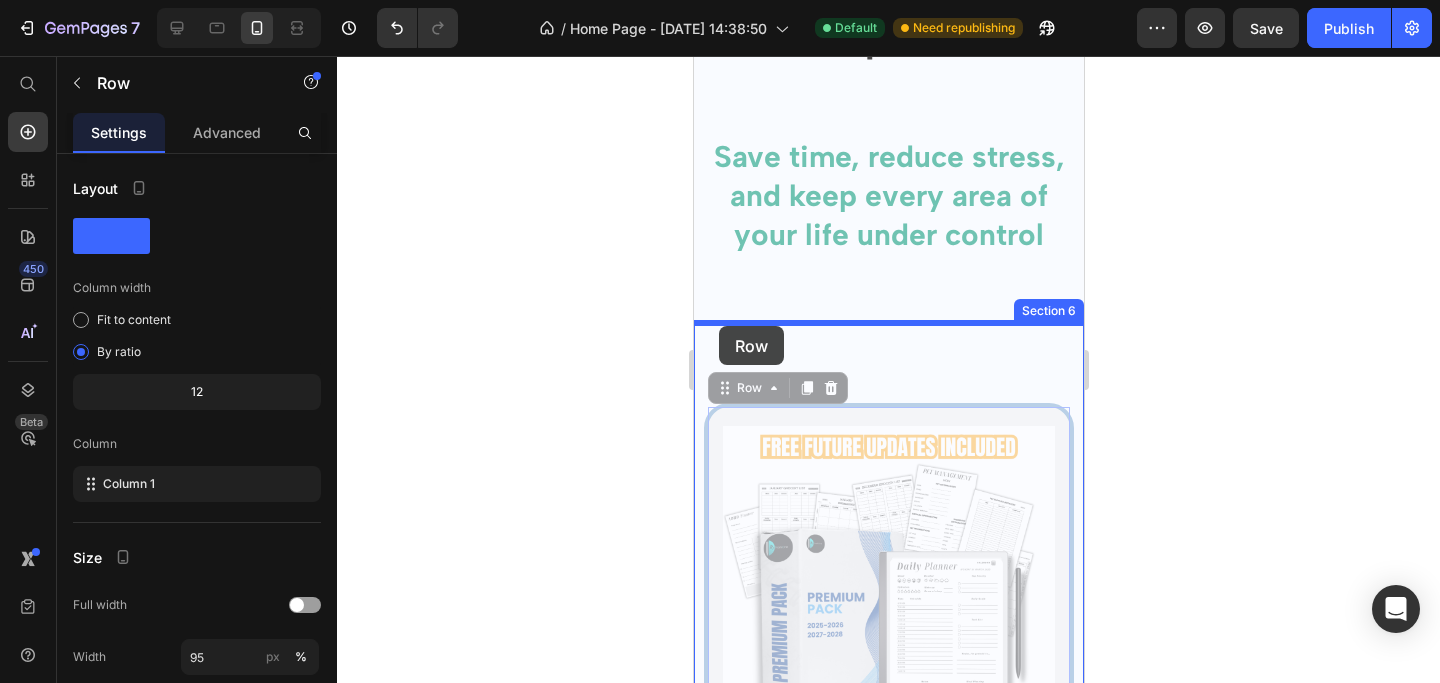 drag, startPoint x: 722, startPoint y: 393, endPoint x: 718, endPoint y: 326, distance: 67.11929 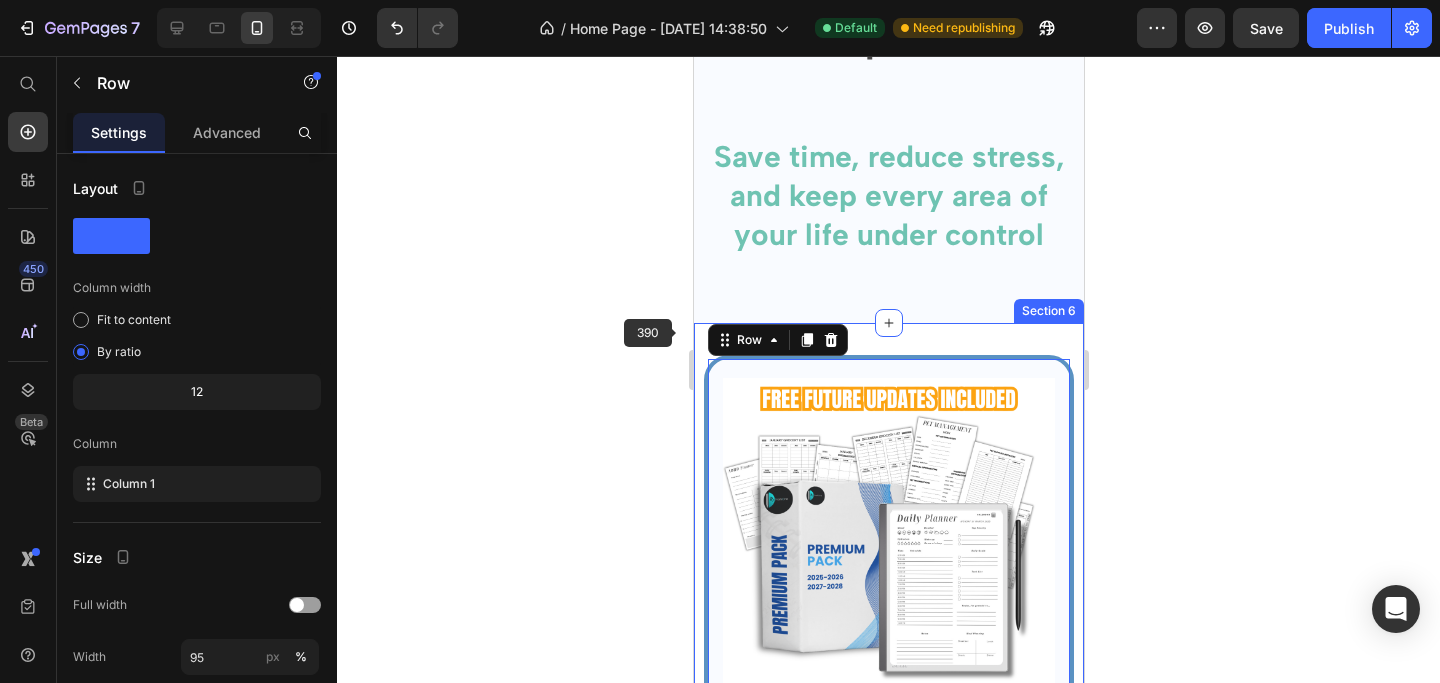 click 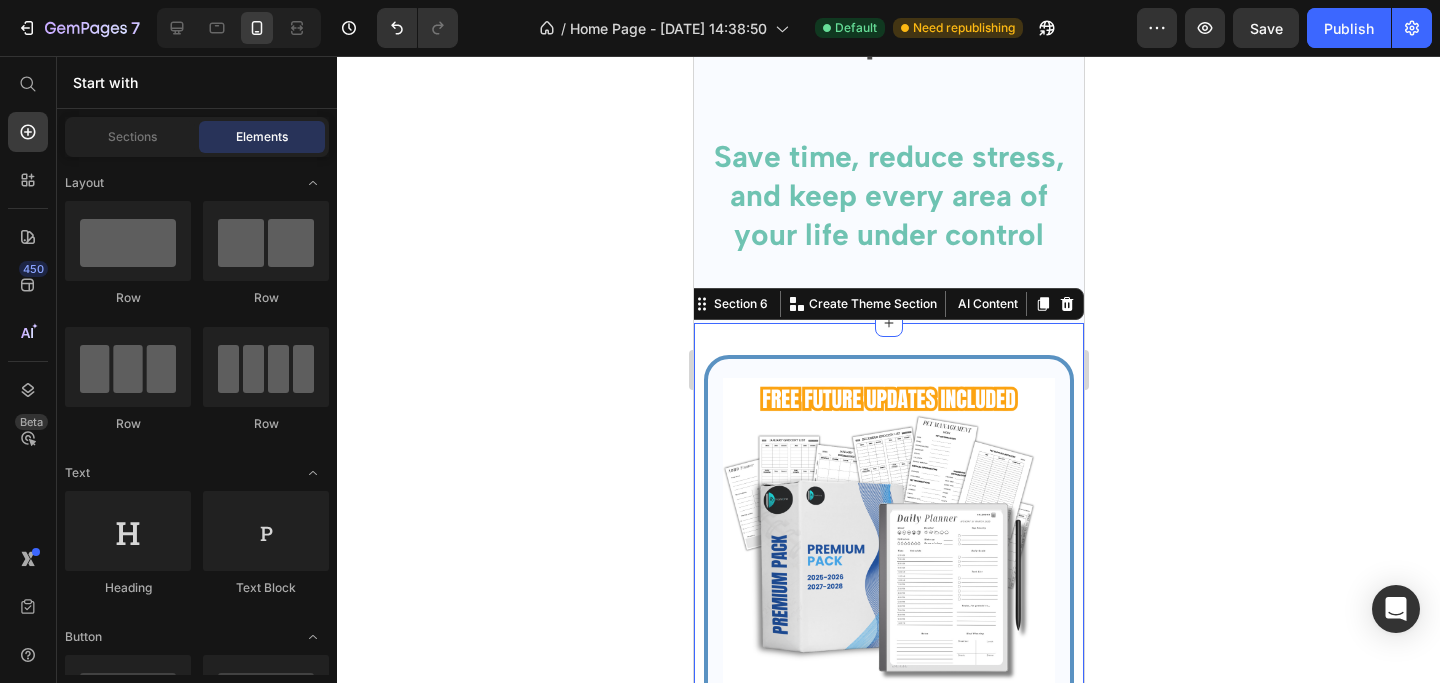 click on "Heading Product Images reMarkOne Templates Pack Product Title
100+ Professionally Designed Templates  optimized for ReMarkable
Compatible with all  ReMarkable models
Version for  Right-Handed and Left-Handed  users
Over 6,500 Hyperlinked Pages  for fast and intuitive navigation
Dated Planners Included
Instant Access  upon purchase
FREE Bonus Included:  Travel Planner  Item List Available Packs Premium Pack: Current Year [DATE] + Free Future Updates ( [DATE] - [DATE] -[DATE] ) Standard Pack: Only Current Year [DATE] Product Variants & Swatches $49.00 Product Price $100.00 Product Price Row Icon Icon Icon Icon Icon Icon List 4.9/5 ( 1655 Reviews) Text Block Row
Add To Cart Add to Cart
One-Time Payment & Instant Access Item List Product Row Section 6   You can create reusable sections Create Theme Section AI Content Write with GemAI What would you like to describe here? Product" at bounding box center (888, 1037) 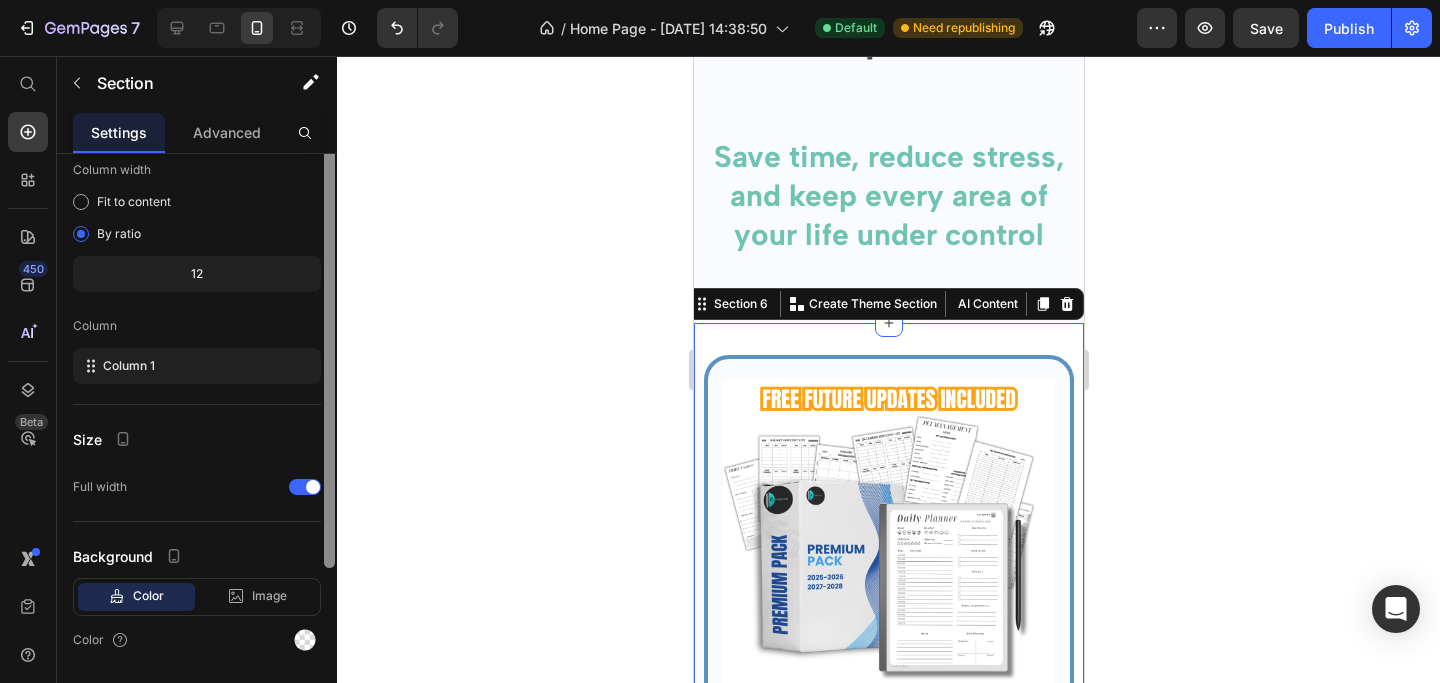 scroll, scrollTop: 178, scrollLeft: 0, axis: vertical 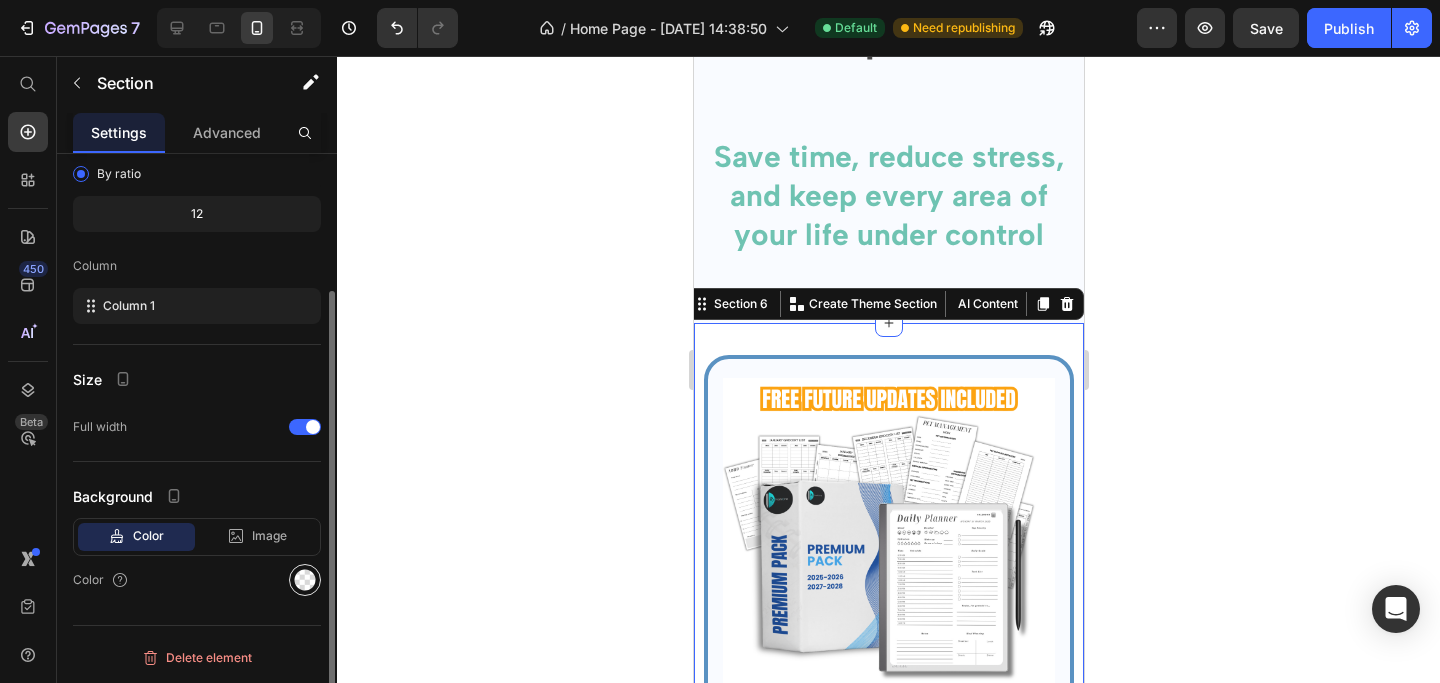 click at bounding box center [305, 580] 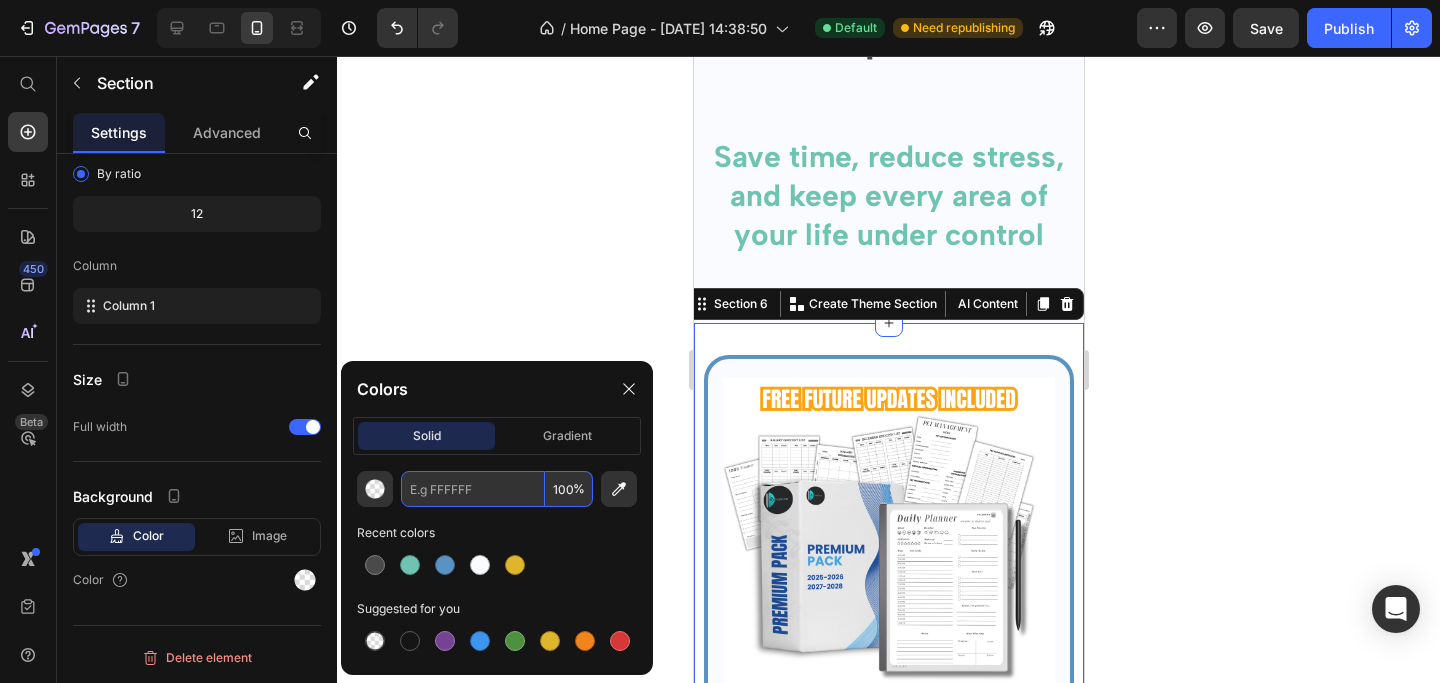 click at bounding box center [473, 489] 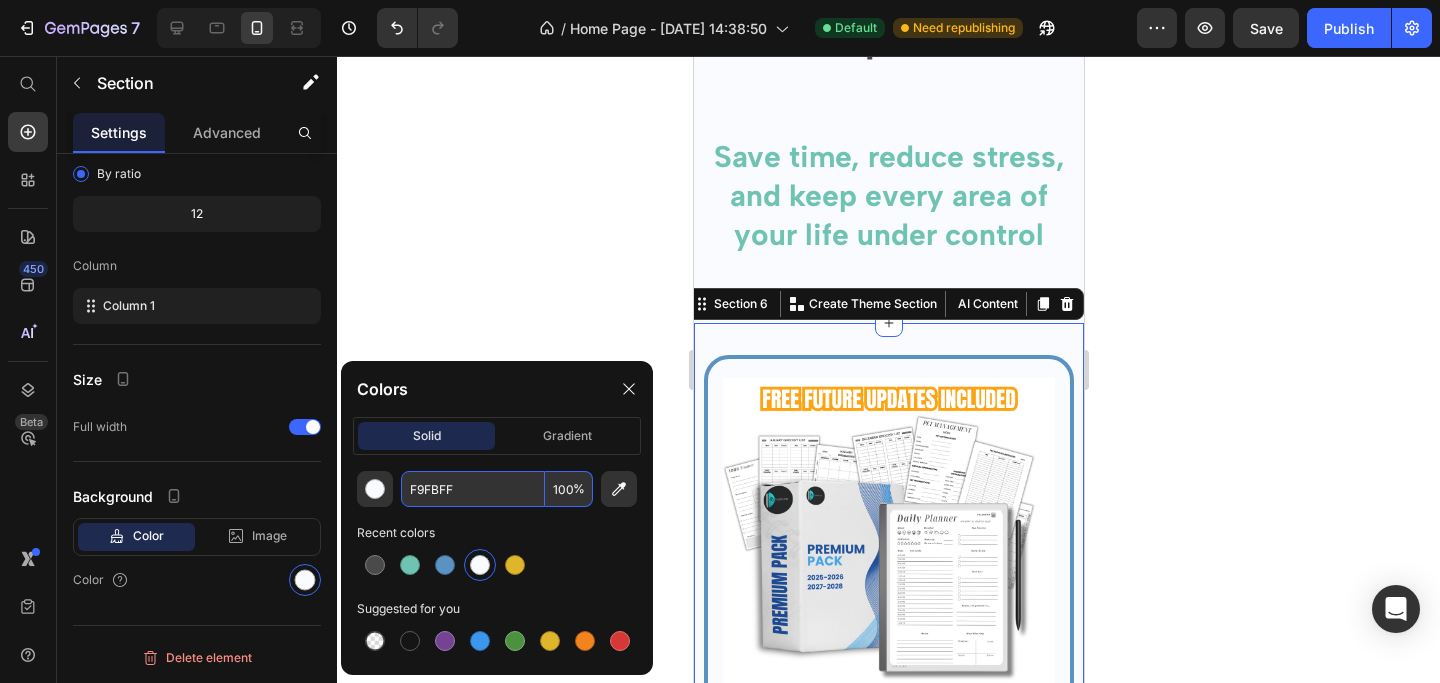 type on "F9FBFF" 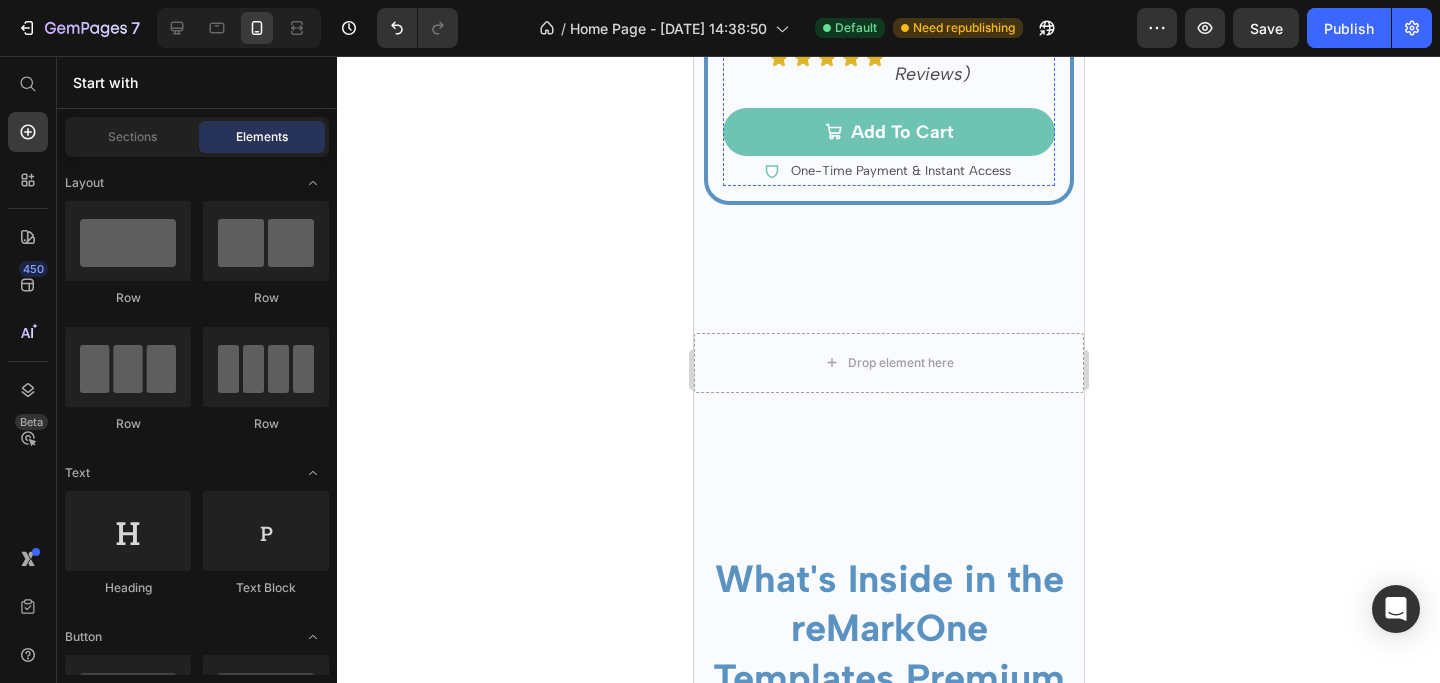 scroll, scrollTop: 5809, scrollLeft: 0, axis: vertical 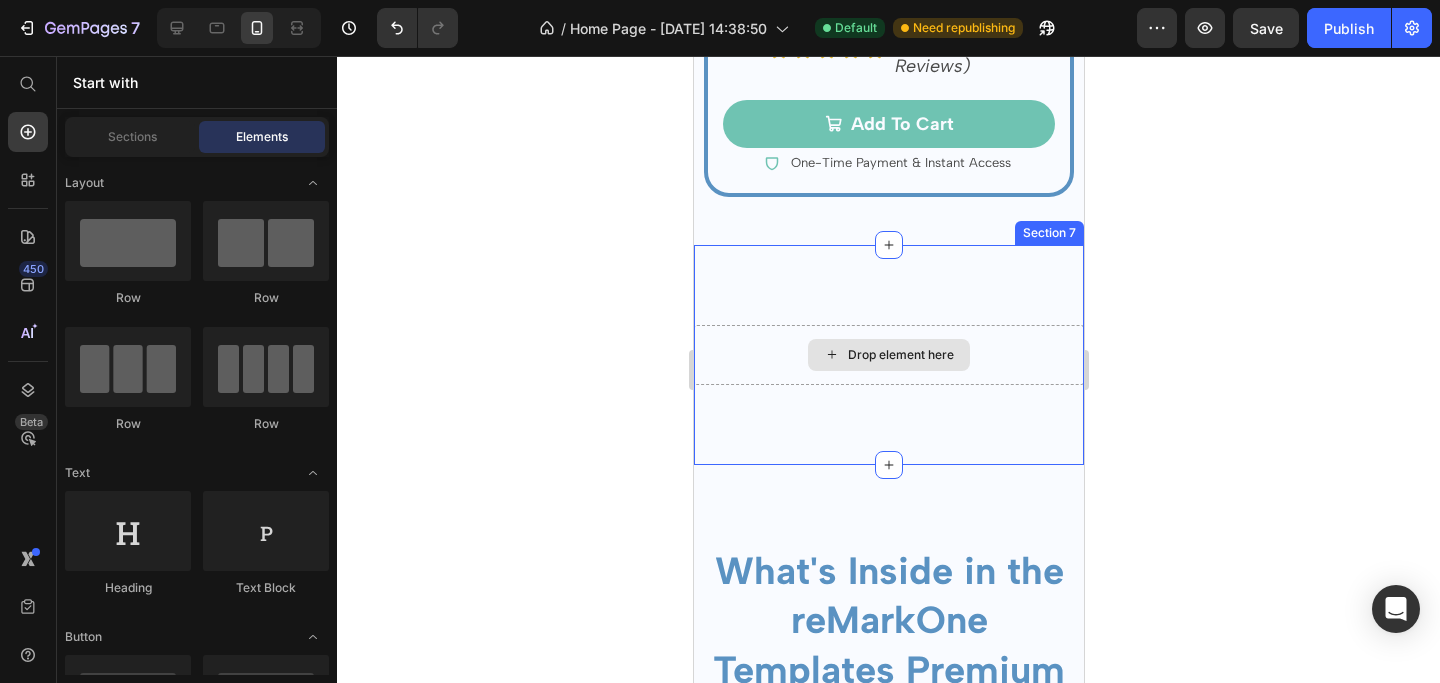 click on "Drop element here" at bounding box center (888, 355) 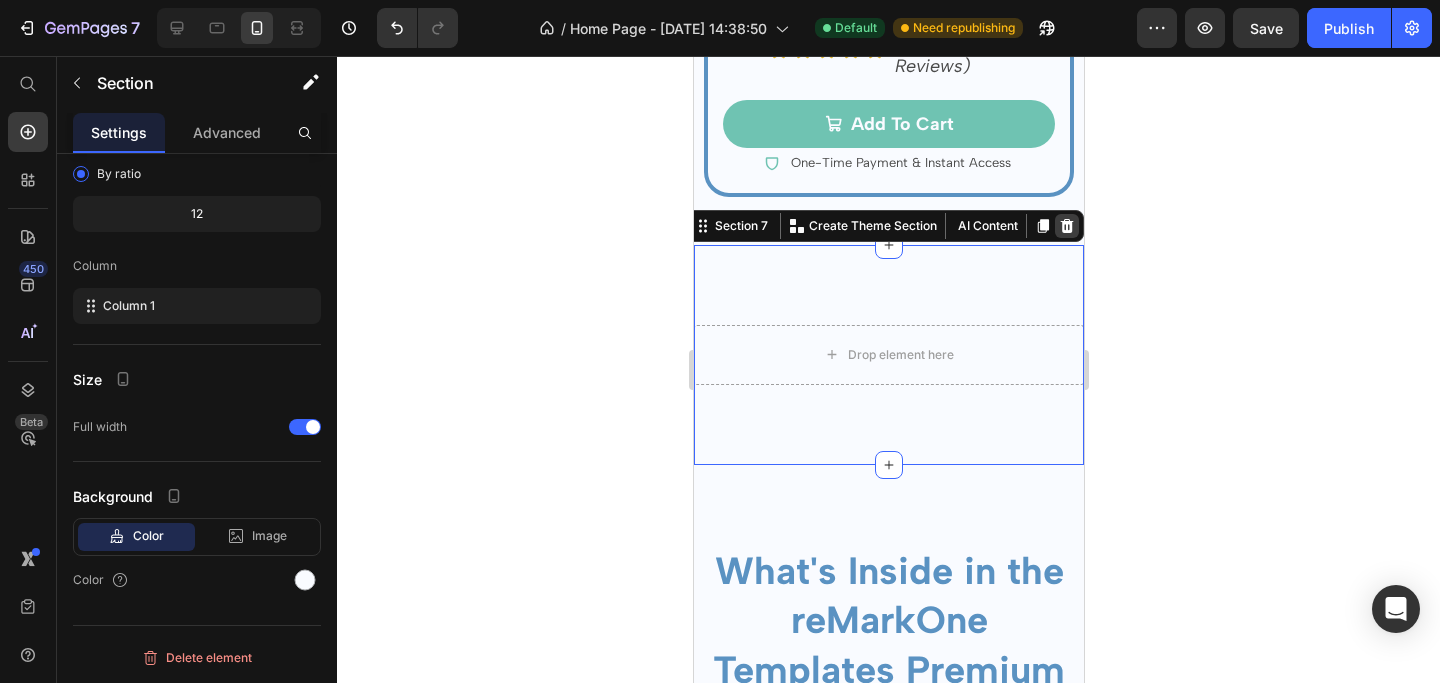 click 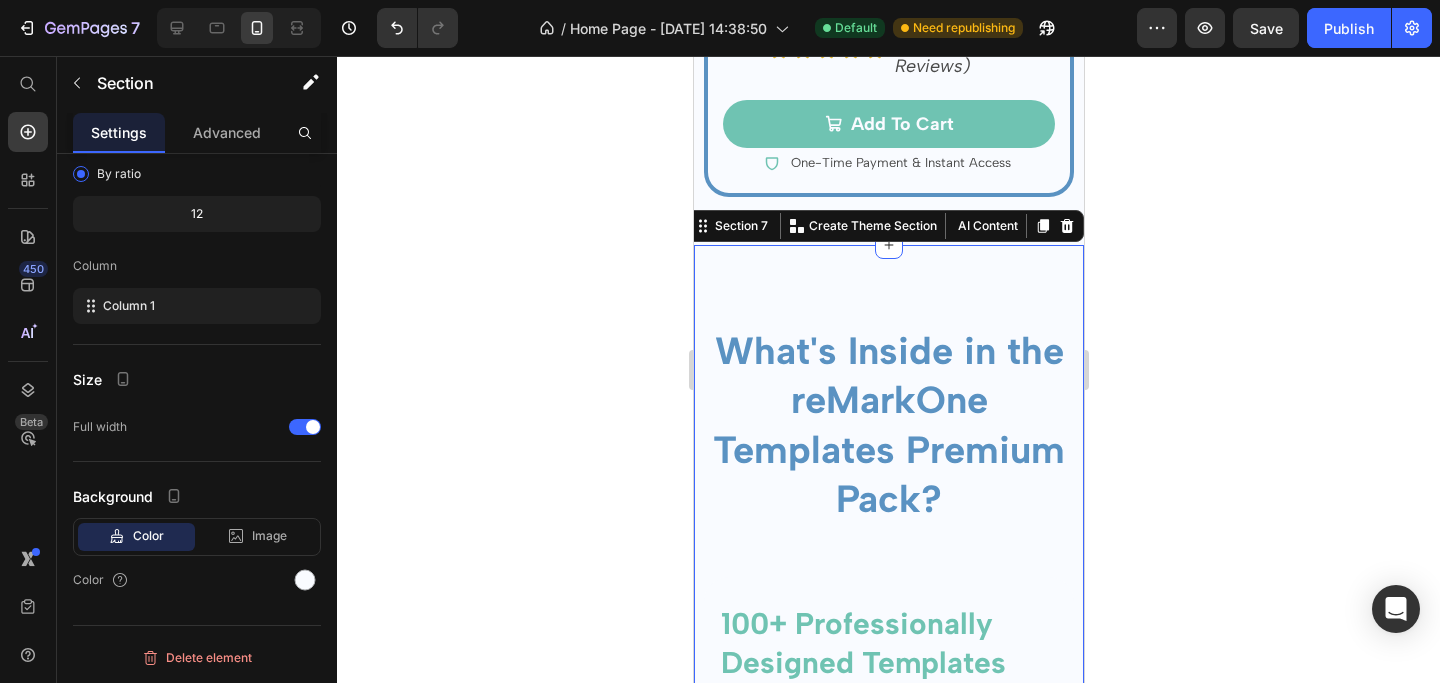 click on "What's Inside in the reMarkOne Templates Premium Pack? Heading Image 100+ Professionally Designed Templates Optimized for ReMarkable! Heading Supercharge your ReMarkable with over 100 powerful, ready-to-use templates built to take control of your time, tasks, and goals without wasting a second. From work to wellness, from study plans to [MEDICAL_DATA], every template is engineered to make you faster, sharper, and fully organized.   No more blank pages. No more chaos. Just everything you need always at your fingertips, ready to keep you one step ahead!! Text Block
Dated Planners  ready for daily and yearly use
Hyperlinked layouts  to move between sections Item List Row Image Version for Right-Handed and Left-Handed Users Heading Enjoy total freedom in how you plan, write, and move  through your pages, no awkward workarounds, no limits. These templates are  custom-built for both right-handed and left-handed users   The templates adapt to you,  not the other way around! Row" at bounding box center [888, 2340] 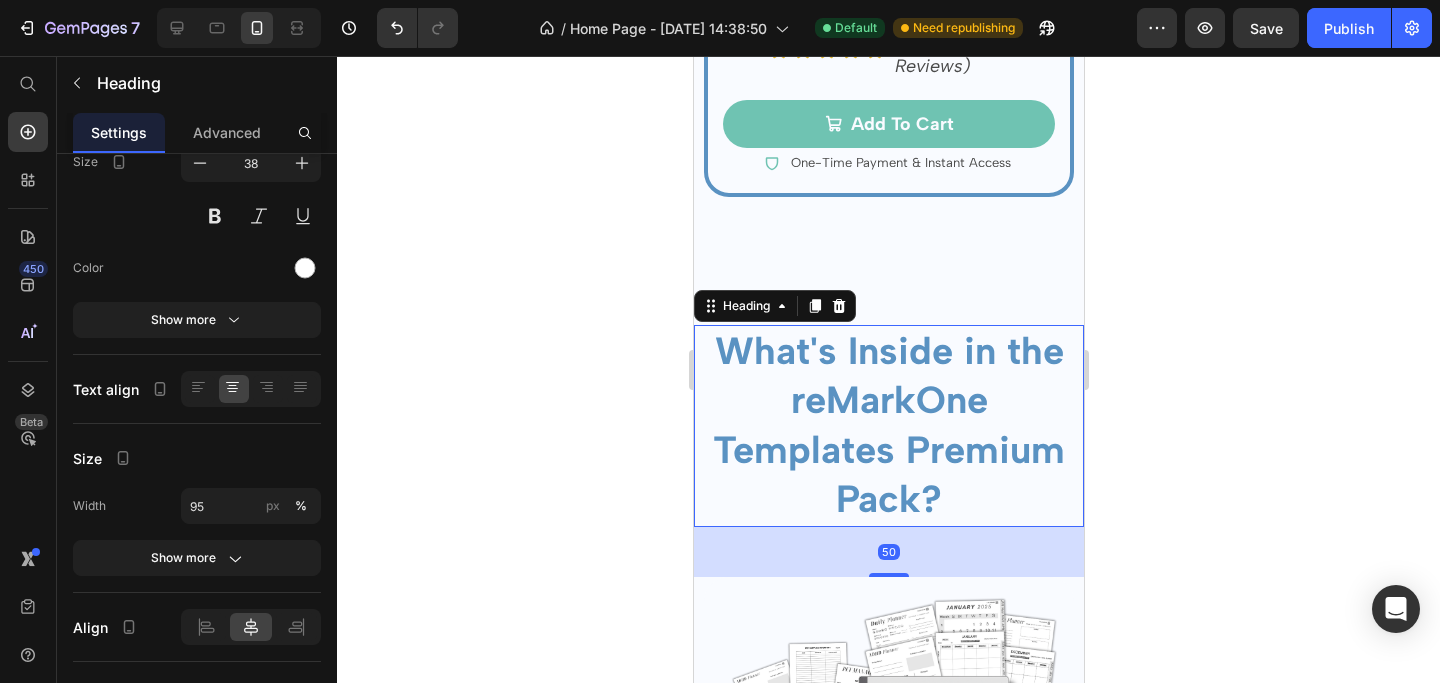 click on "What's Inside in the reMarkOne Templates Premium Pack?" at bounding box center (888, 425) 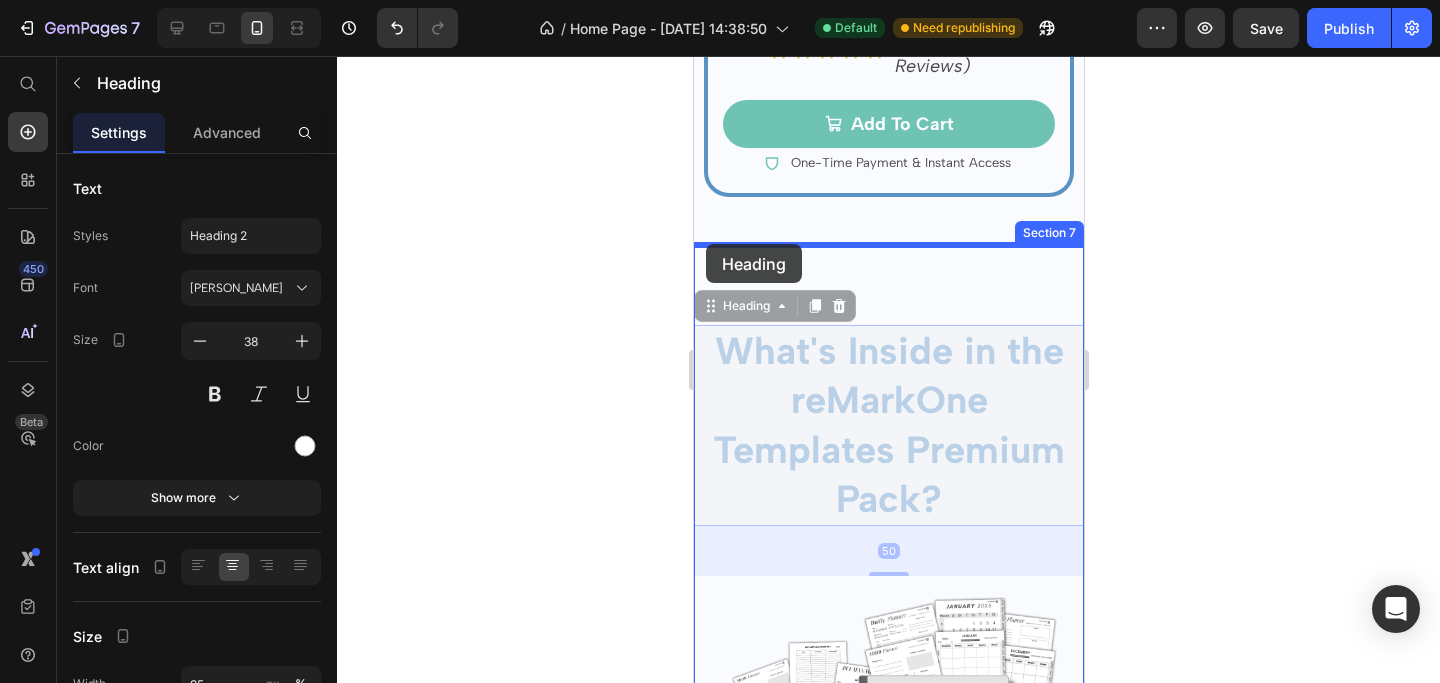 drag, startPoint x: 702, startPoint y: 310, endPoint x: 704, endPoint y: 245, distance: 65.03076 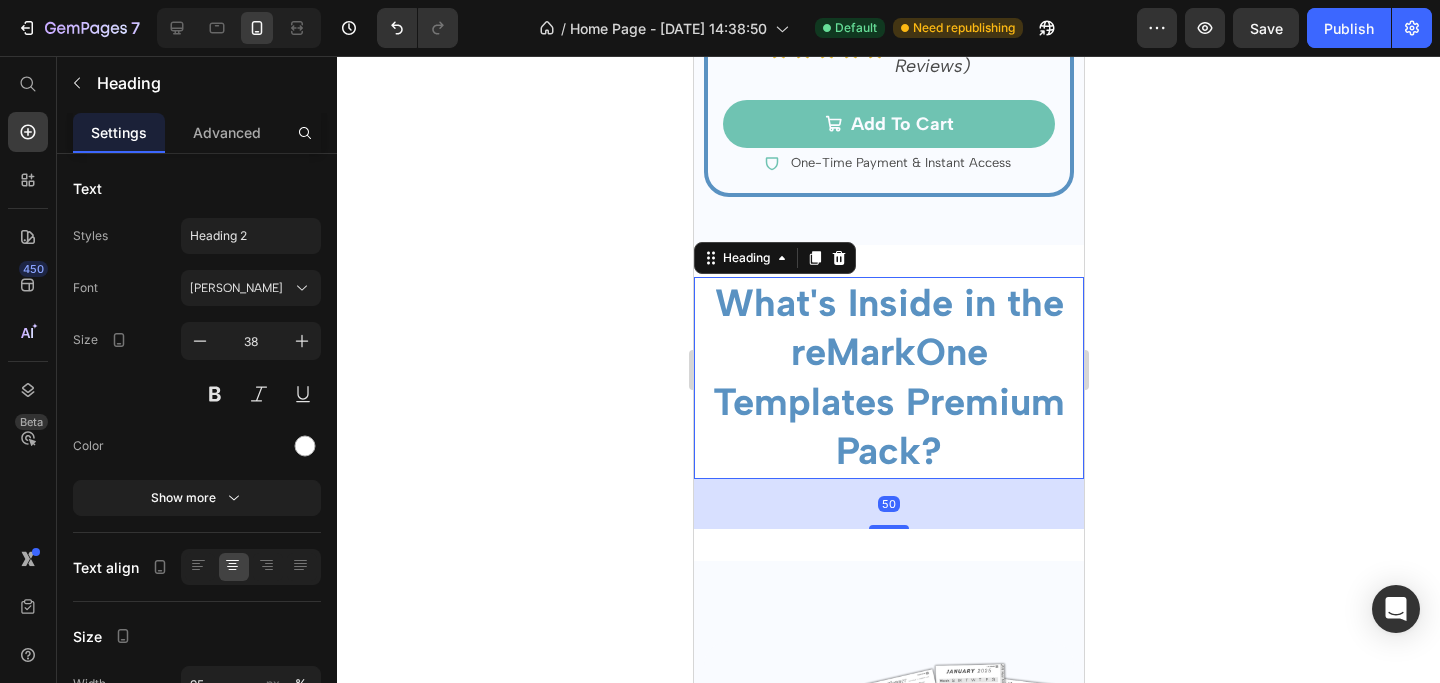 click 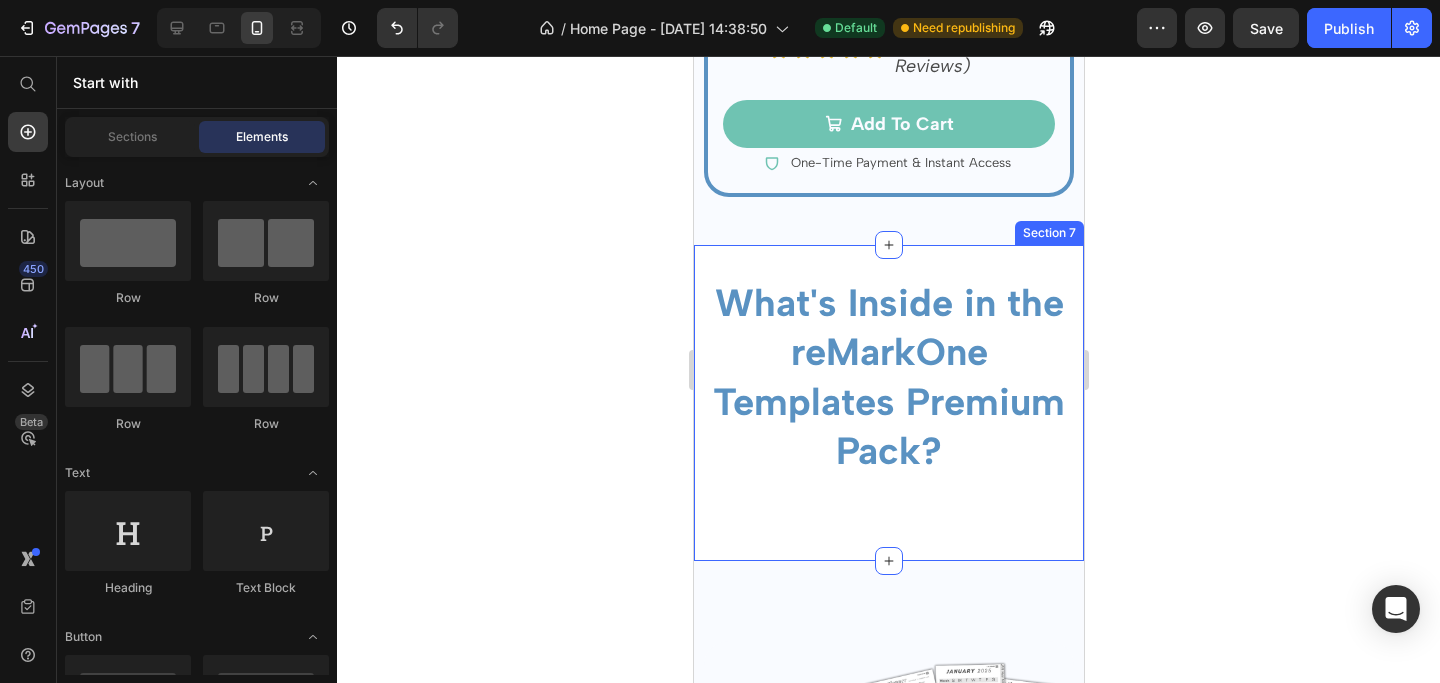click on "What's Inside in the reMarkOne Templates Premium Pack? Heading" at bounding box center (888, 403) 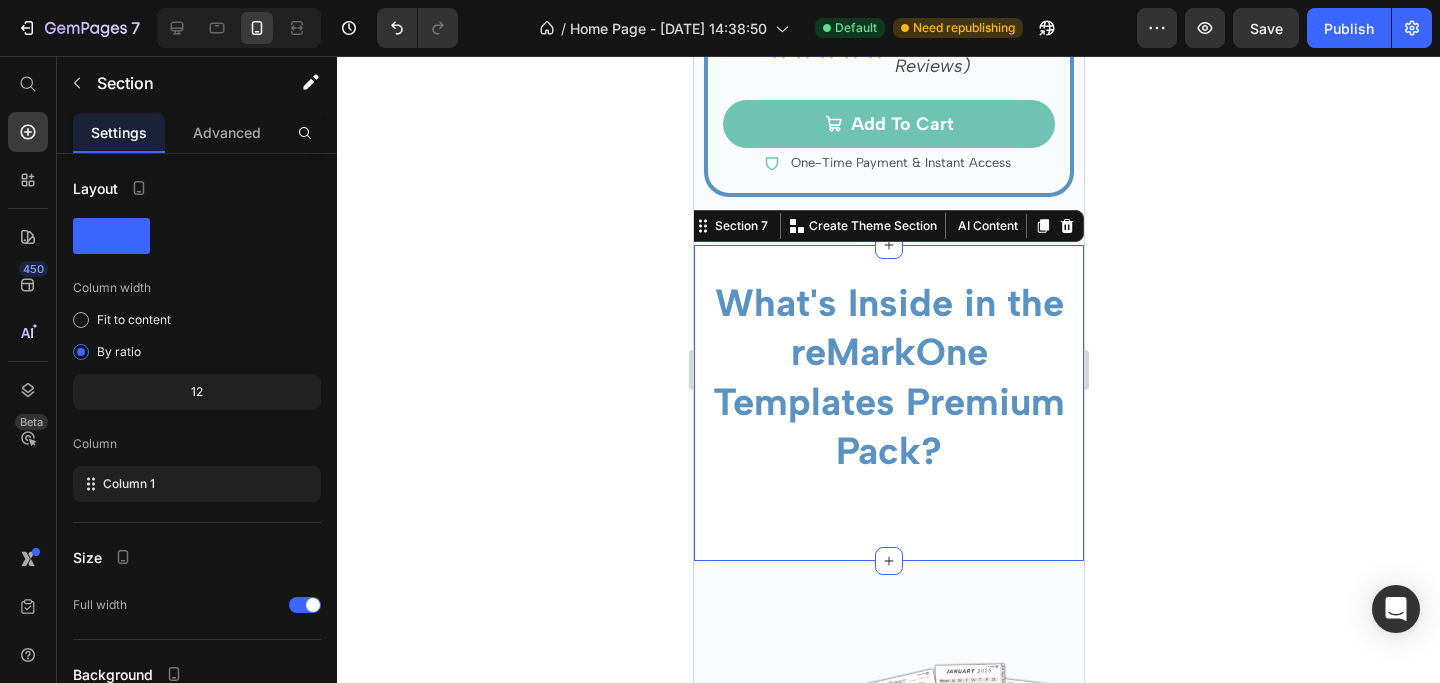 click 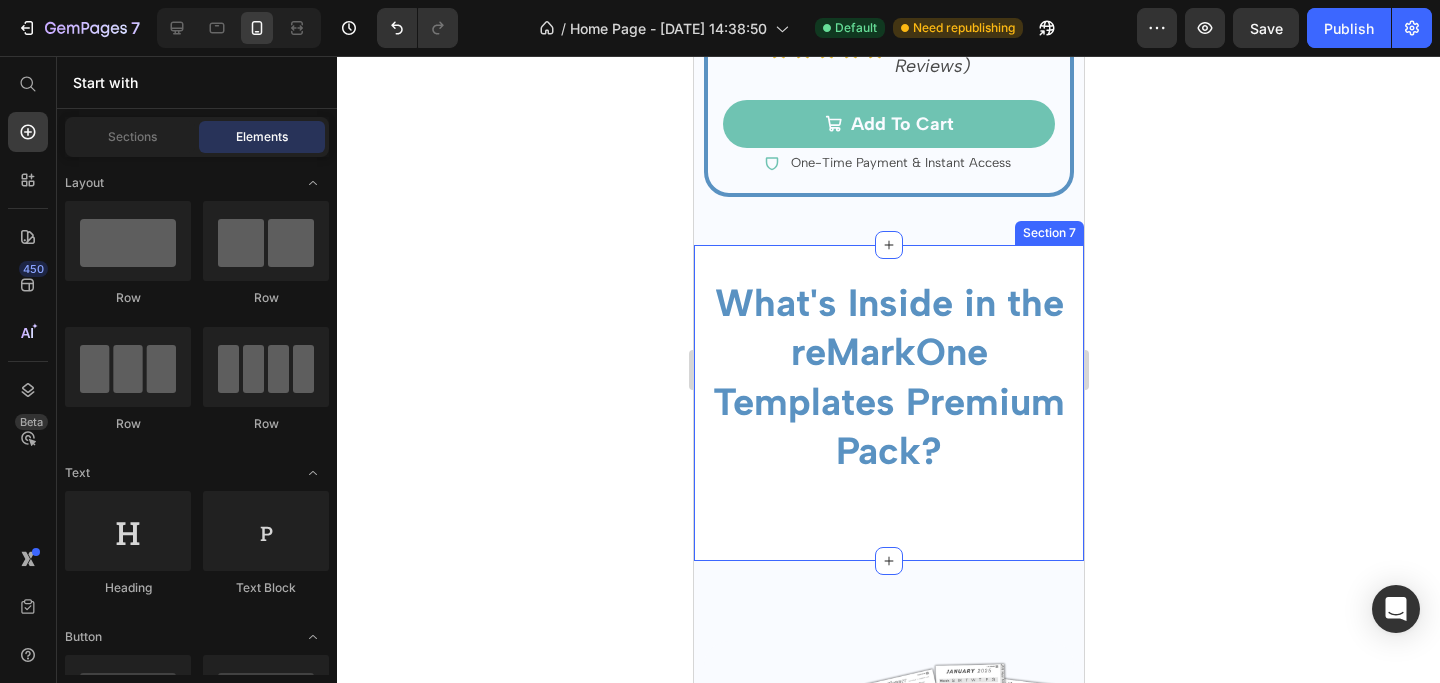 click on "What's Inside in the reMarkOne Templates Premium Pack? Heading" at bounding box center [888, 403] 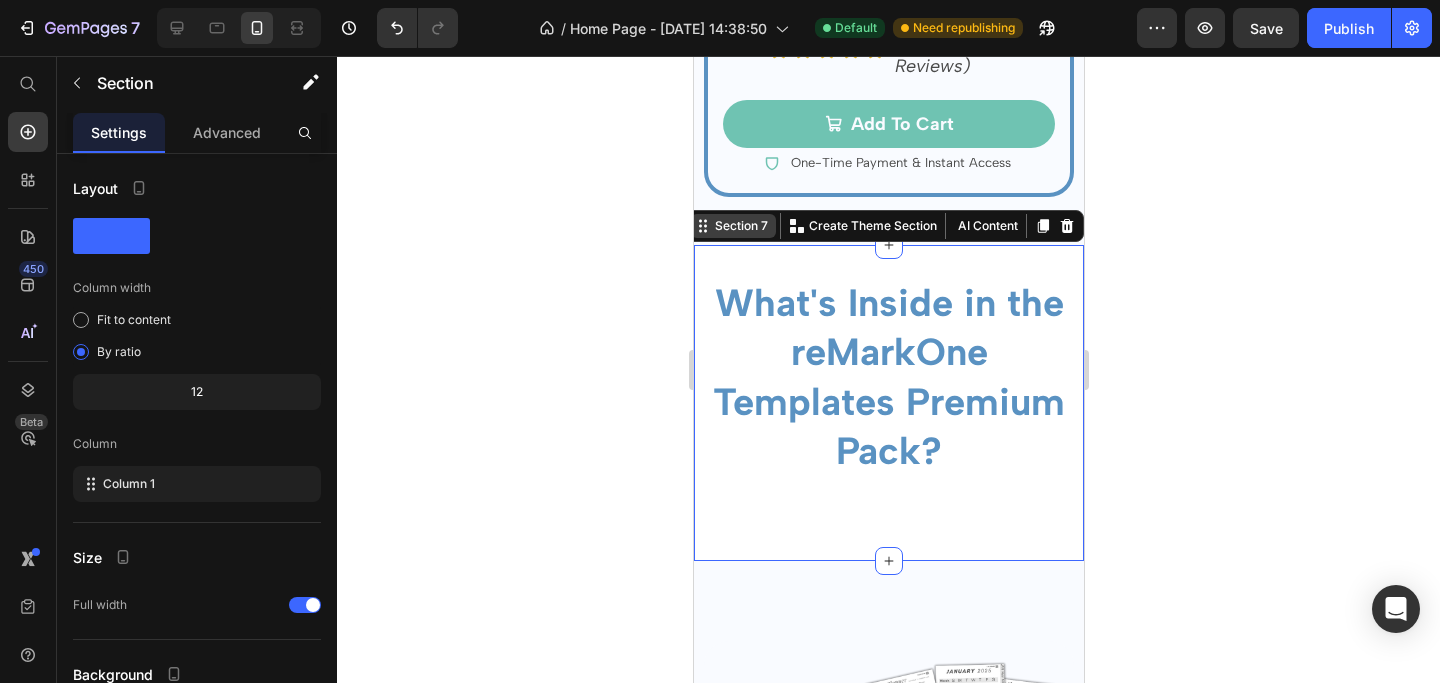 click on "Section 7" at bounding box center (732, 226) 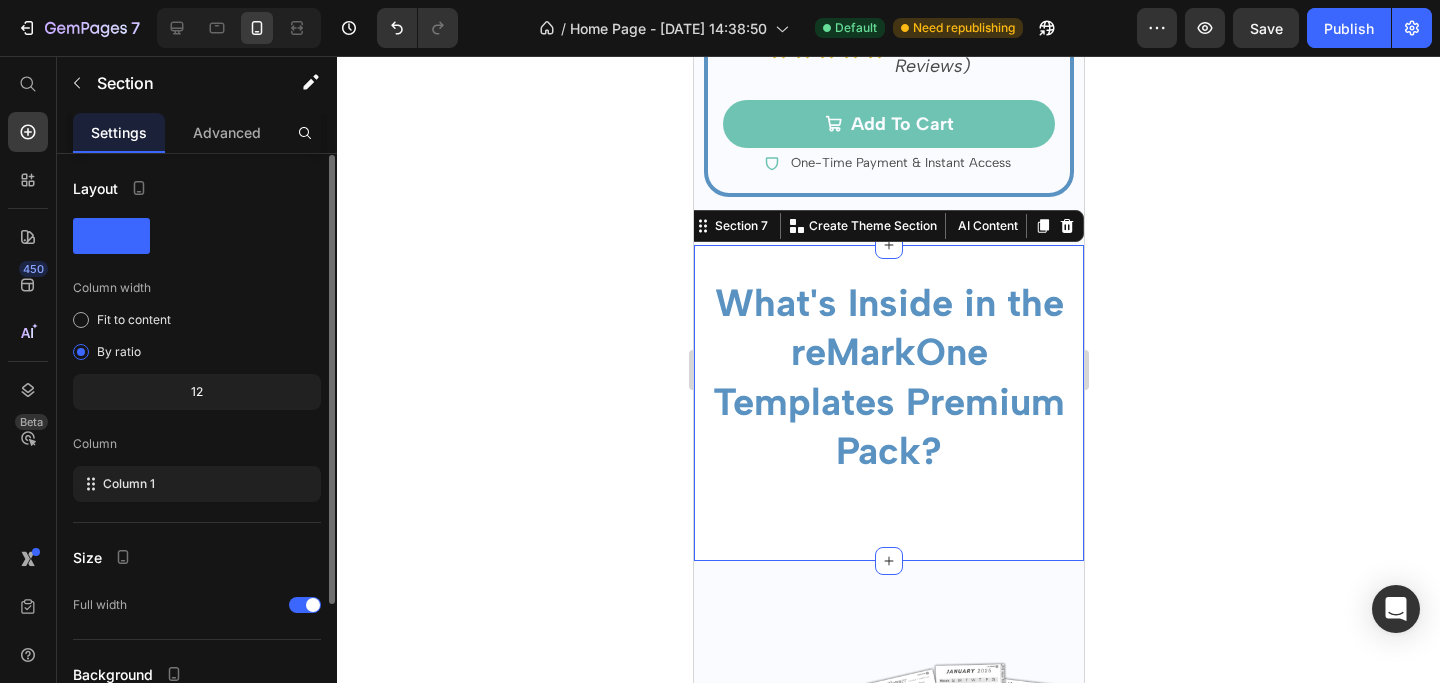 scroll, scrollTop: 178, scrollLeft: 0, axis: vertical 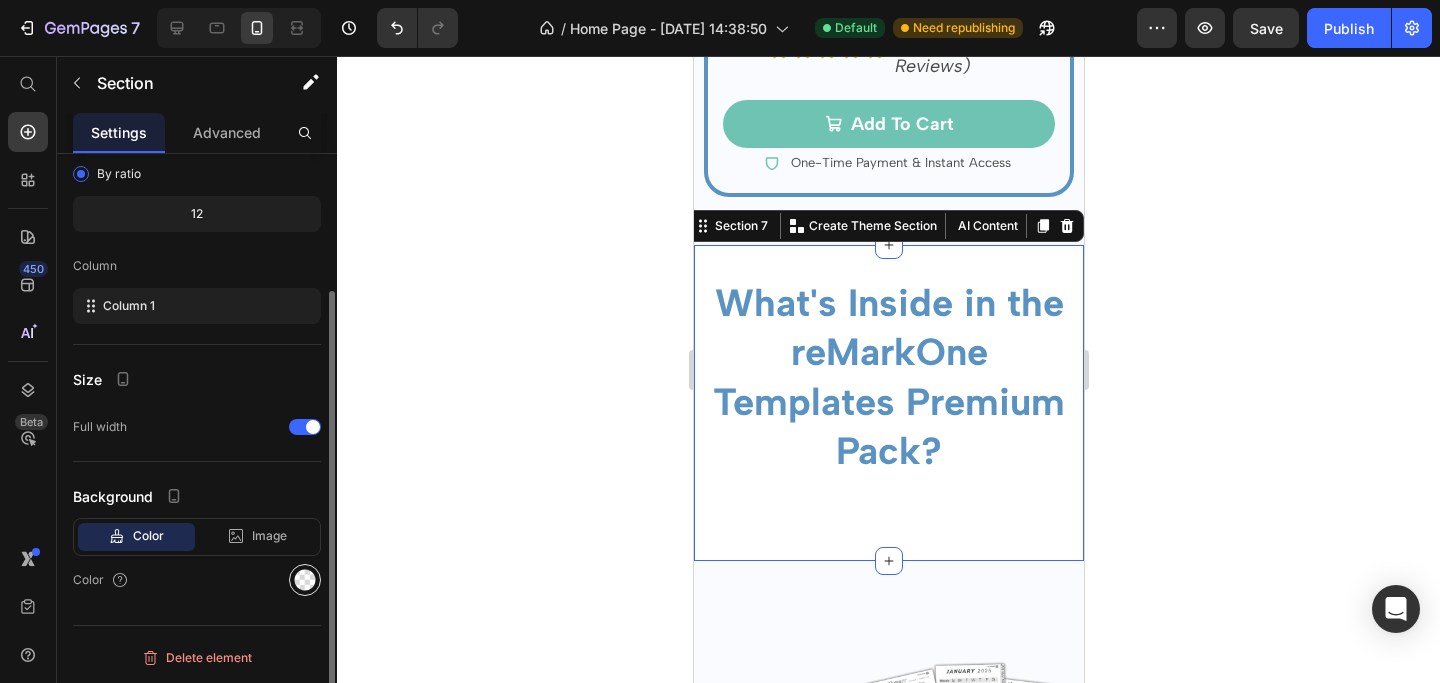 click at bounding box center (305, 580) 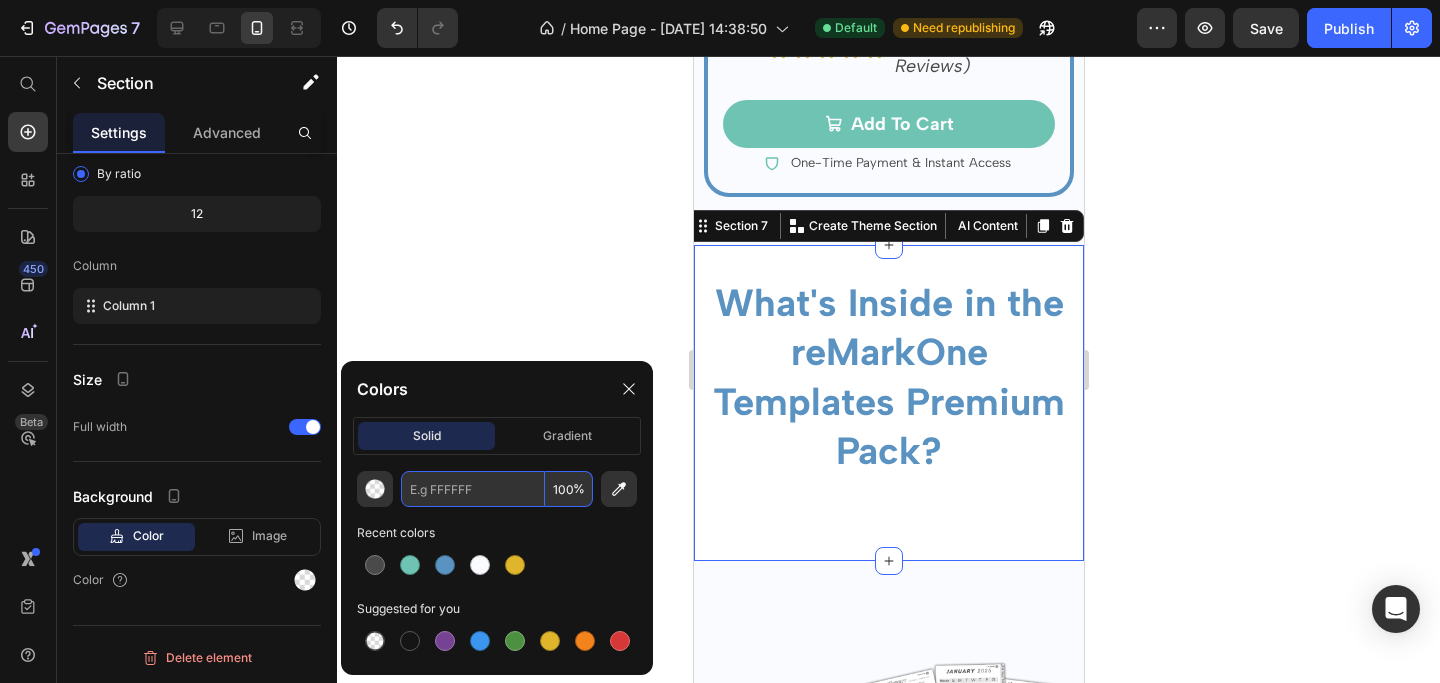 click at bounding box center [473, 489] 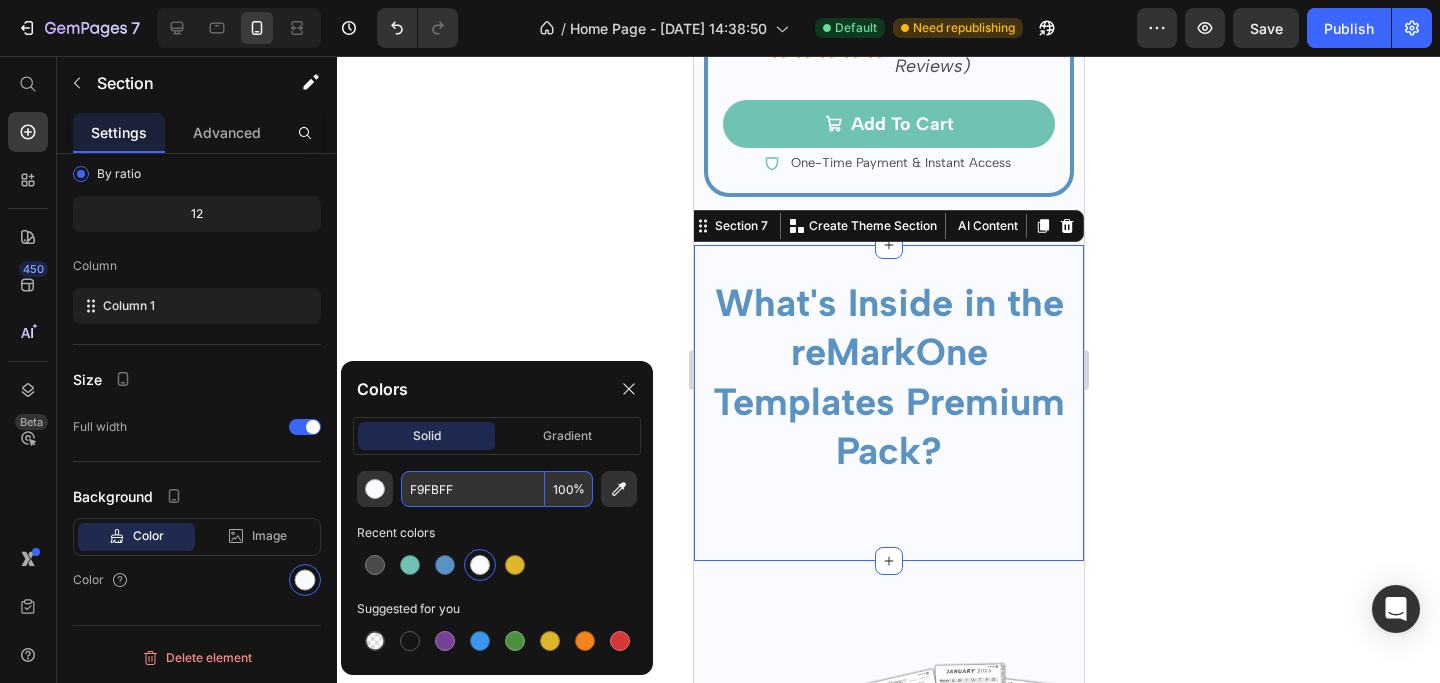 type on "F9FBFF" 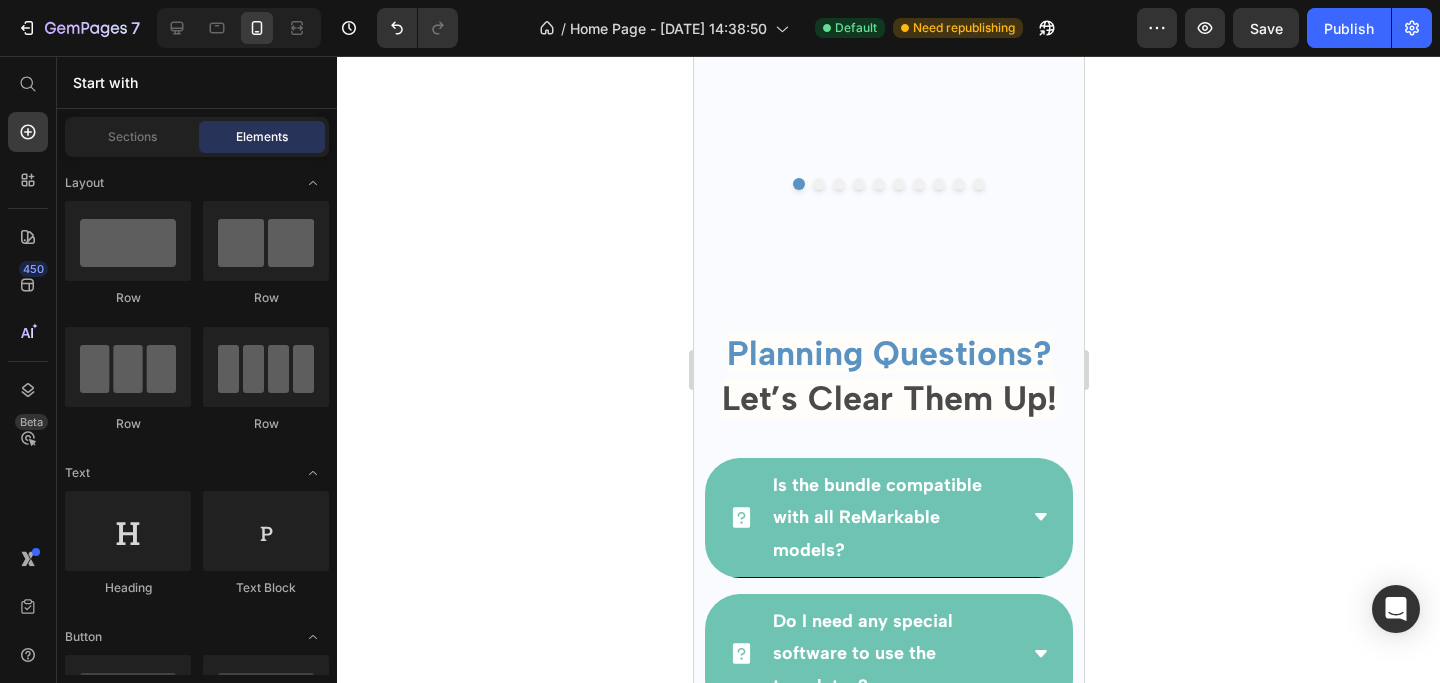 scroll, scrollTop: 17034, scrollLeft: 0, axis: vertical 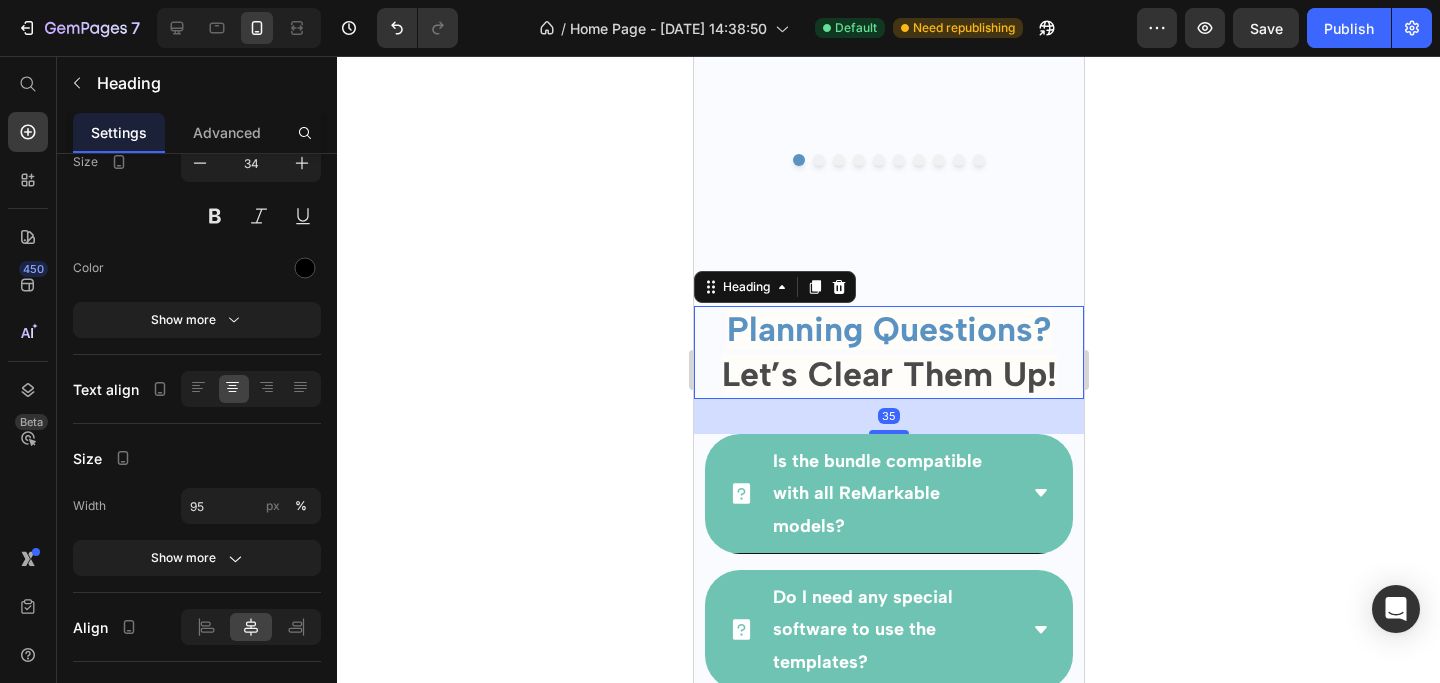 click on "Let’s Clear Them Up!" at bounding box center (888, 374) 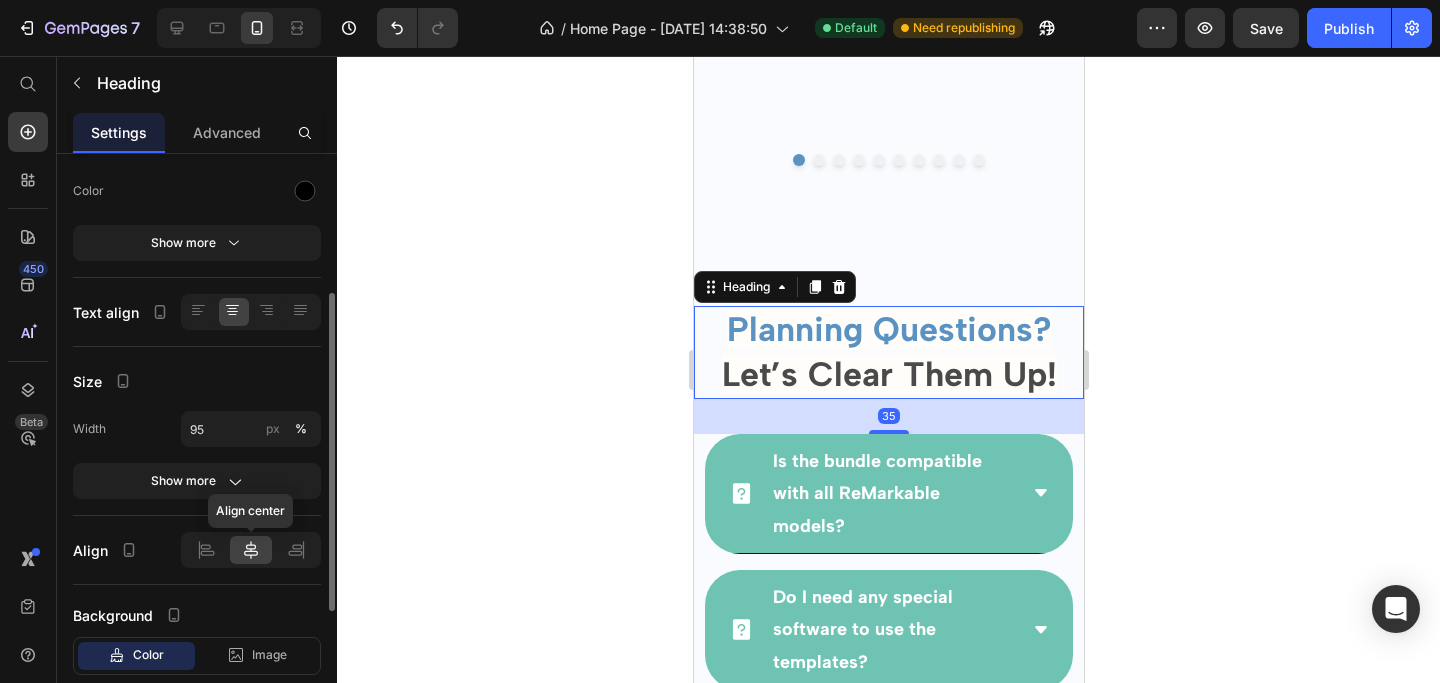 scroll, scrollTop: 423, scrollLeft: 0, axis: vertical 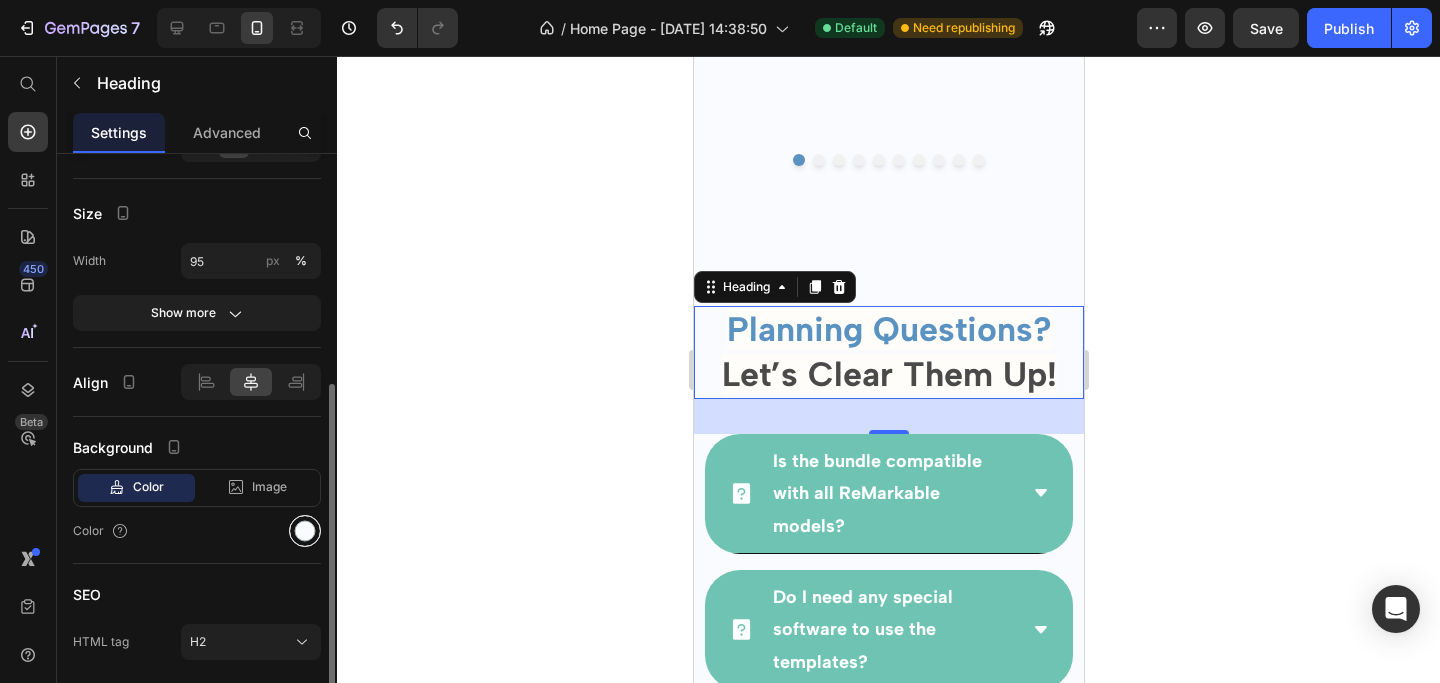 click at bounding box center (305, 531) 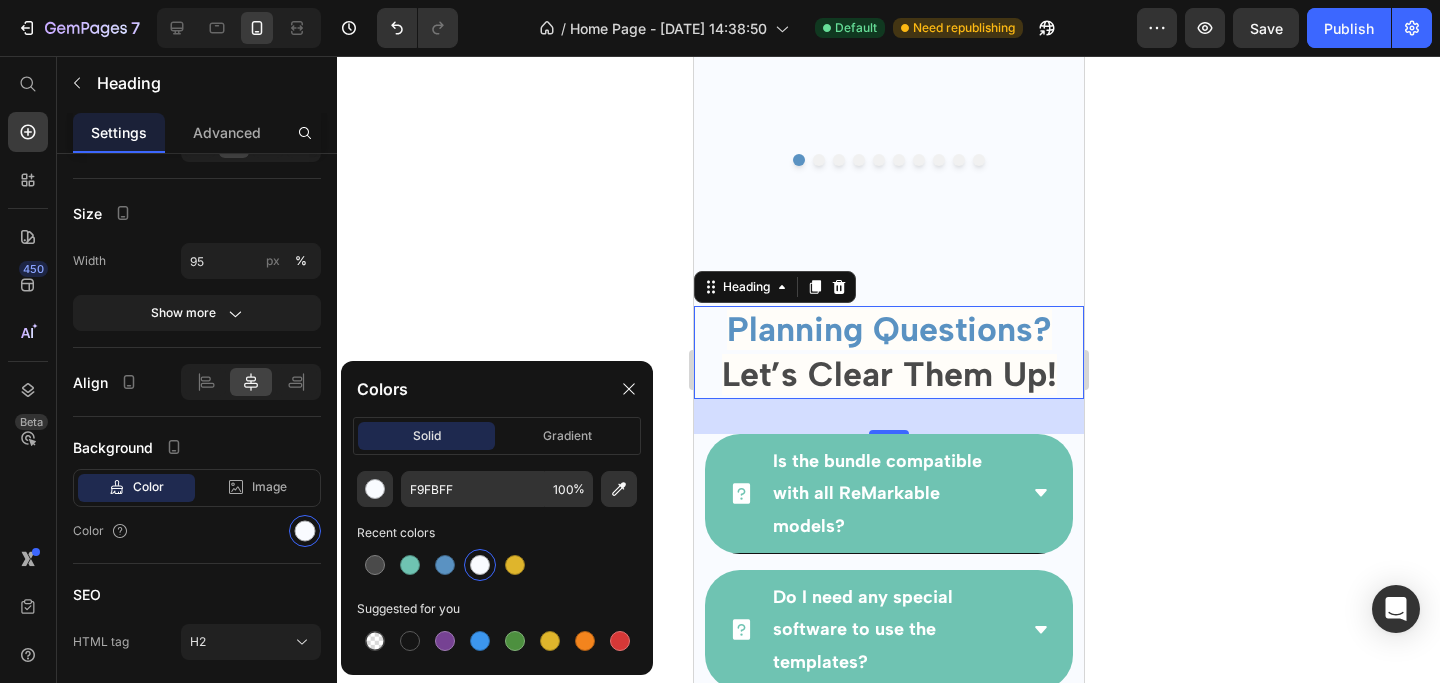 click 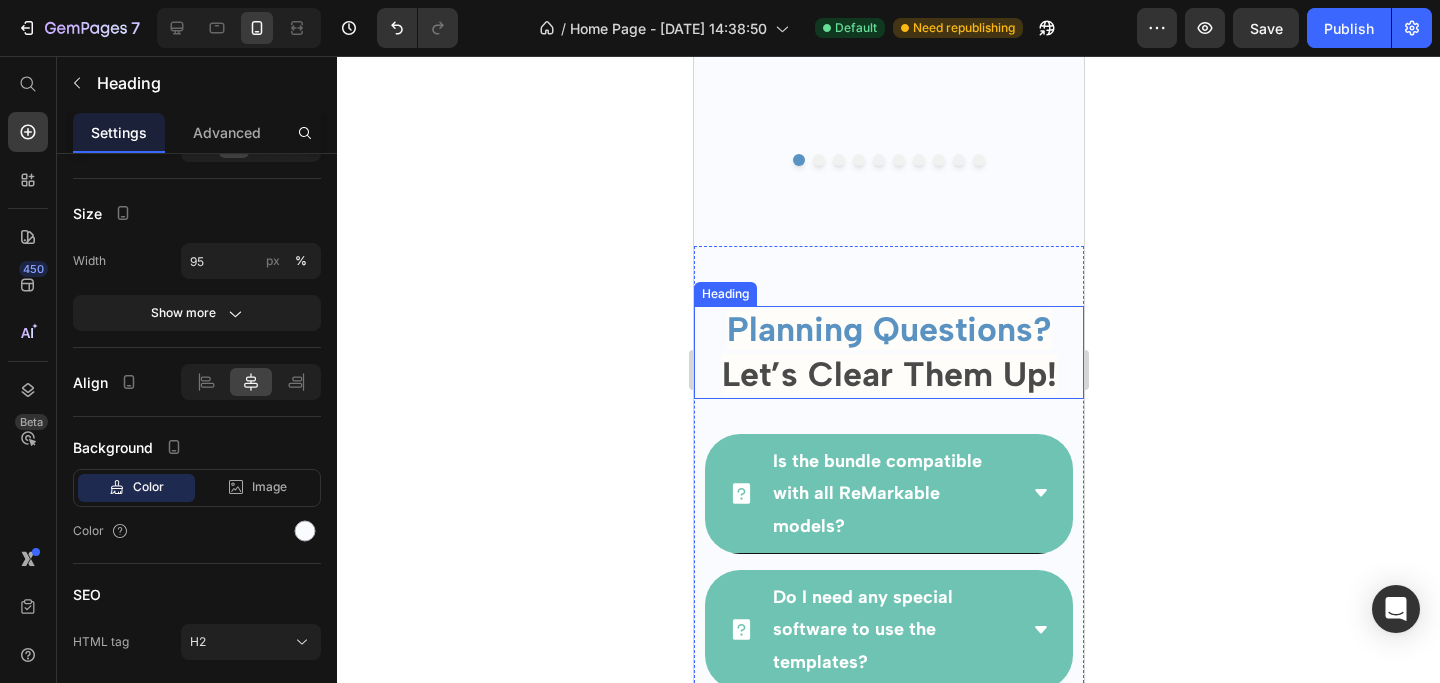 click on "Let’s Clear Them Up!" at bounding box center [888, 374] 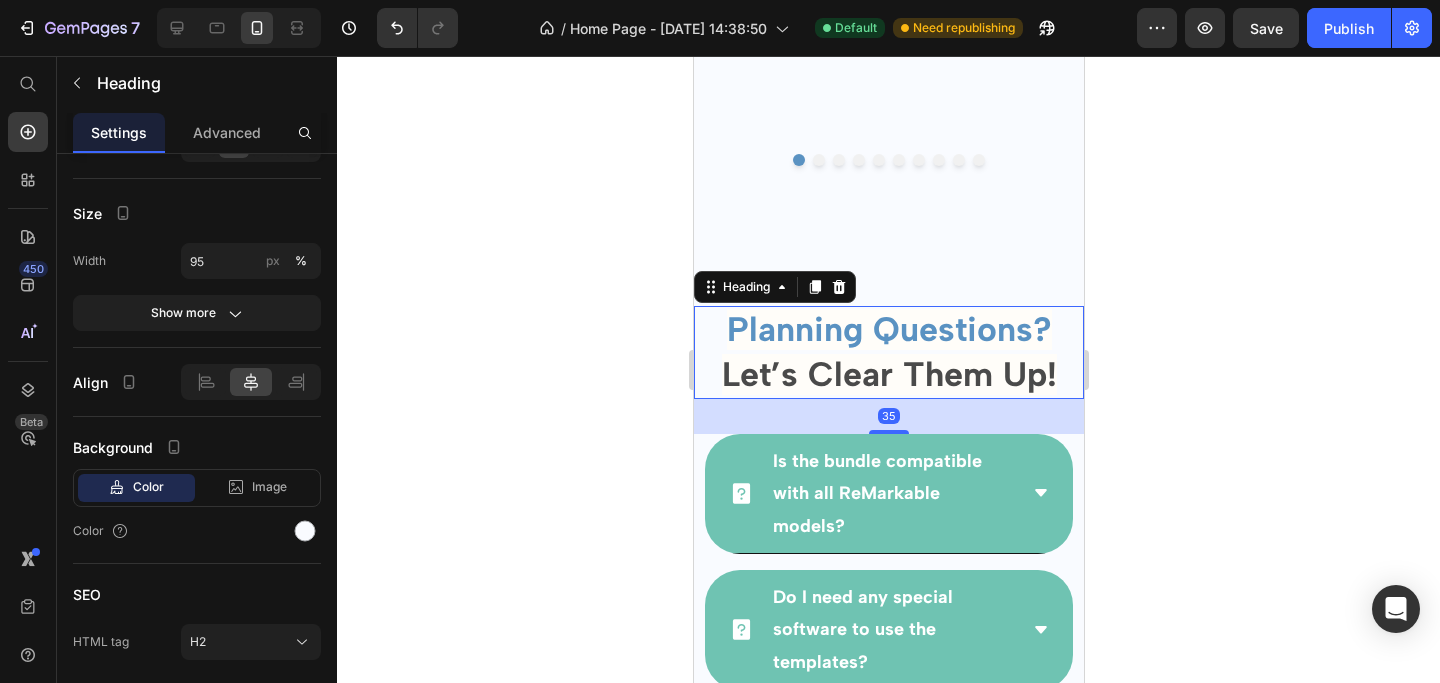click on "Planning Questions?   Let’s Clear Them Up!" at bounding box center (888, 352) 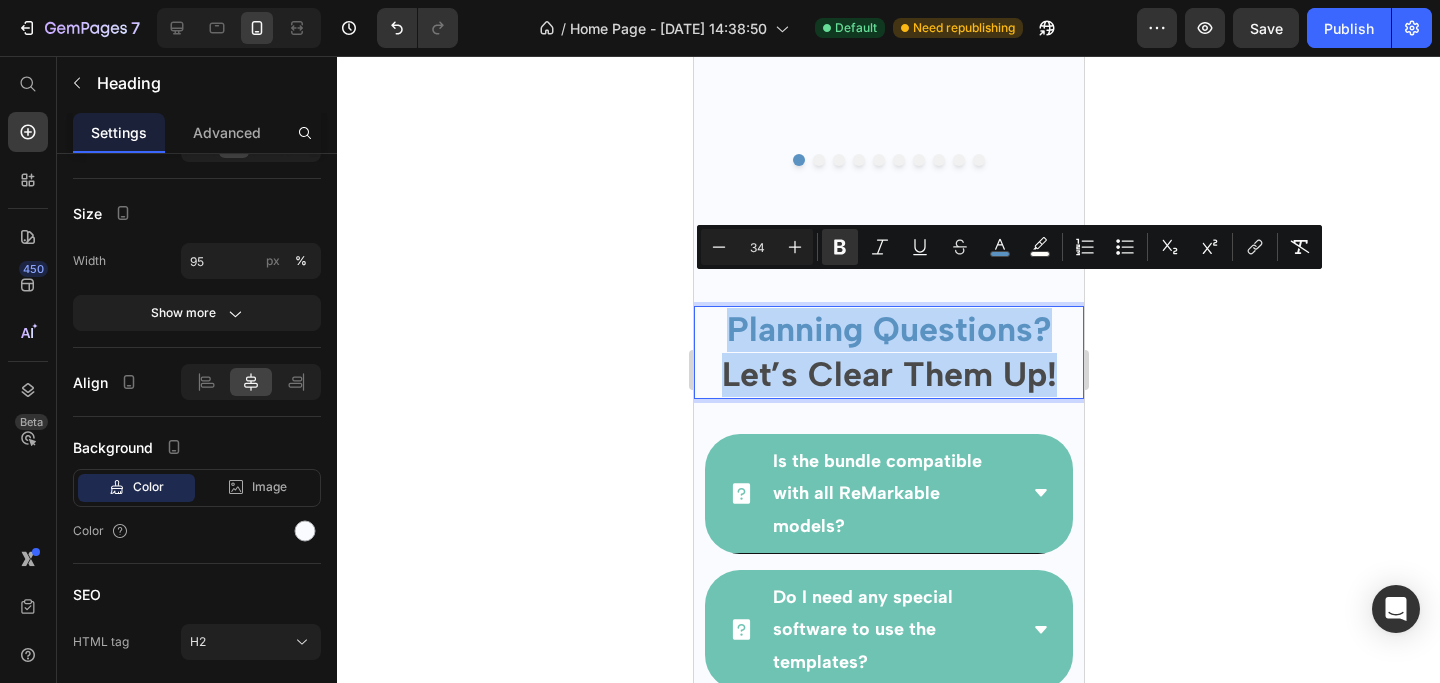drag, startPoint x: 1052, startPoint y: 340, endPoint x: 711, endPoint y: 301, distance: 343.22296 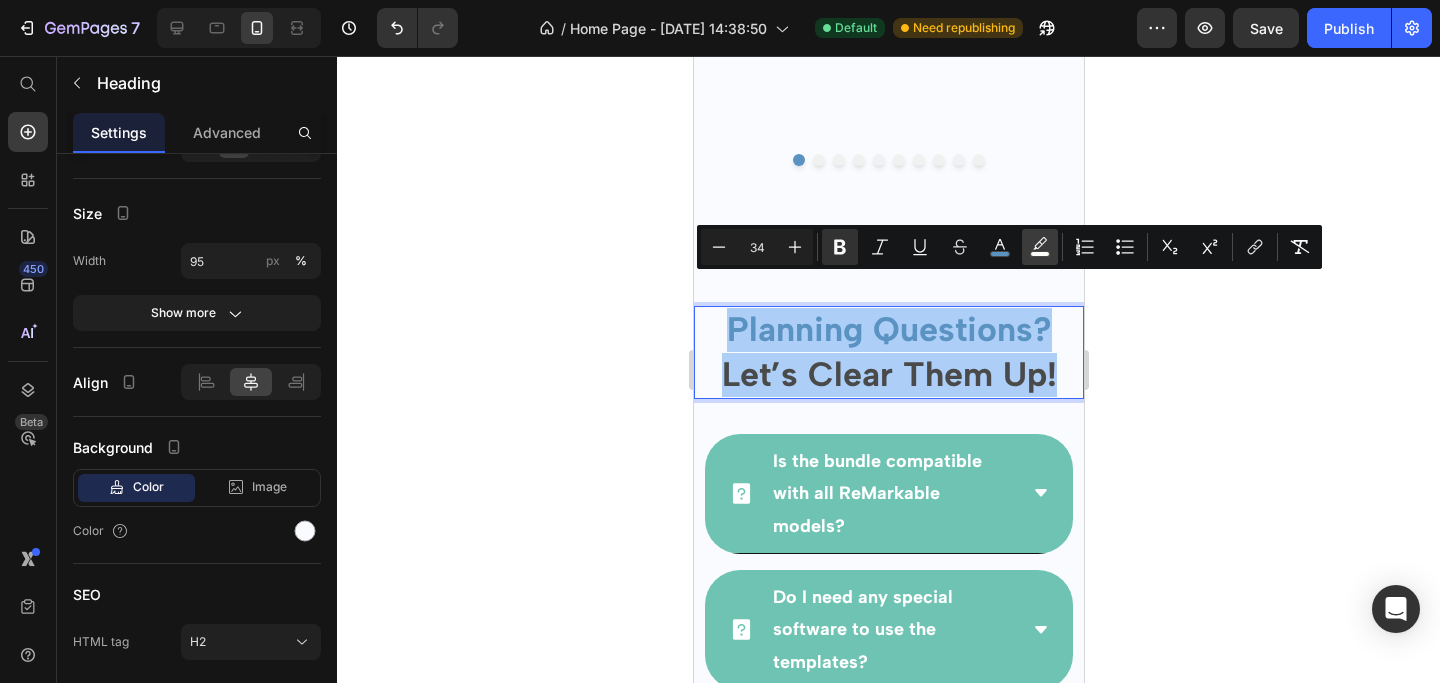 click 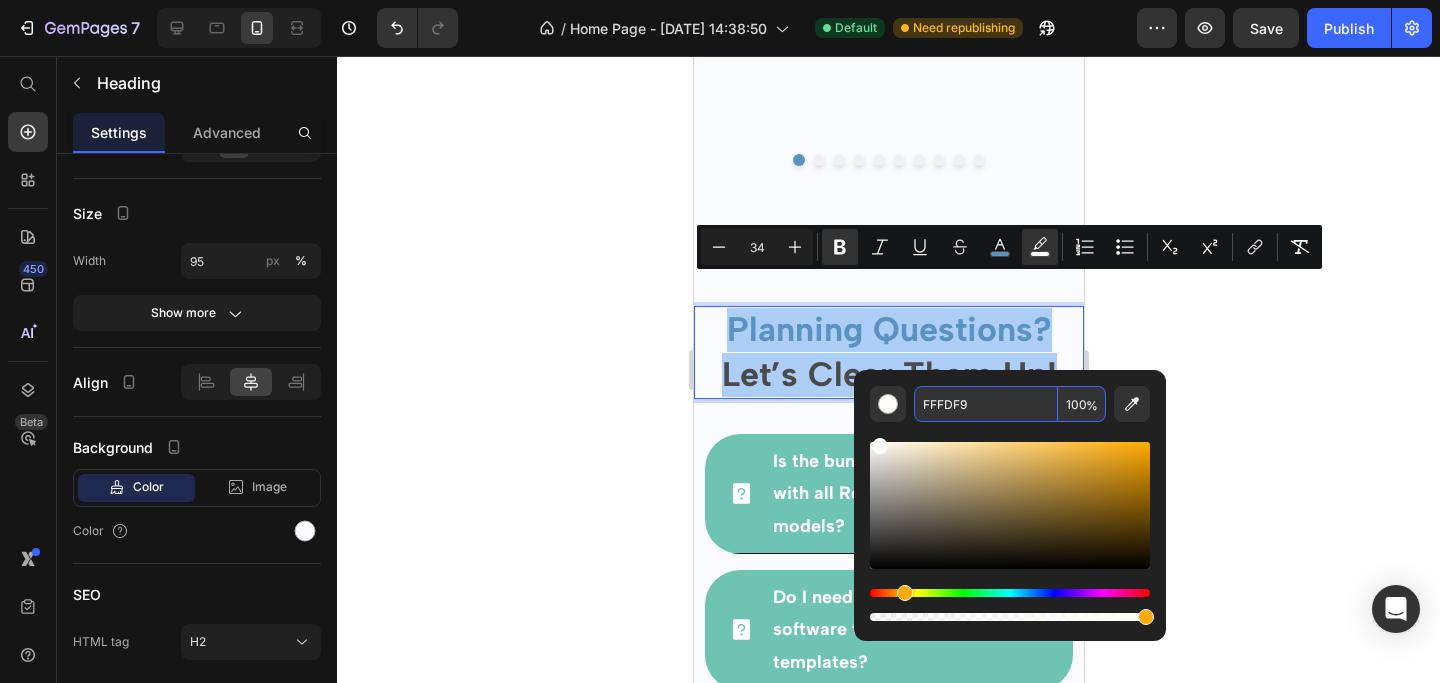 click on "FFFDF9" at bounding box center [986, 404] 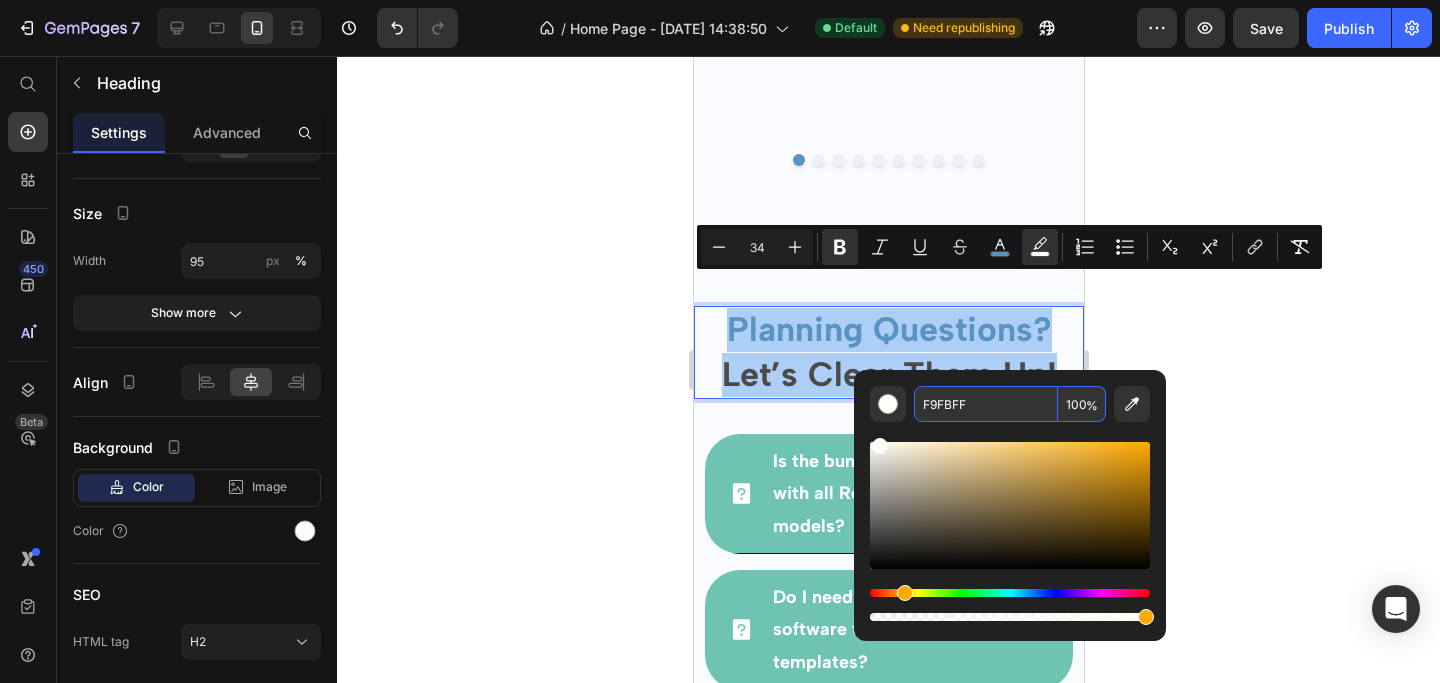 type on "F9FBFF" 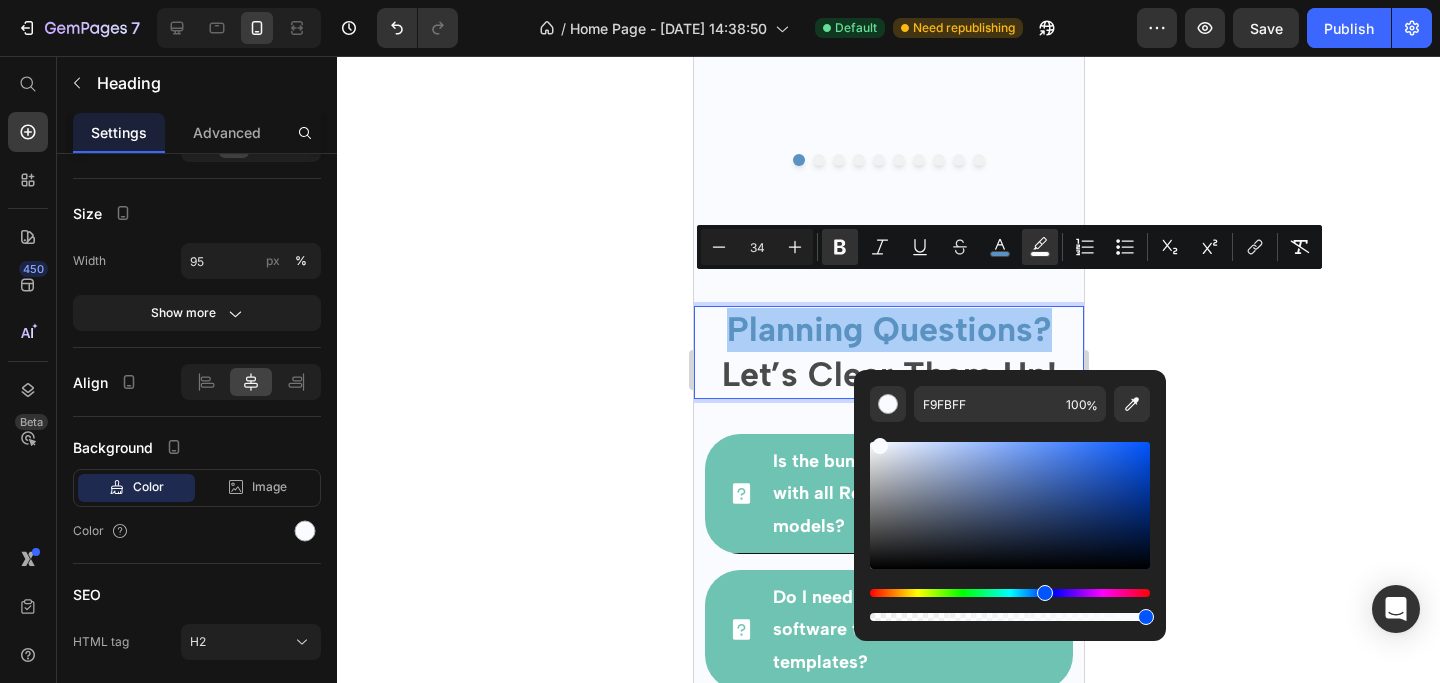 click 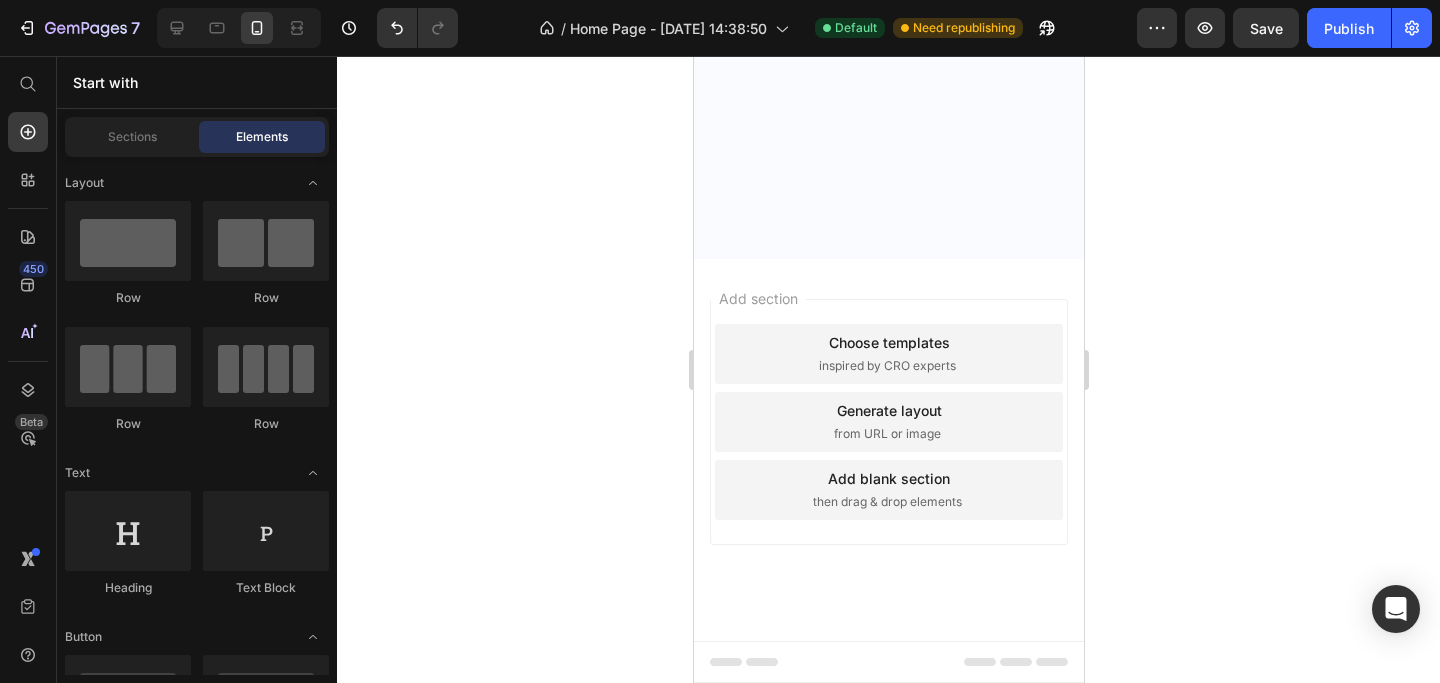 scroll, scrollTop: 12839, scrollLeft: 0, axis: vertical 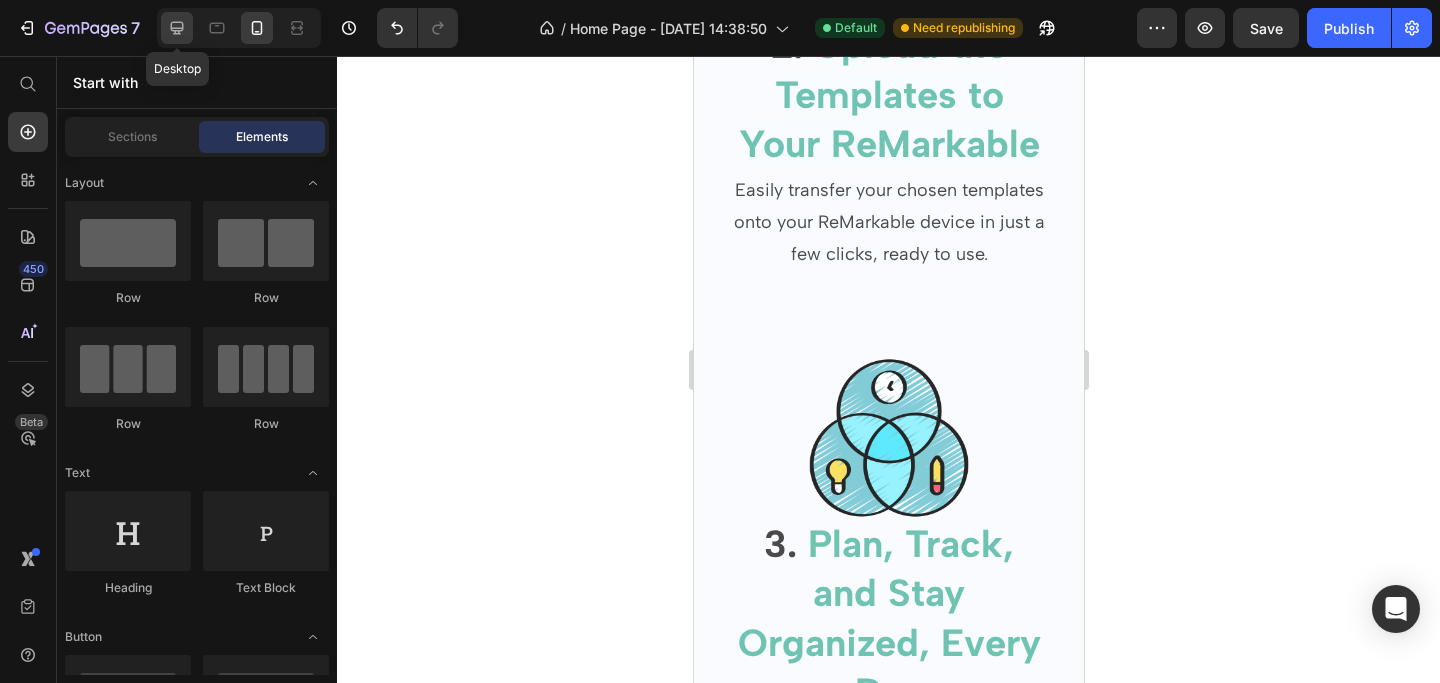 click 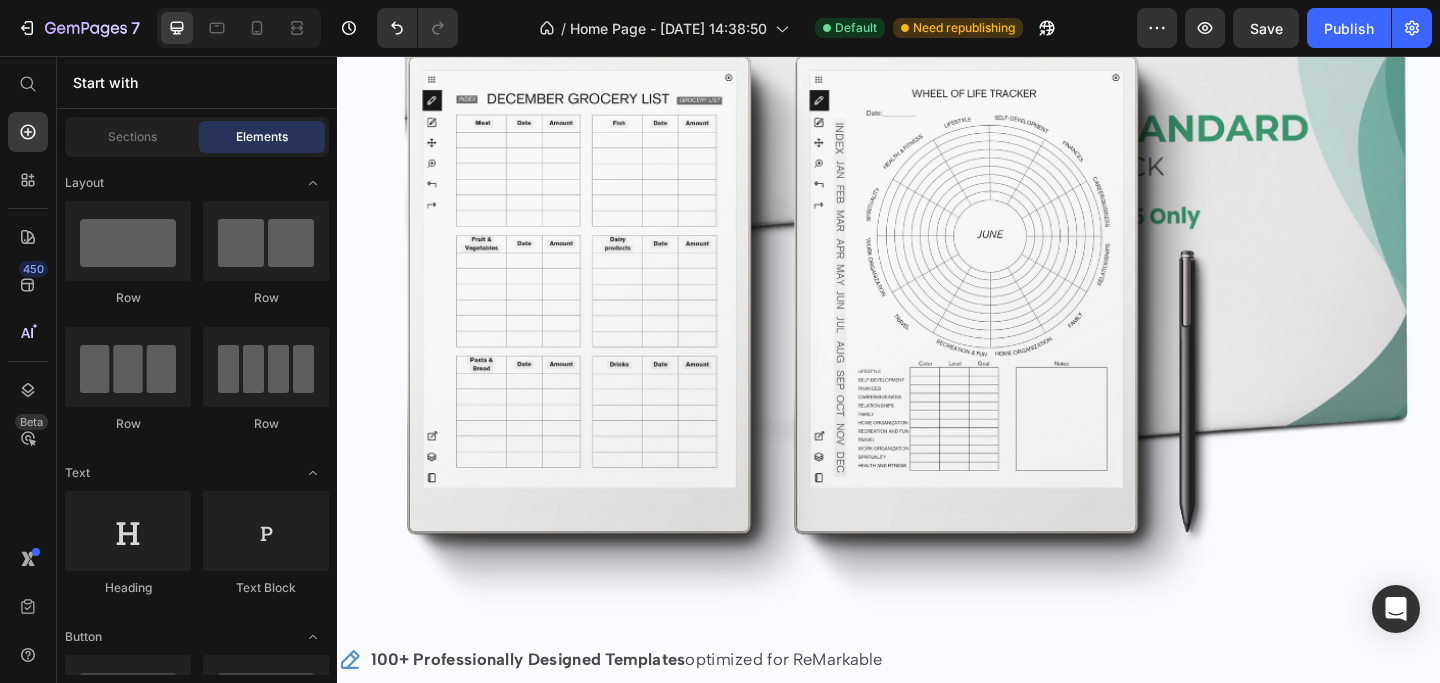 scroll, scrollTop: 897, scrollLeft: 0, axis: vertical 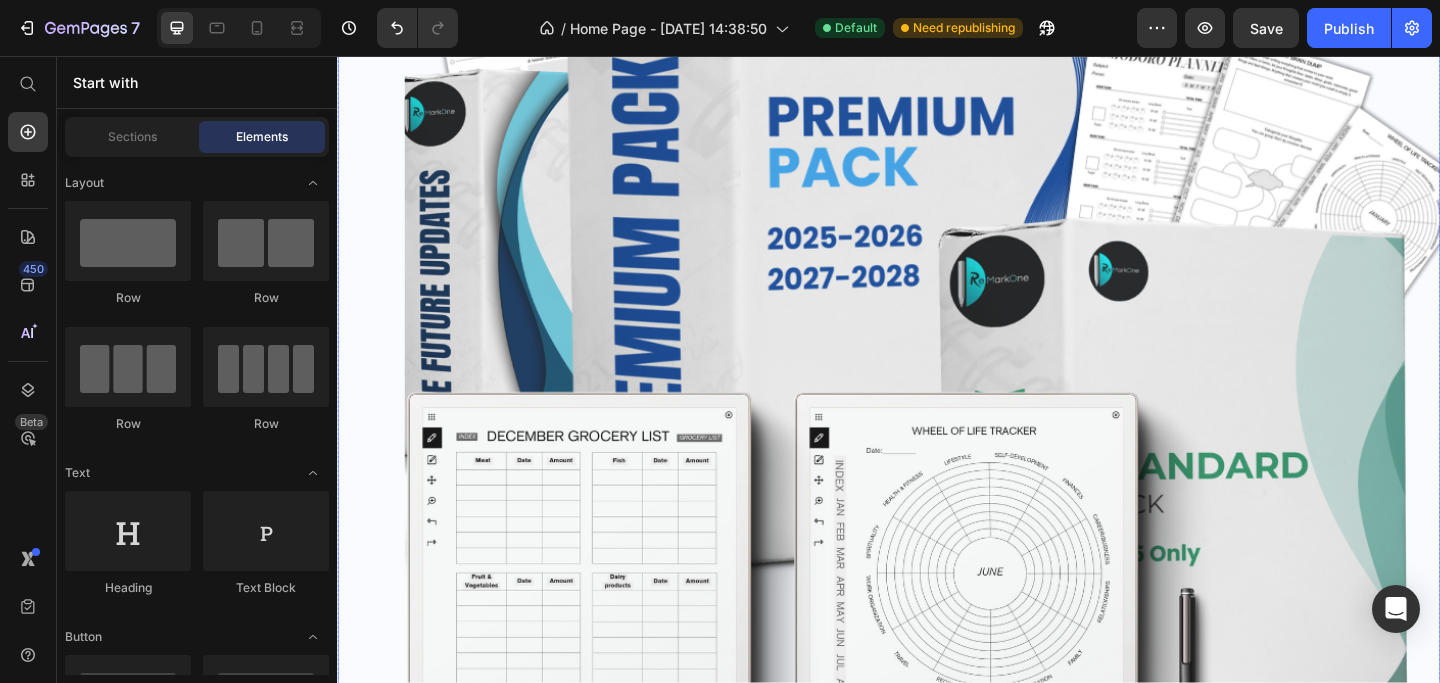 click at bounding box center (937, 295) 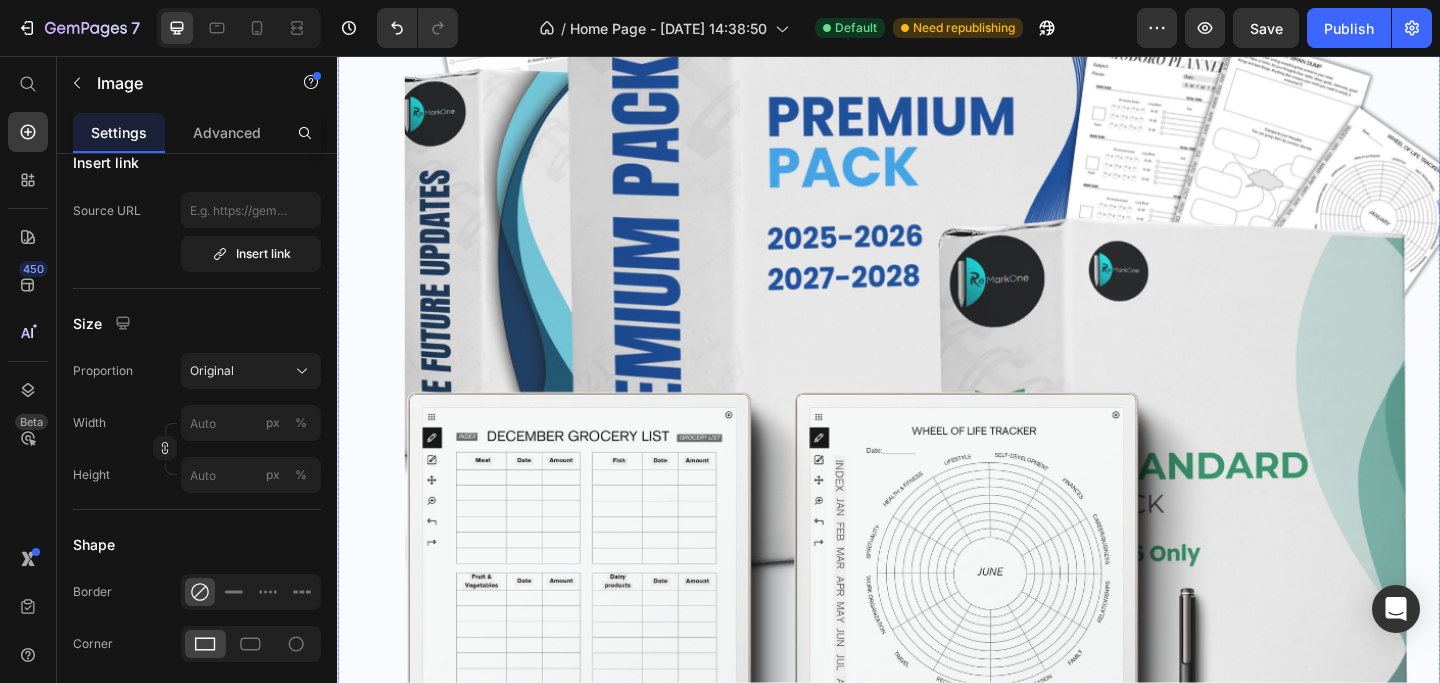 scroll, scrollTop: 0, scrollLeft: 0, axis: both 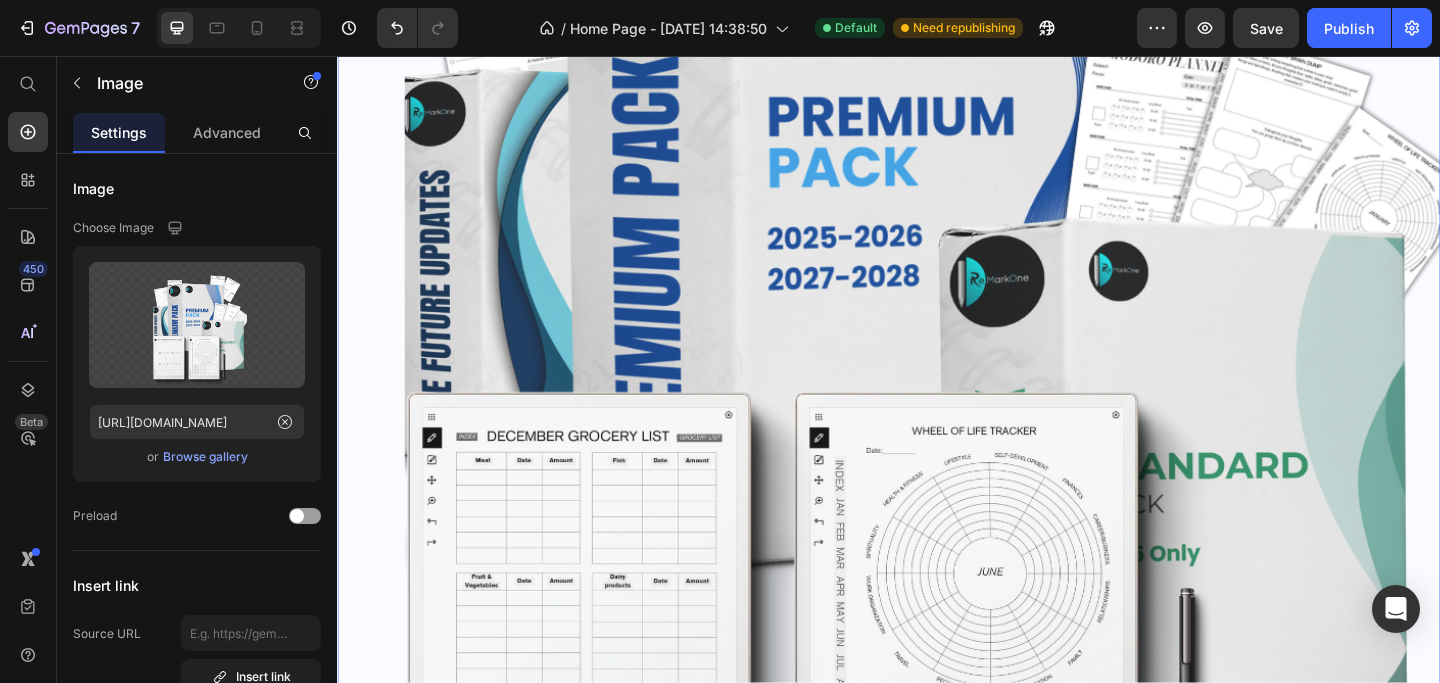 click at bounding box center (937, 295) 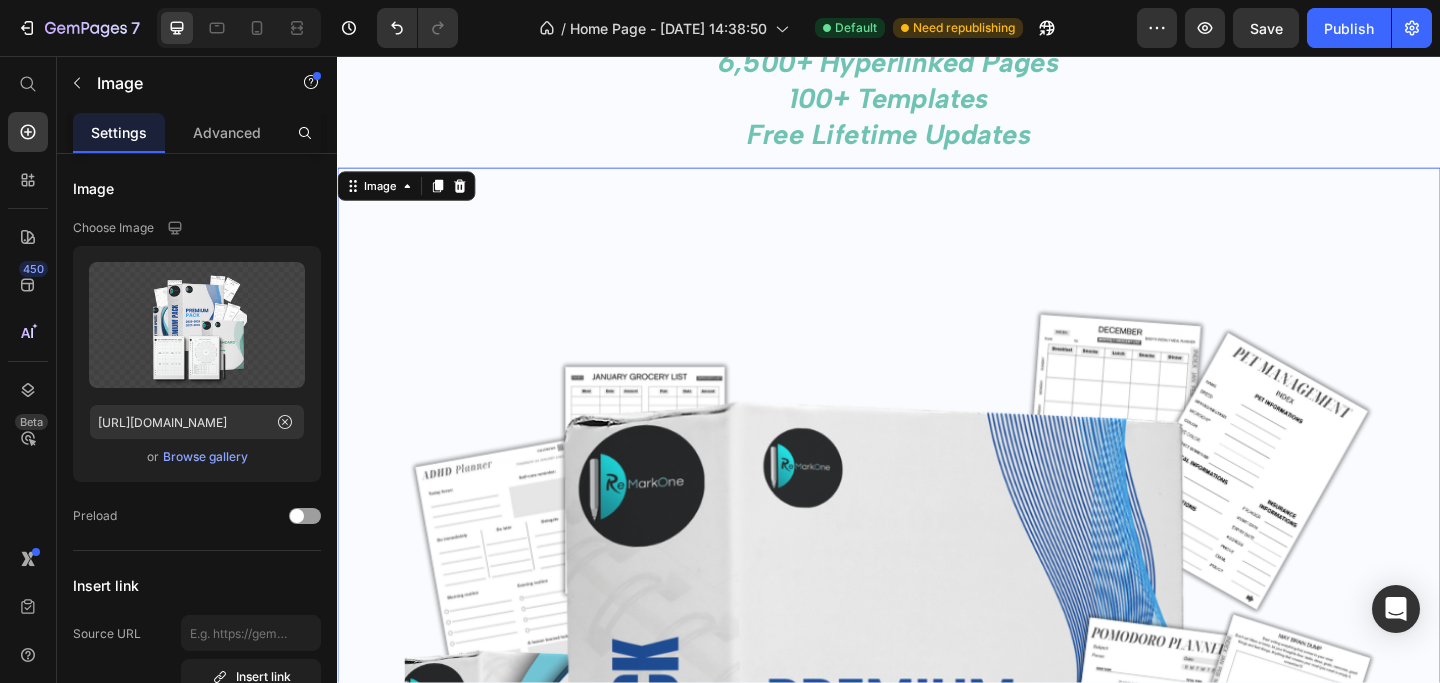 scroll, scrollTop: 259, scrollLeft: 0, axis: vertical 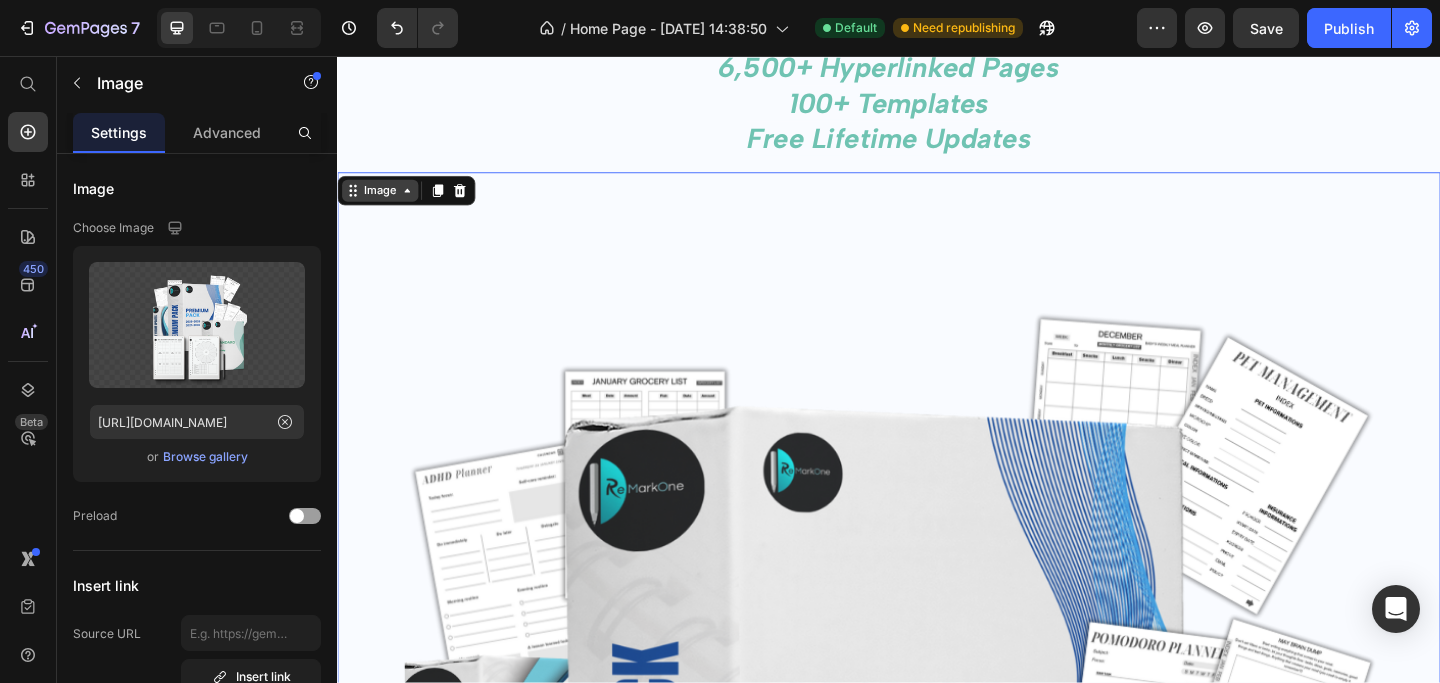 click 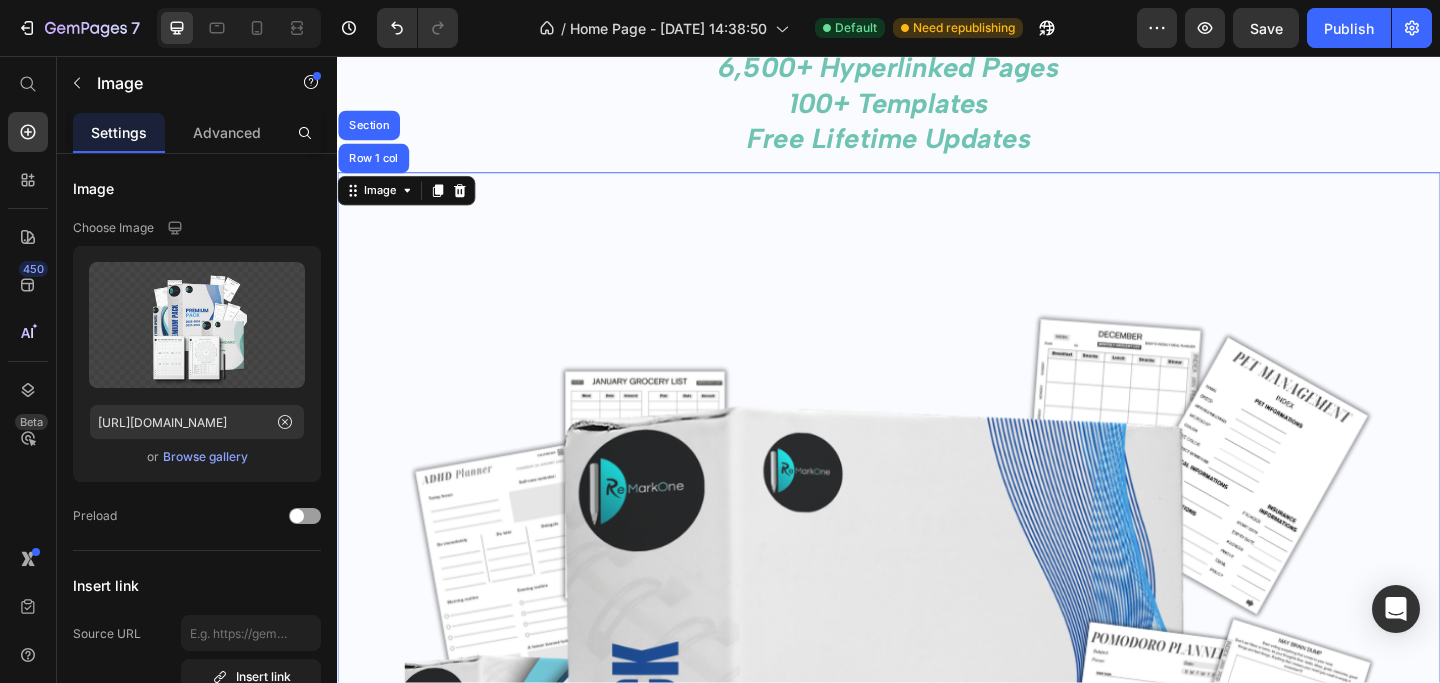 click at bounding box center [937, 933] 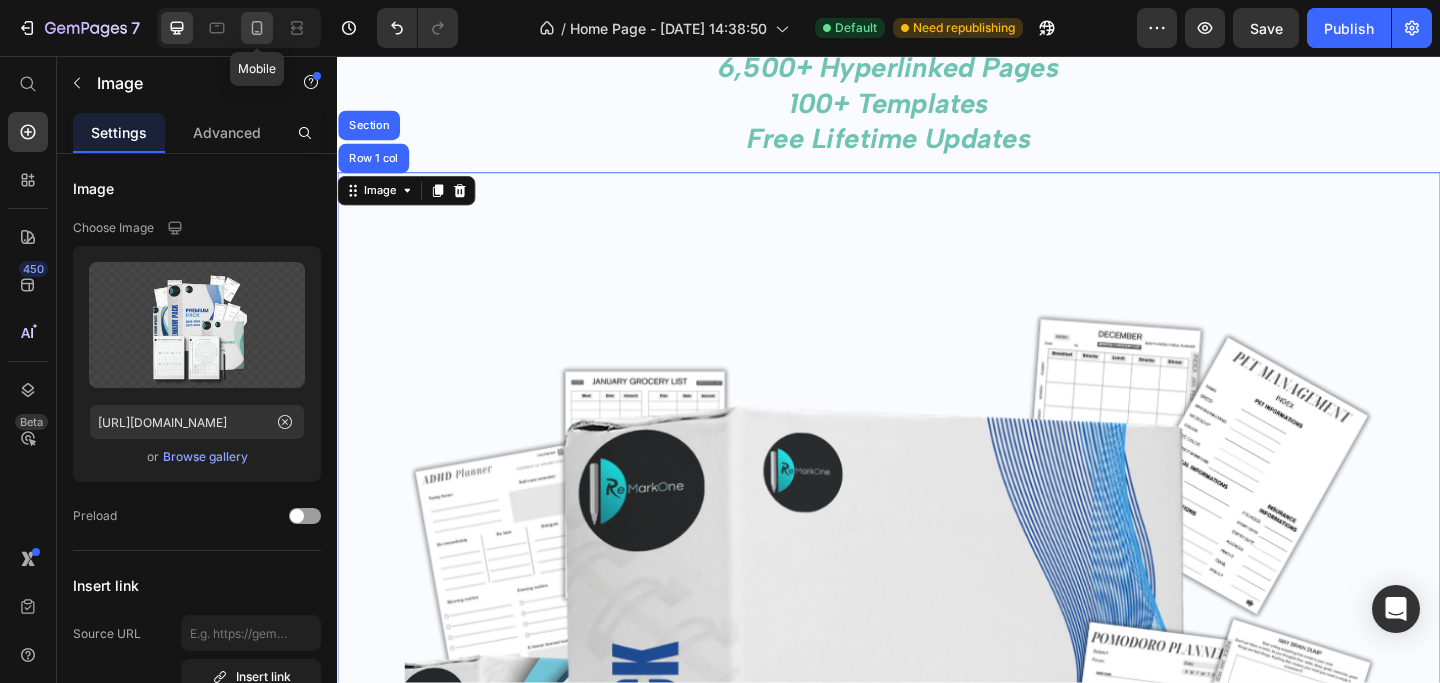 click 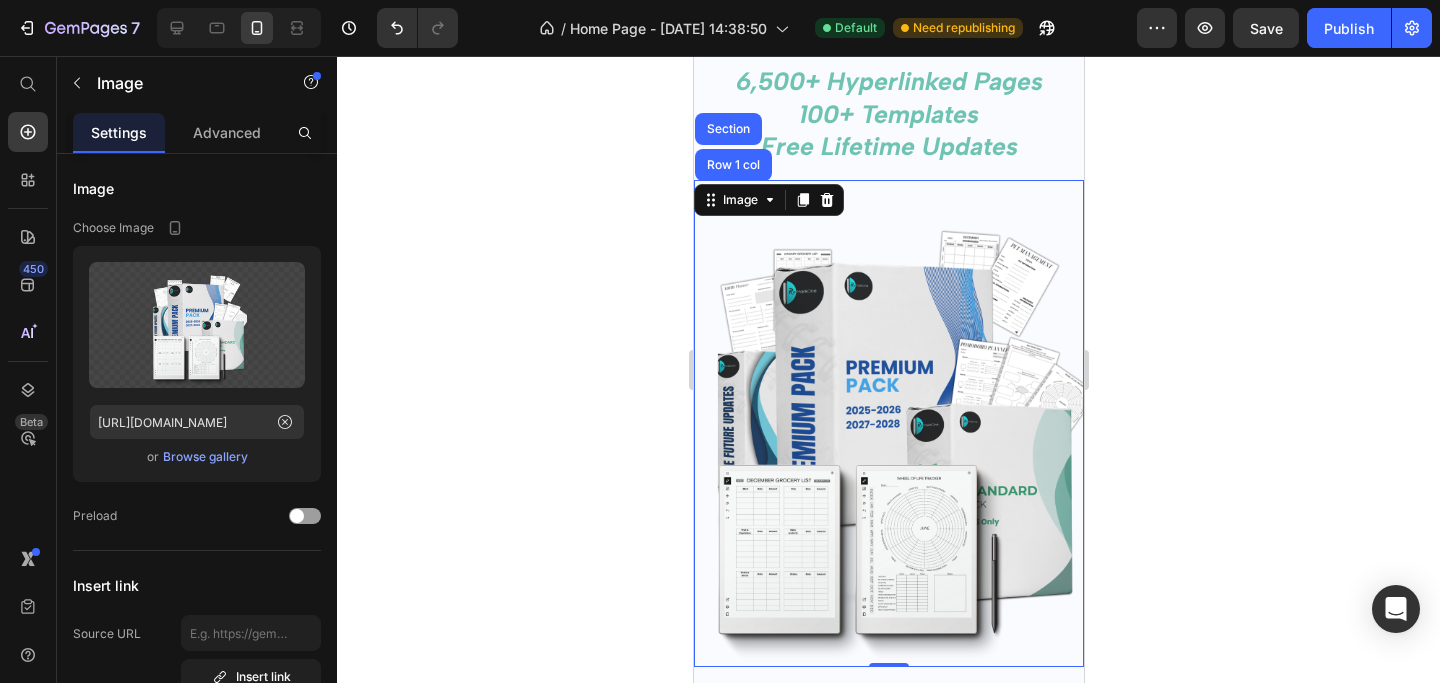 scroll, scrollTop: 293, scrollLeft: 0, axis: vertical 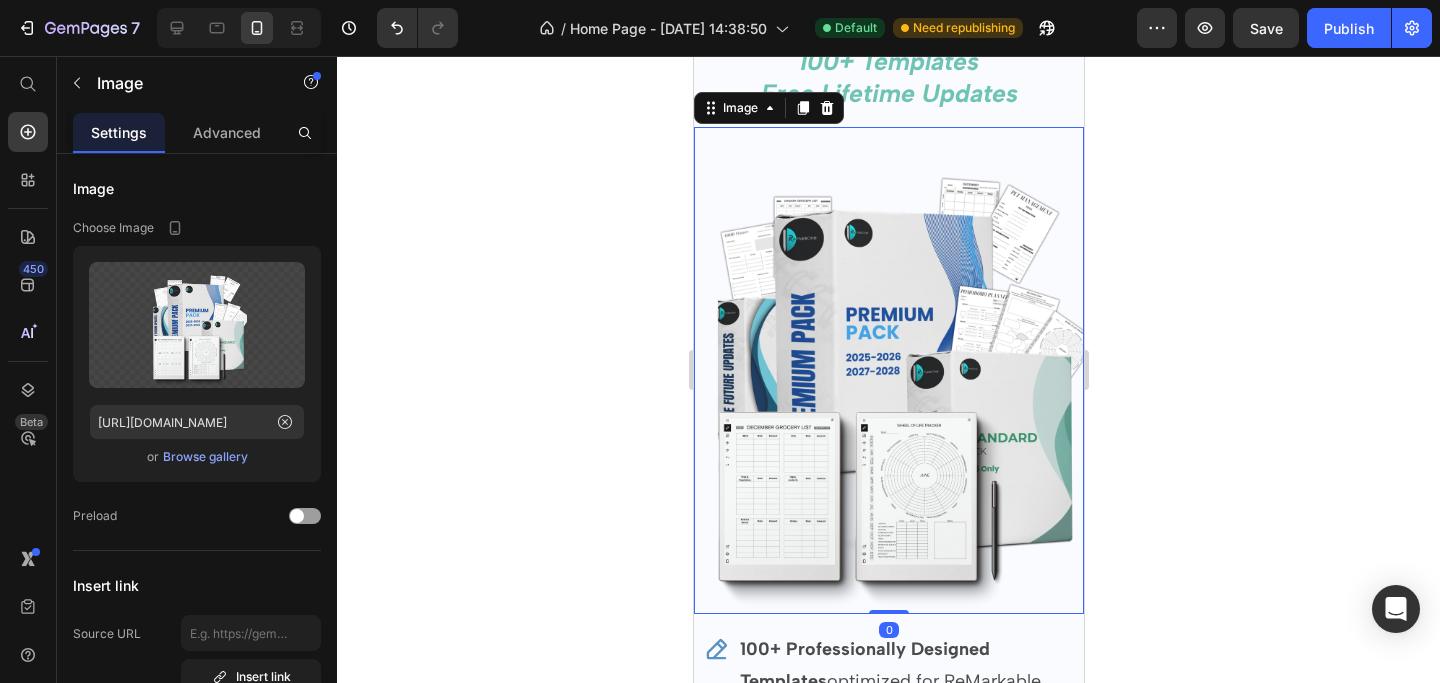 click at bounding box center [888, 371] 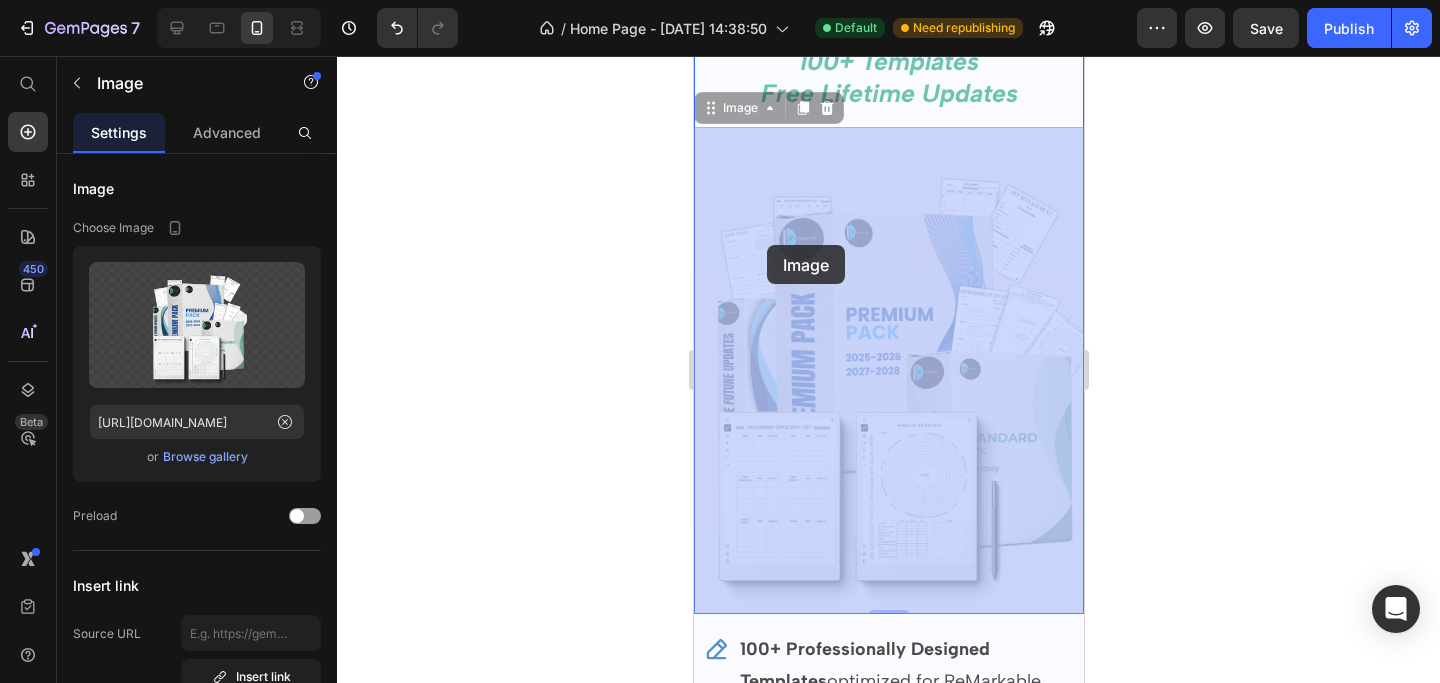 drag, startPoint x: 711, startPoint y: 110, endPoint x: 766, endPoint y: 246, distance: 146.70038 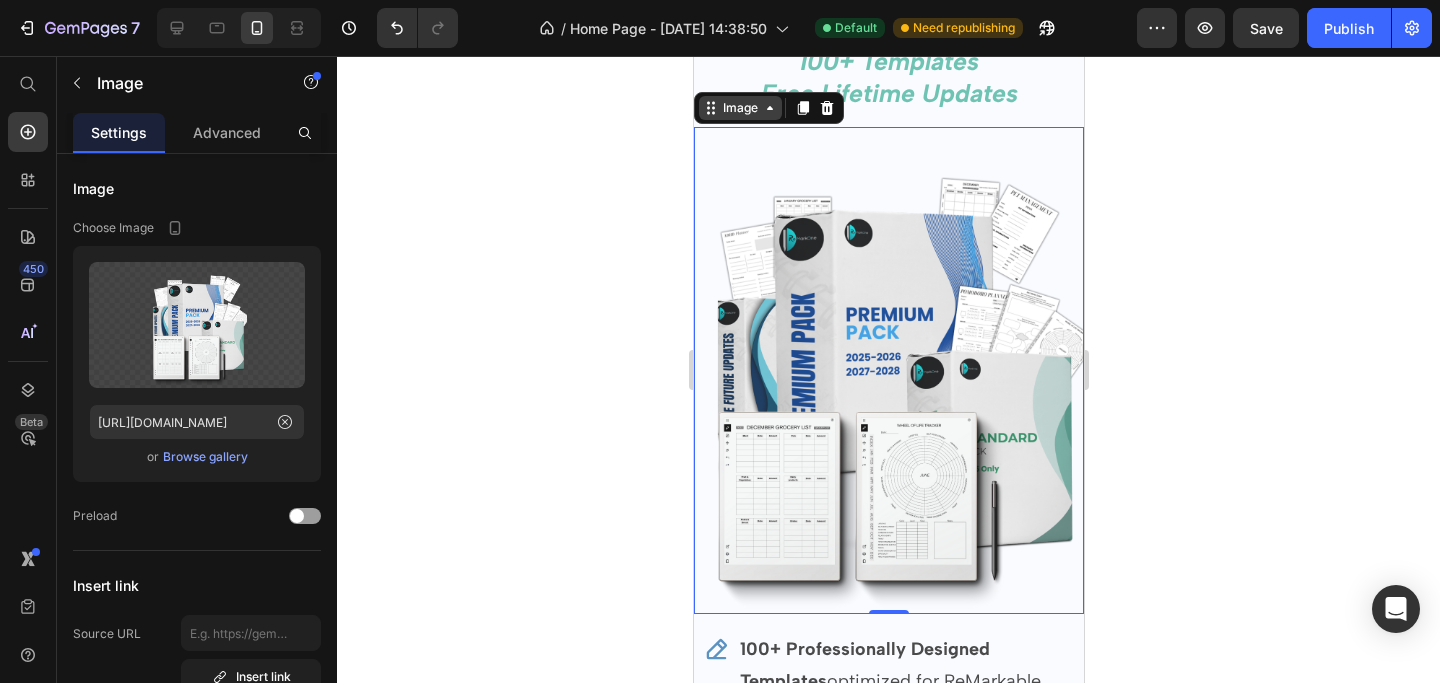 click 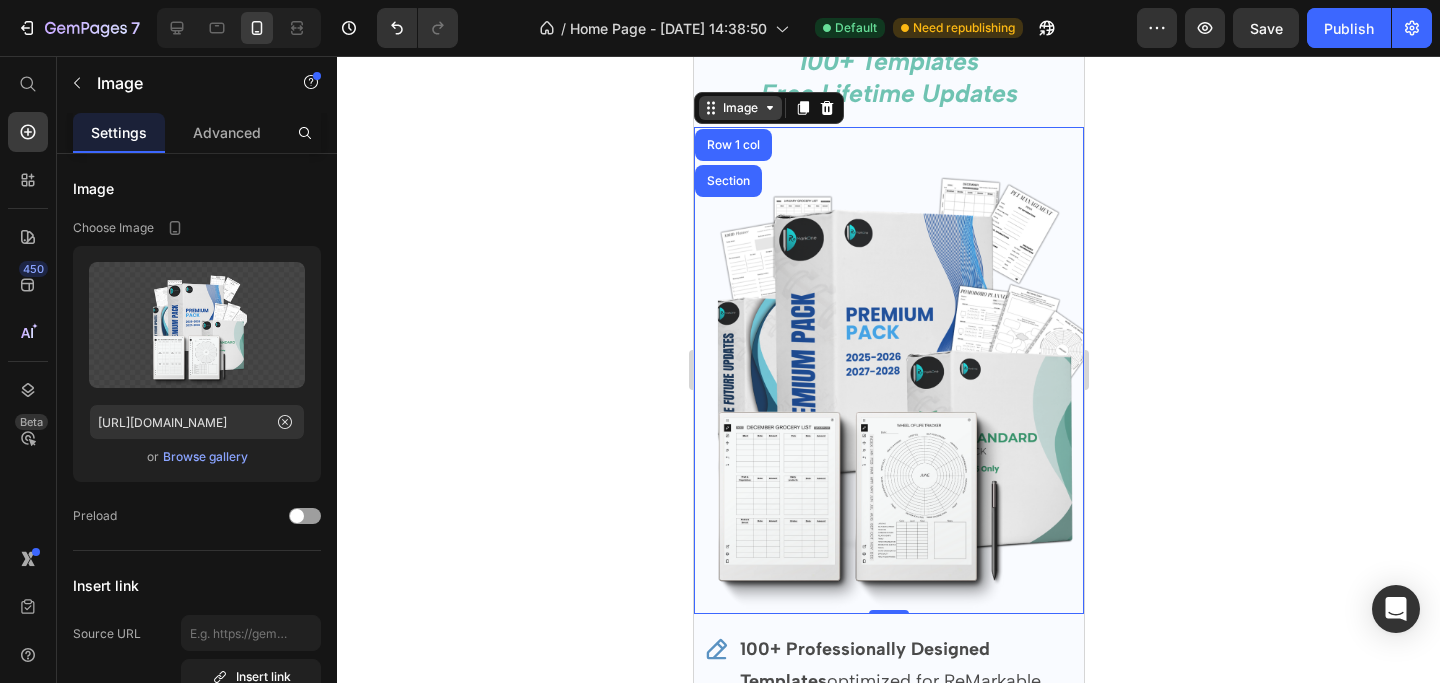 click 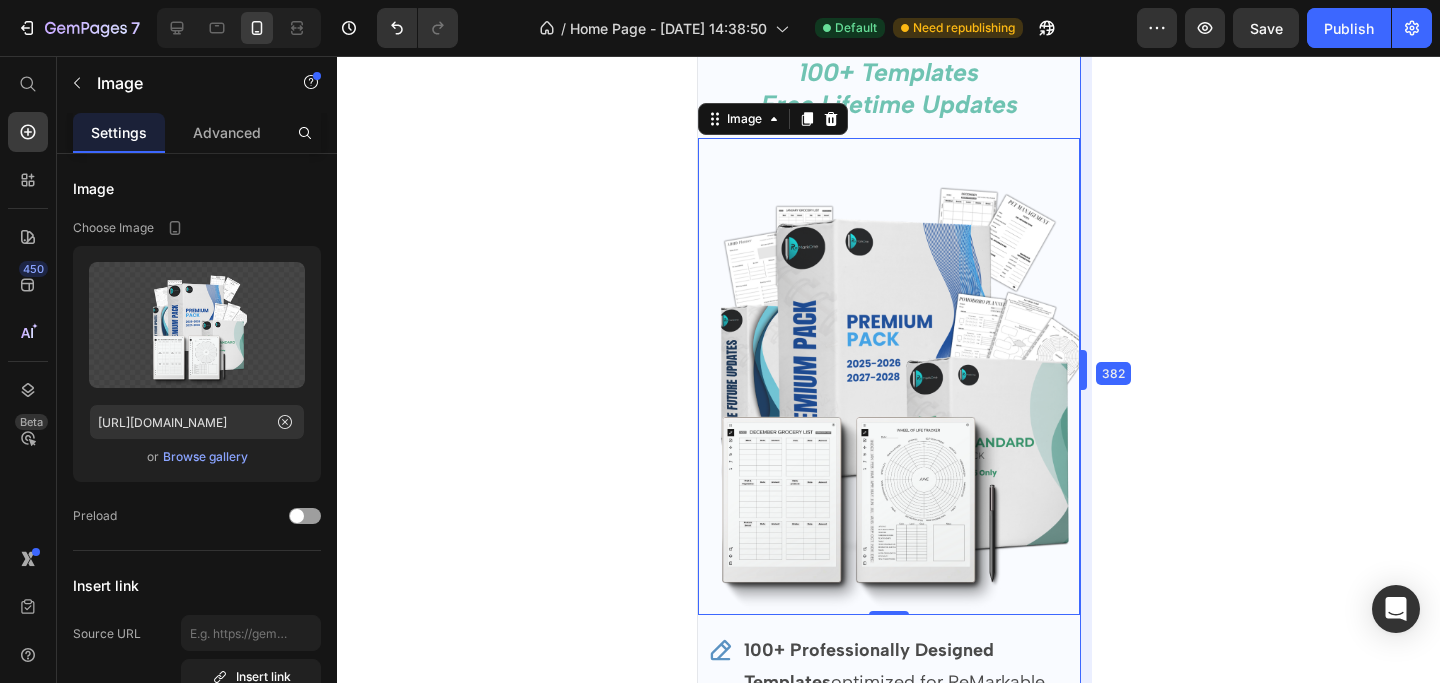 scroll, scrollTop: 283, scrollLeft: 0, axis: vertical 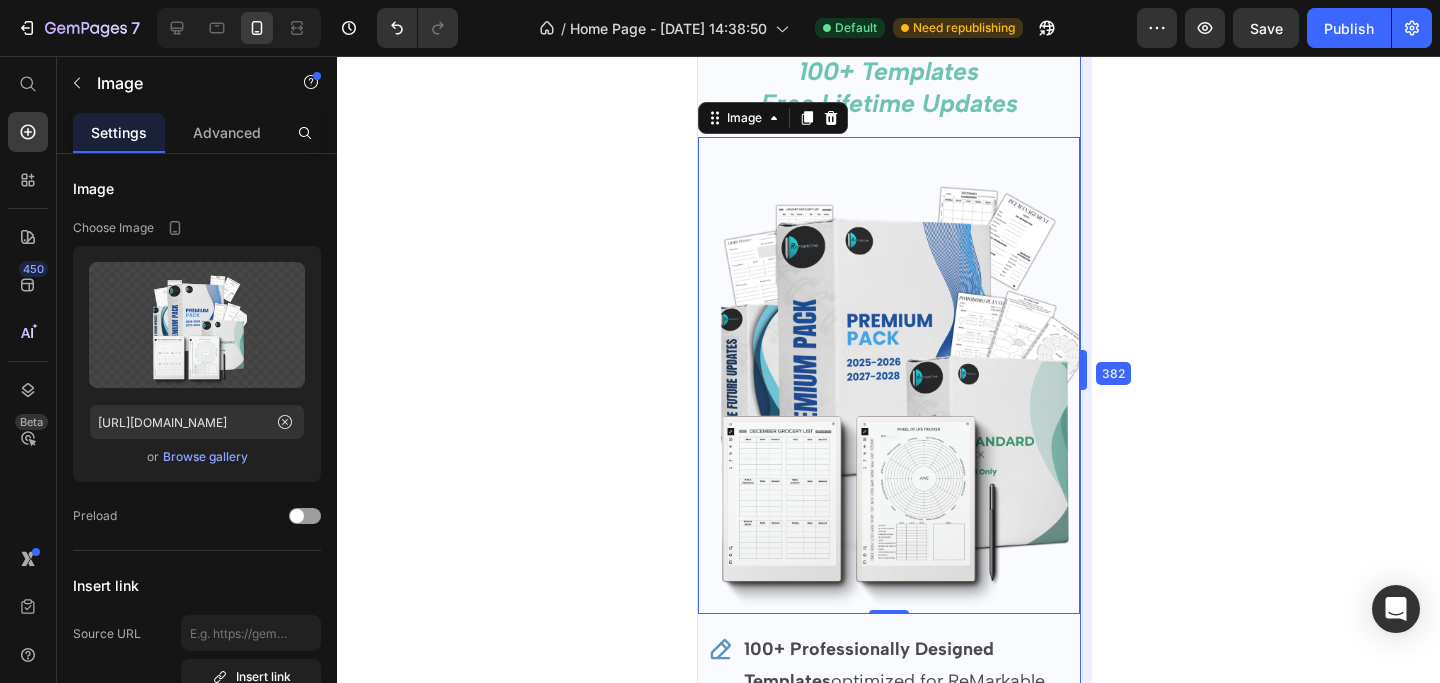 drag, startPoint x: 1085, startPoint y: 130, endPoint x: 1077, endPoint y: 138, distance: 11.313708 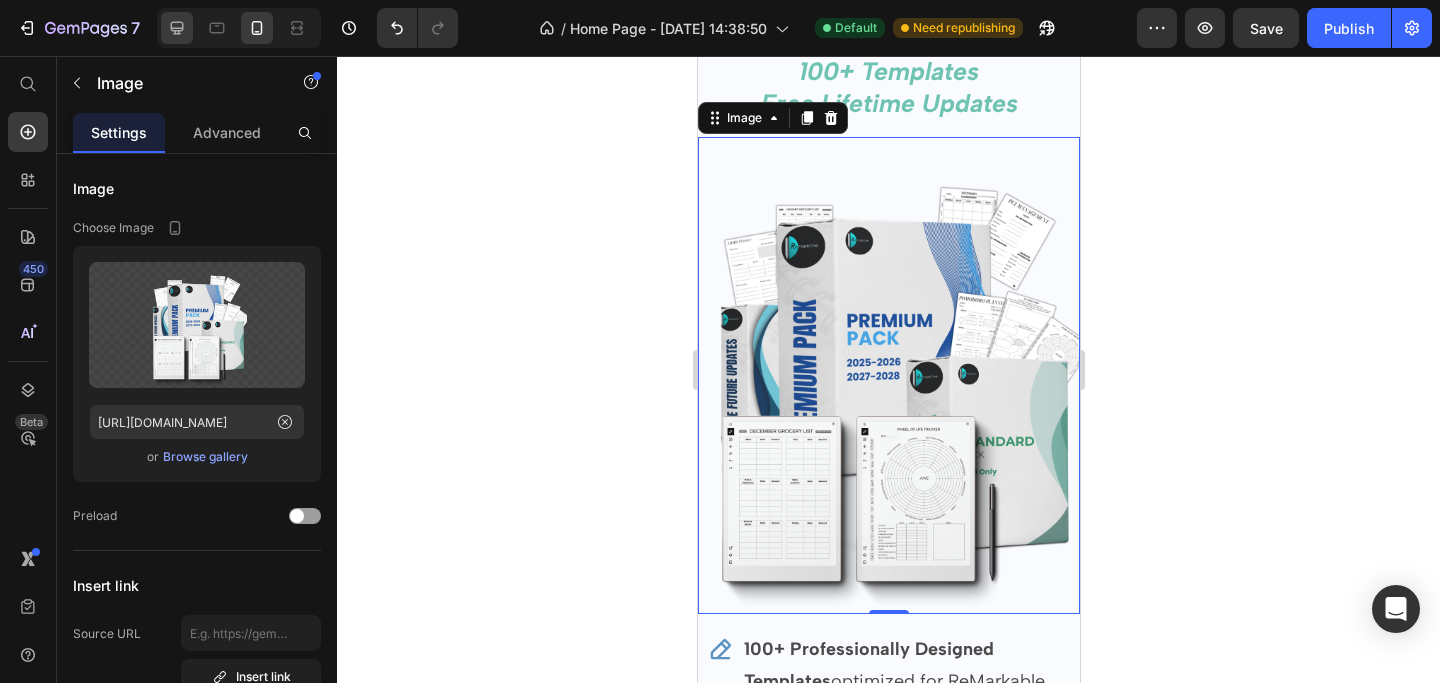 click 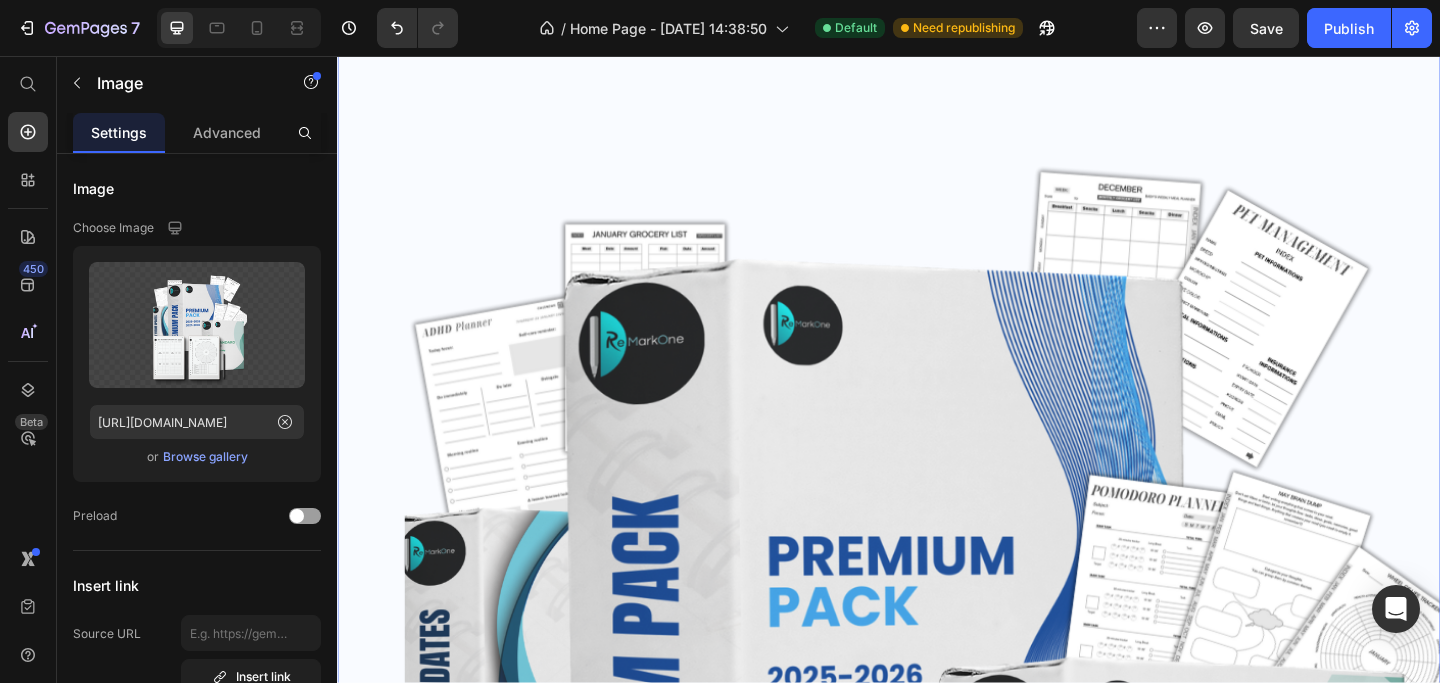 scroll, scrollTop: 490, scrollLeft: 0, axis: vertical 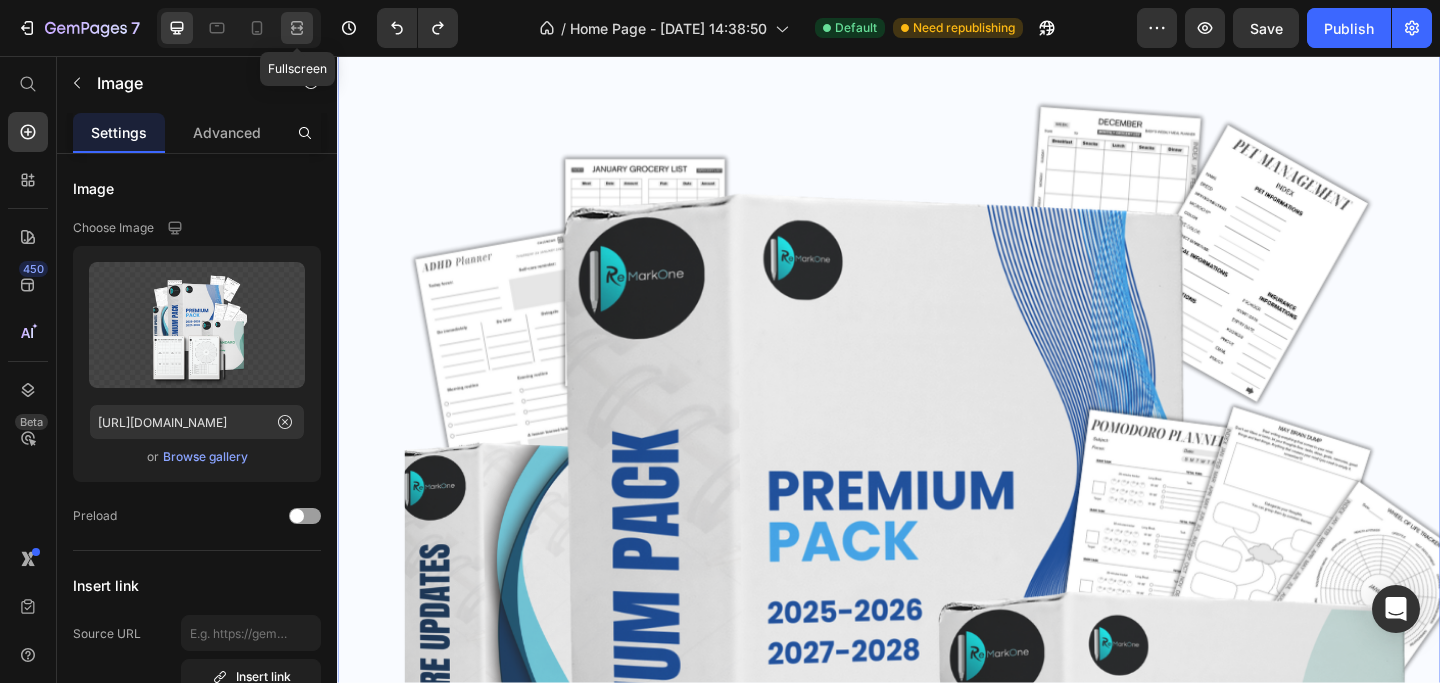click 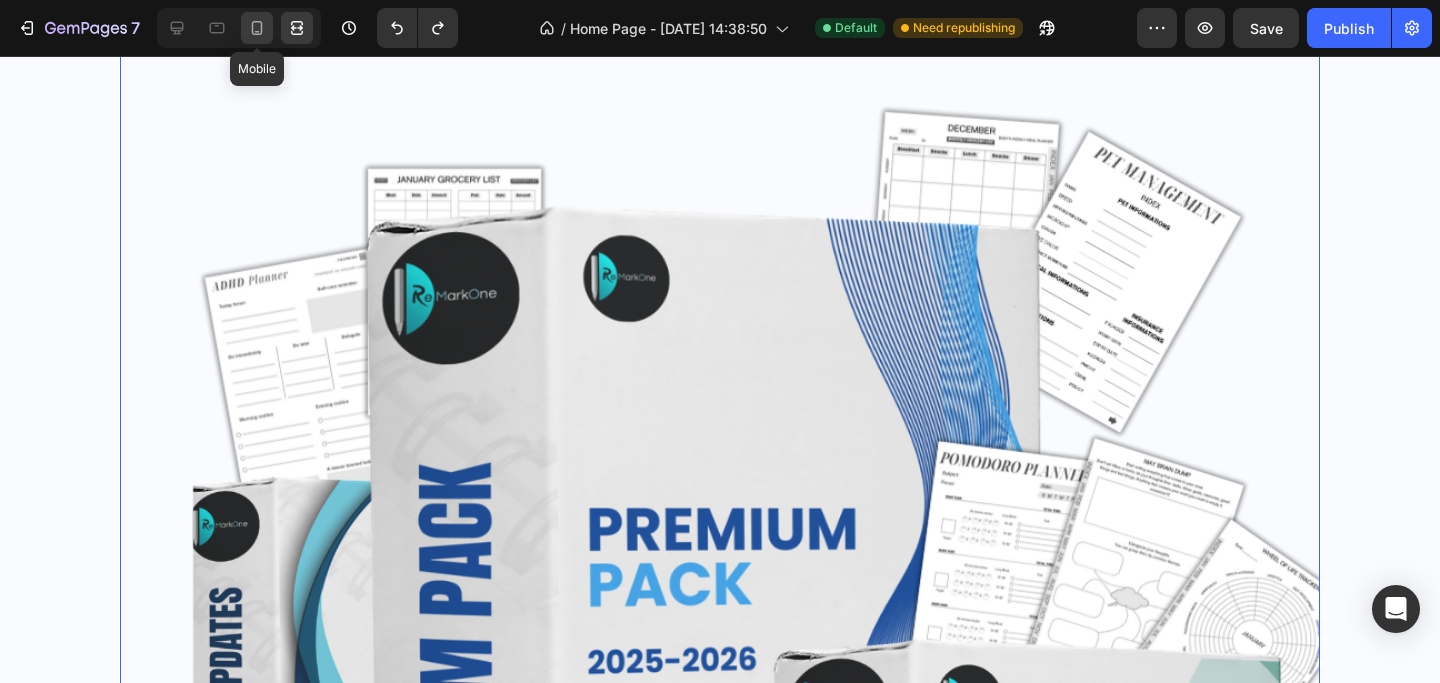 click 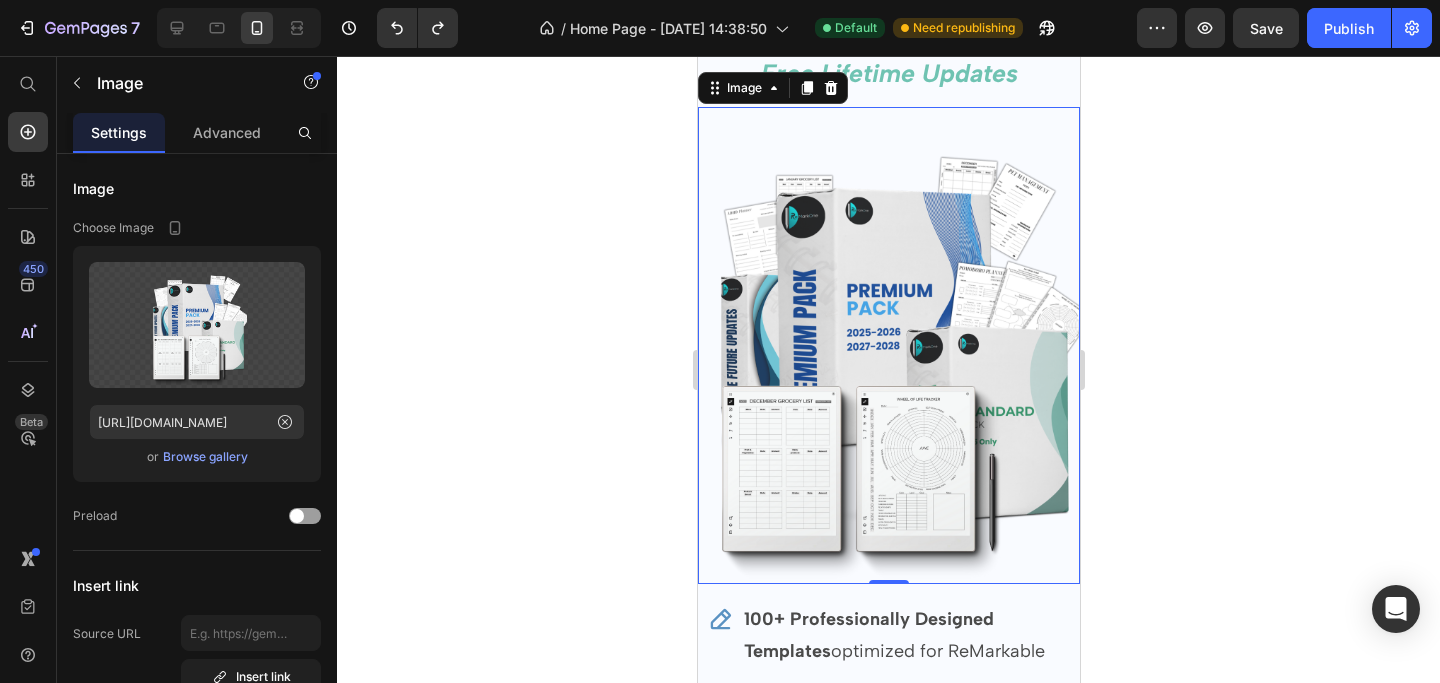 scroll, scrollTop: 293, scrollLeft: 0, axis: vertical 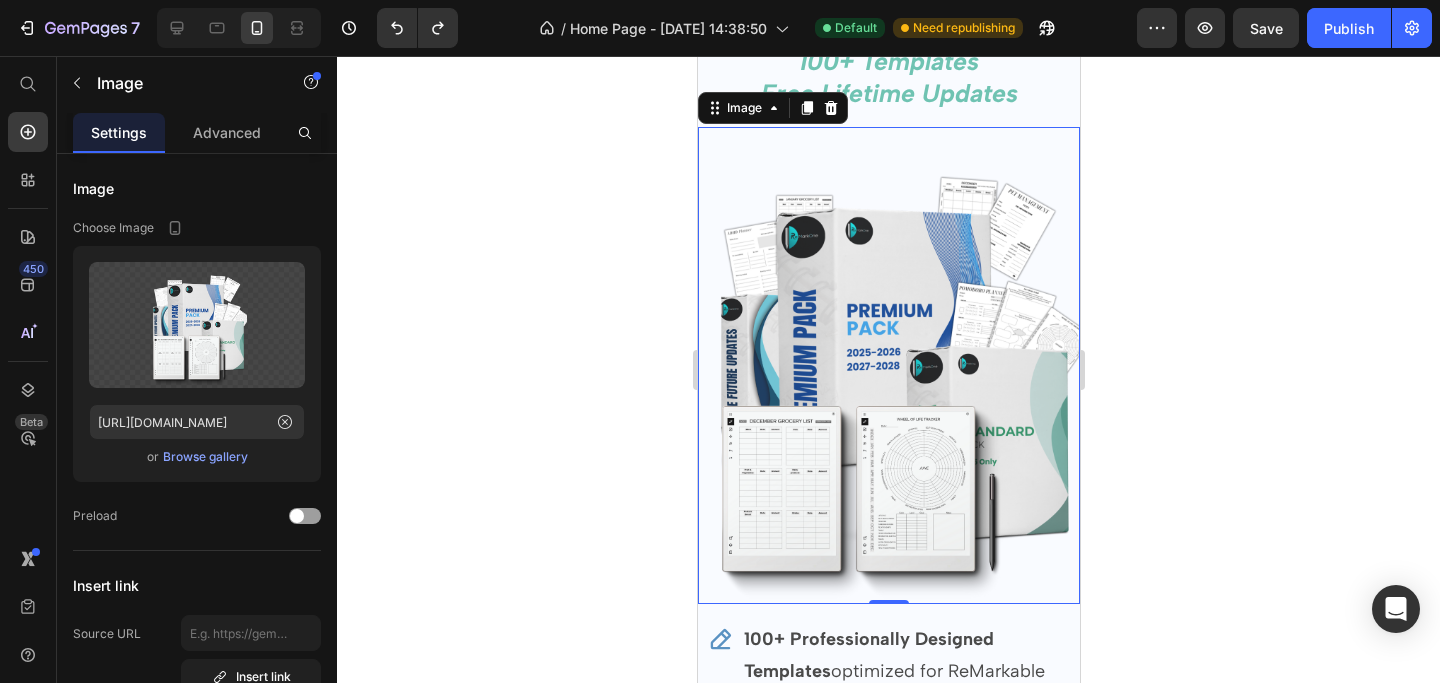 click 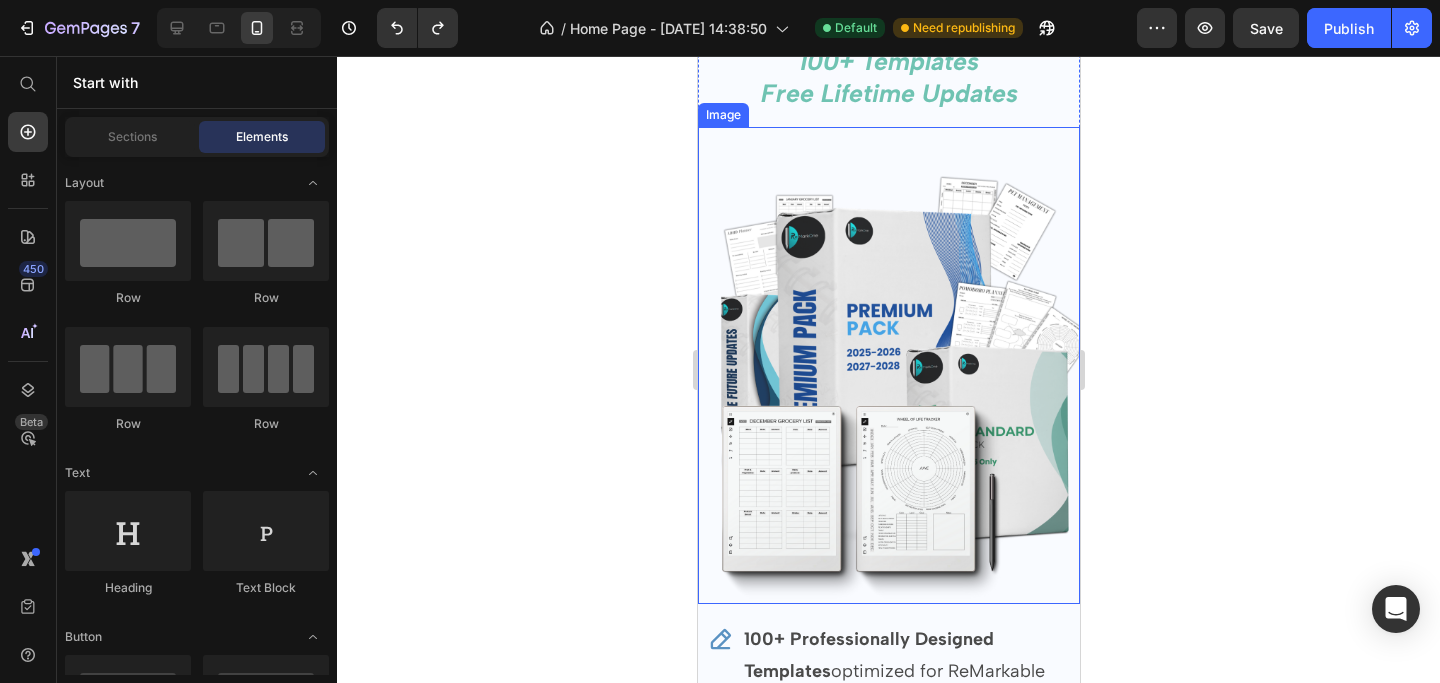 click at bounding box center [888, 366] 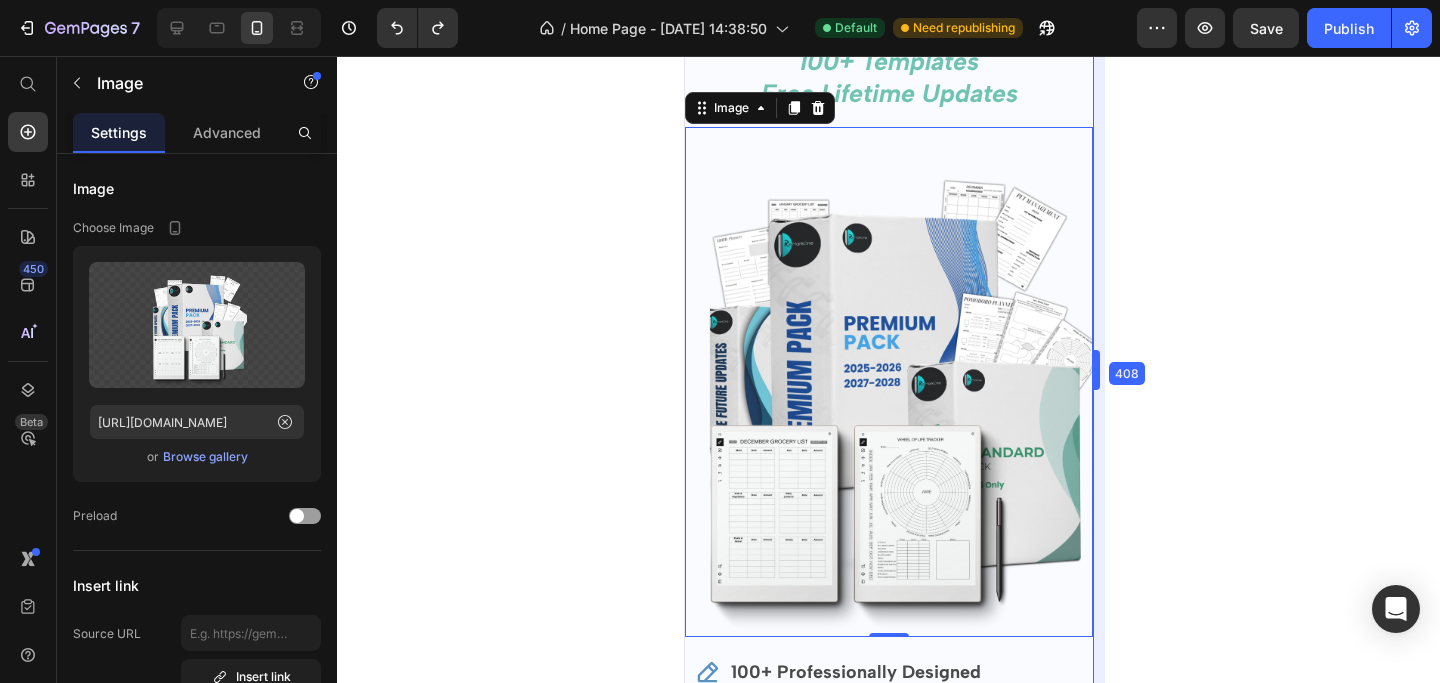 drag, startPoint x: 1081, startPoint y: 375, endPoint x: 1107, endPoint y: 378, distance: 26.172504 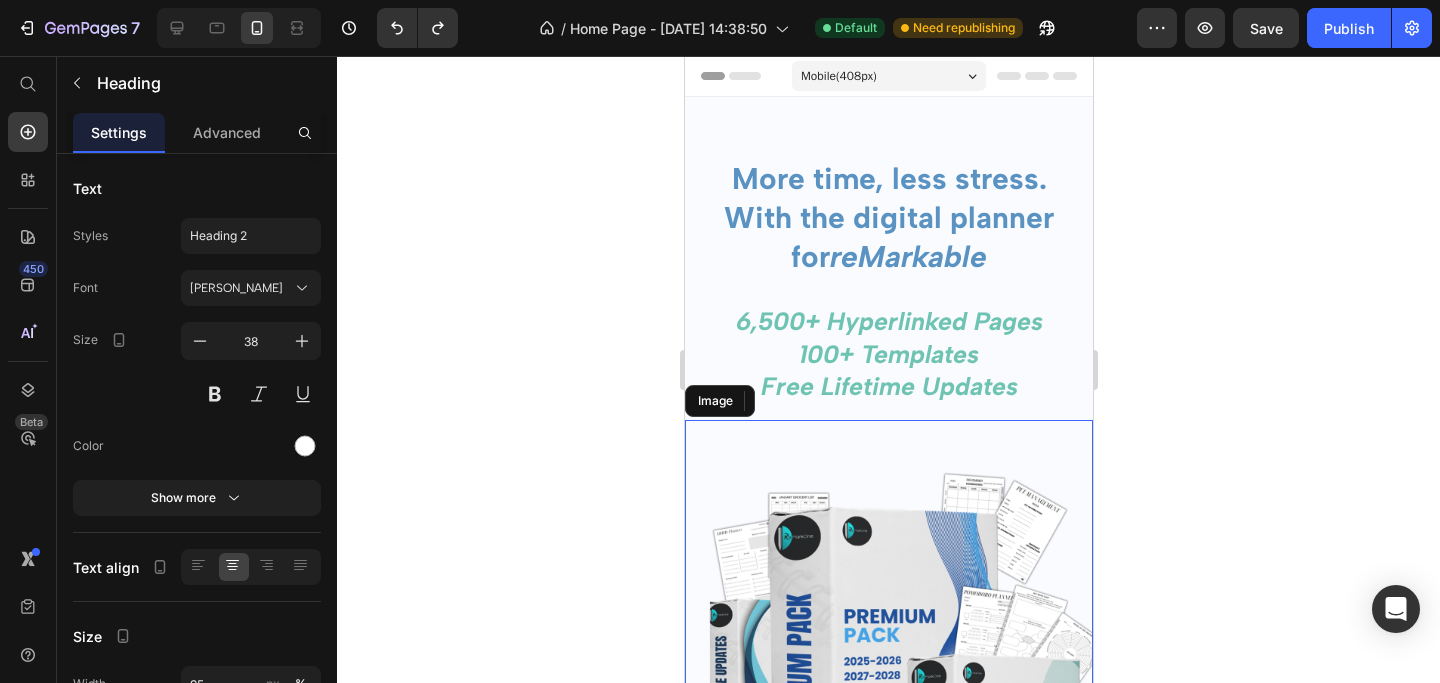 scroll, scrollTop: 1, scrollLeft: 0, axis: vertical 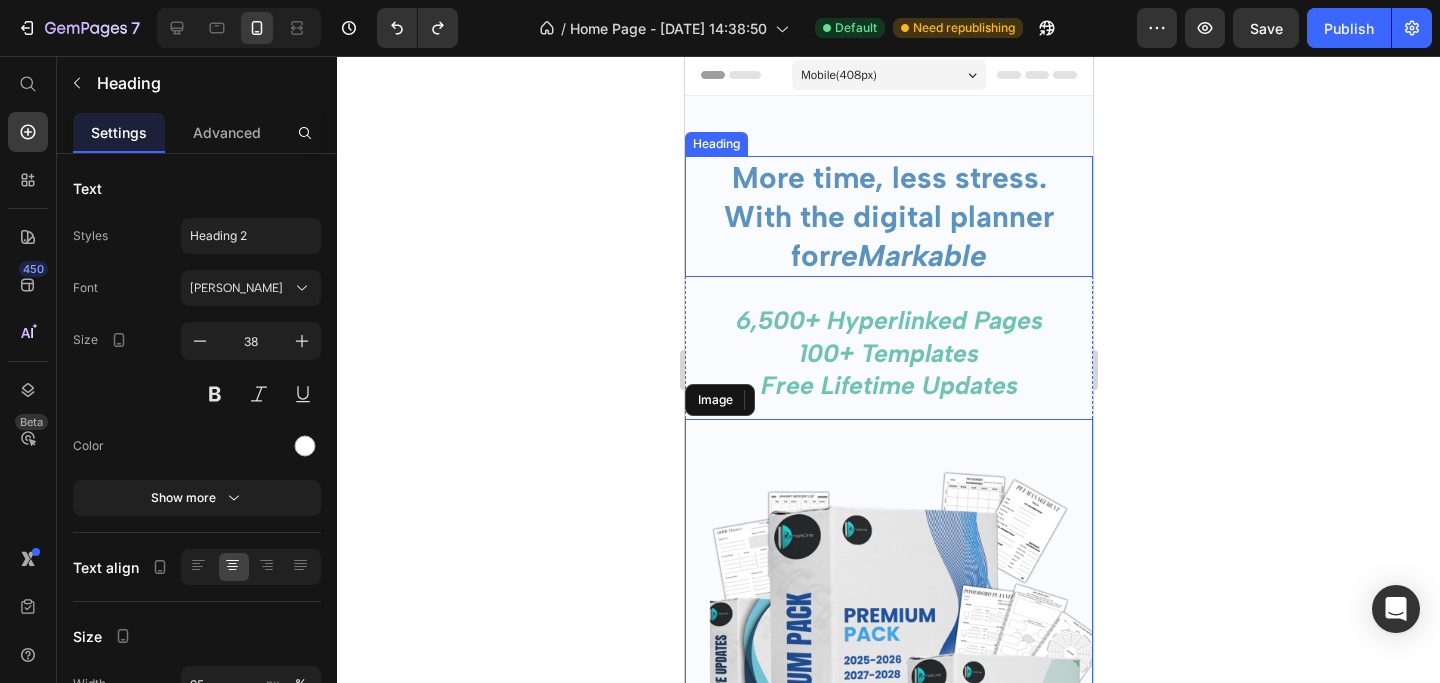 click on "More time, less stress." at bounding box center (888, 177) 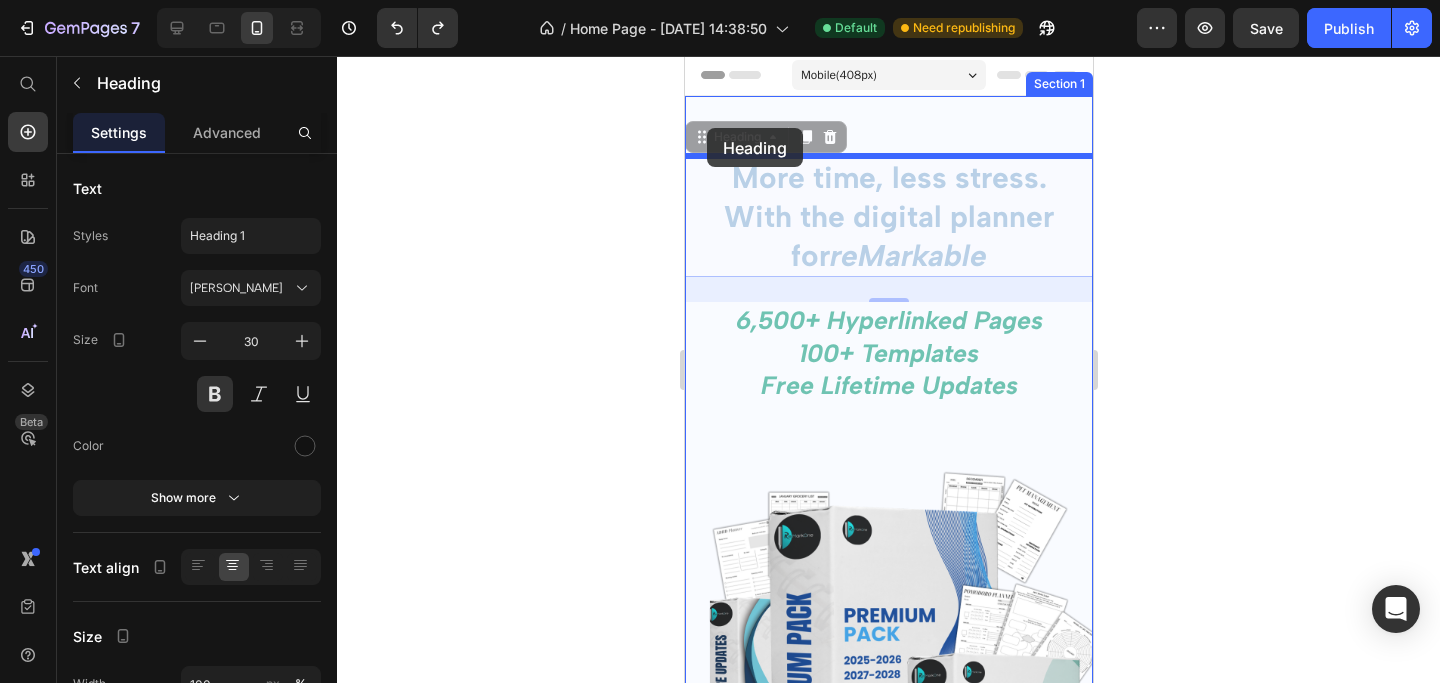 scroll, scrollTop: 0, scrollLeft: 0, axis: both 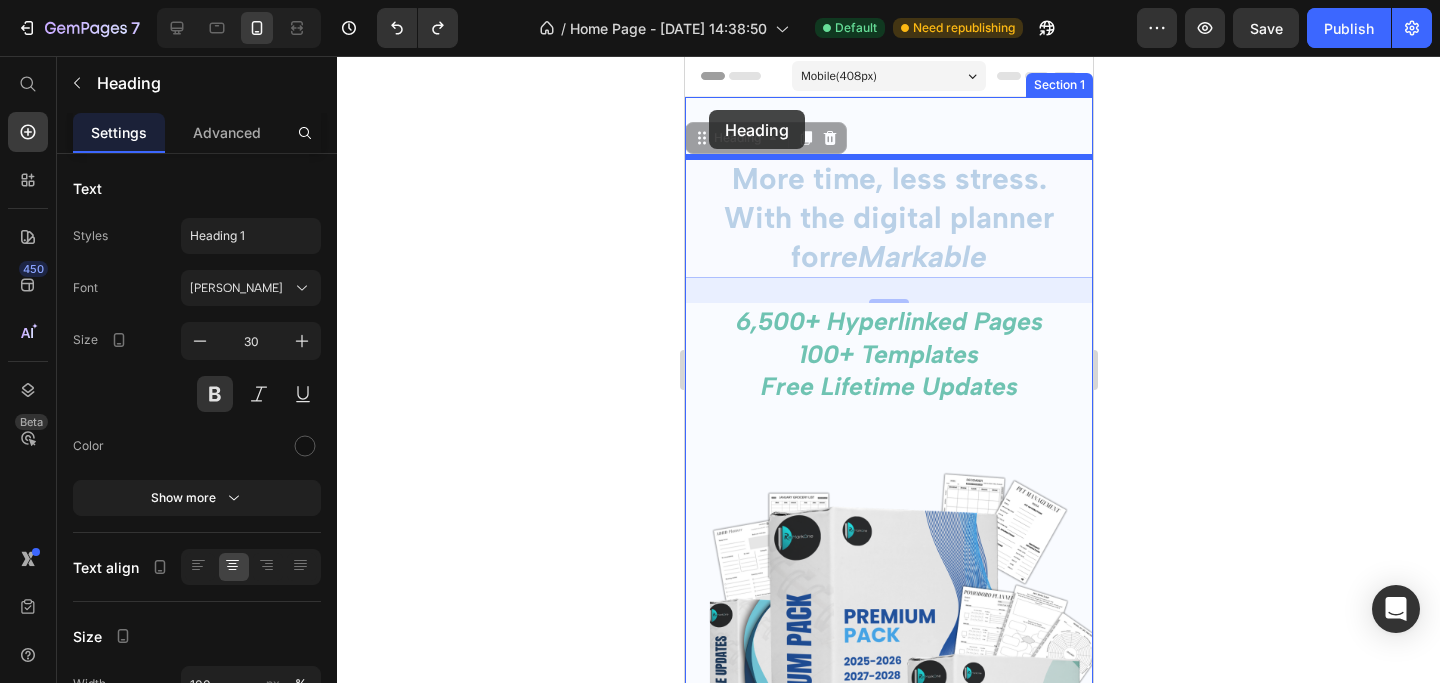 drag, startPoint x: 706, startPoint y: 143, endPoint x: 708, endPoint y: 110, distance: 33.06055 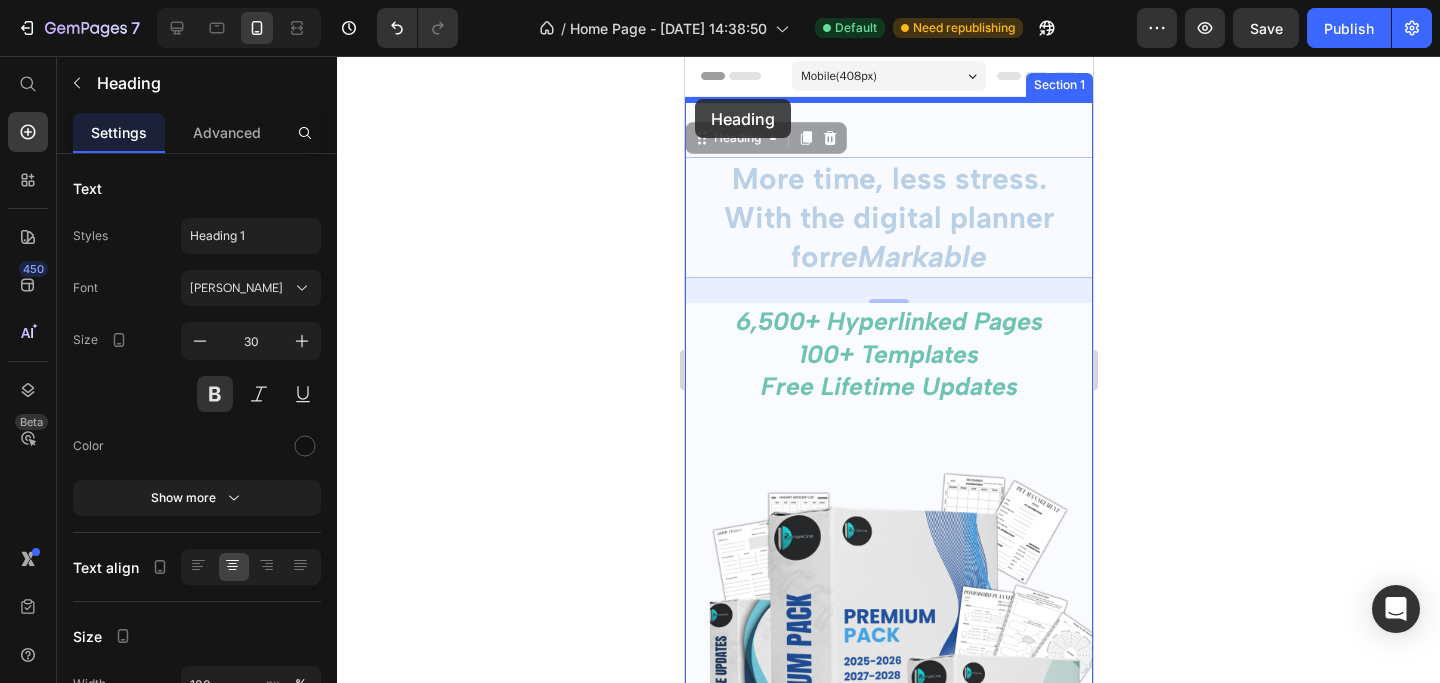 drag, startPoint x: 701, startPoint y: 138, endPoint x: 694, endPoint y: 99, distance: 39.623226 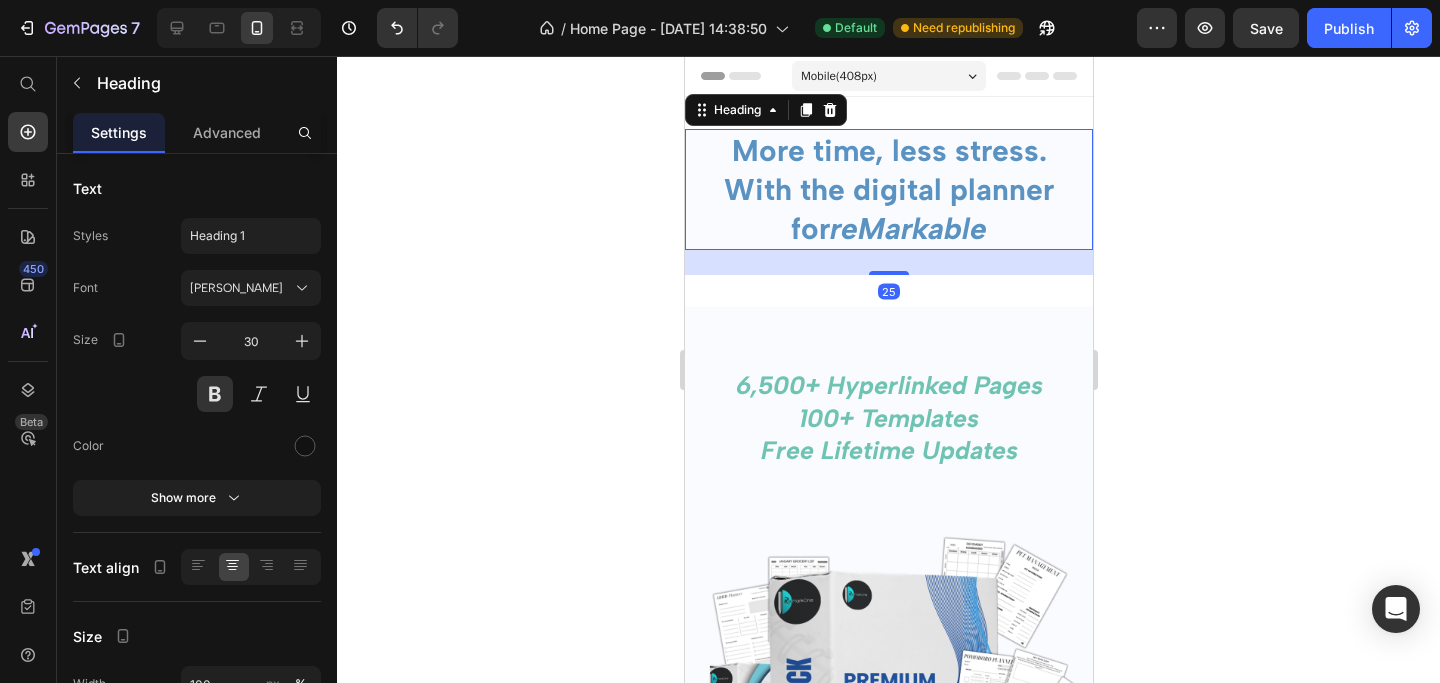 click 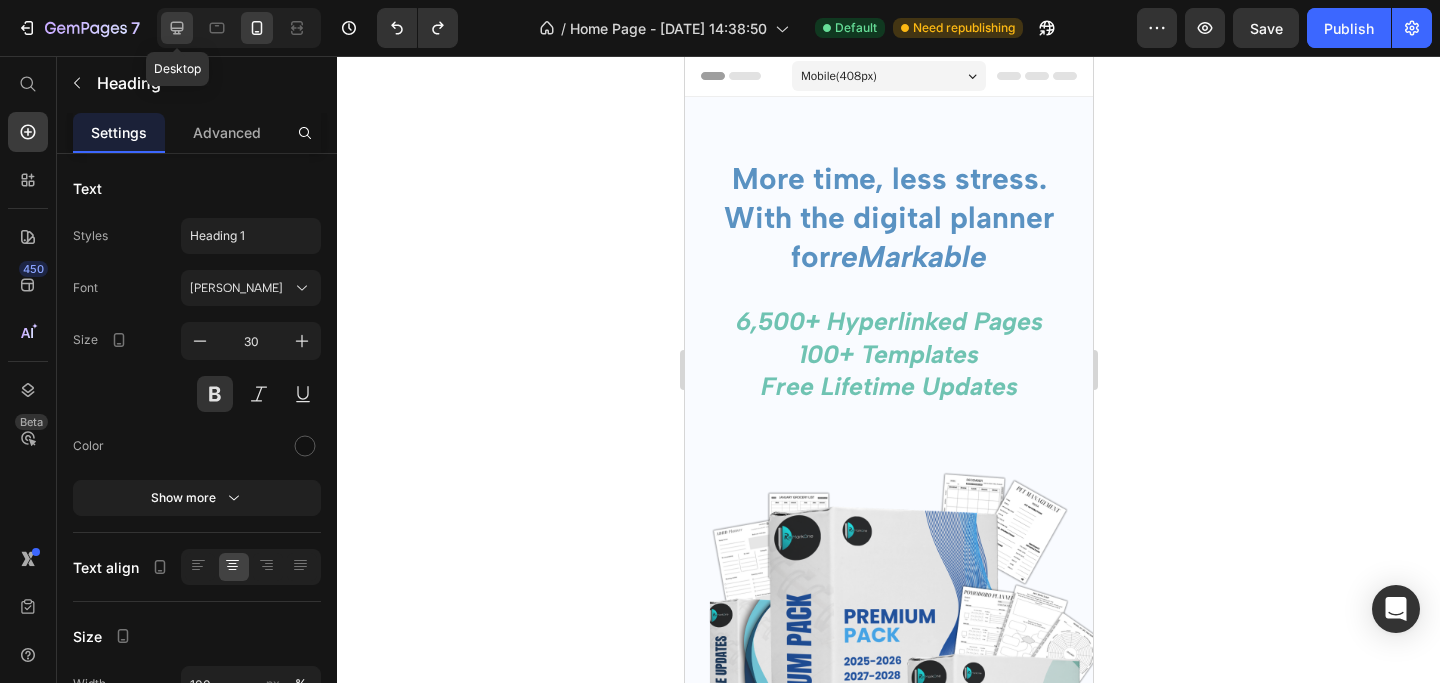 click 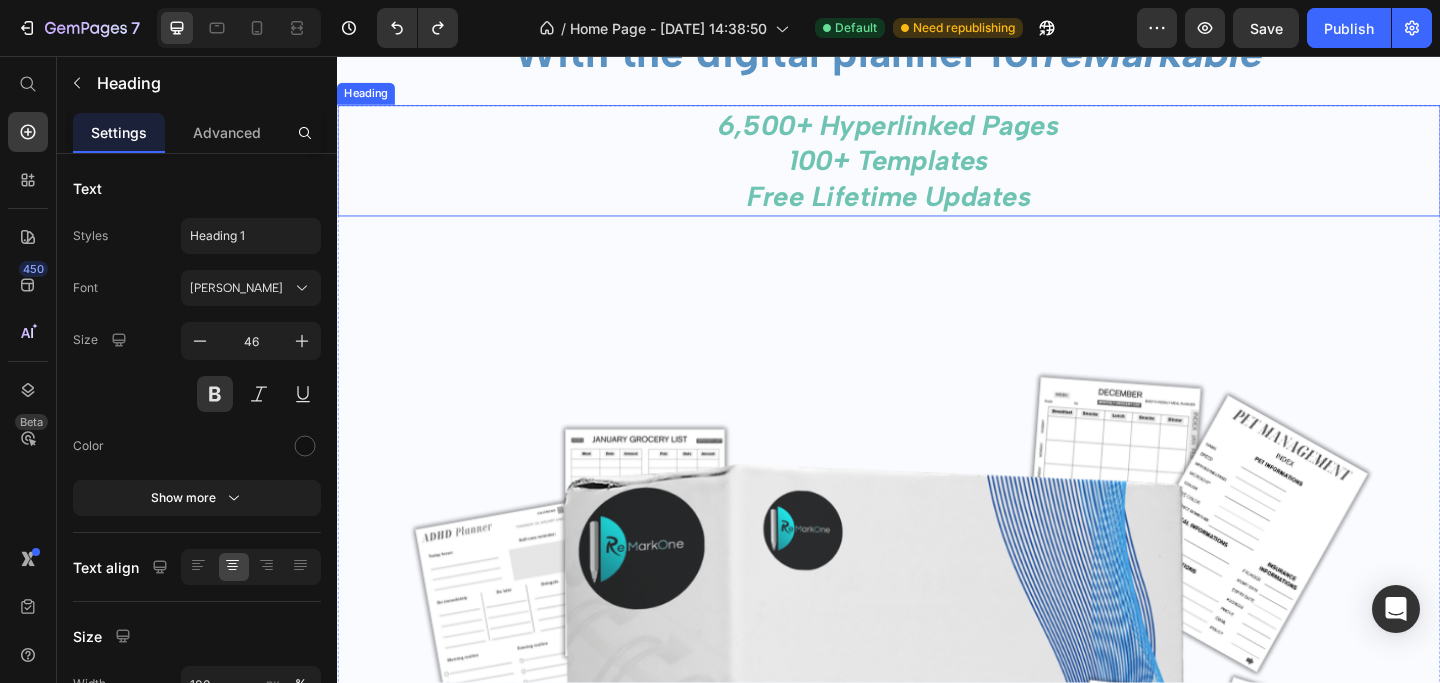 scroll, scrollTop: 207, scrollLeft: 0, axis: vertical 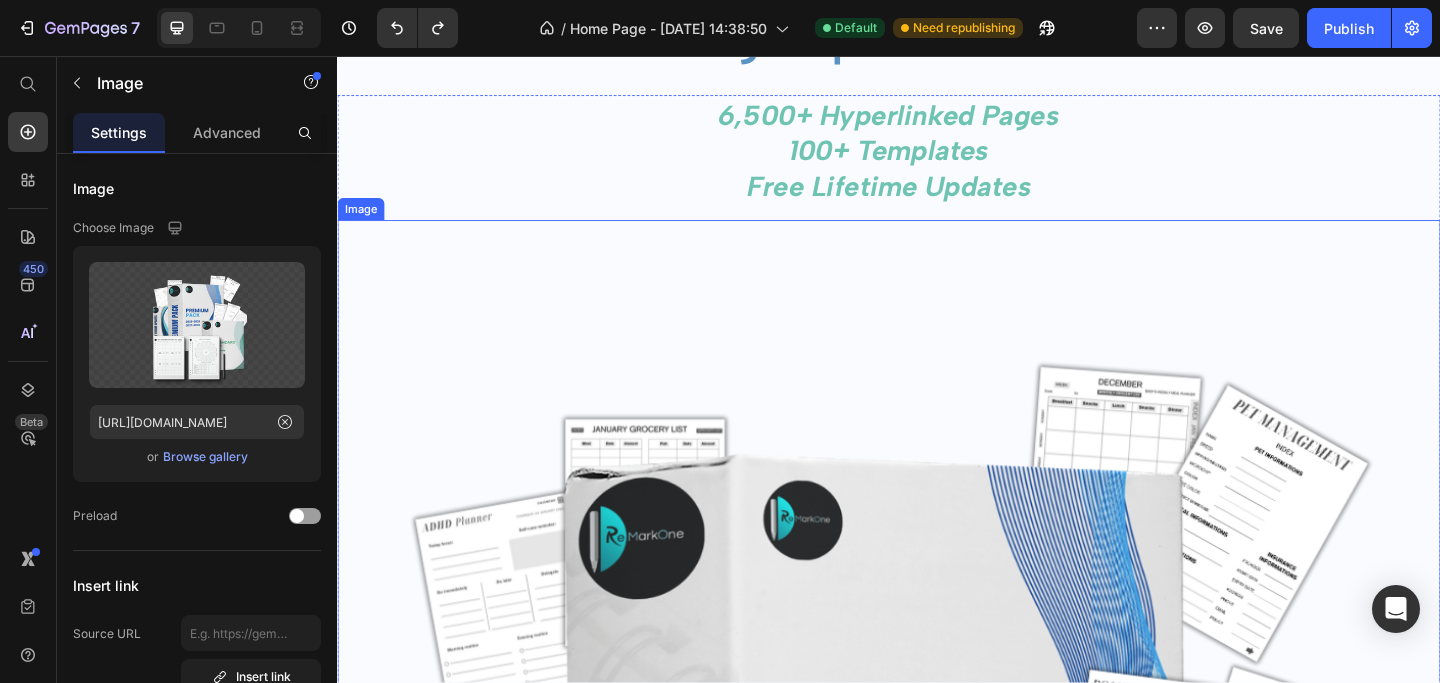 click at bounding box center [937, 985] 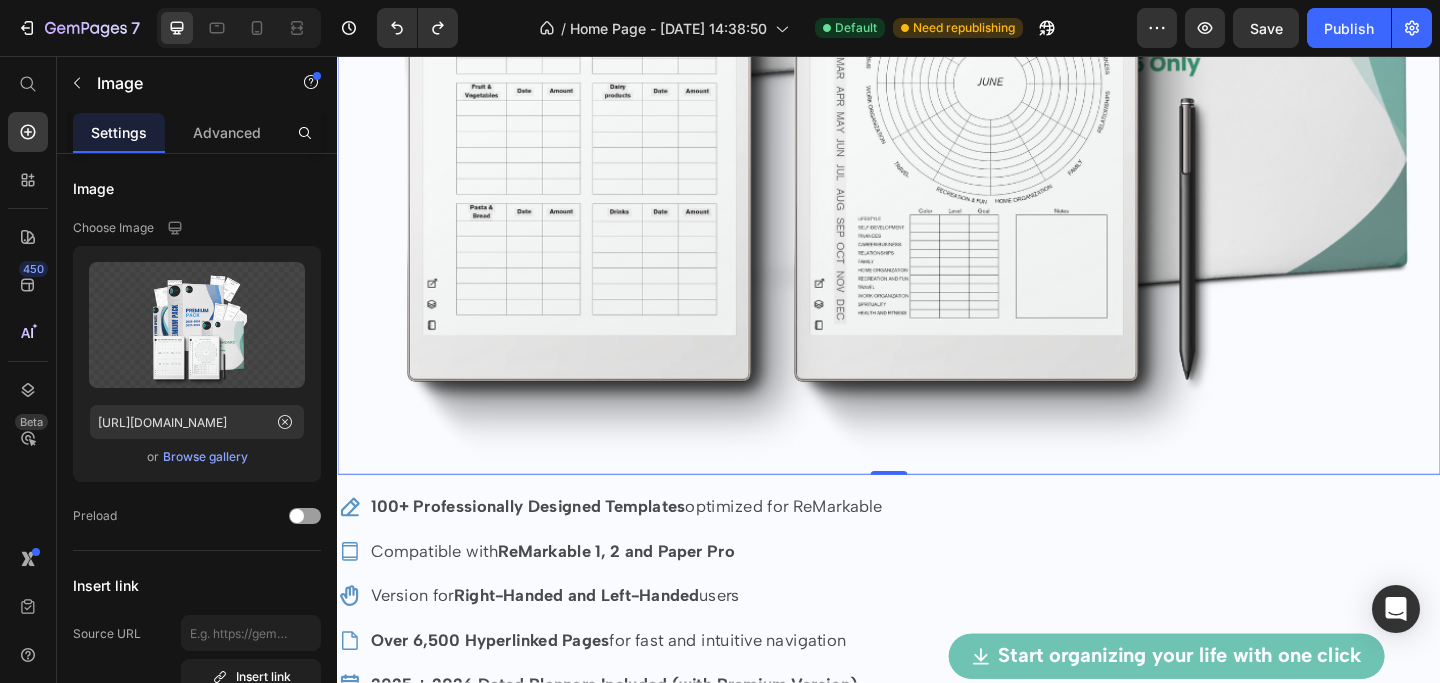 scroll, scrollTop: 1598, scrollLeft: 0, axis: vertical 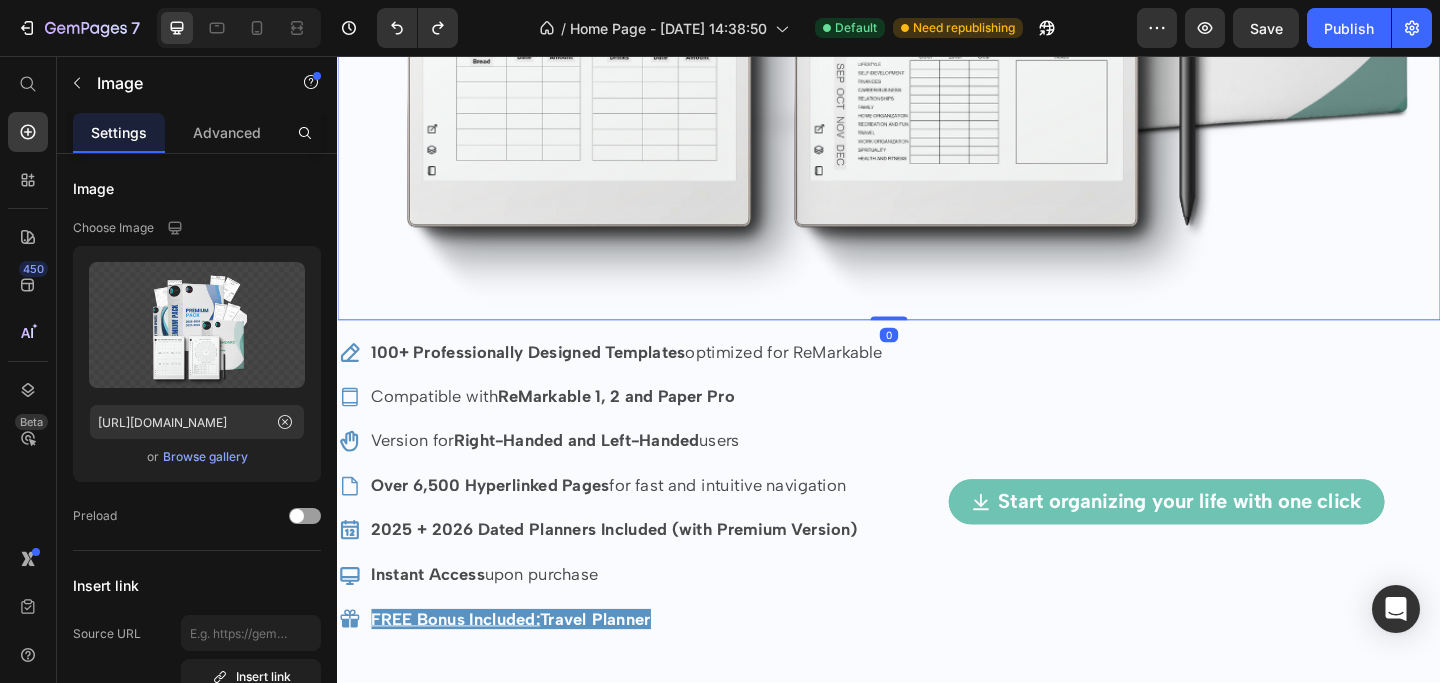 drag, startPoint x: 931, startPoint y: 339, endPoint x: 848, endPoint y: 238, distance: 130.72873 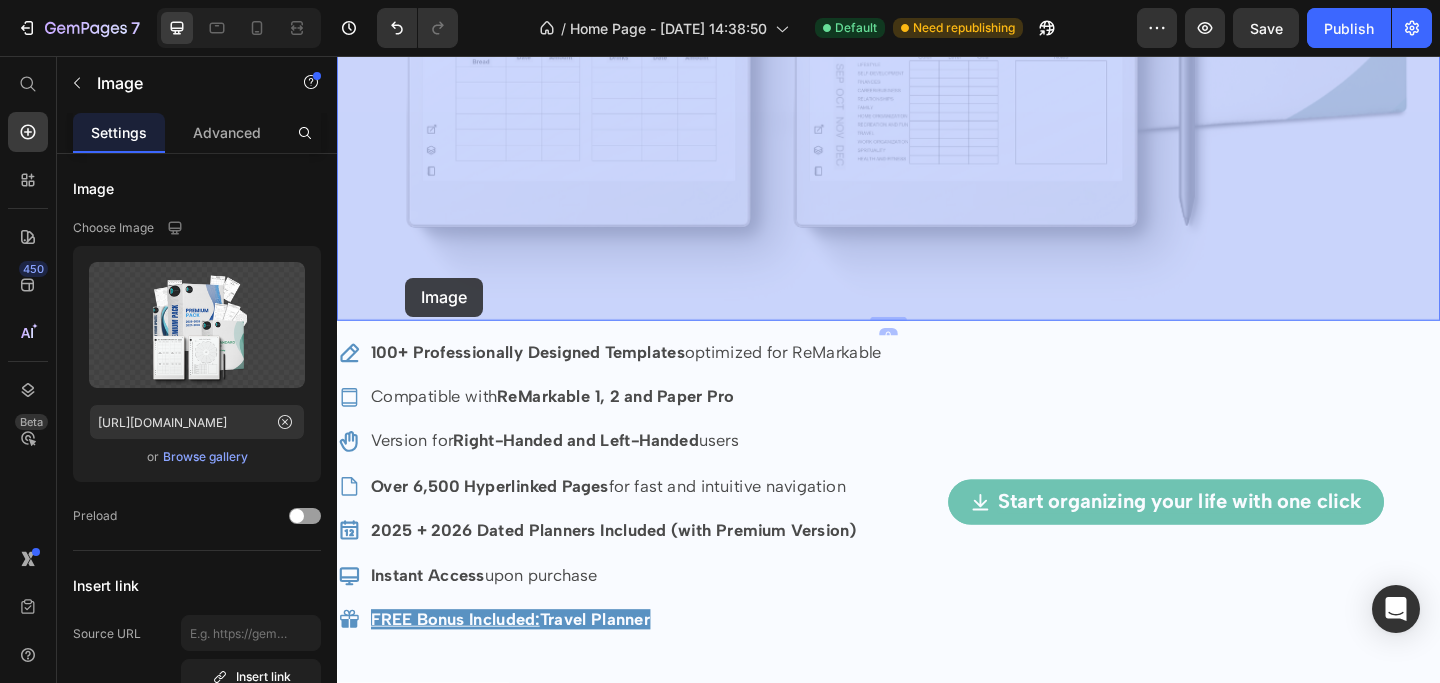 drag, startPoint x: 341, startPoint y: 341, endPoint x: 411, endPoint y: 297, distance: 82.68011 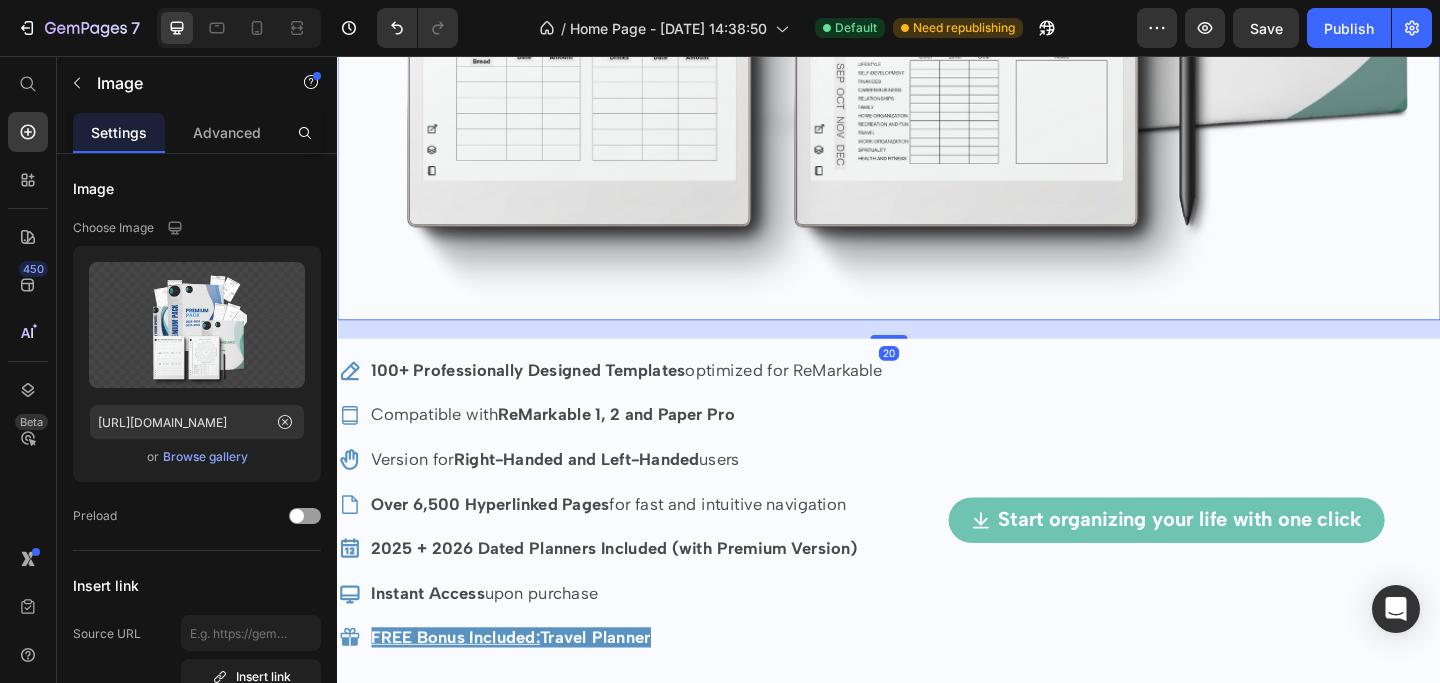 drag, startPoint x: 935, startPoint y: 343, endPoint x: 938, endPoint y: 363, distance: 20.22375 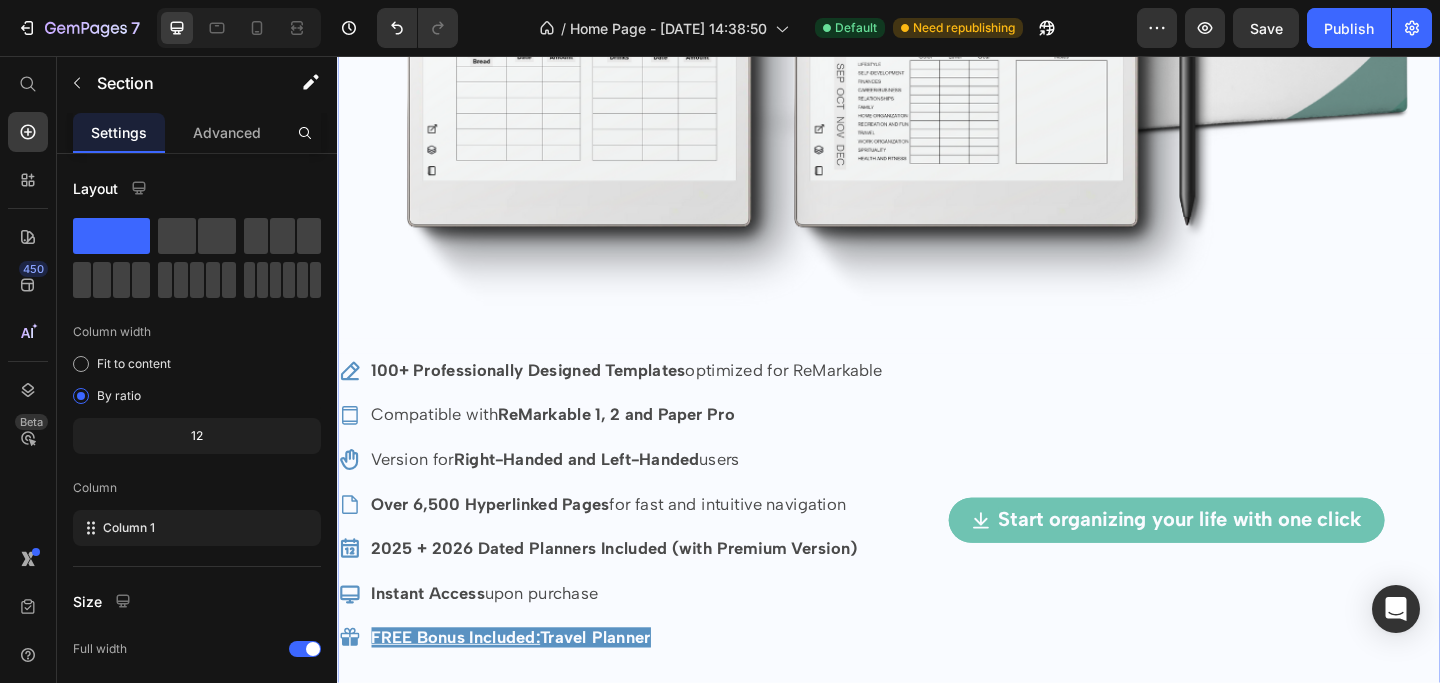 click on "More time, less stress.  With the digital planner for  reMarkable Heading 6,500+ Hyperlinked pages  100+ templates Free lifetime updates Heading Image Row
100+ Professionally Designed Templates  optimized for ReMarkable
Compatible with  ReMarkable 1, 2 and Paper Pro
Version for  Right-Handed and Left-Handed  users
Over 6,500 Hyperlinked Pages  for fast and intuitive navigation
2025 + 2026 Dated Planners Included (with Premium Version)
Instant Access  upon purchase
FREE Bonus Included:  Travel Planner  Item List
Start organizing your life with one click Button Row 15 Specific Categories to  reMarkable Heading
Calendar
Gratitude Journal
Daily Journal
Meal Planner
Baby’s Meal Planner
[MEDICAL_DATA] Daily Planner
Wellness & Fitness Journal
Self-Care Planner Row Row" at bounding box center [937, -74] 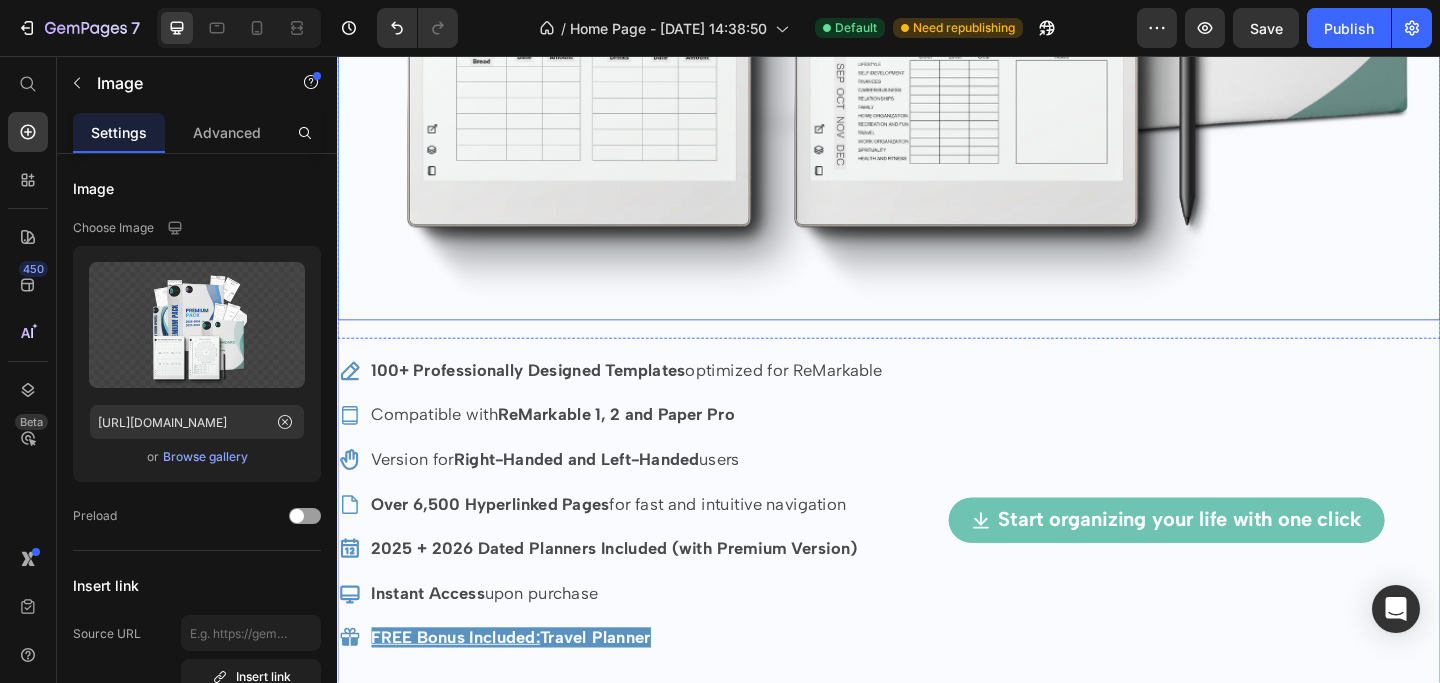 click at bounding box center (937, -406) 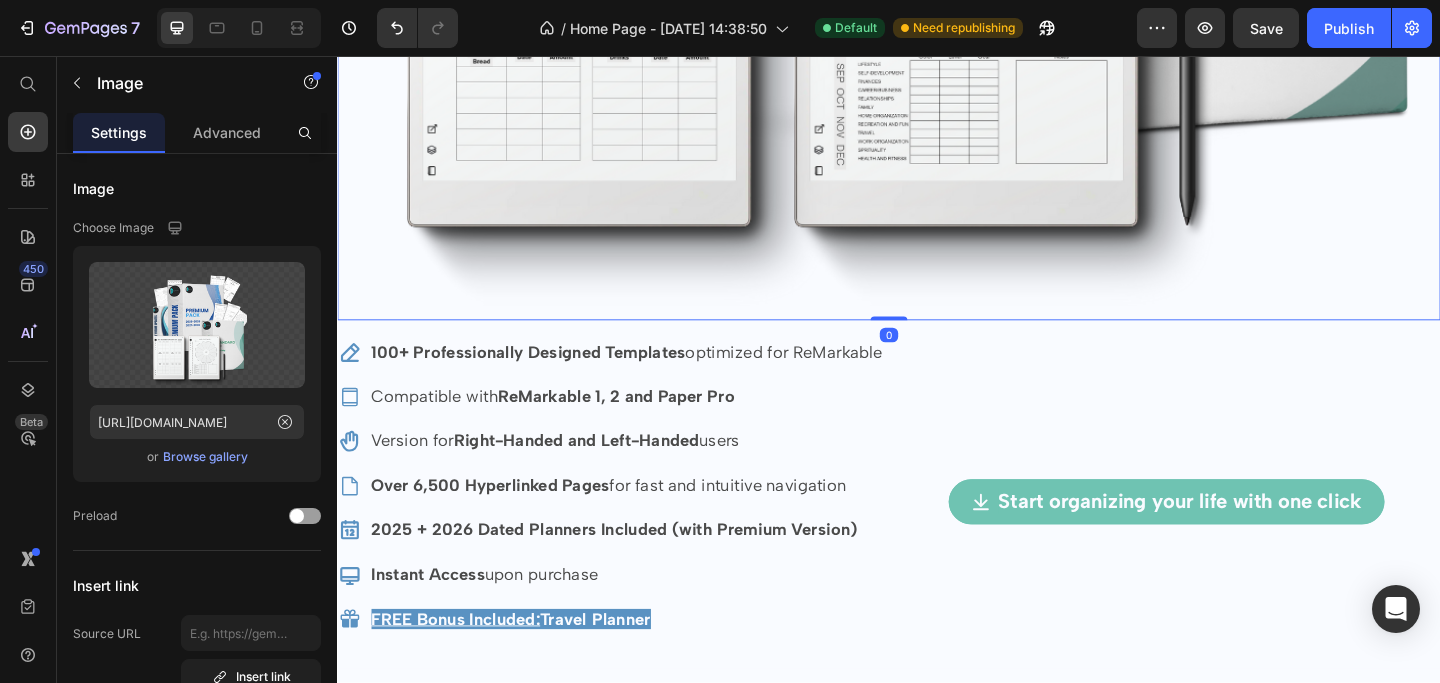 drag, startPoint x: 938, startPoint y: 361, endPoint x: 914, endPoint y: 272, distance: 92.17918 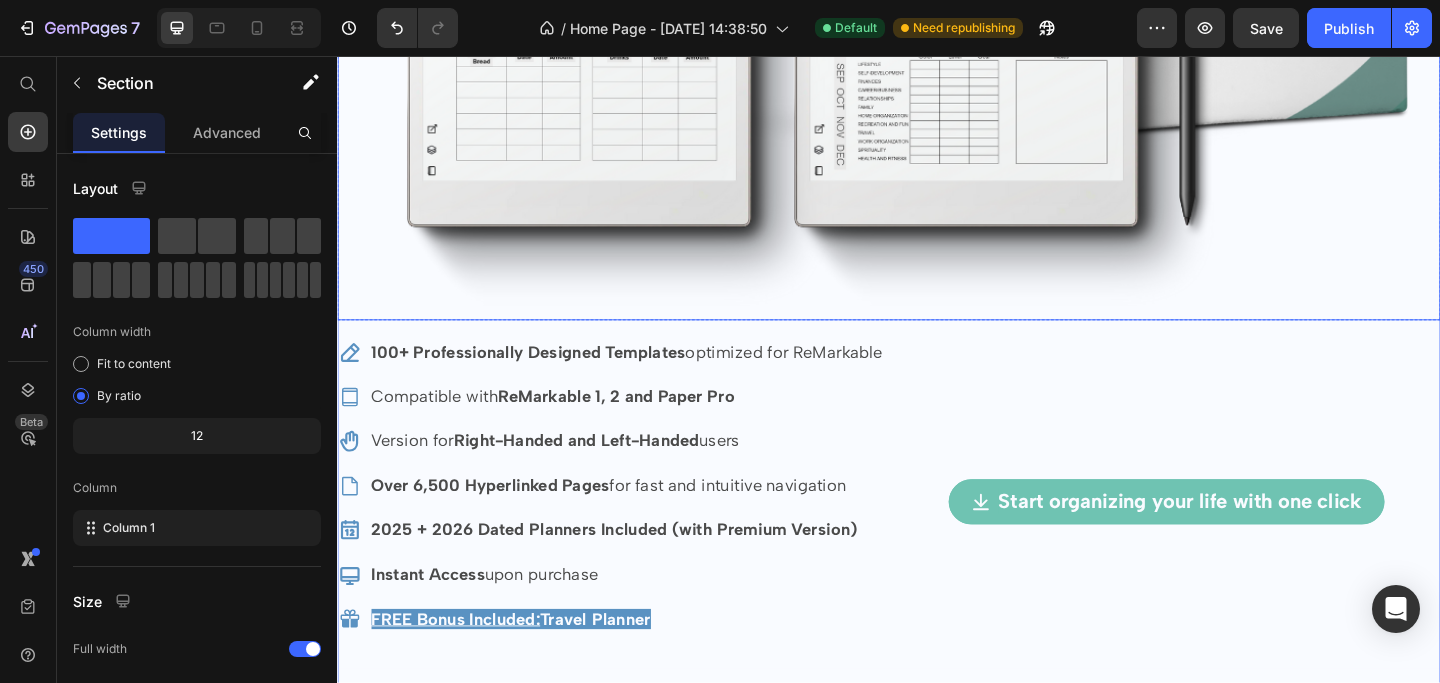 click at bounding box center (937, -406) 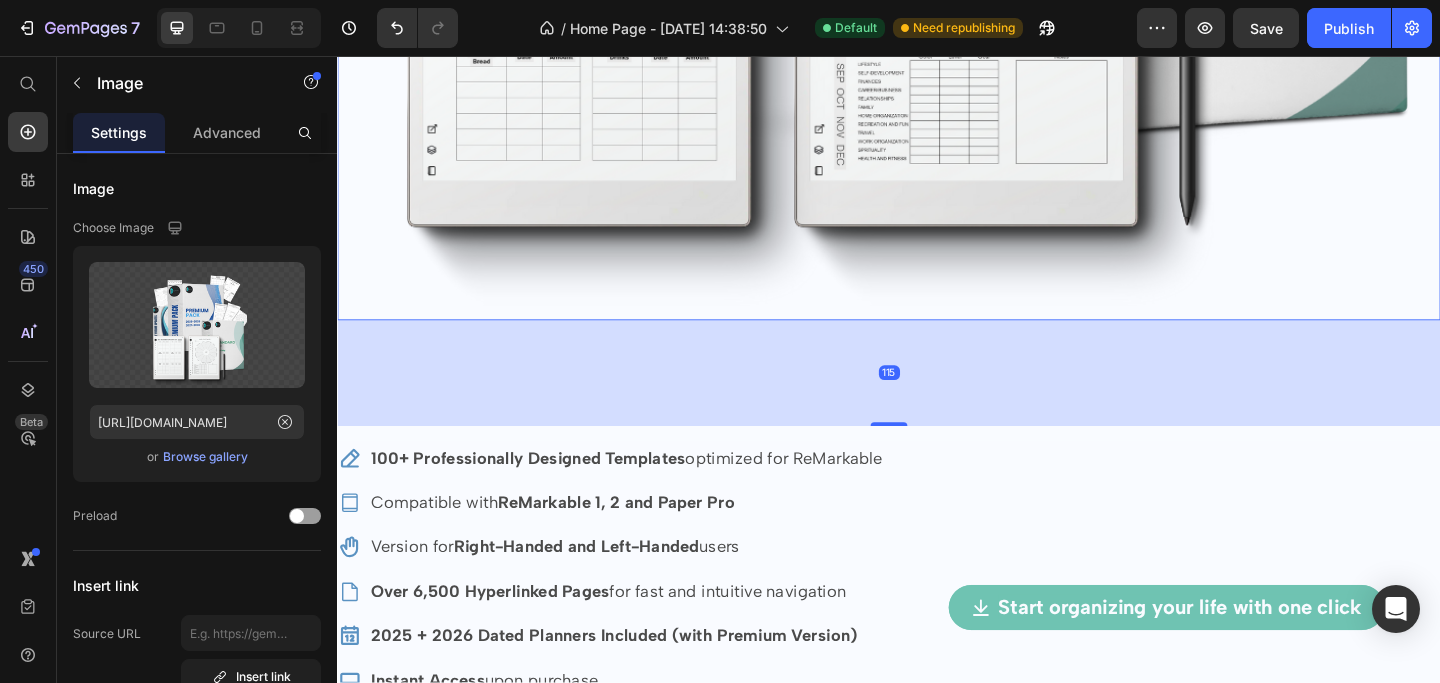 drag, startPoint x: 940, startPoint y: 340, endPoint x: 994, endPoint y: 490, distance: 159.42397 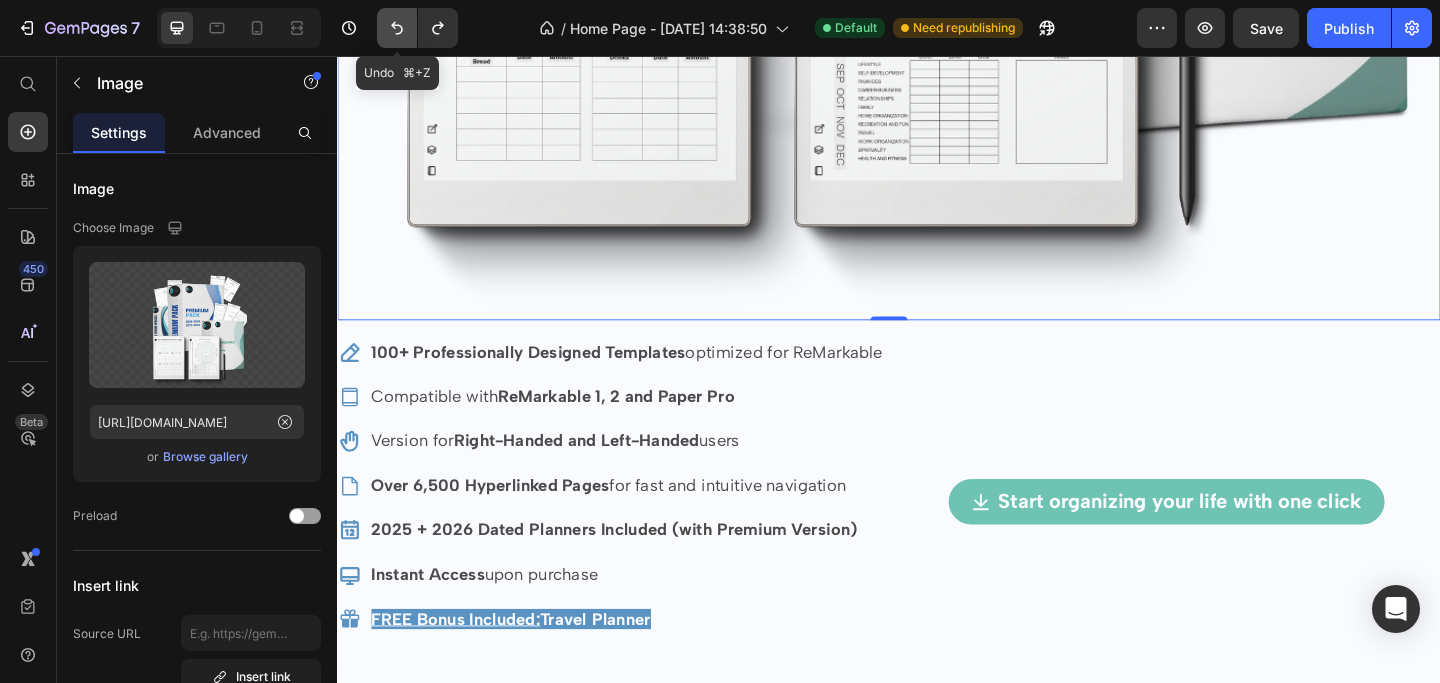 click 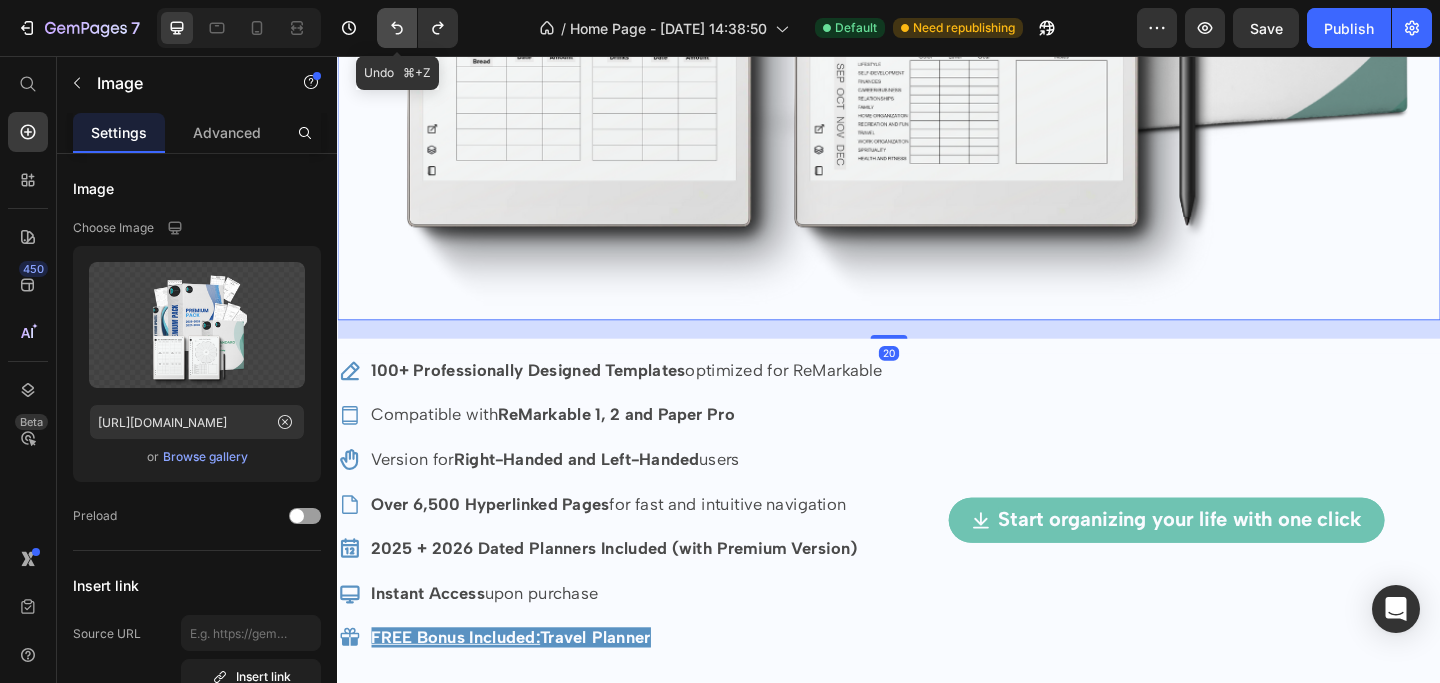 click 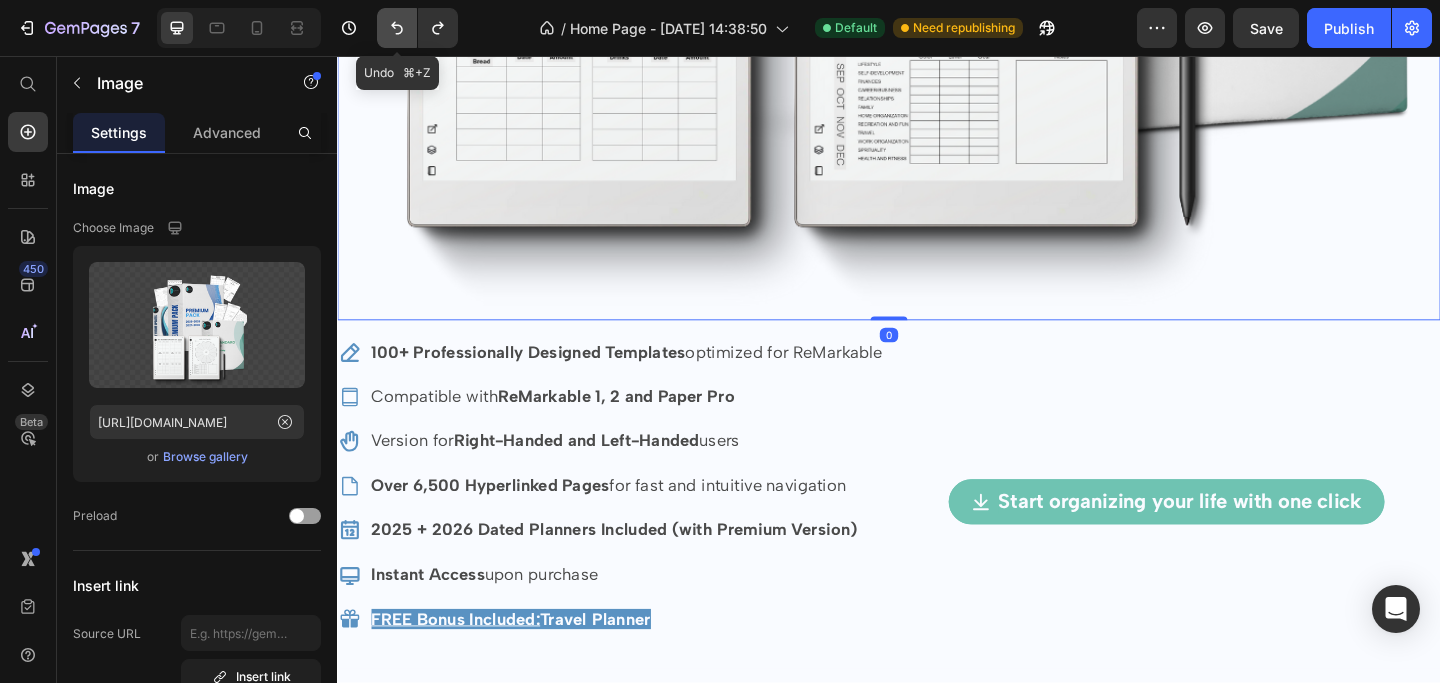 click 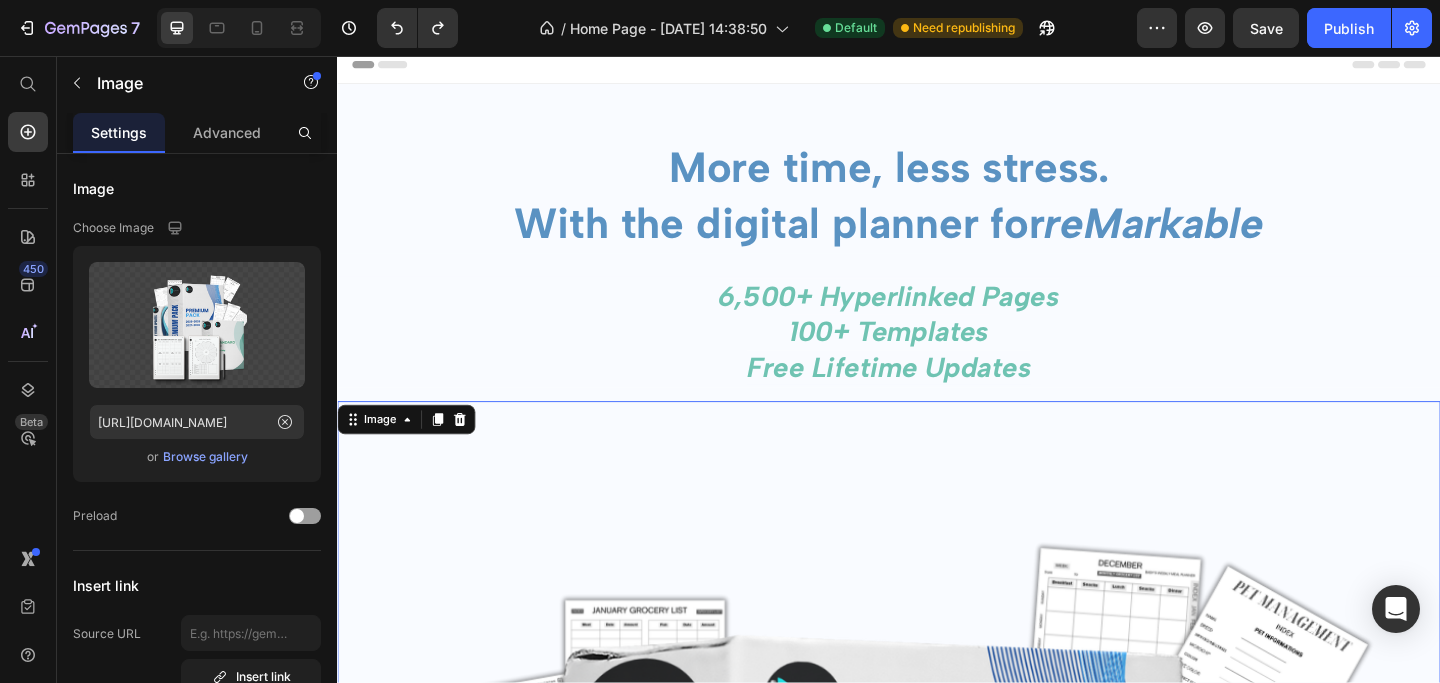 scroll, scrollTop: 0, scrollLeft: 0, axis: both 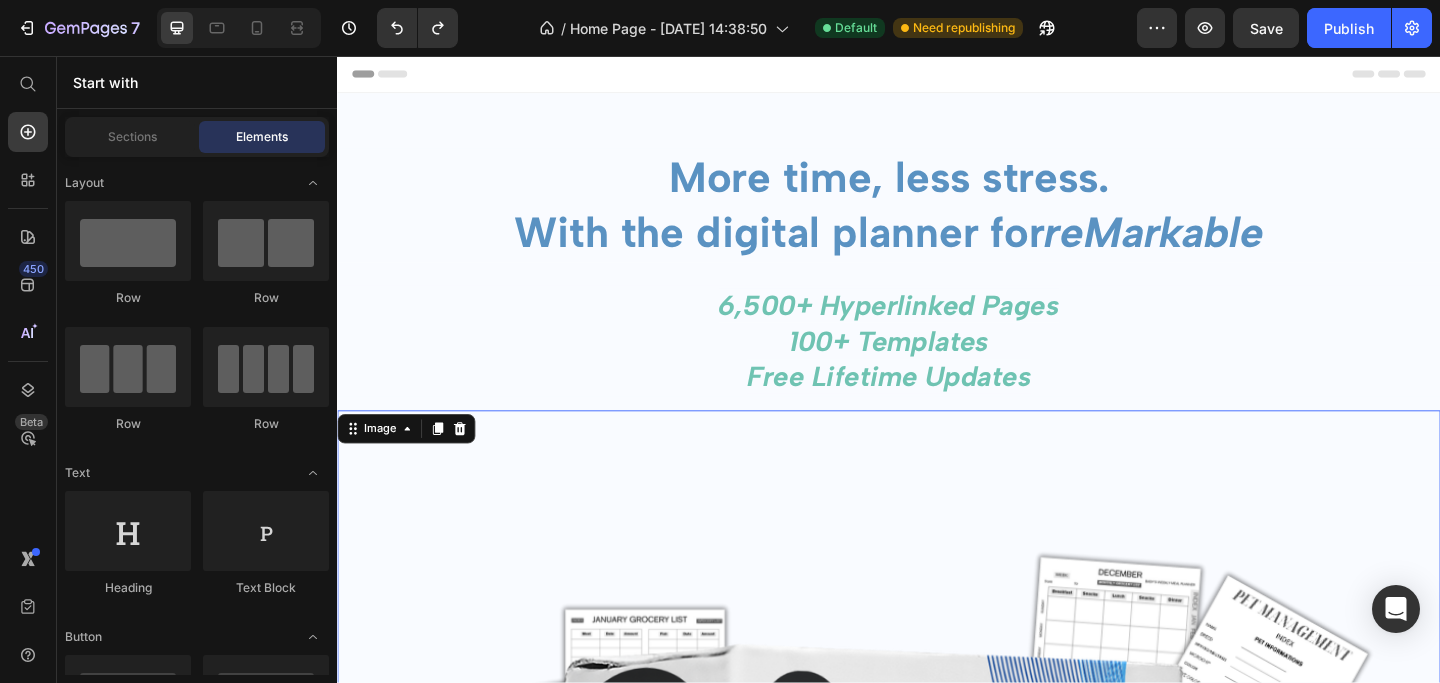 click on "Header" at bounding box center [937, 76] 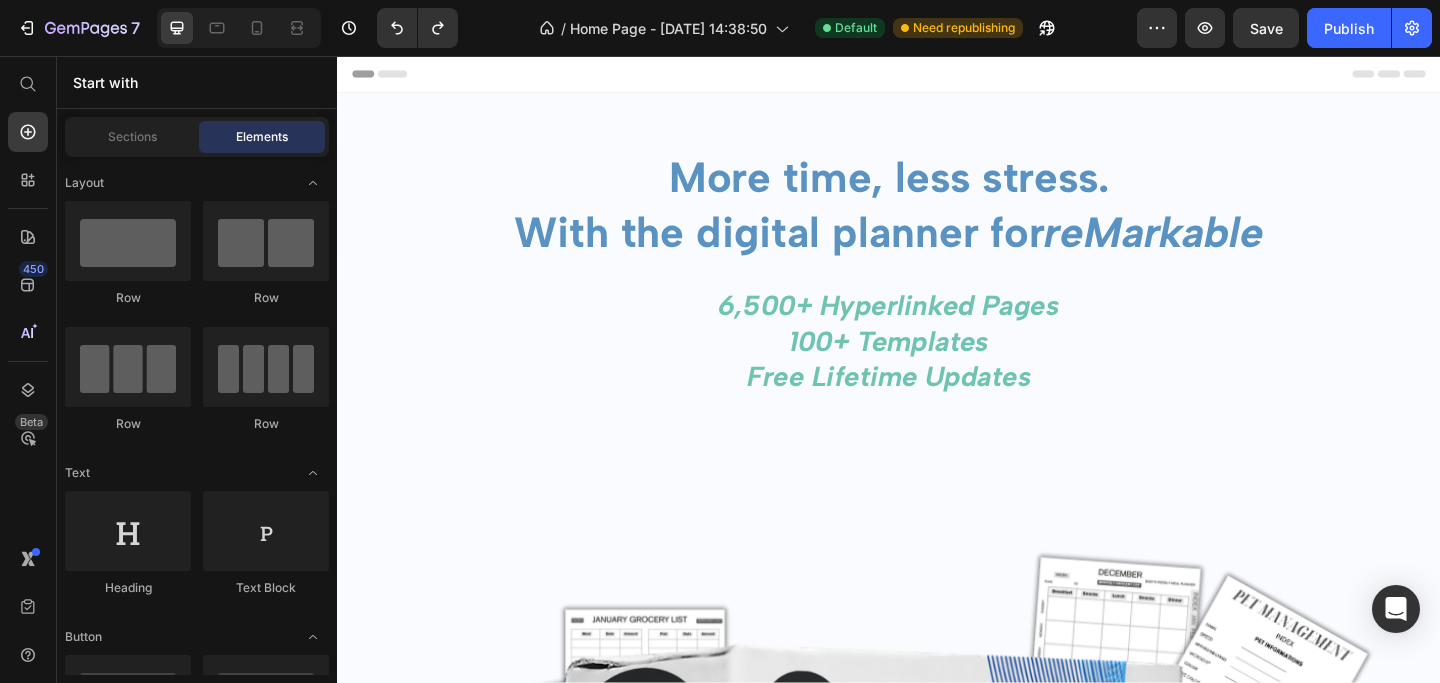 click 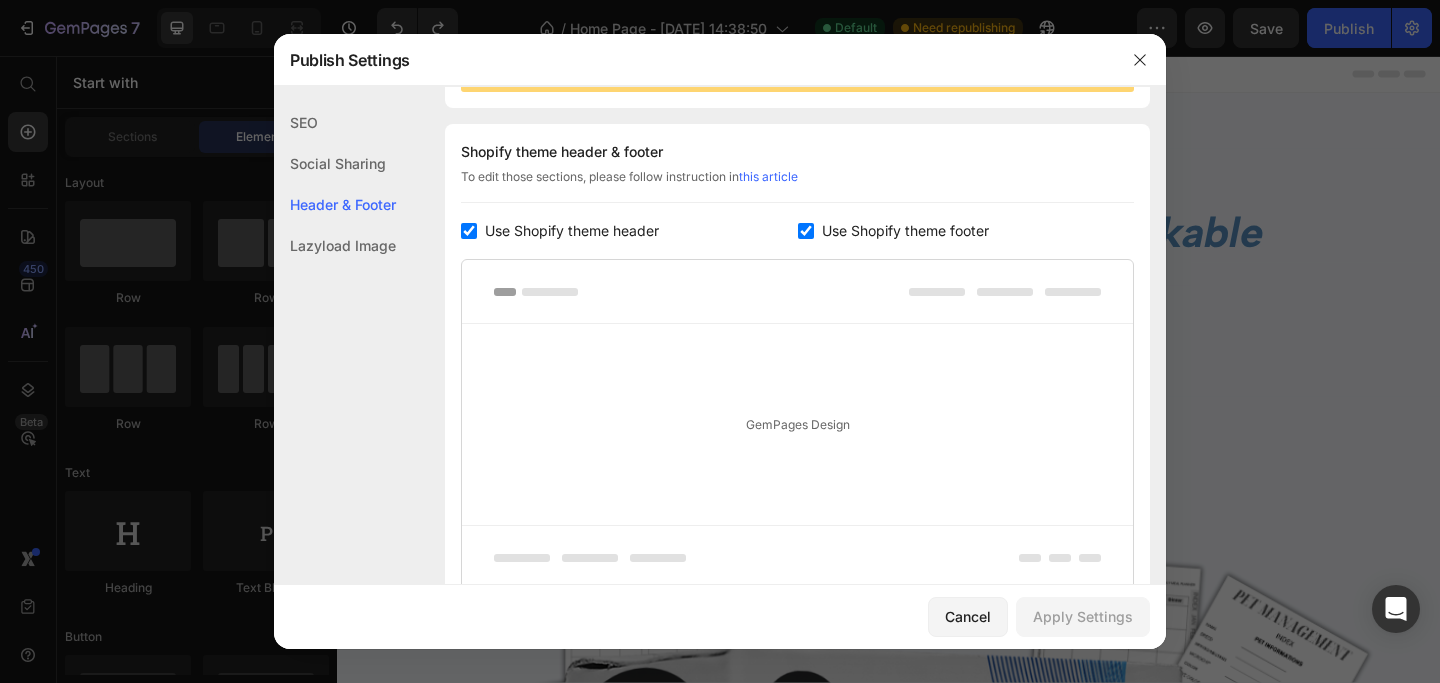 scroll, scrollTop: 270, scrollLeft: 0, axis: vertical 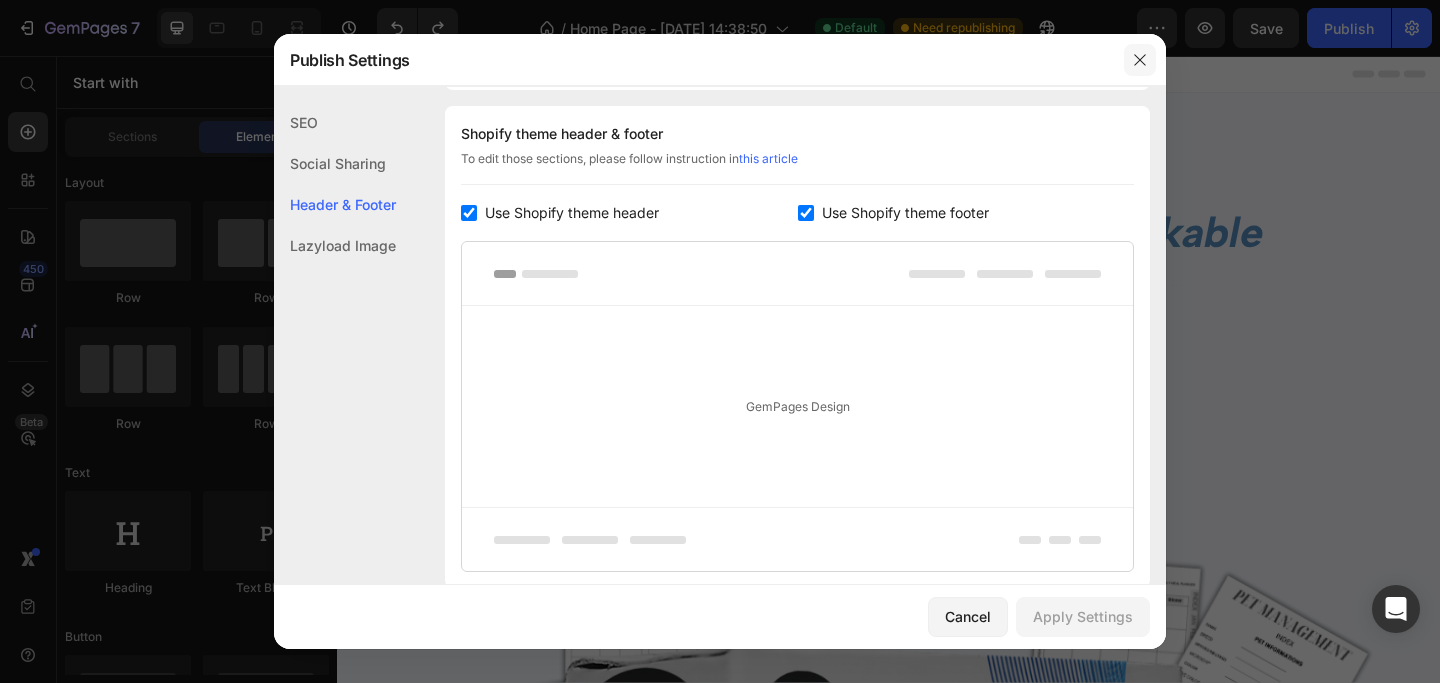 click 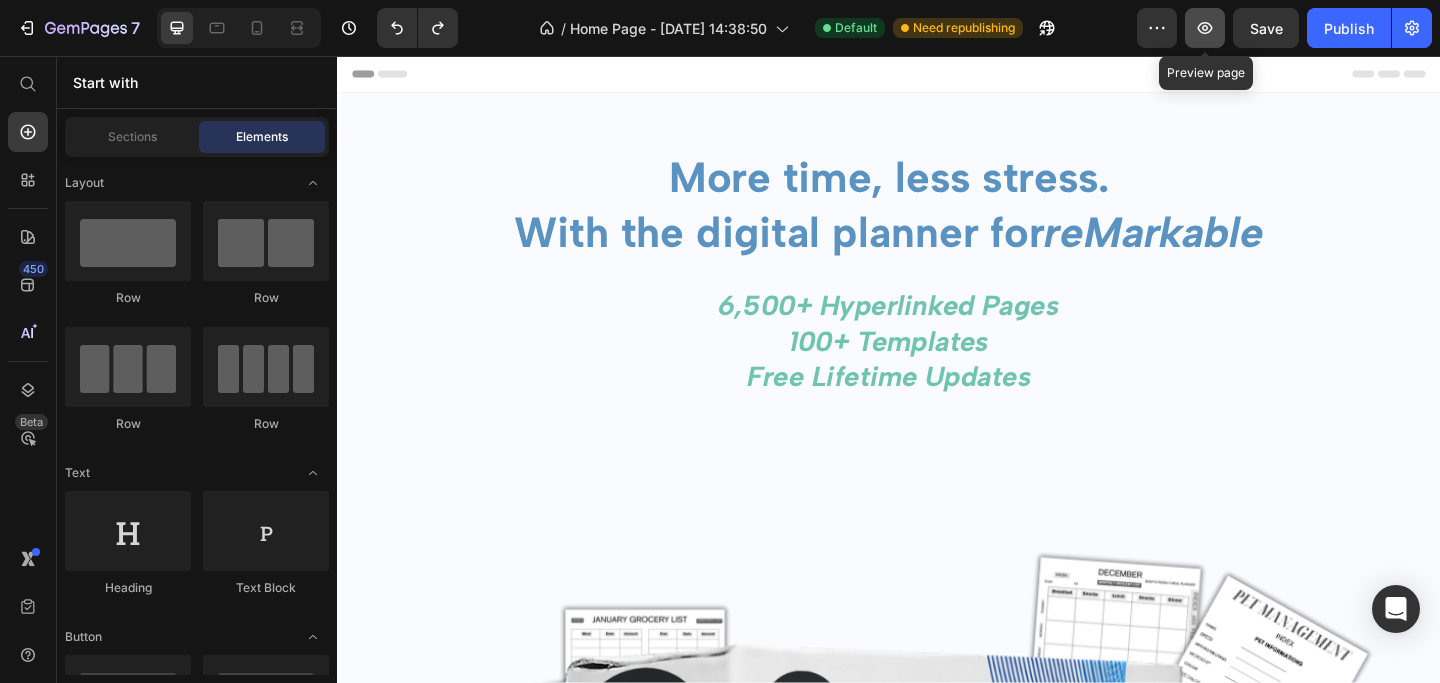 click 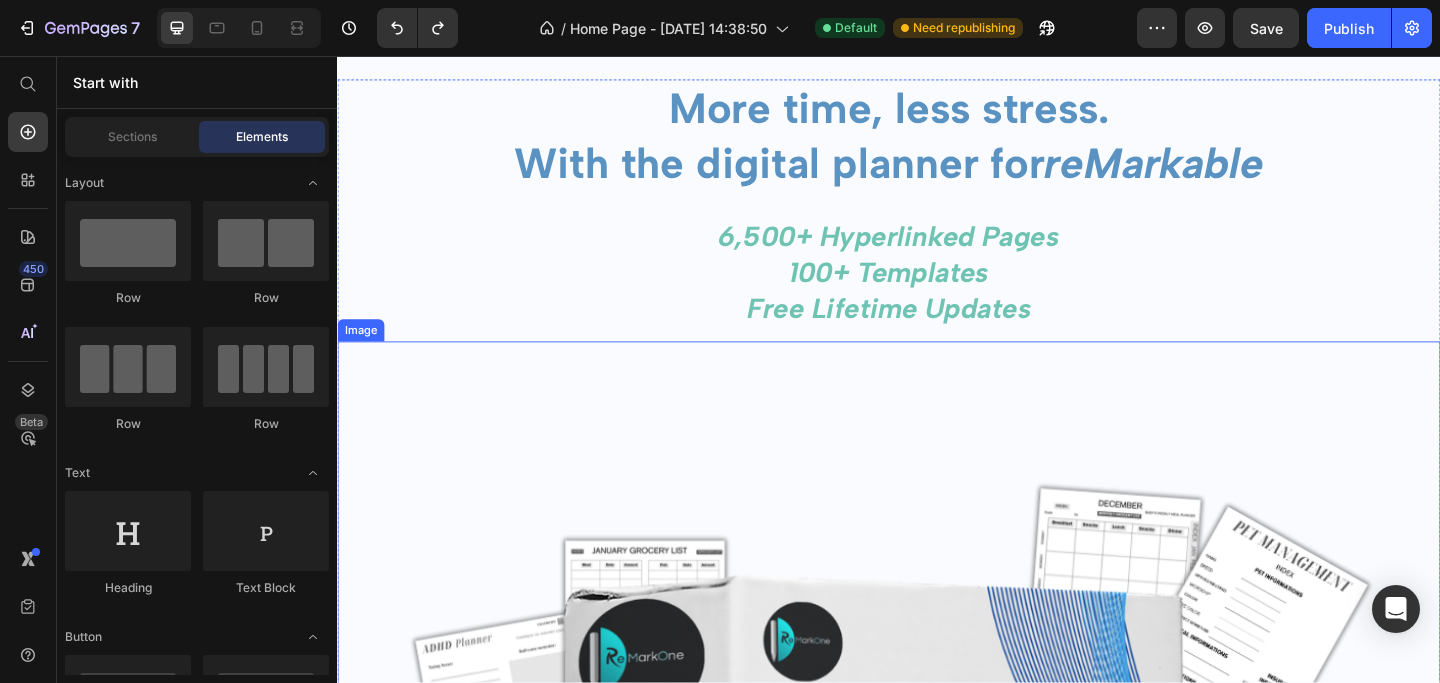 scroll, scrollTop: 78, scrollLeft: 0, axis: vertical 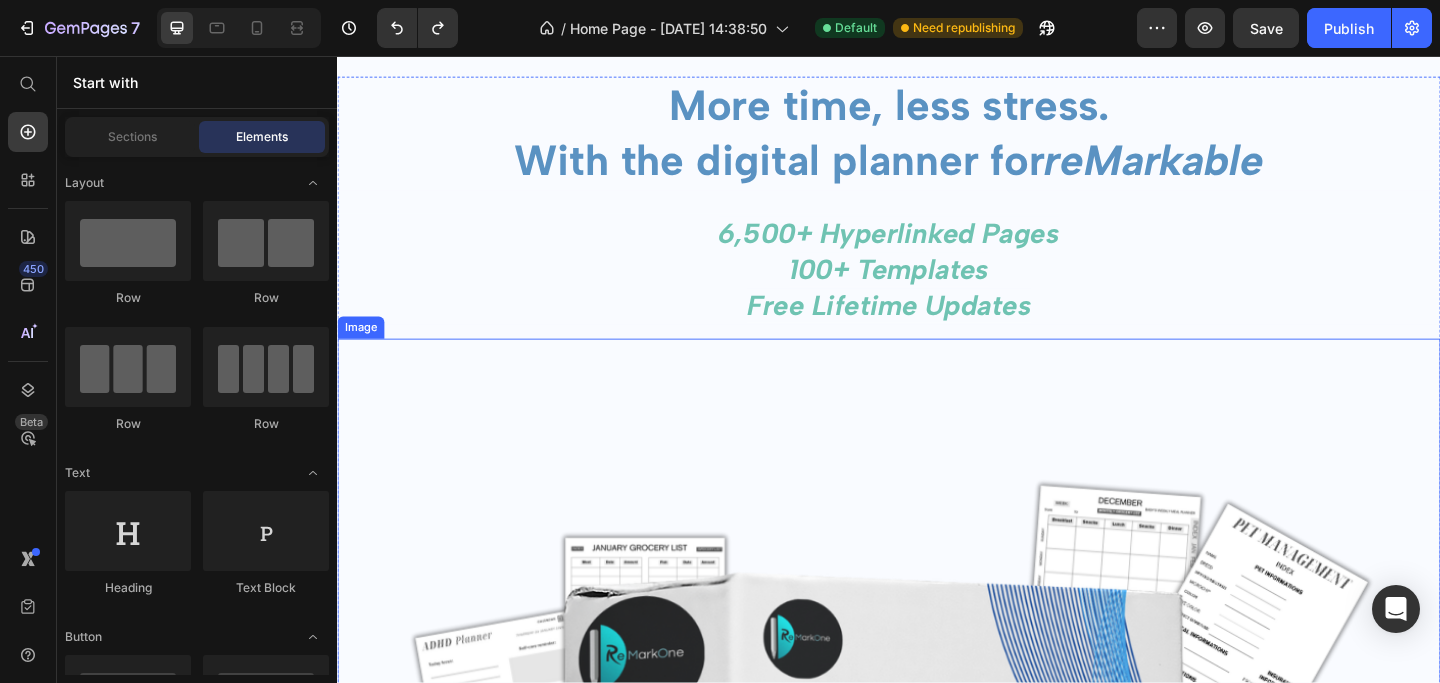 click at bounding box center [937, 1114] 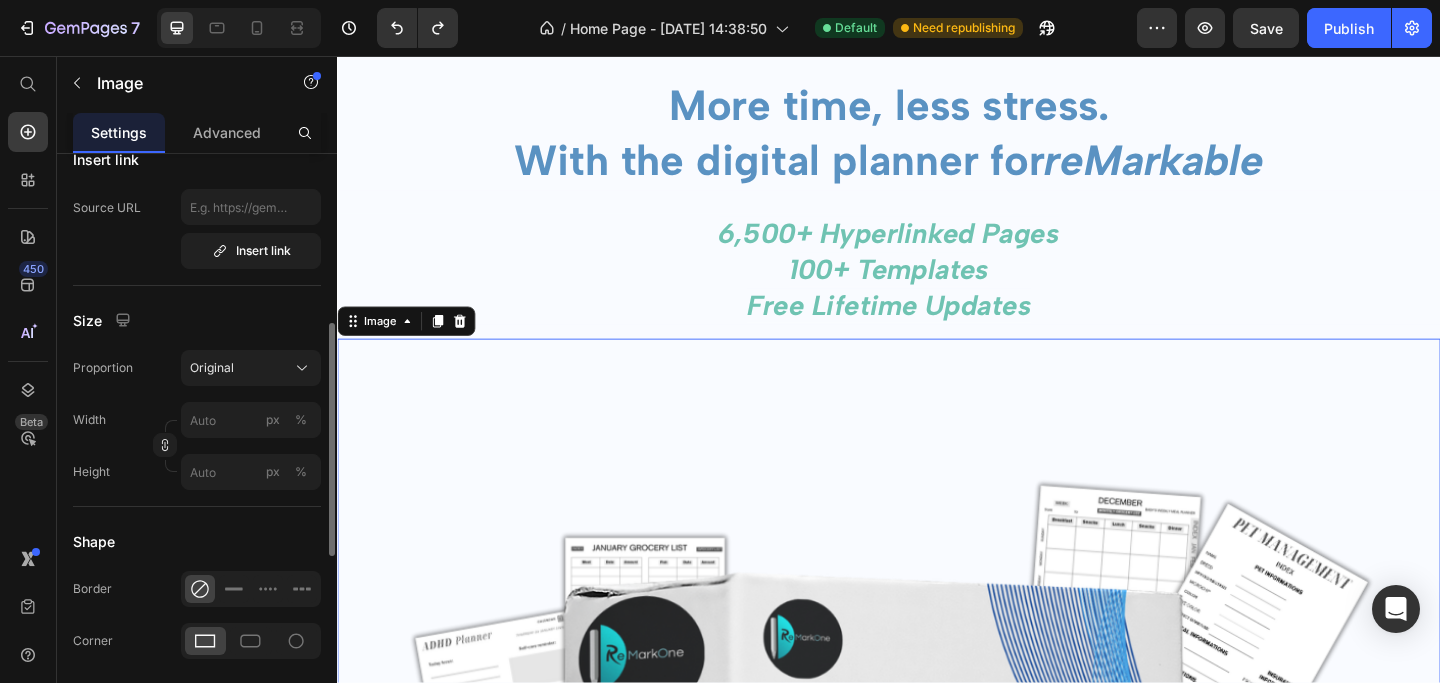 scroll, scrollTop: 471, scrollLeft: 0, axis: vertical 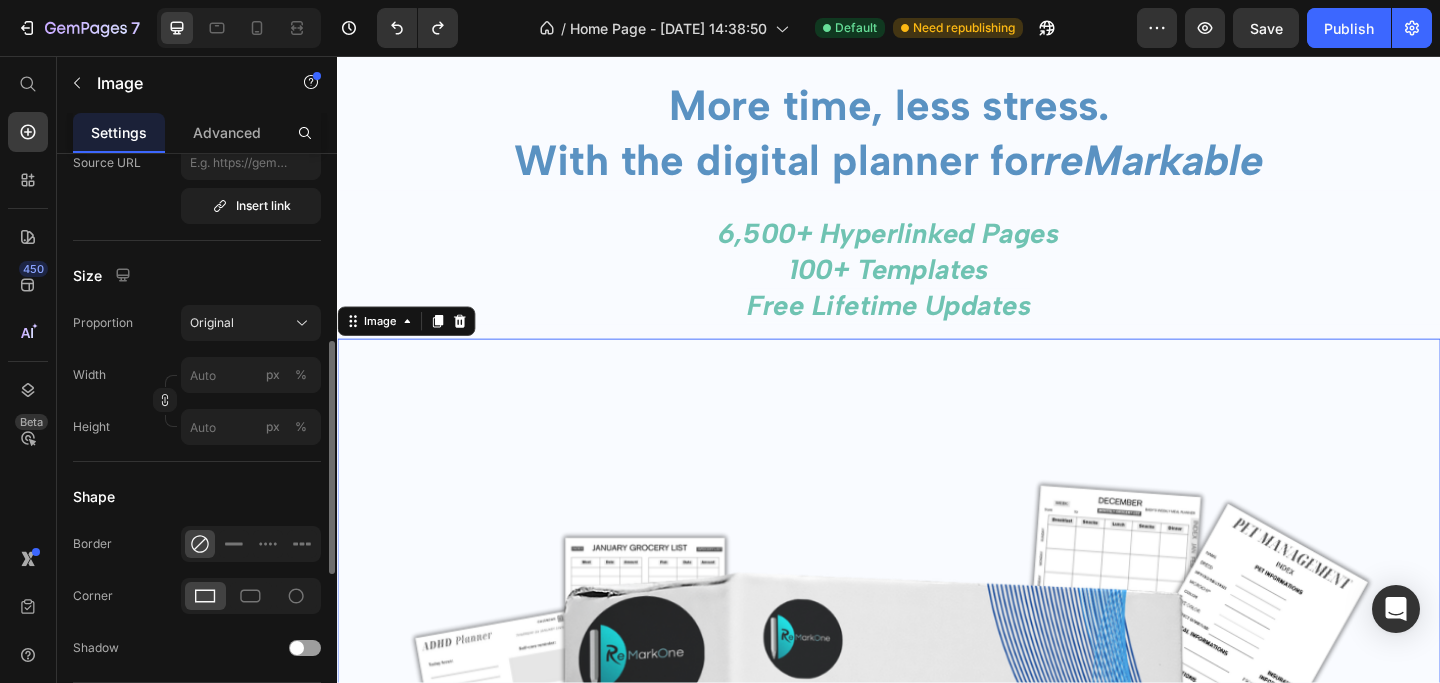 click on "Proportion Original Width px % Height px %" at bounding box center [197, 375] 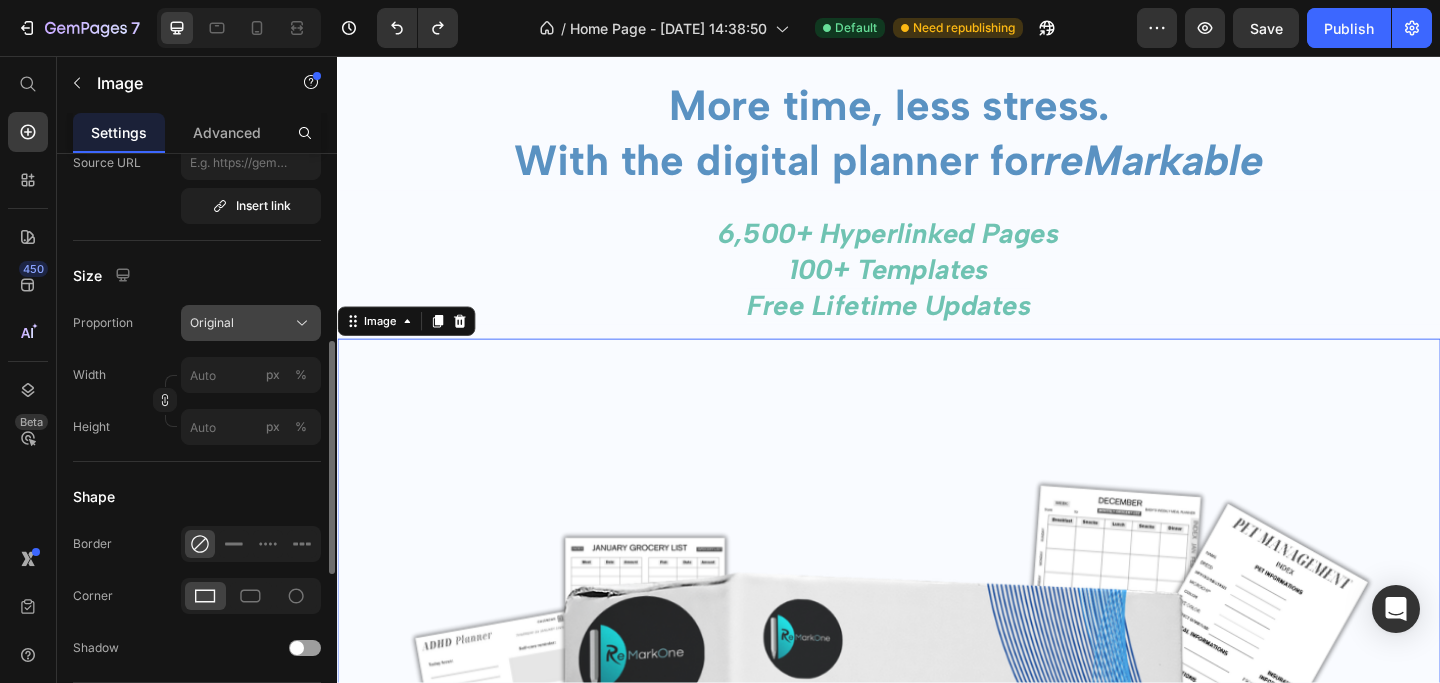 click on "Original" at bounding box center [212, 323] 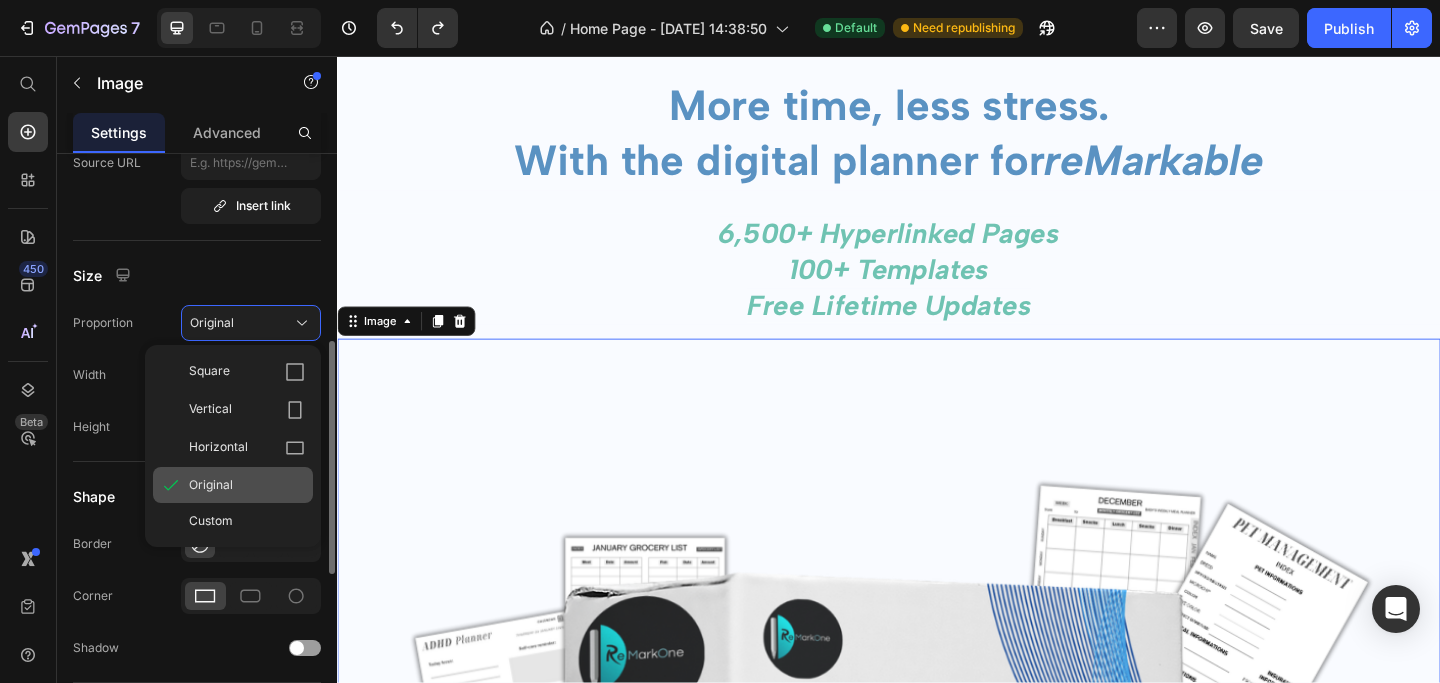 click on "Original" 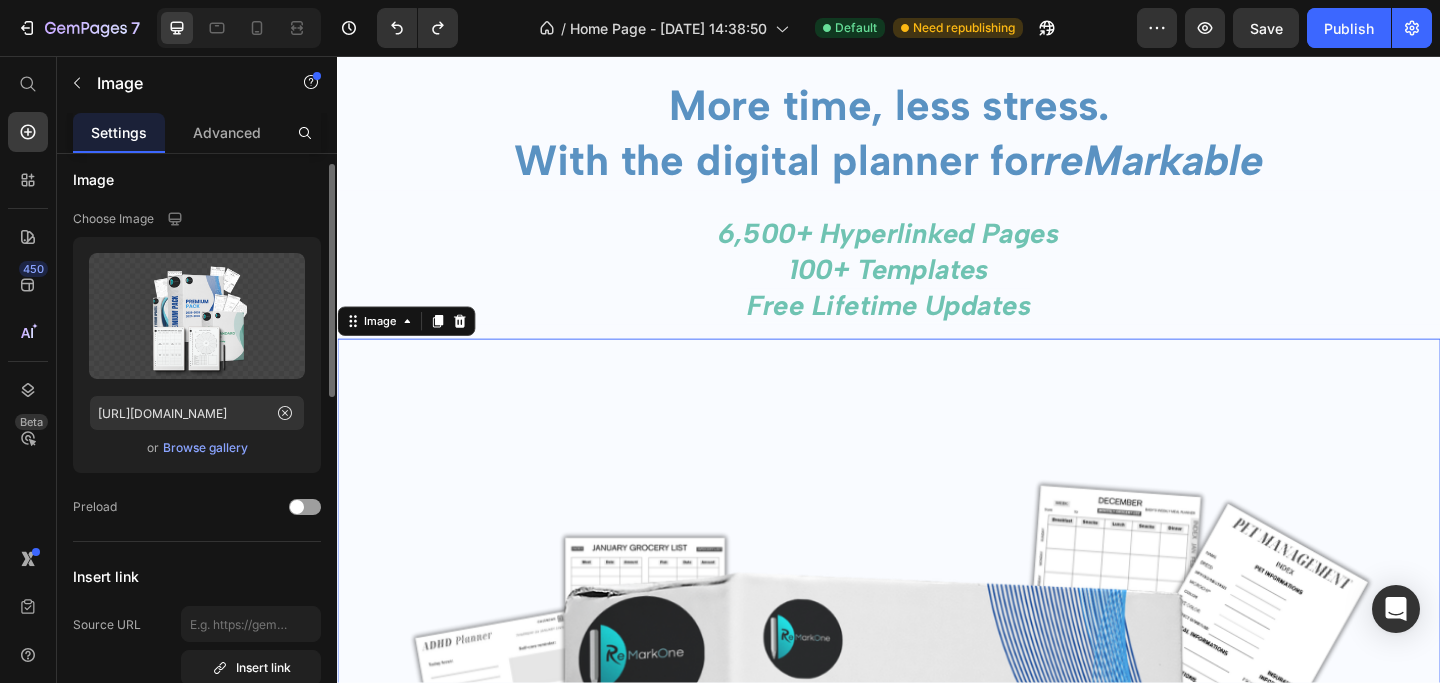 scroll, scrollTop: 0, scrollLeft: 0, axis: both 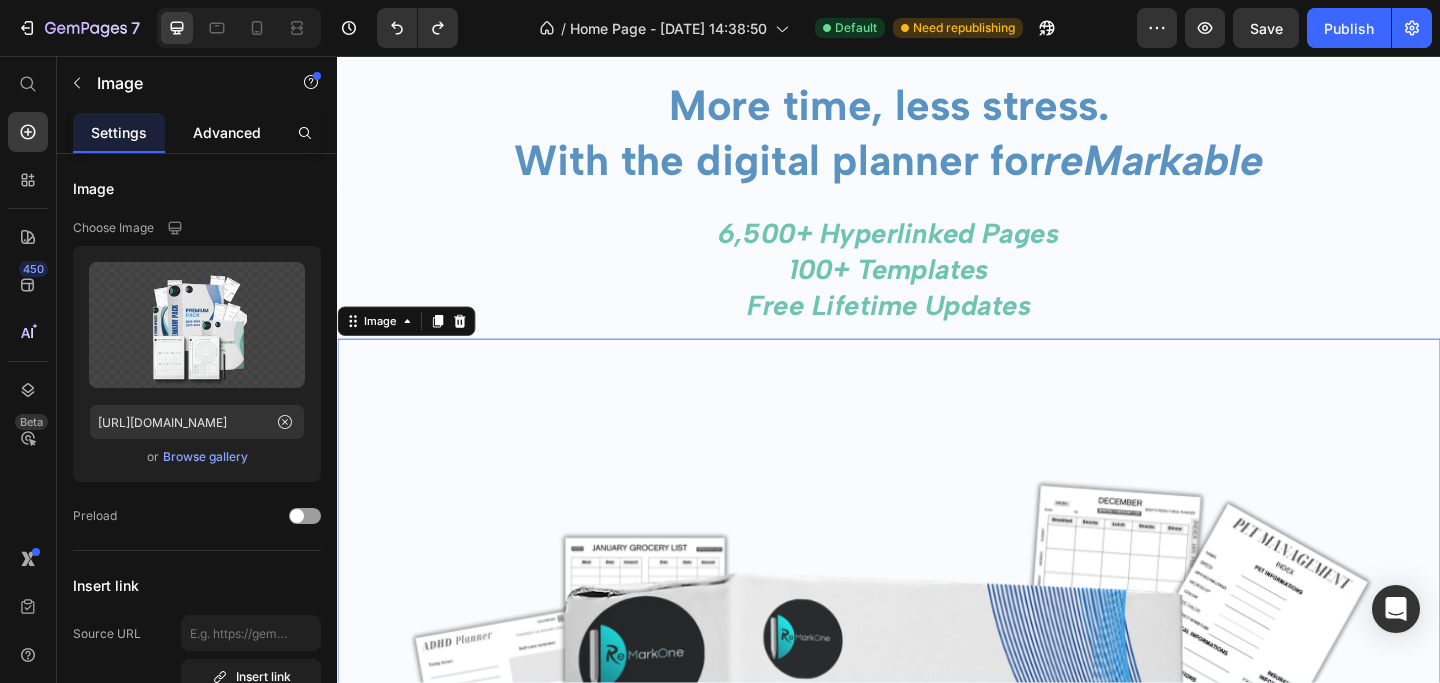 click on "Advanced" at bounding box center [227, 132] 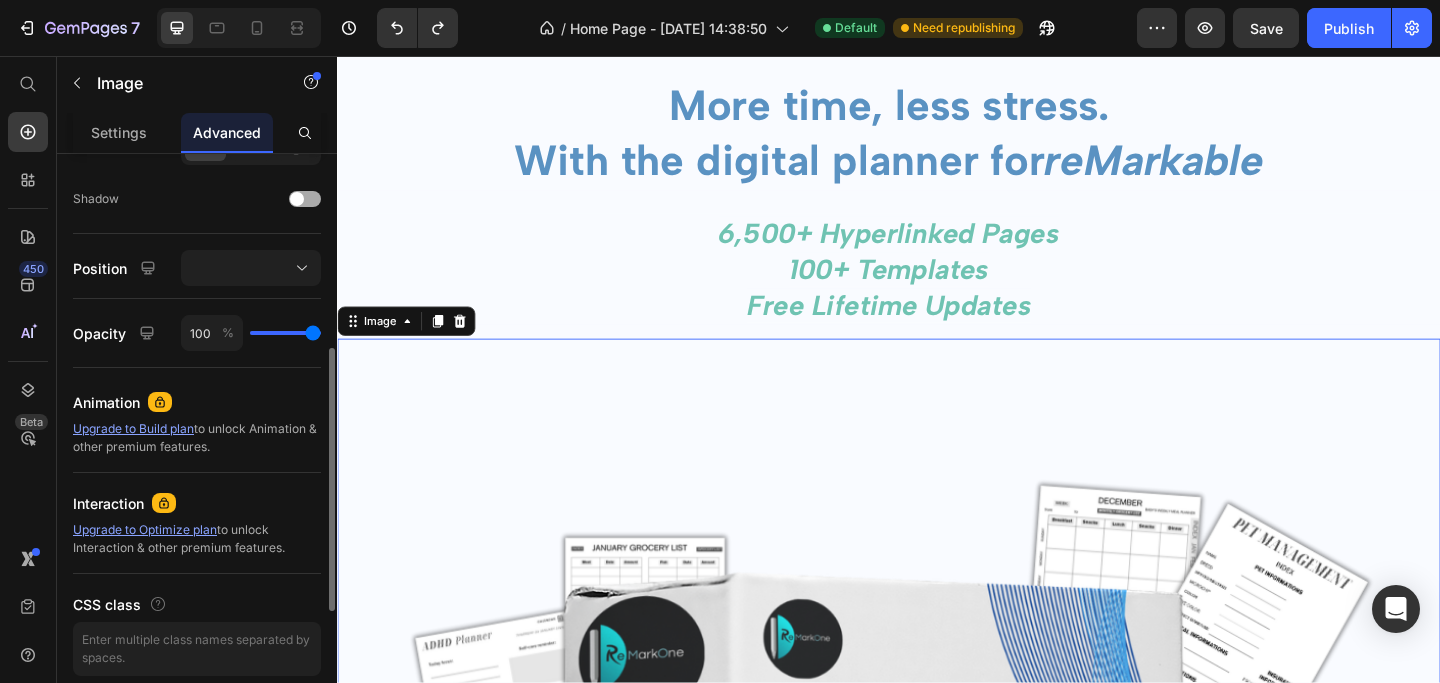 scroll, scrollTop: 719, scrollLeft: 0, axis: vertical 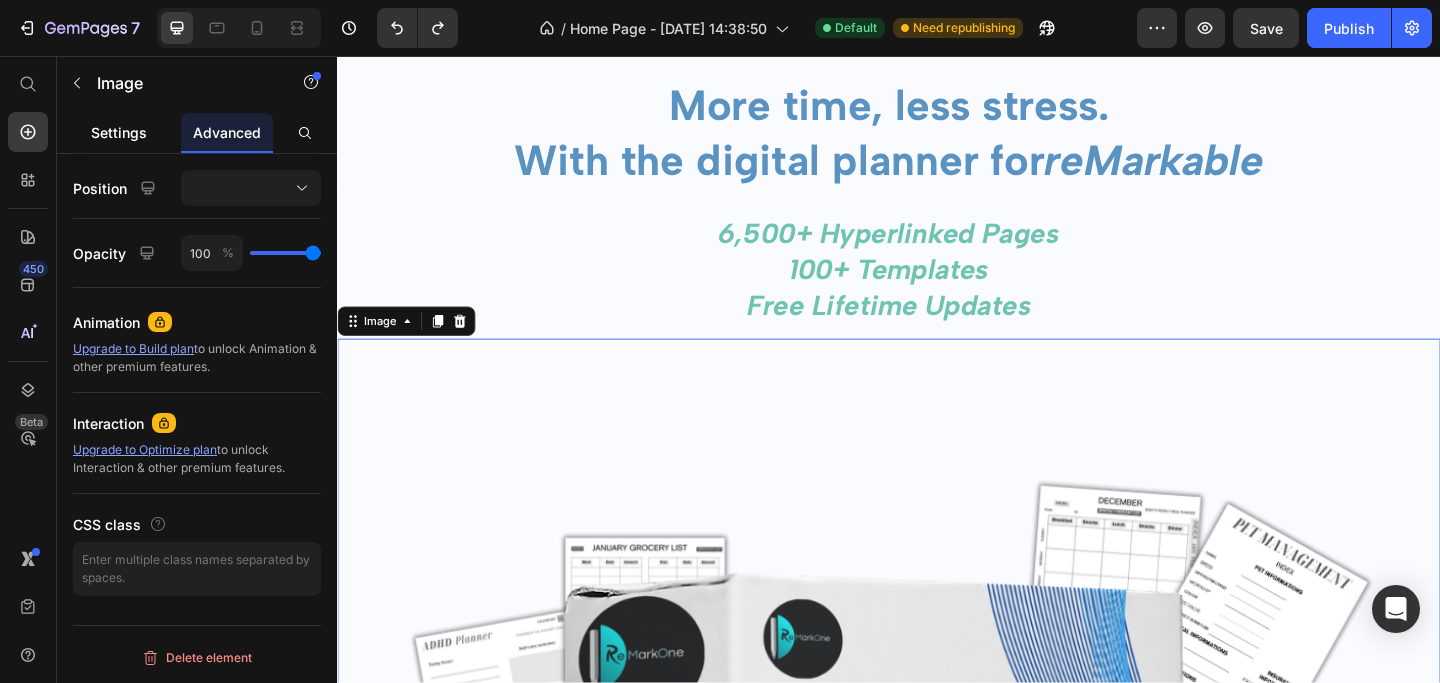 click on "Settings" at bounding box center (119, 132) 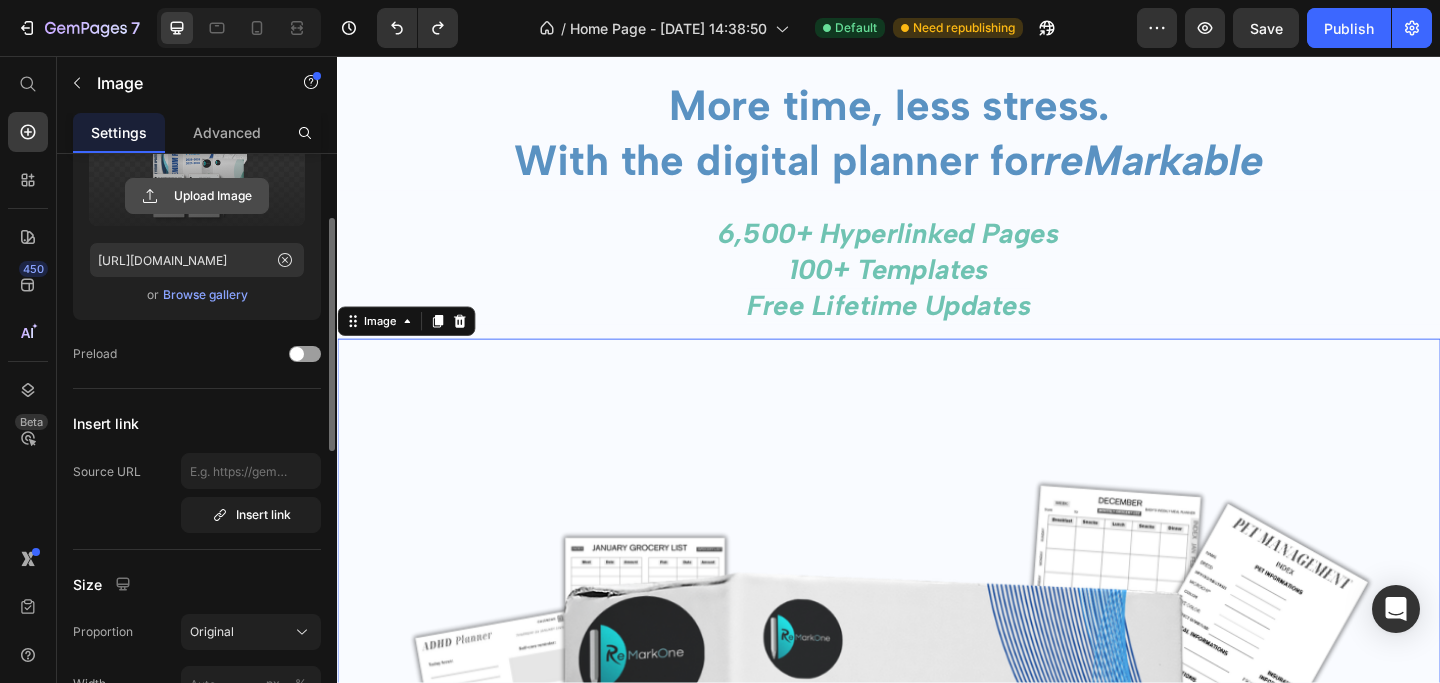 scroll, scrollTop: 287, scrollLeft: 0, axis: vertical 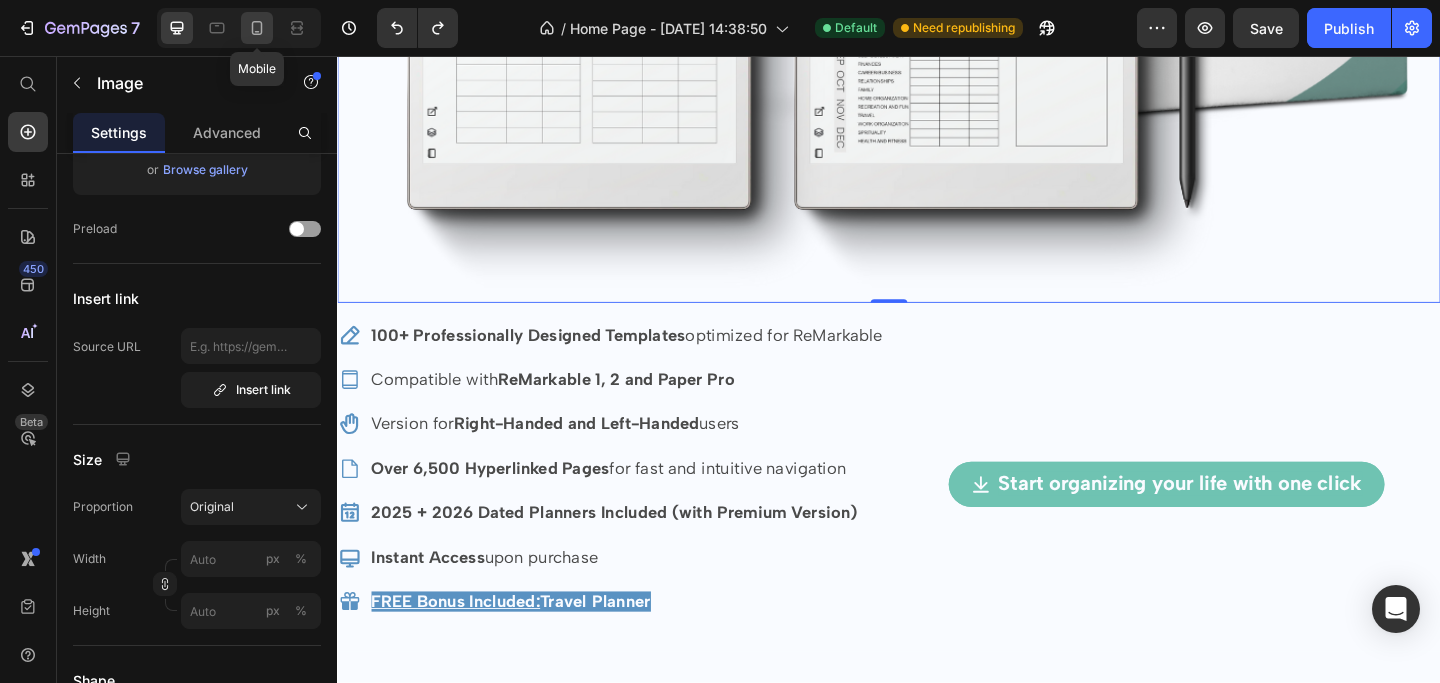 click 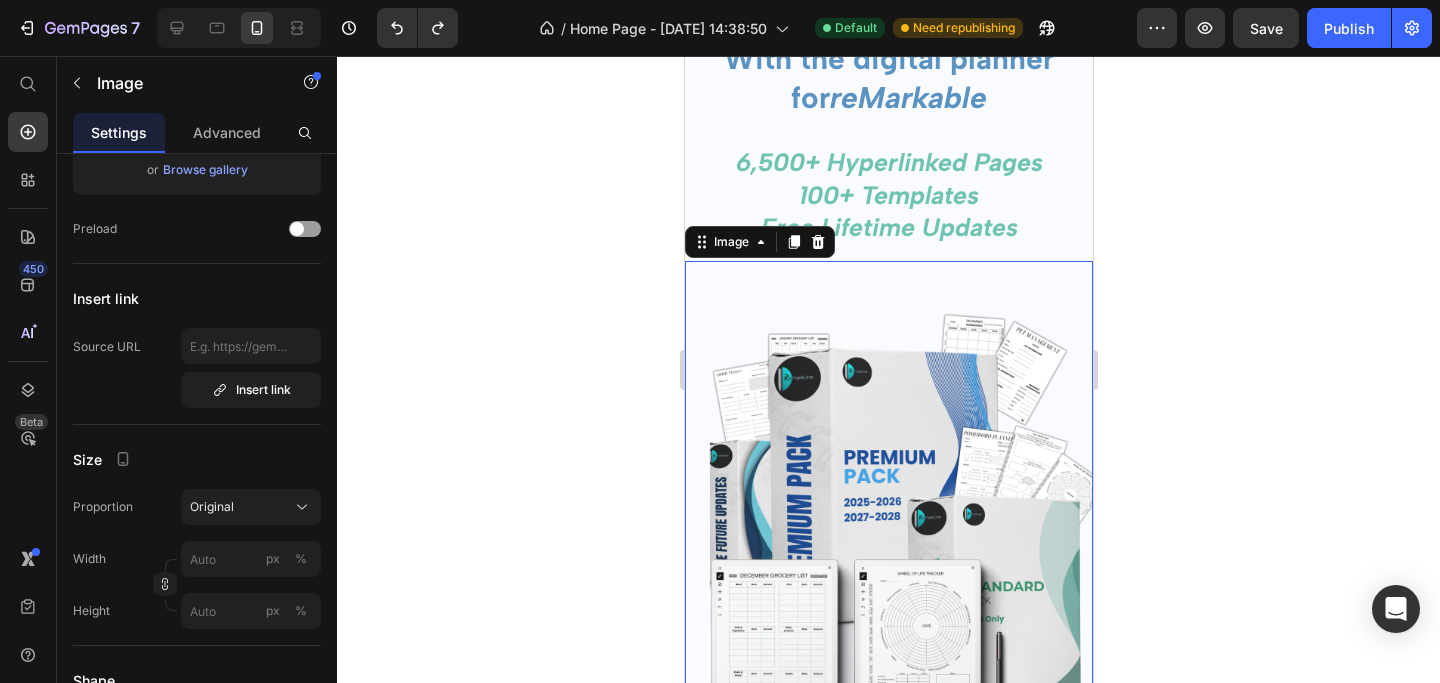 scroll, scrollTop: 88, scrollLeft: 0, axis: vertical 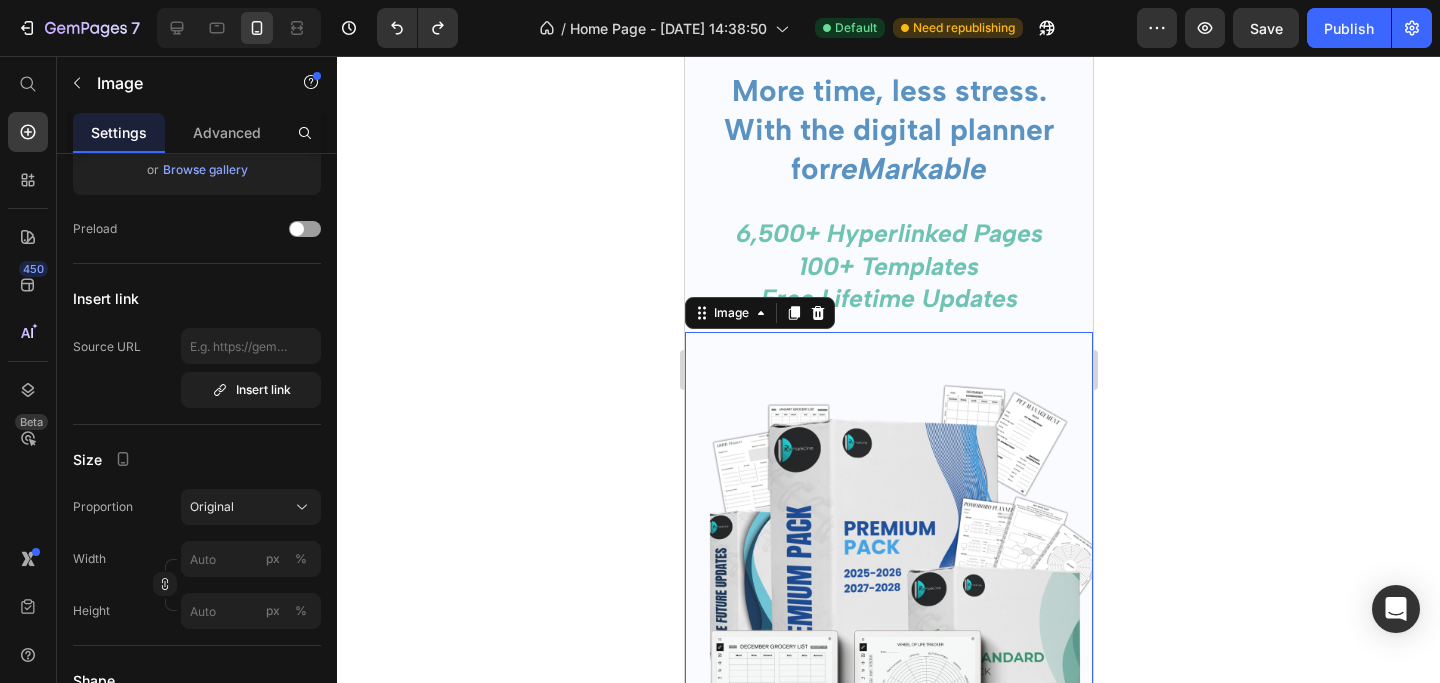 click at bounding box center [888, 587] 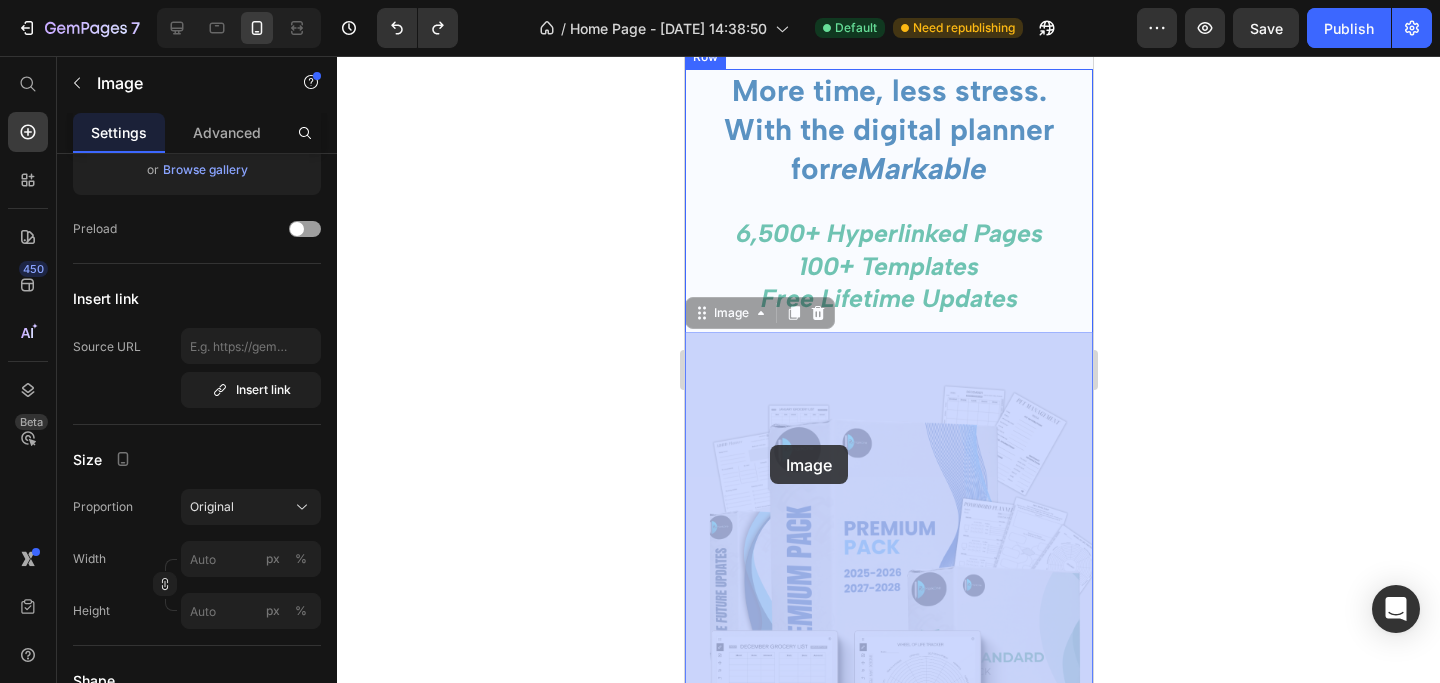 drag, startPoint x: 703, startPoint y: 325, endPoint x: 769, endPoint y: 445, distance: 136.95255 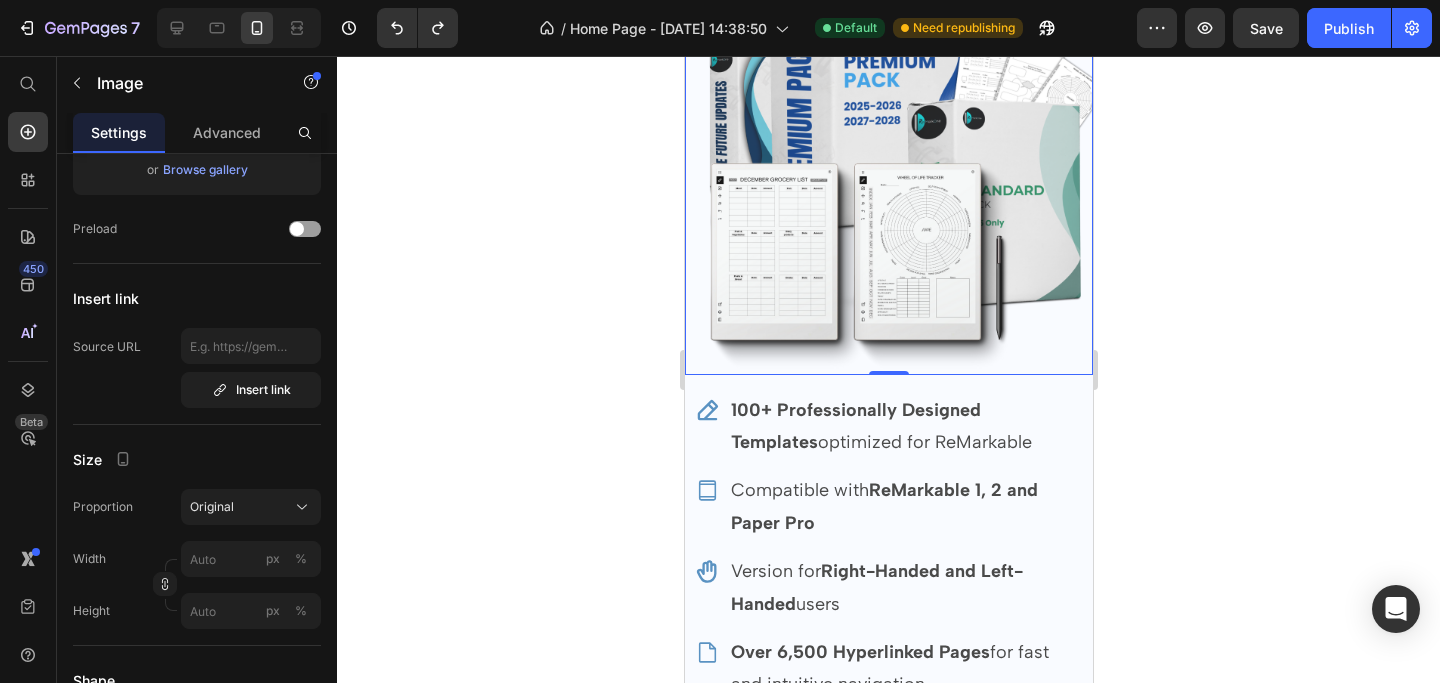 scroll, scrollTop: 570, scrollLeft: 0, axis: vertical 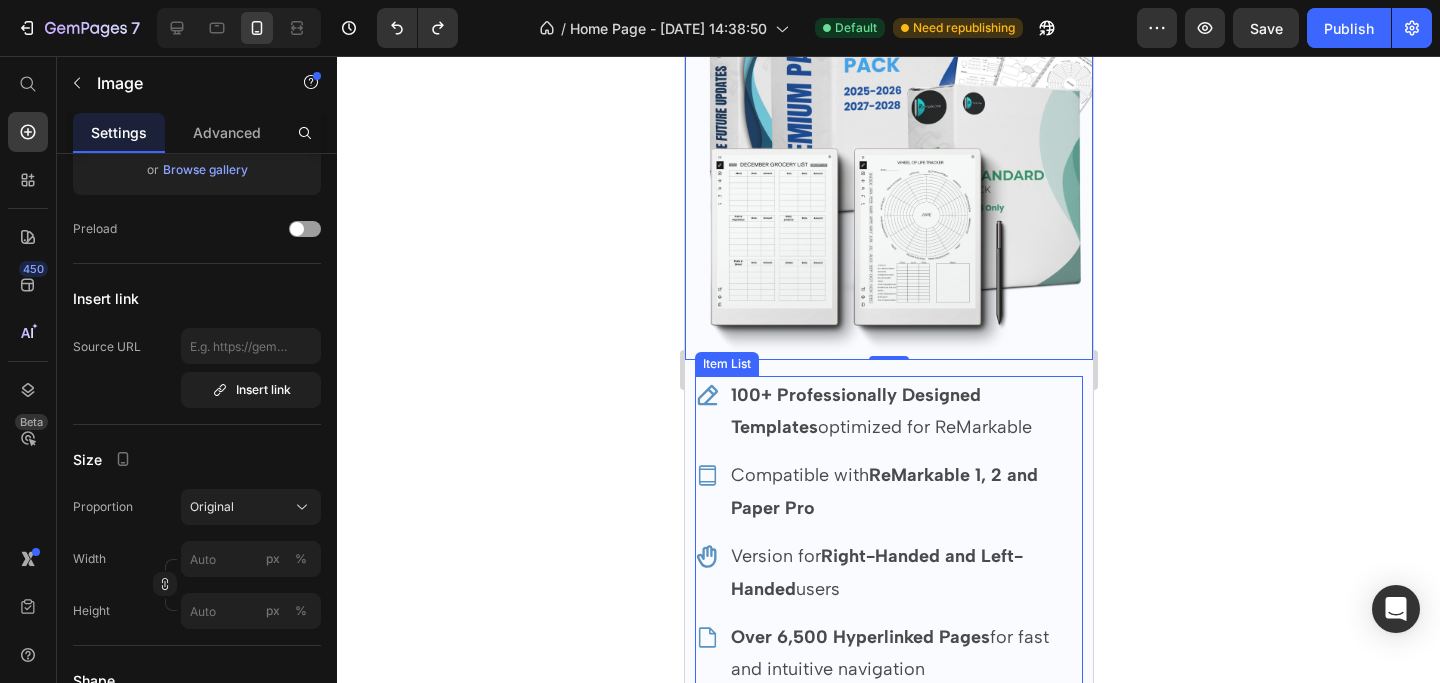 click on "100+ Professionally Designed Templates  optimized for ReMarkable" at bounding box center (888, 411) 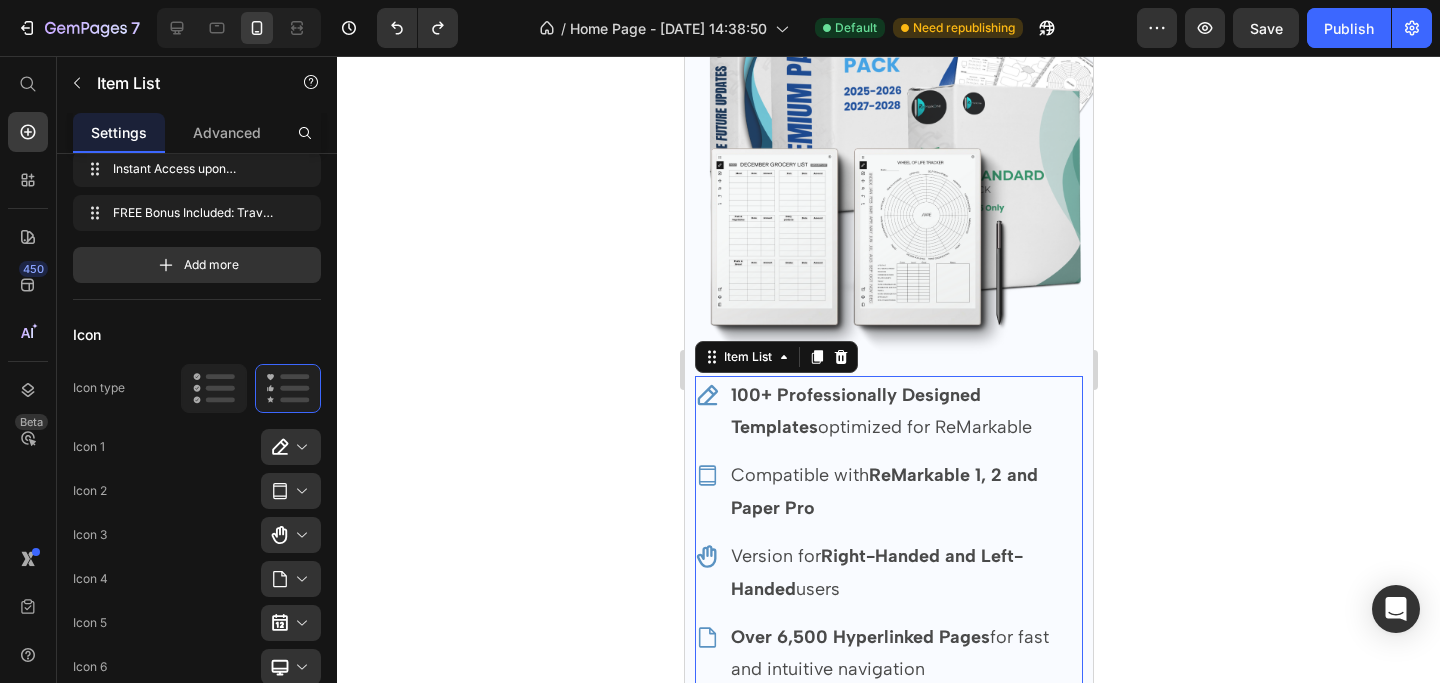 scroll, scrollTop: 0, scrollLeft: 0, axis: both 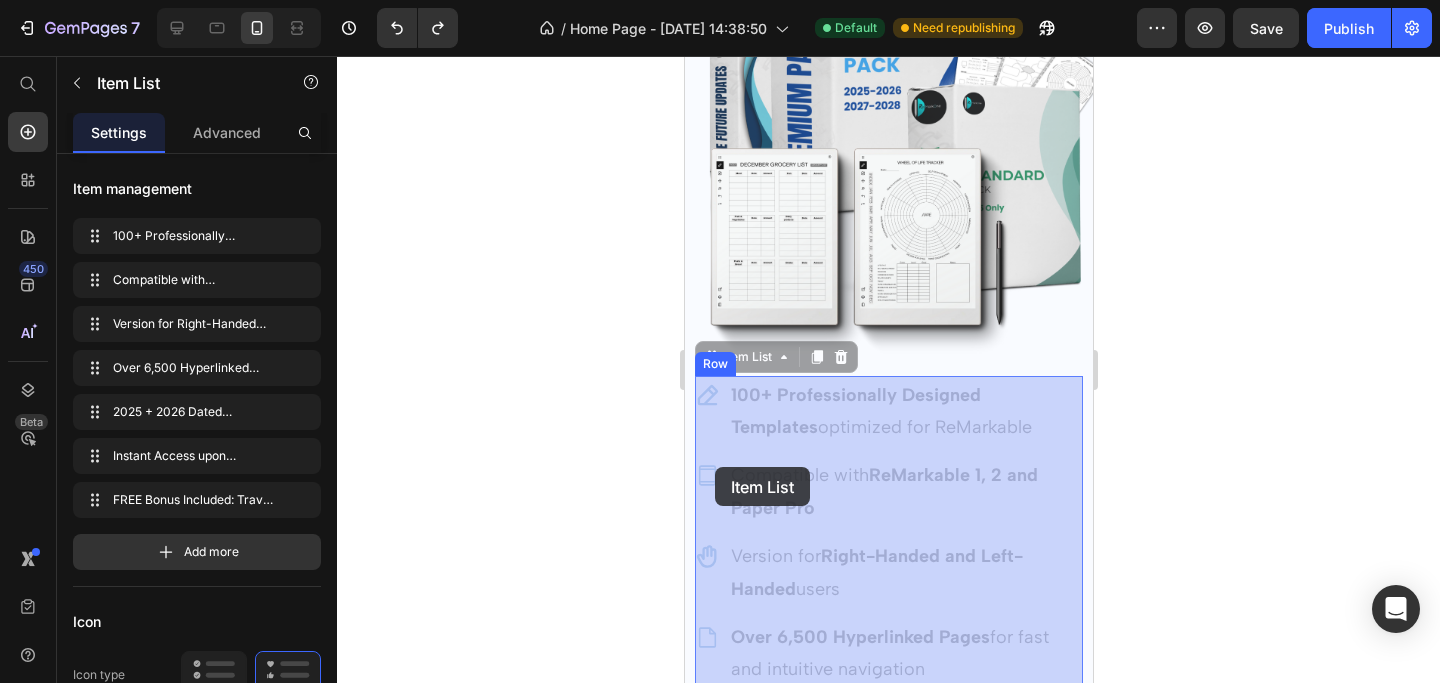 drag, startPoint x: 710, startPoint y: 361, endPoint x: 701, endPoint y: 405, distance: 44.911022 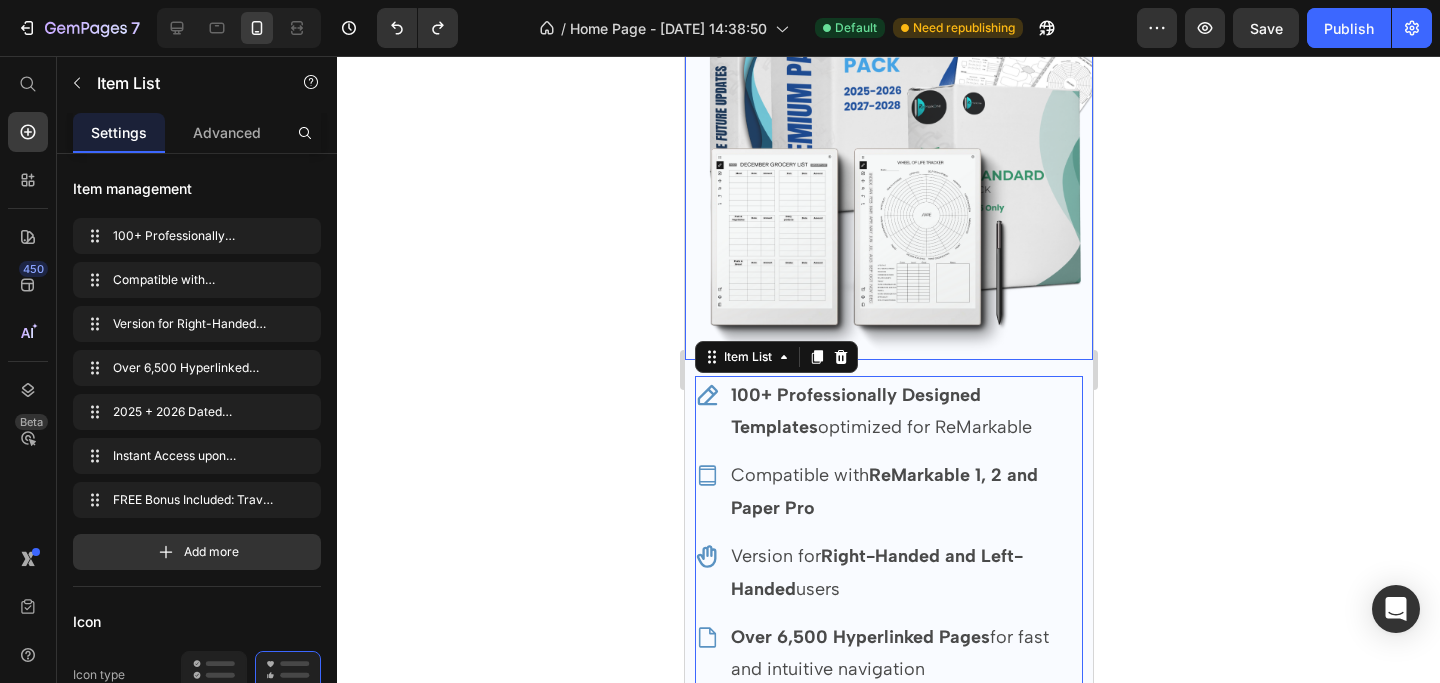 click at bounding box center [888, 105] 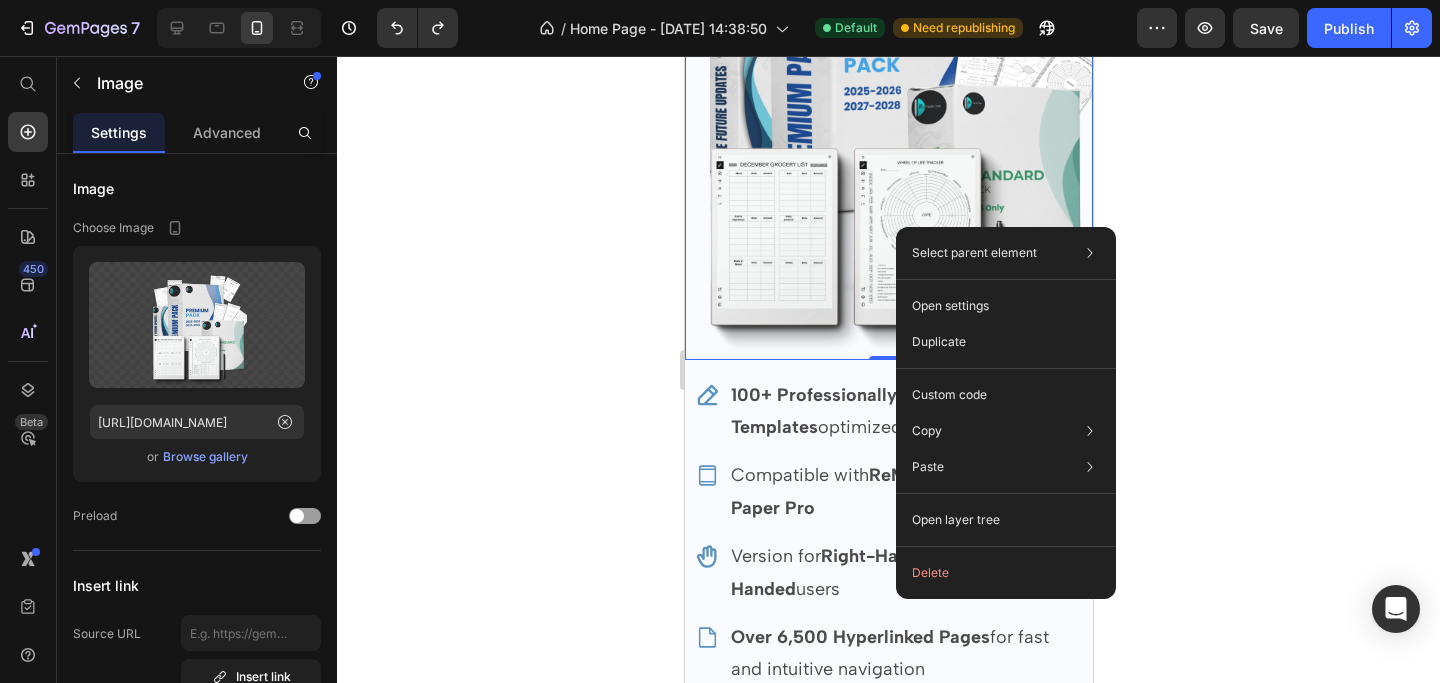 click 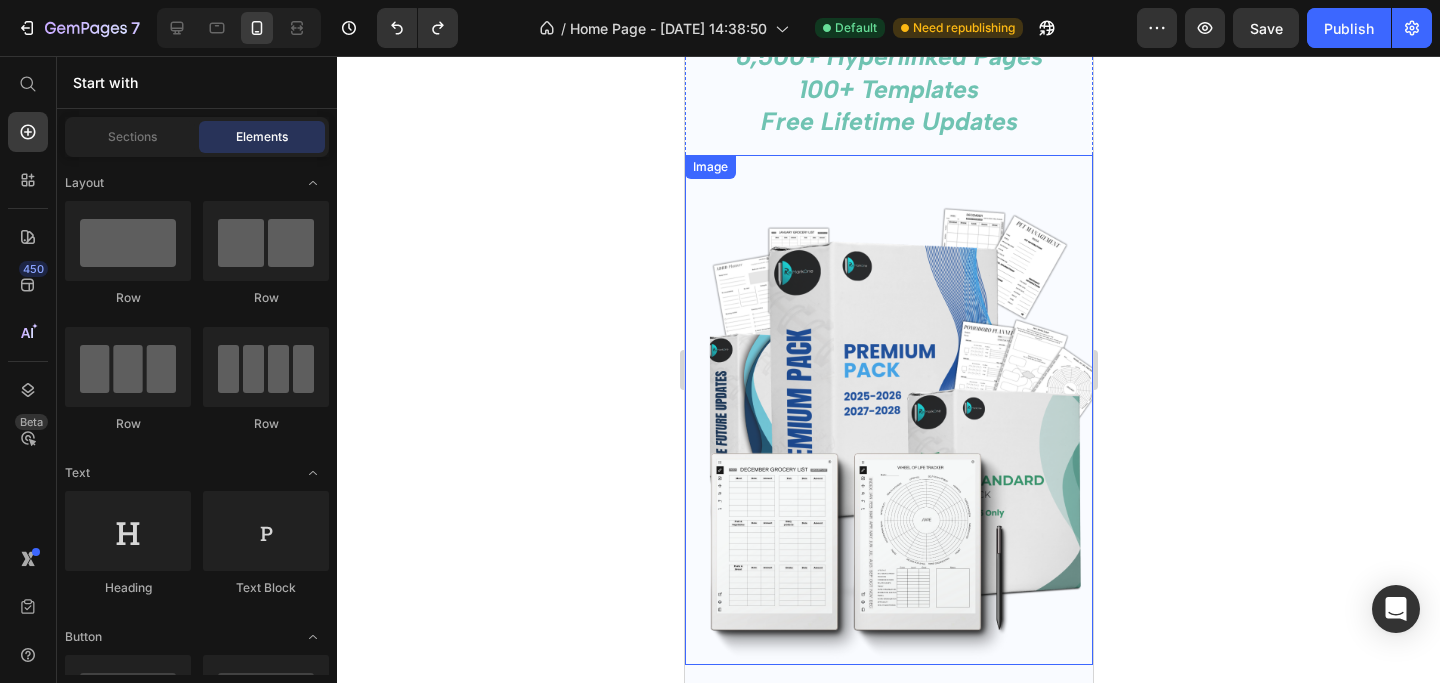 scroll, scrollTop: 208, scrollLeft: 0, axis: vertical 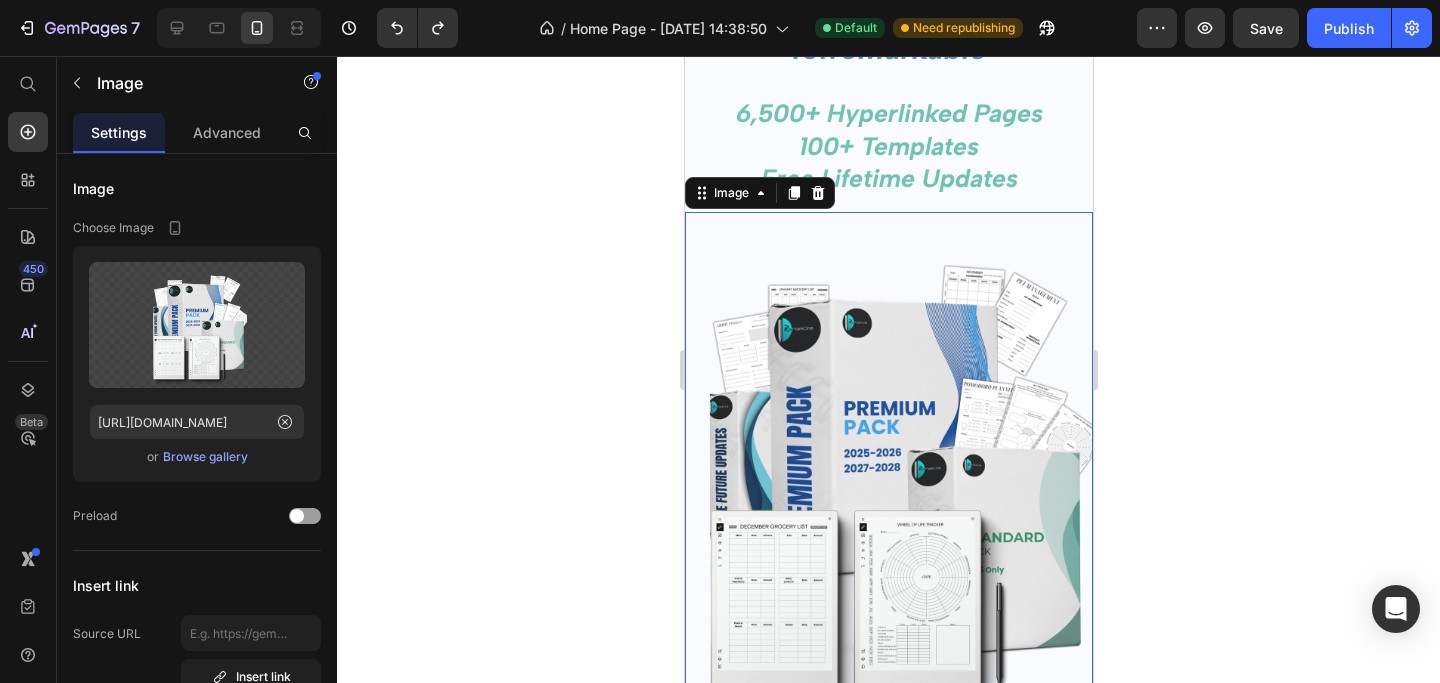 click at bounding box center [888, 467] 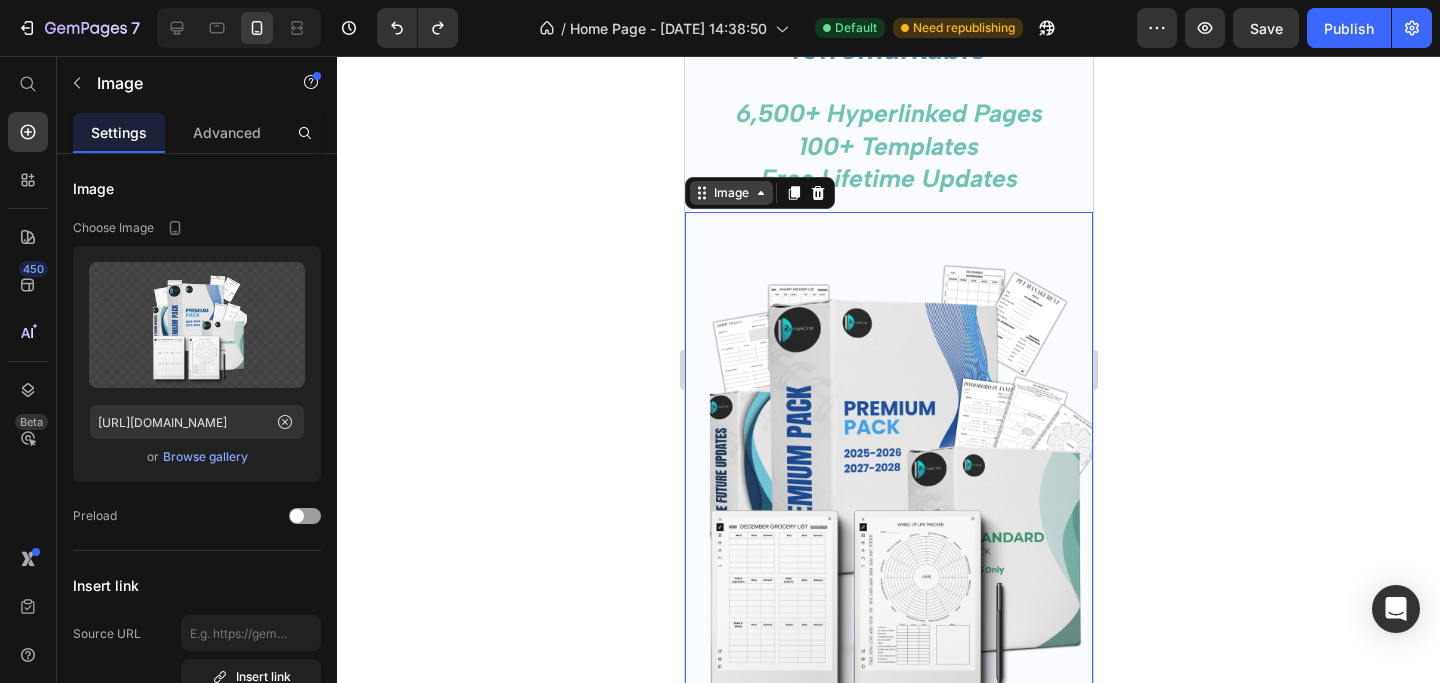 click on "Image" at bounding box center [730, 193] 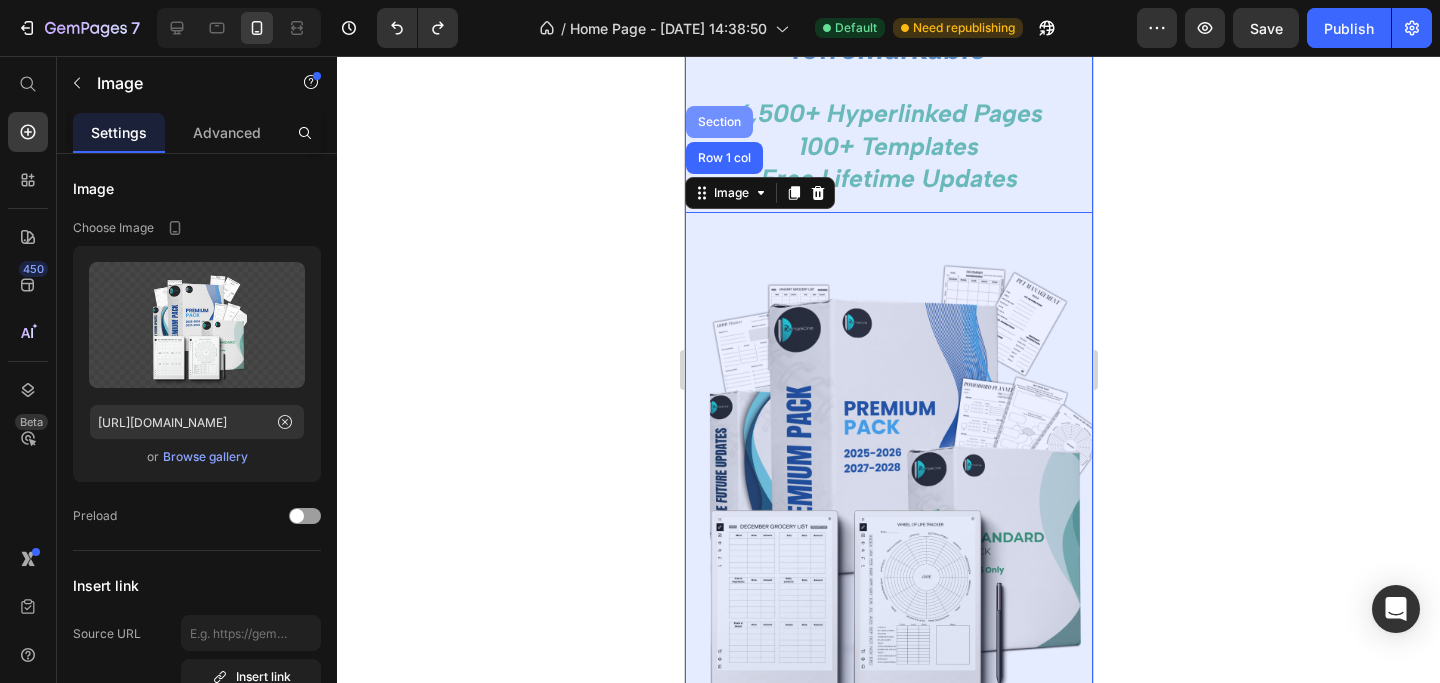 click on "Section" at bounding box center [718, 122] 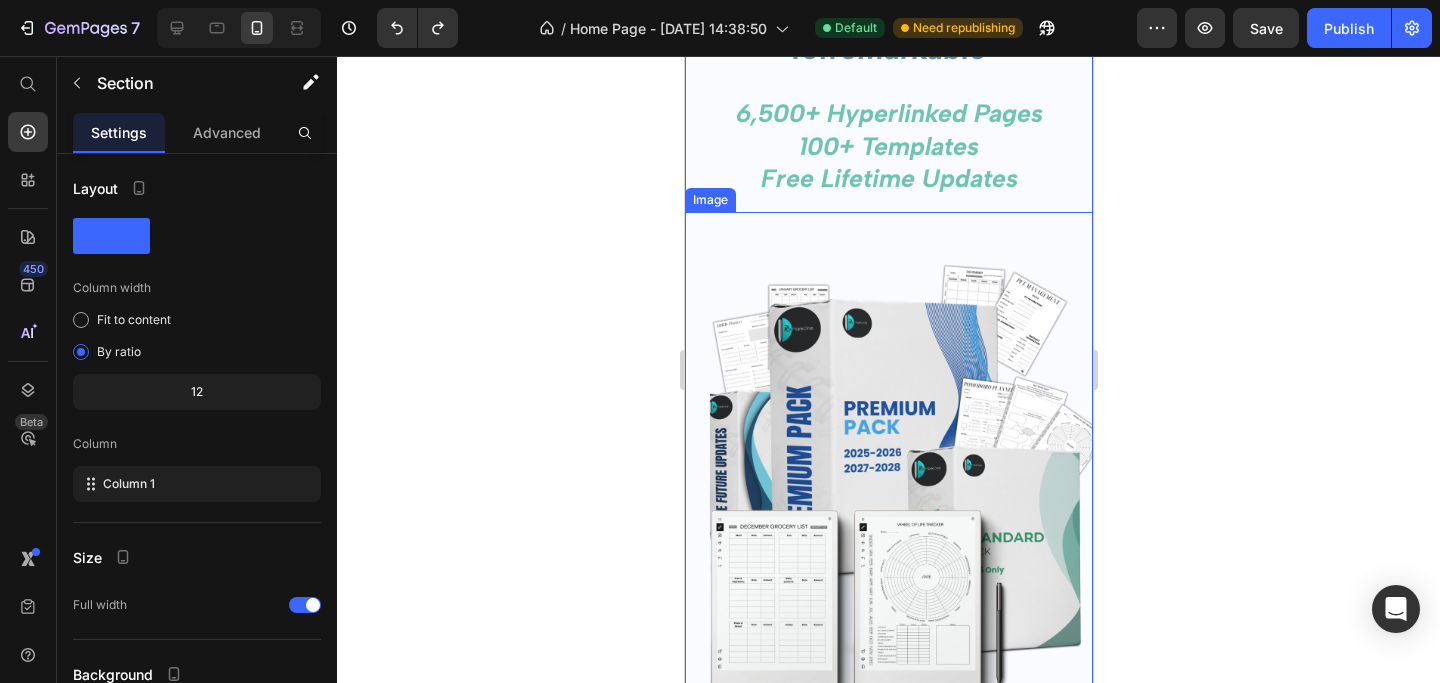 scroll, scrollTop: 0, scrollLeft: 0, axis: both 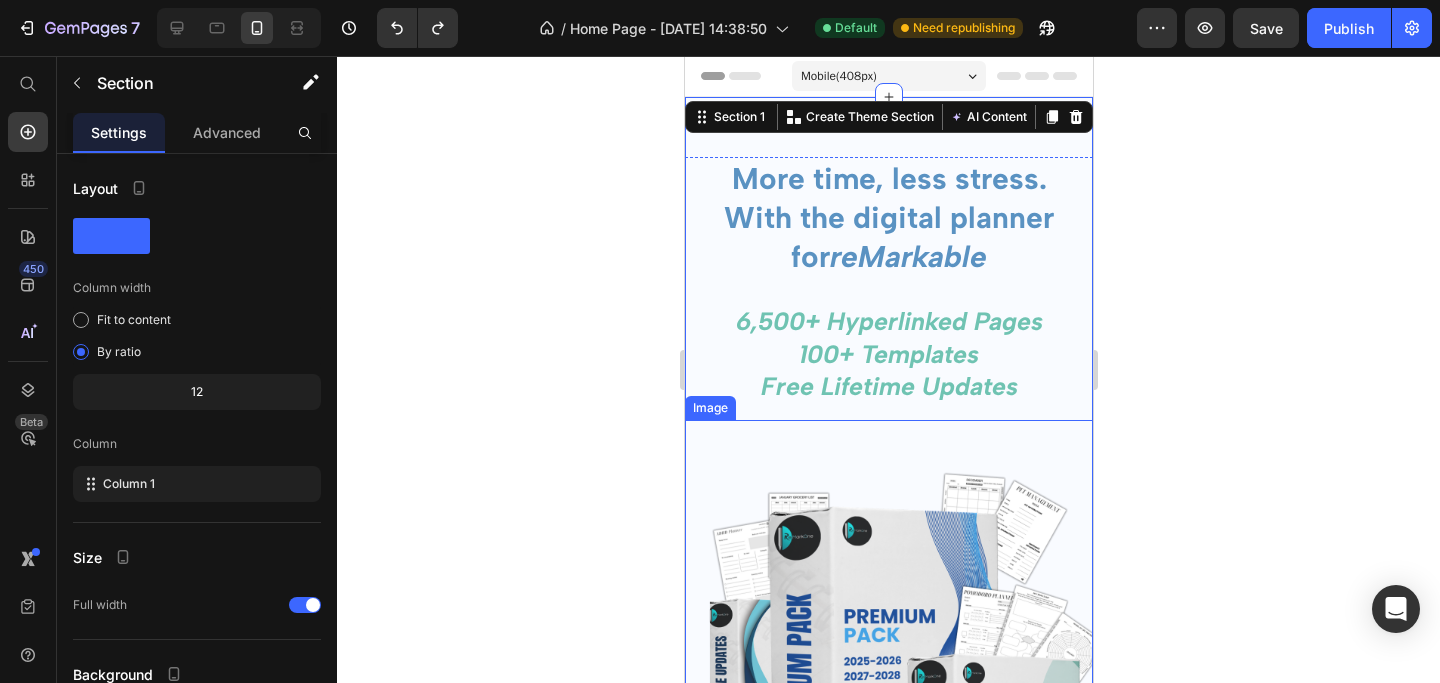 click on "Image" at bounding box center [709, 408] 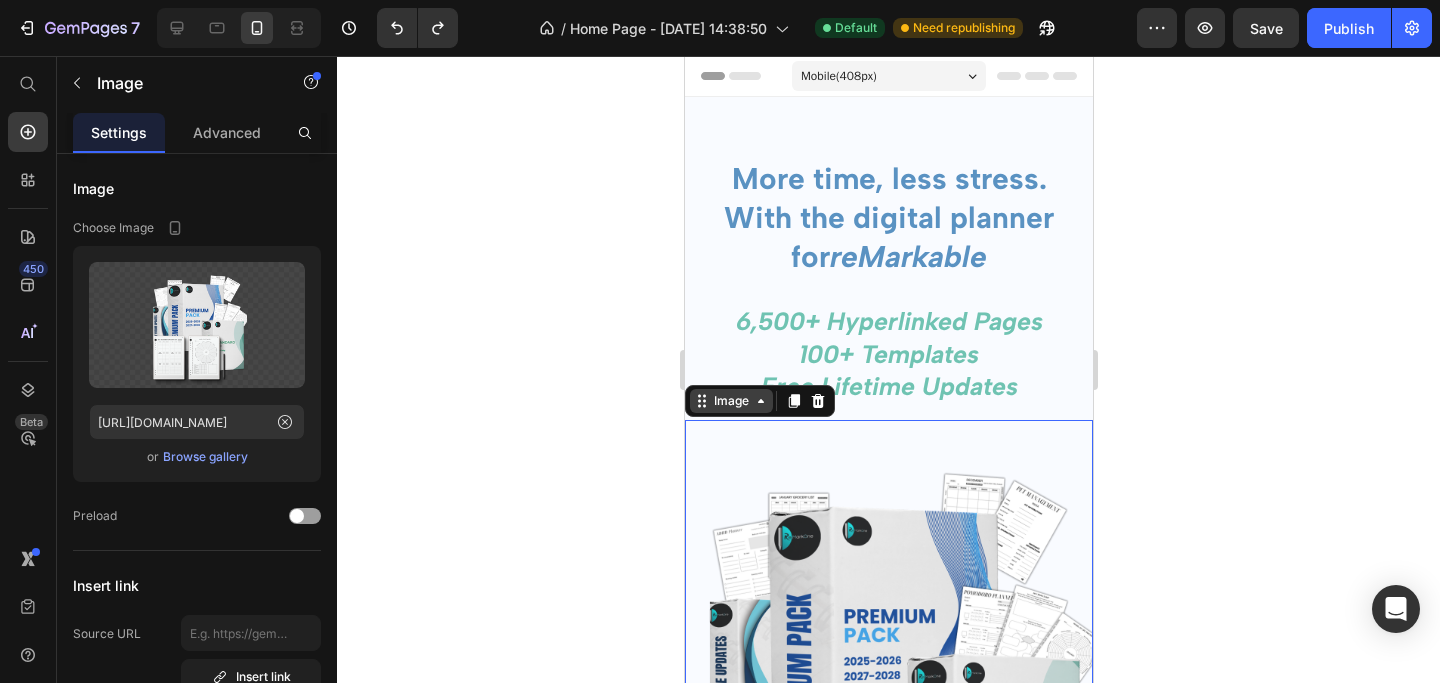 click on "Image" at bounding box center (730, 401) 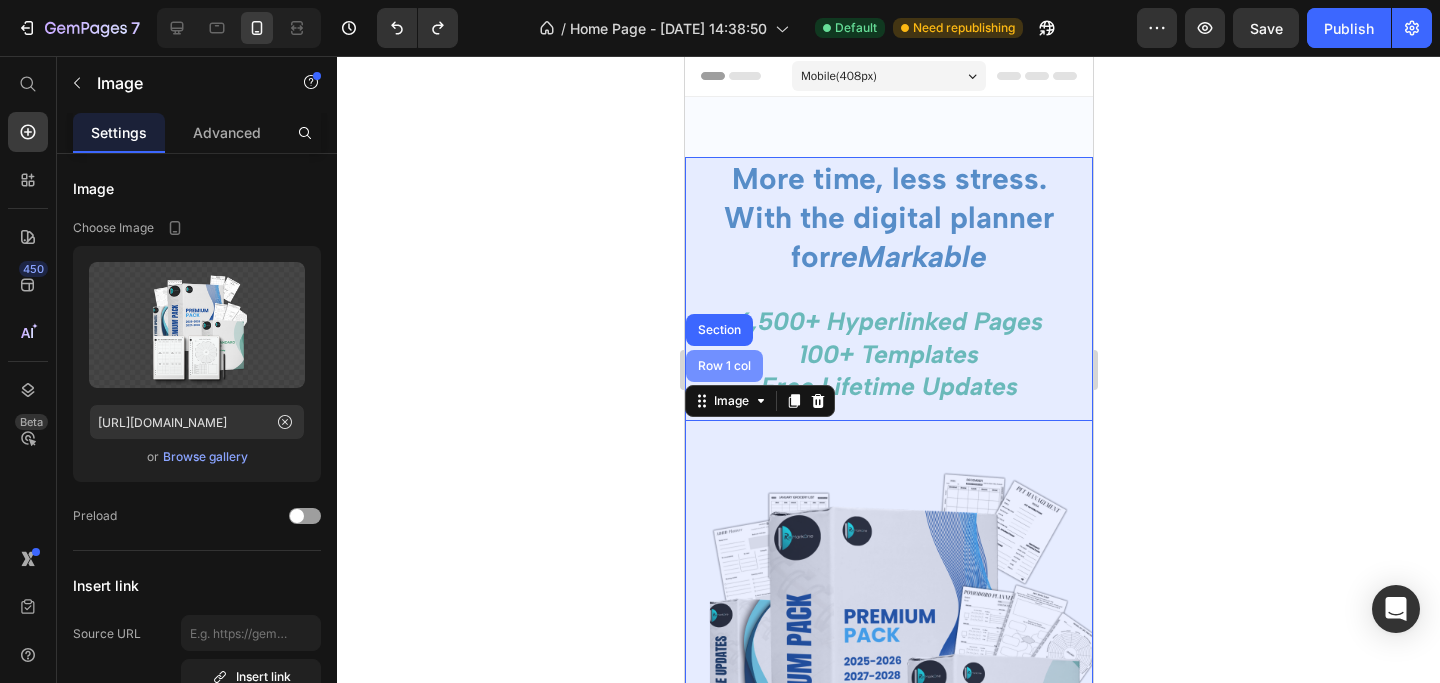 click on "Row 1 col" at bounding box center [723, 366] 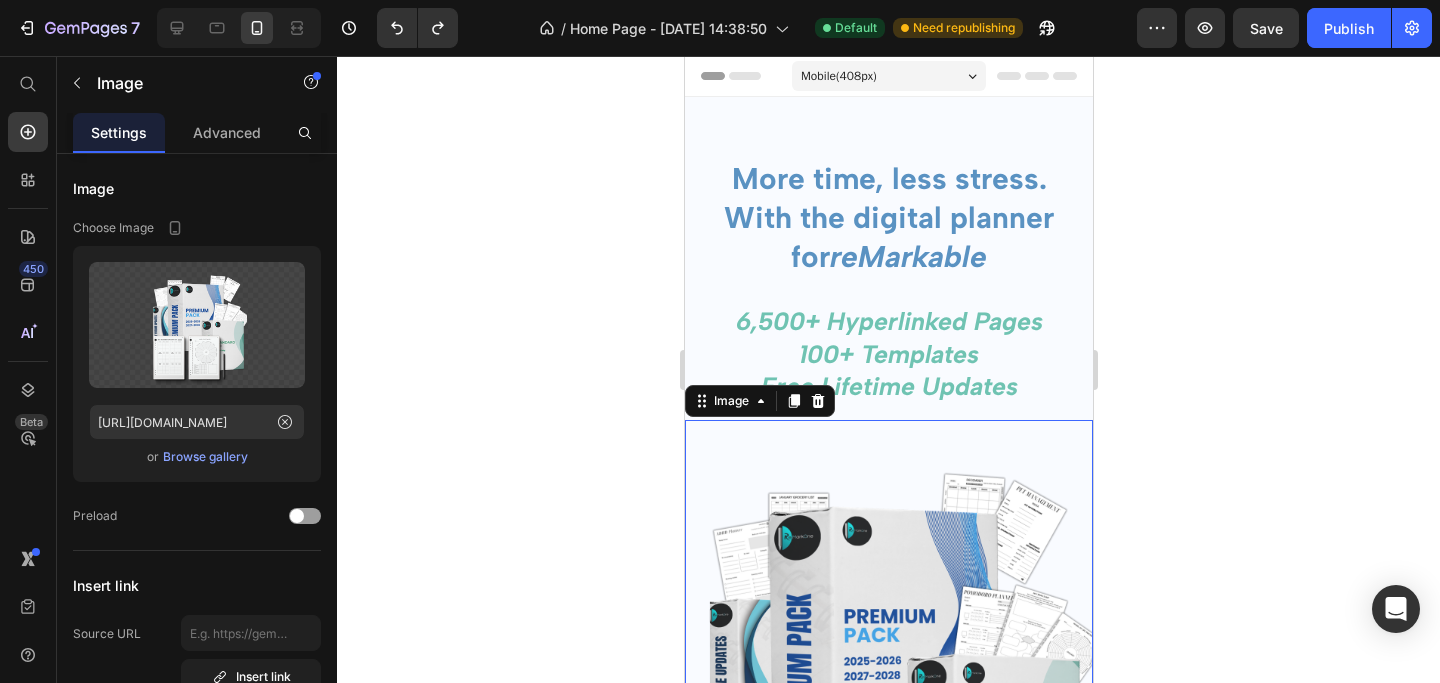 click at bounding box center (888, 675) 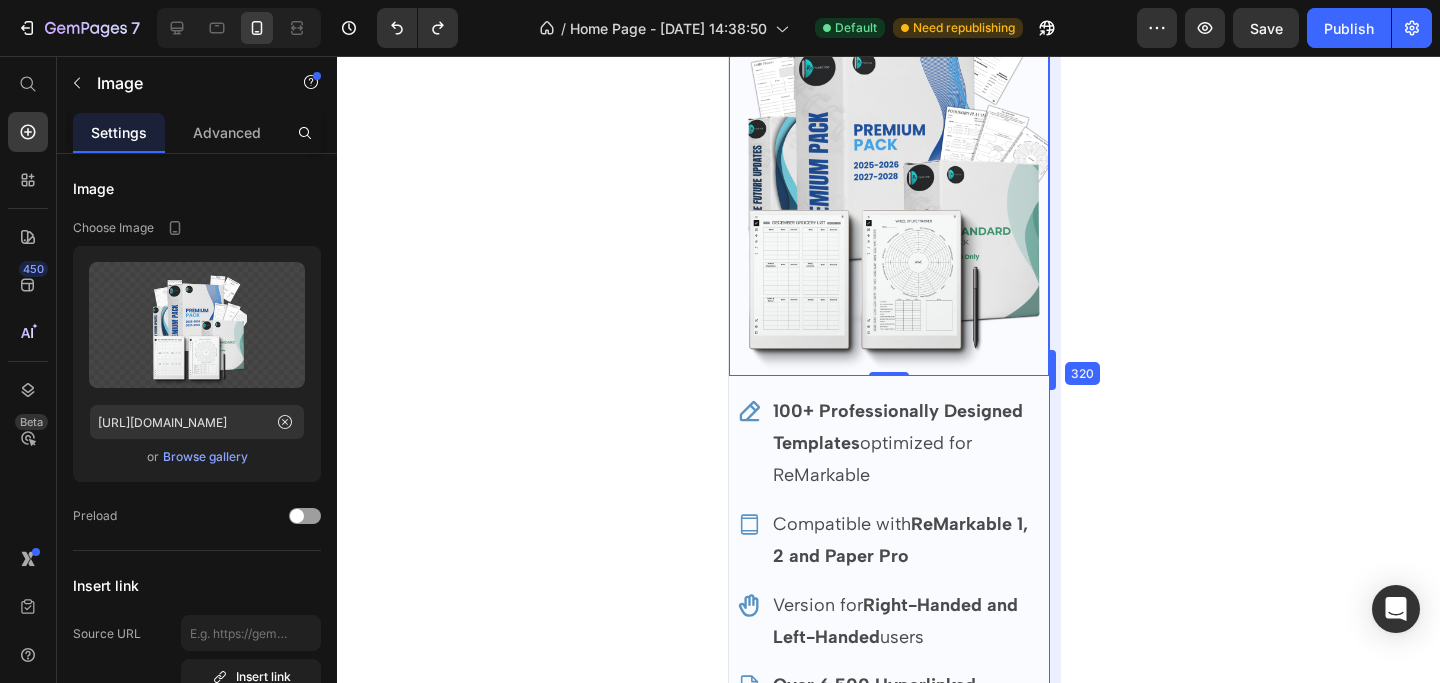 scroll, scrollTop: 483, scrollLeft: 0, axis: vertical 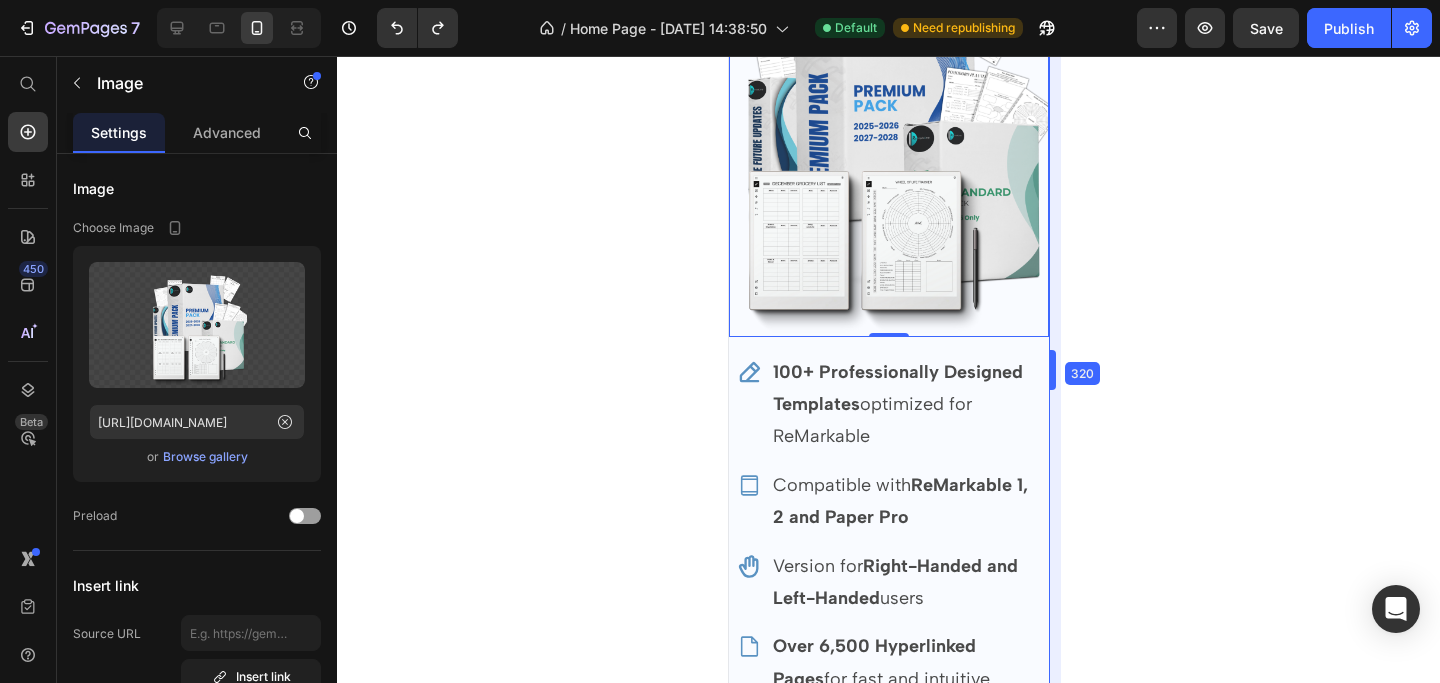 drag, startPoint x: 1098, startPoint y: 374, endPoint x: 958, endPoint y: 333, distance: 145.88008 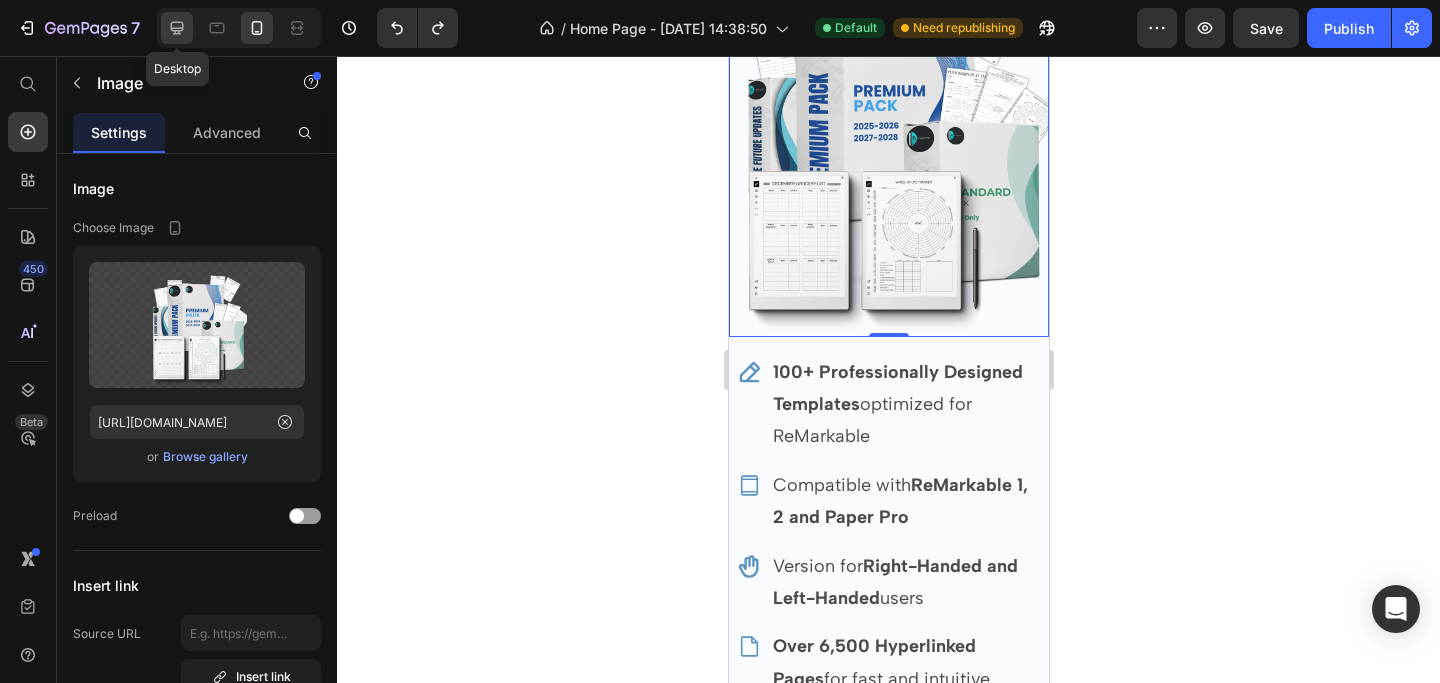 click 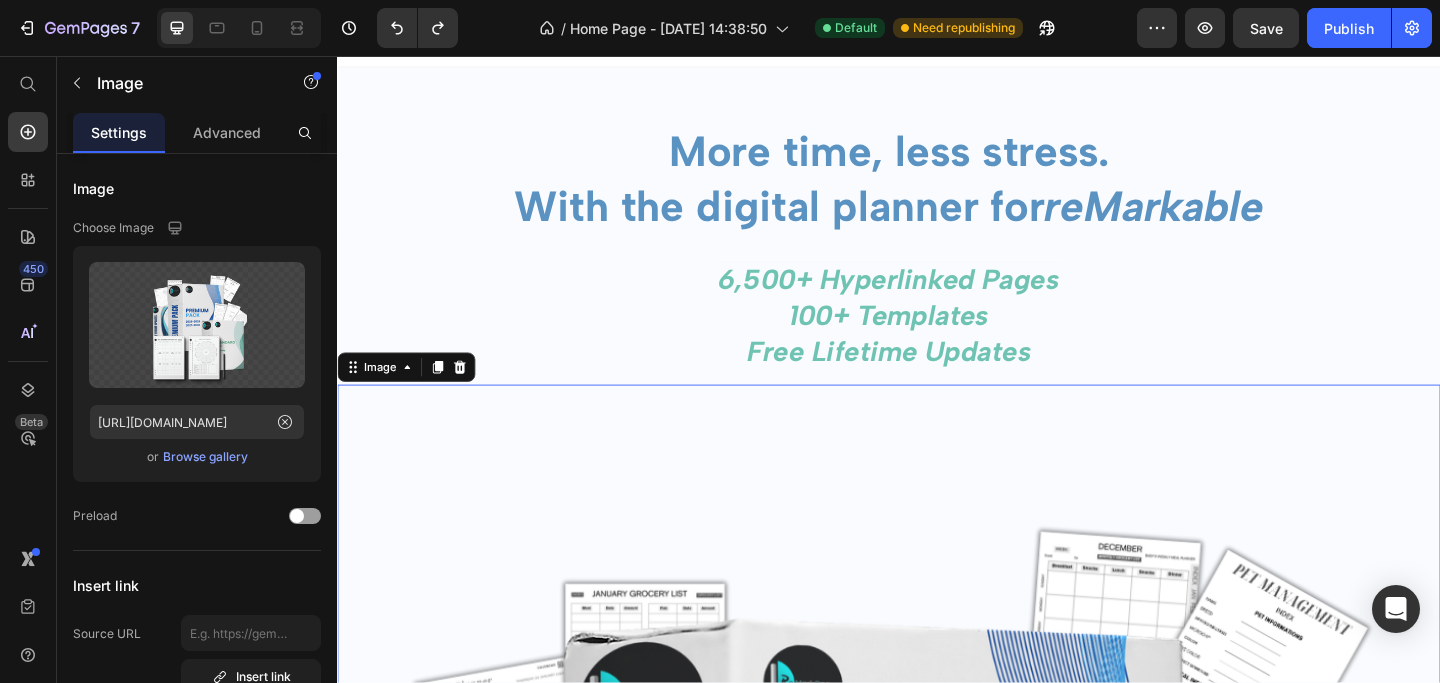 scroll, scrollTop: 0, scrollLeft: 0, axis: both 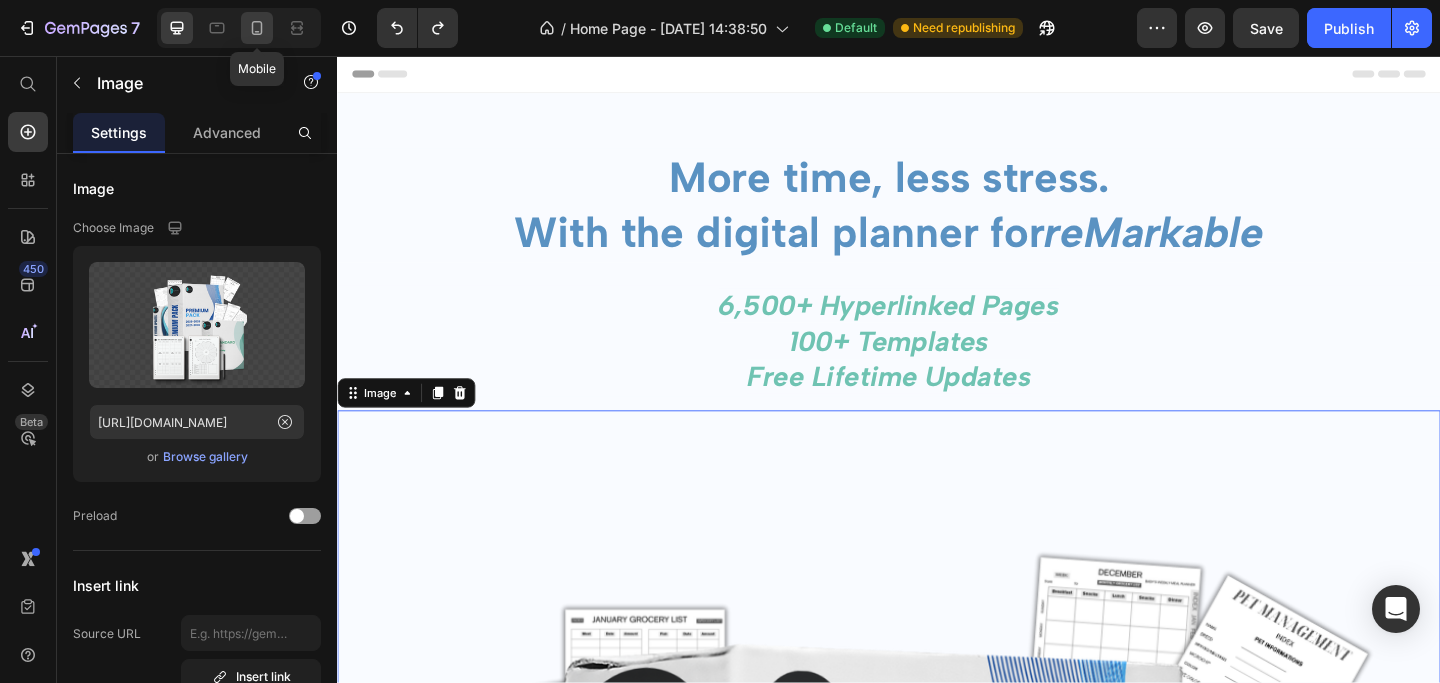 click 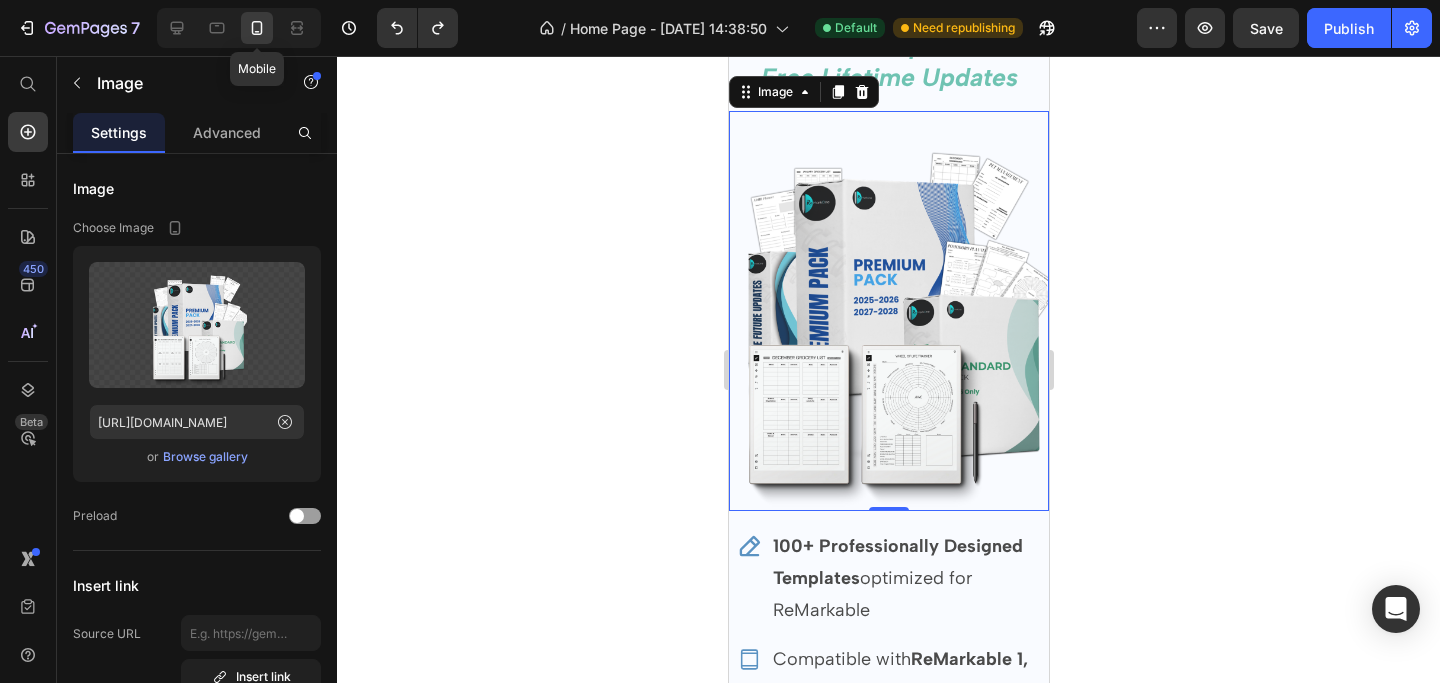 scroll, scrollTop: 332, scrollLeft: 0, axis: vertical 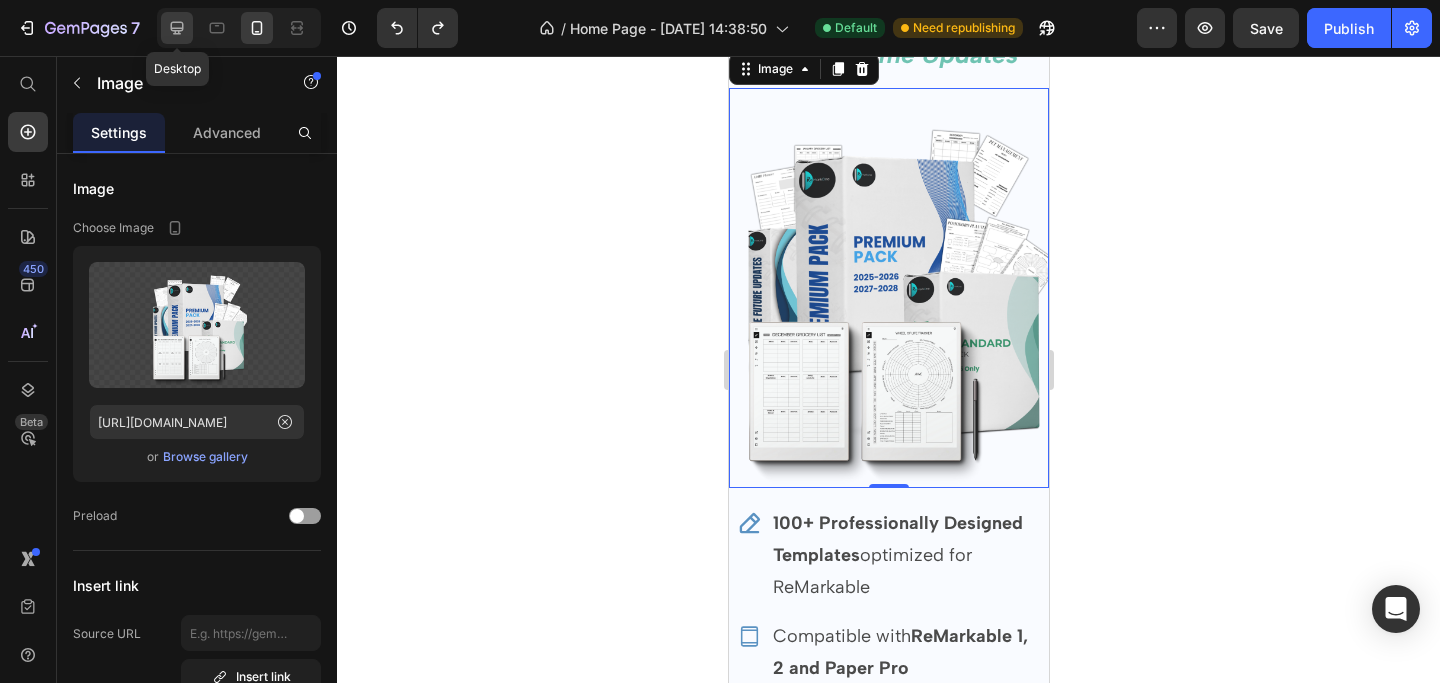 click 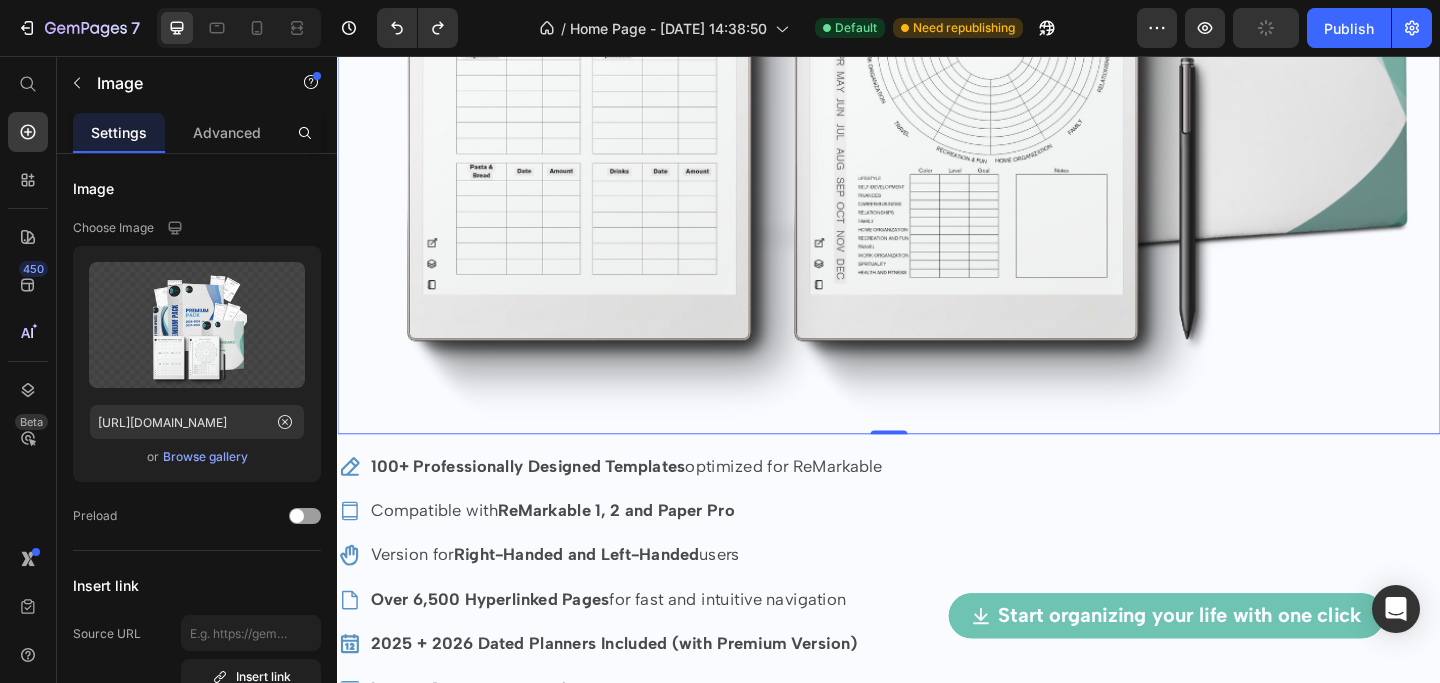 scroll, scrollTop: 1477, scrollLeft: 0, axis: vertical 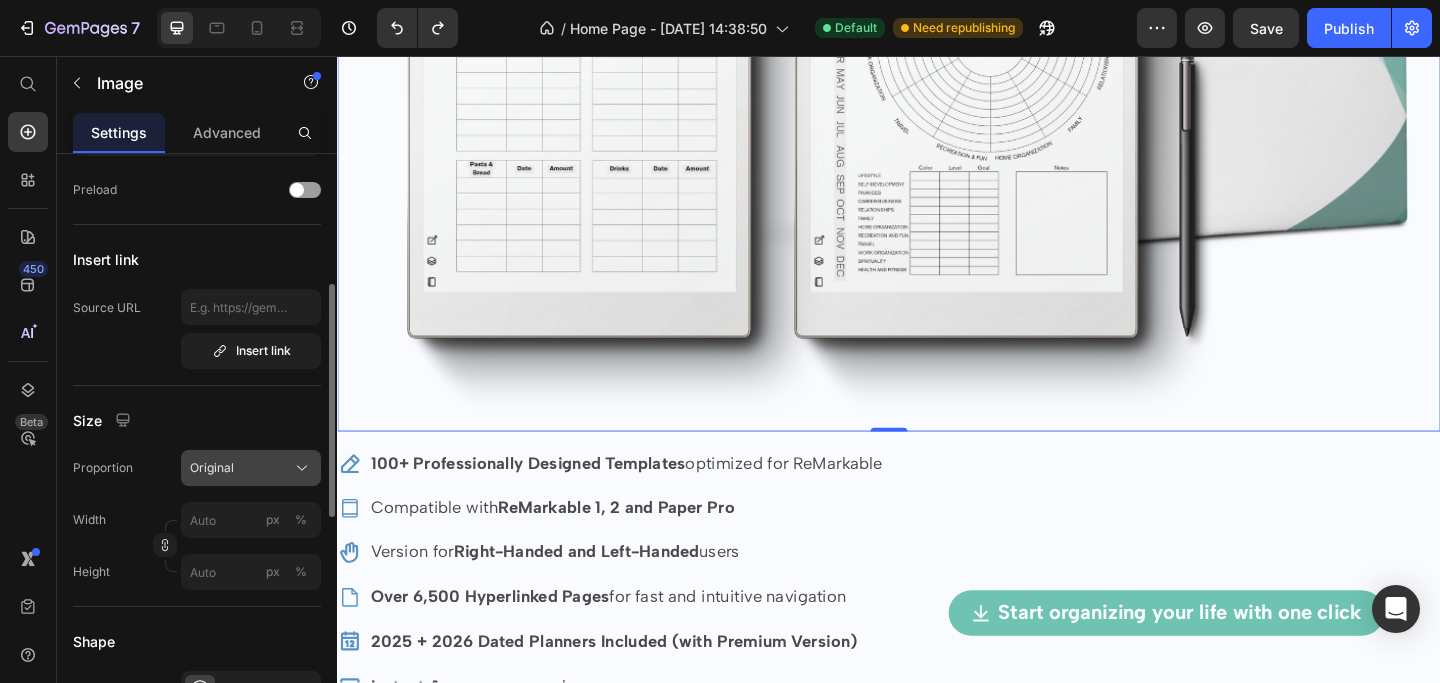 click on "Original" at bounding box center [212, 468] 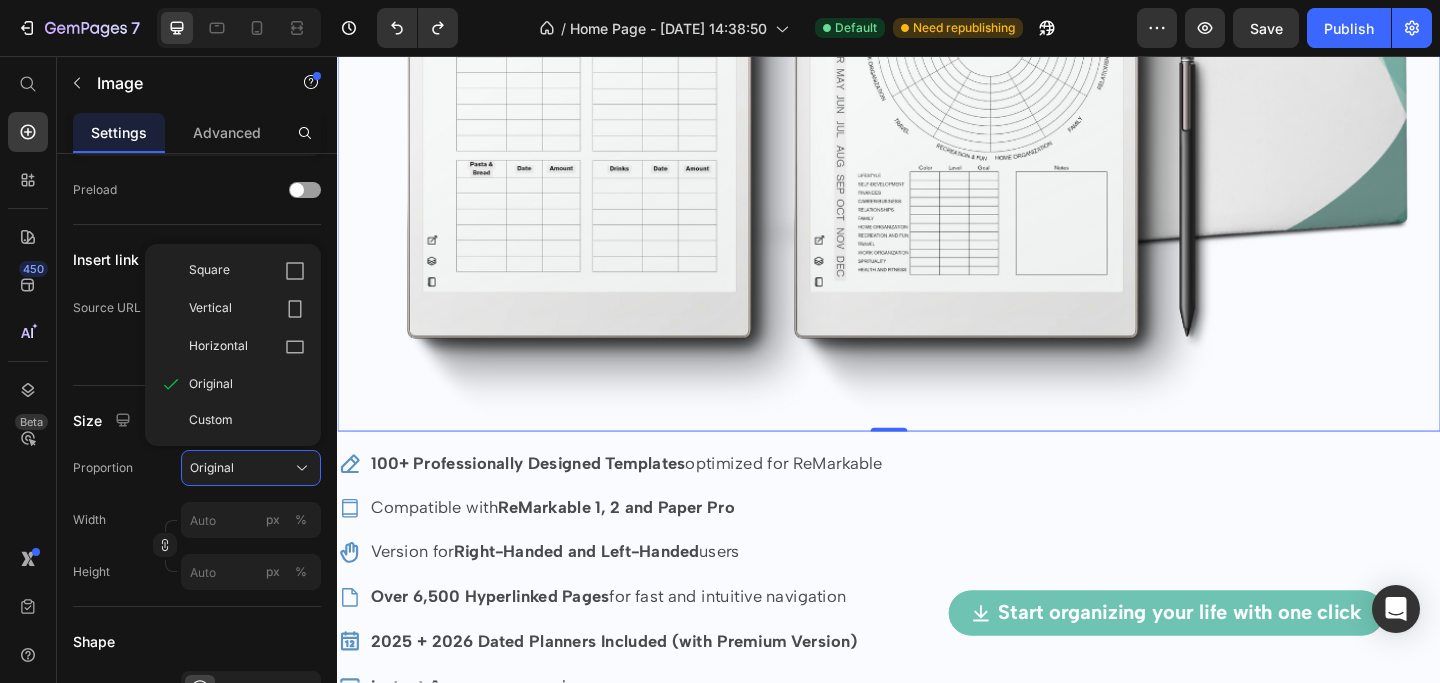 click at bounding box center (937, -285) 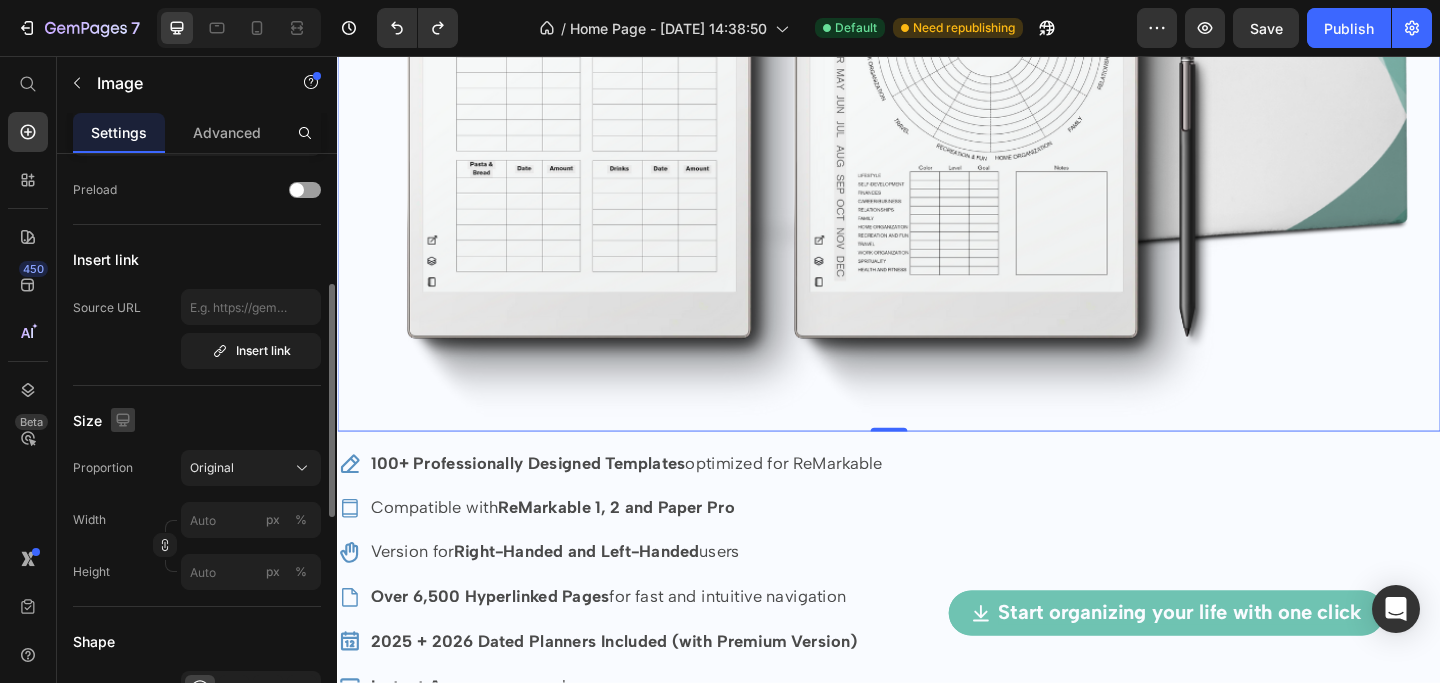 click 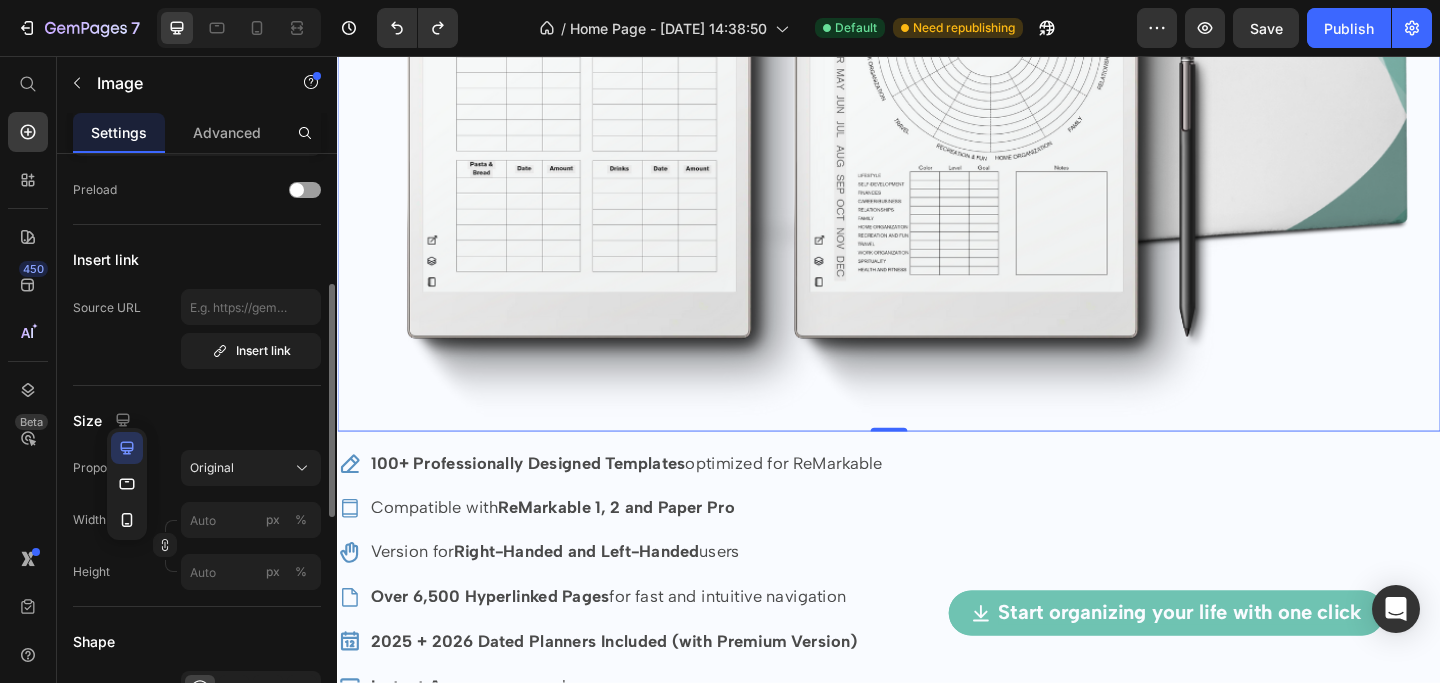 click on "Size" at bounding box center [197, 420] 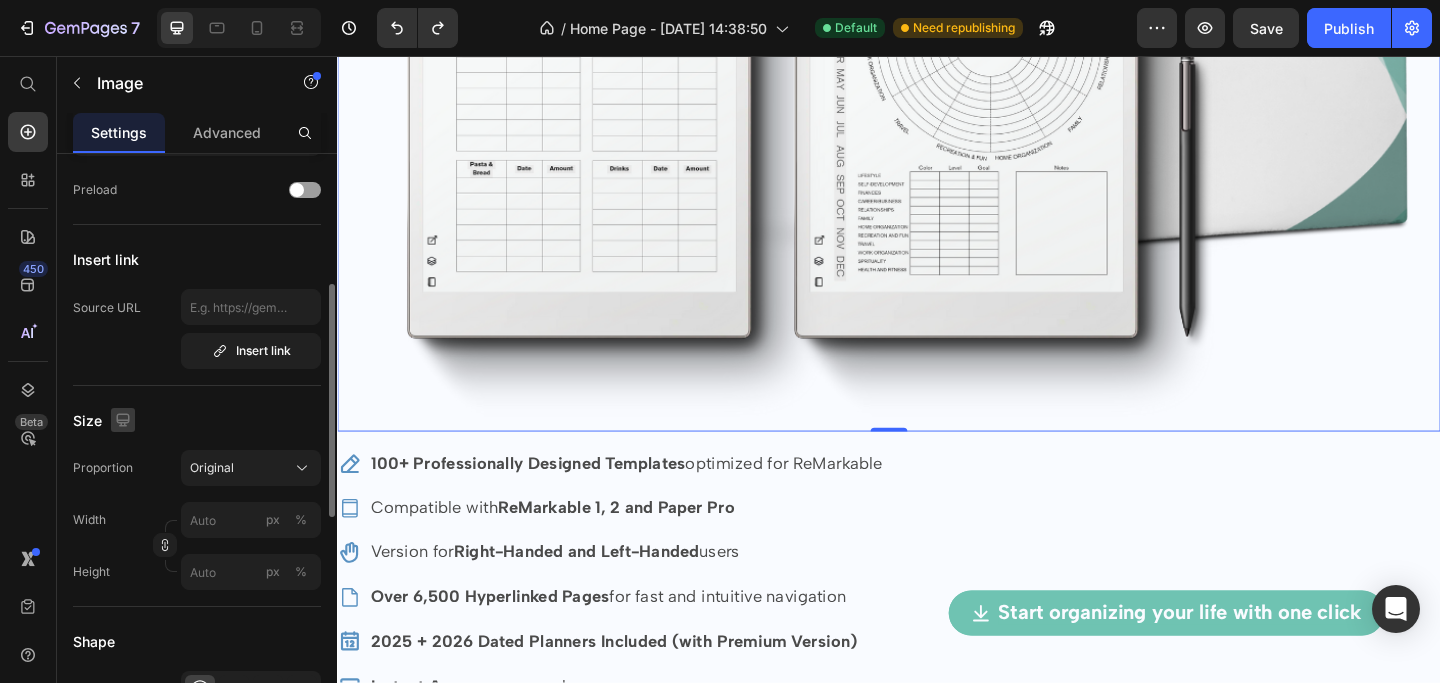 click 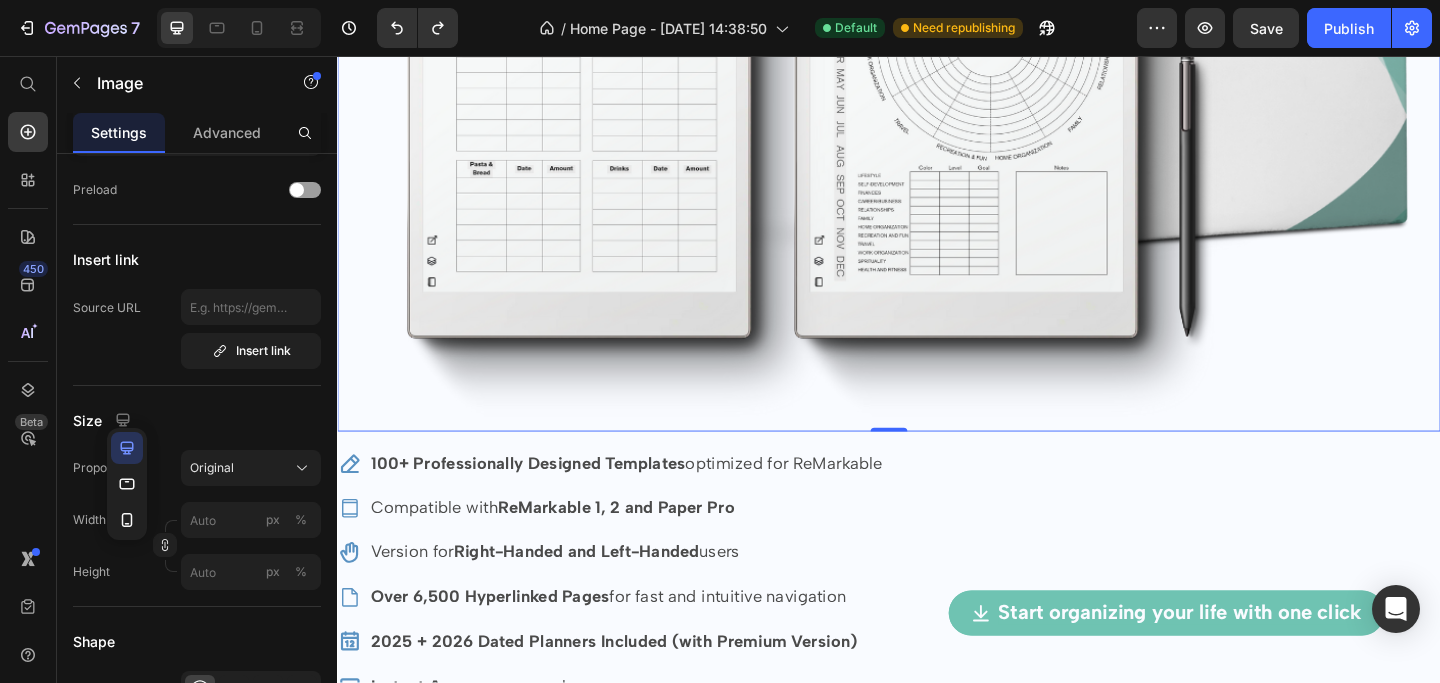 click at bounding box center (937, -285) 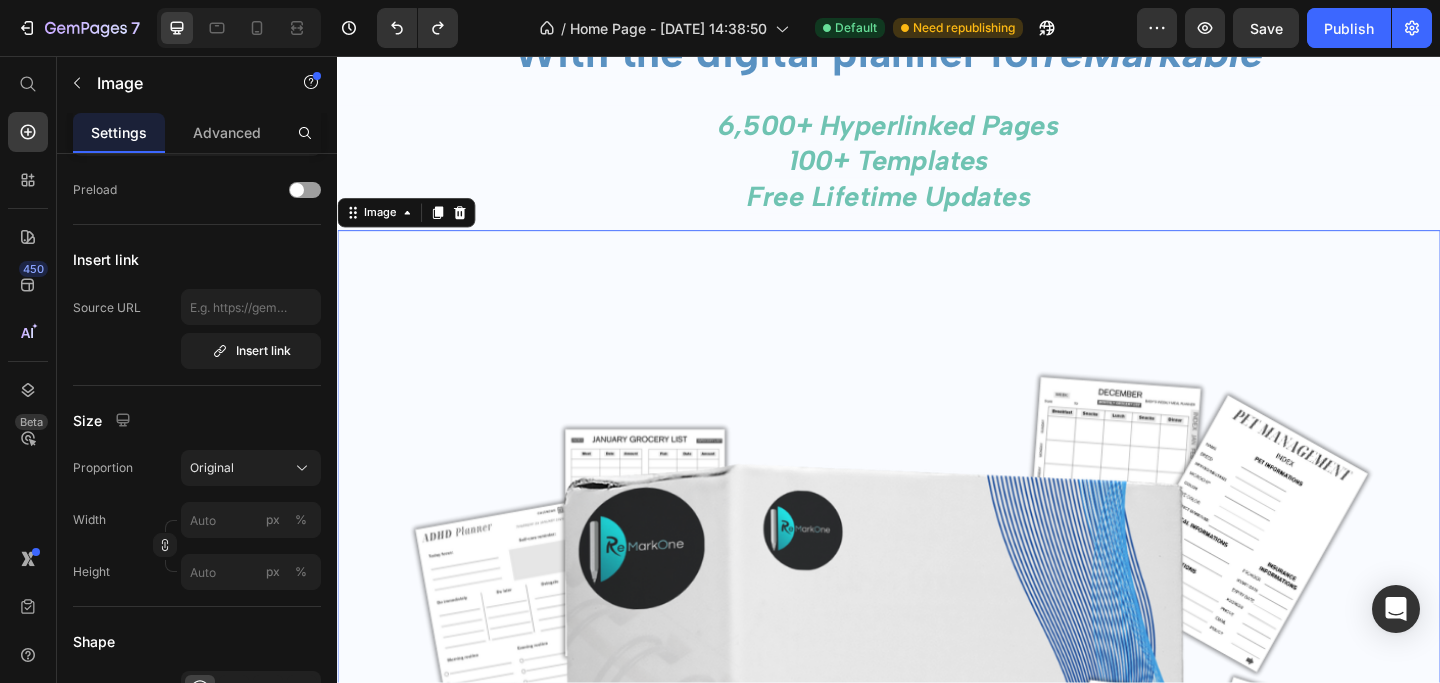 scroll, scrollTop: 0, scrollLeft: 0, axis: both 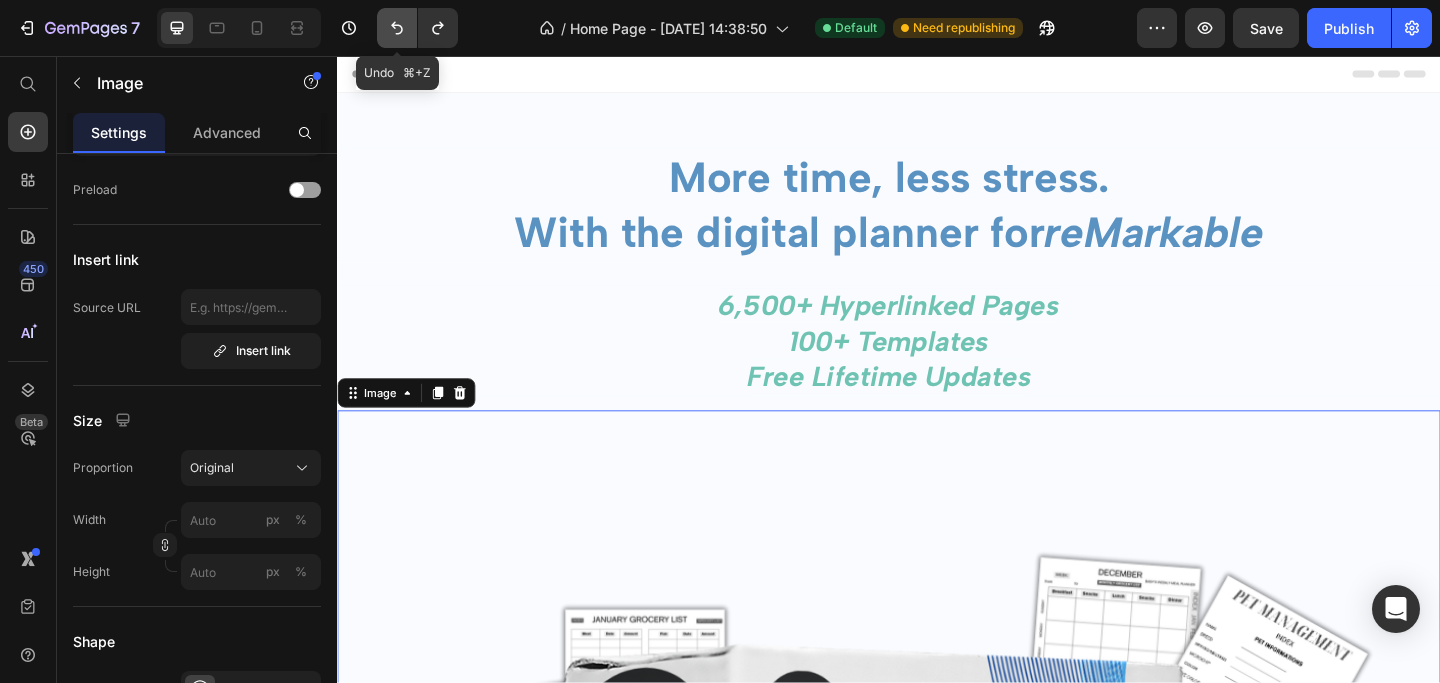 click 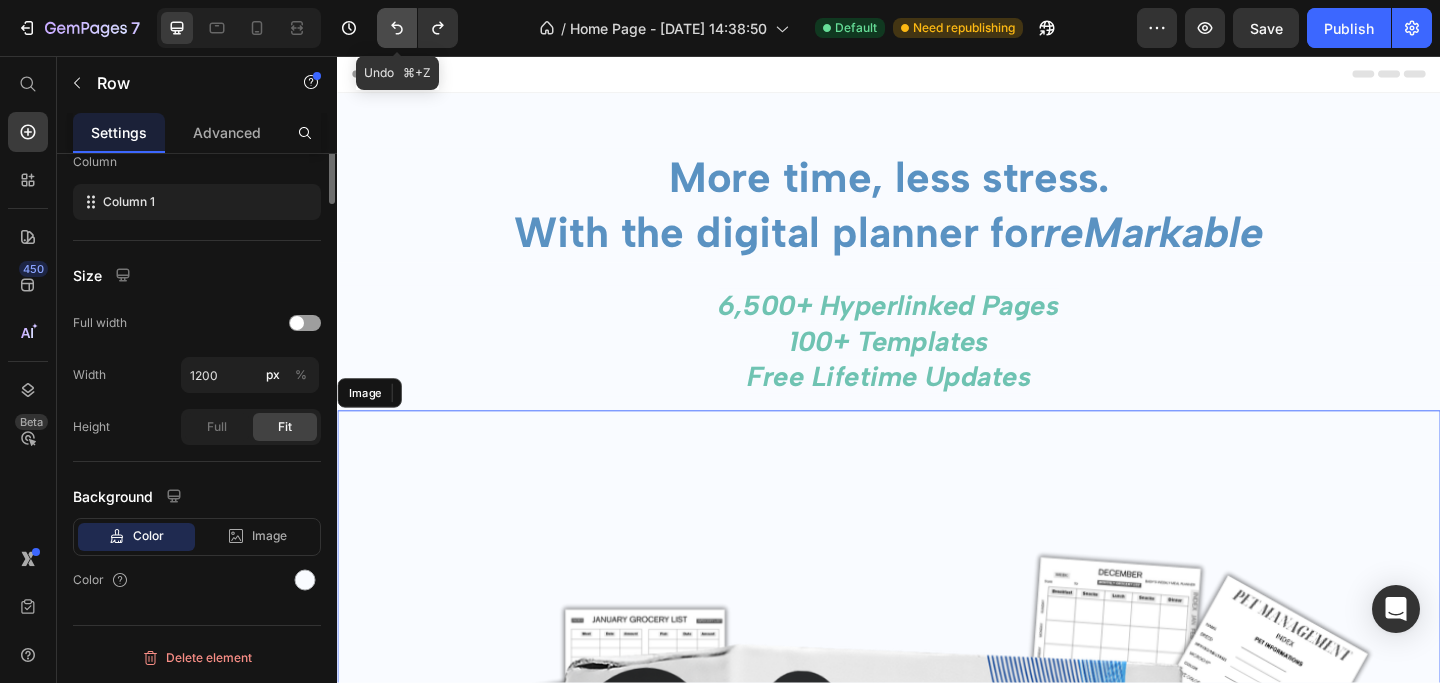scroll, scrollTop: 0, scrollLeft: 0, axis: both 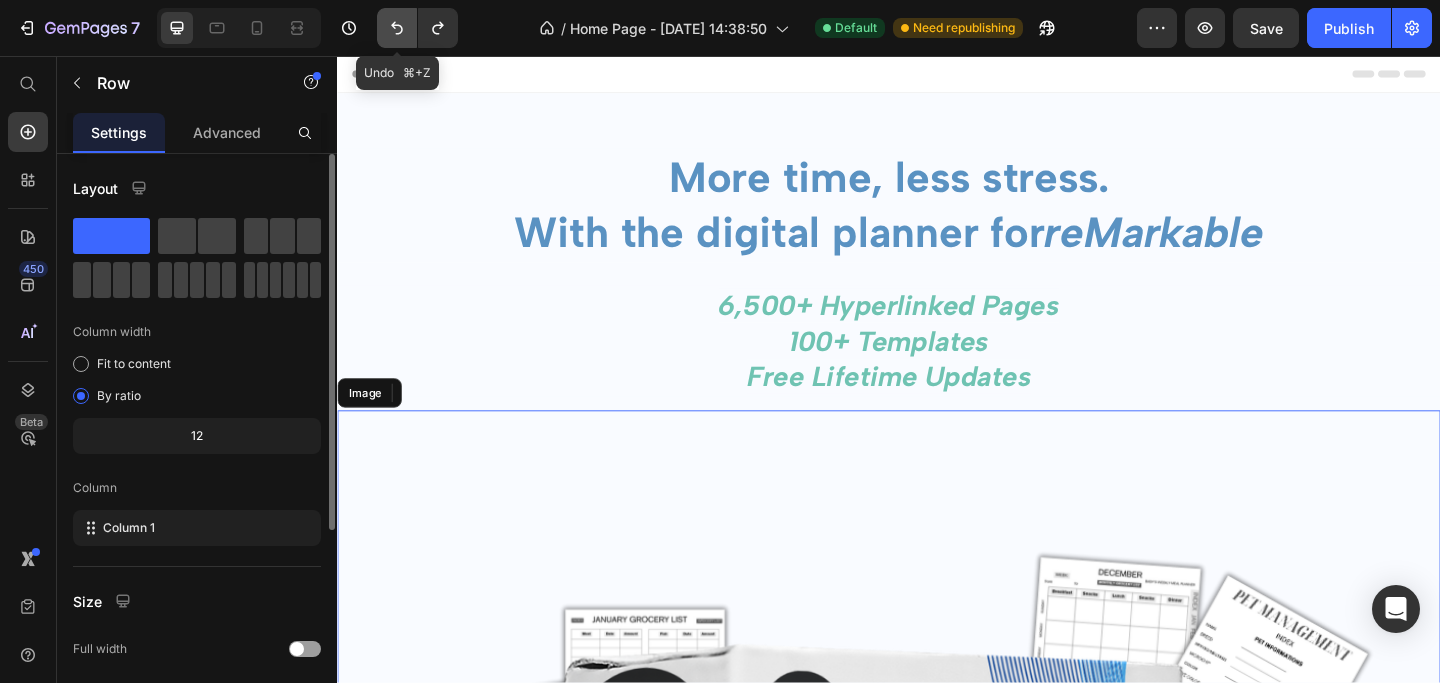click 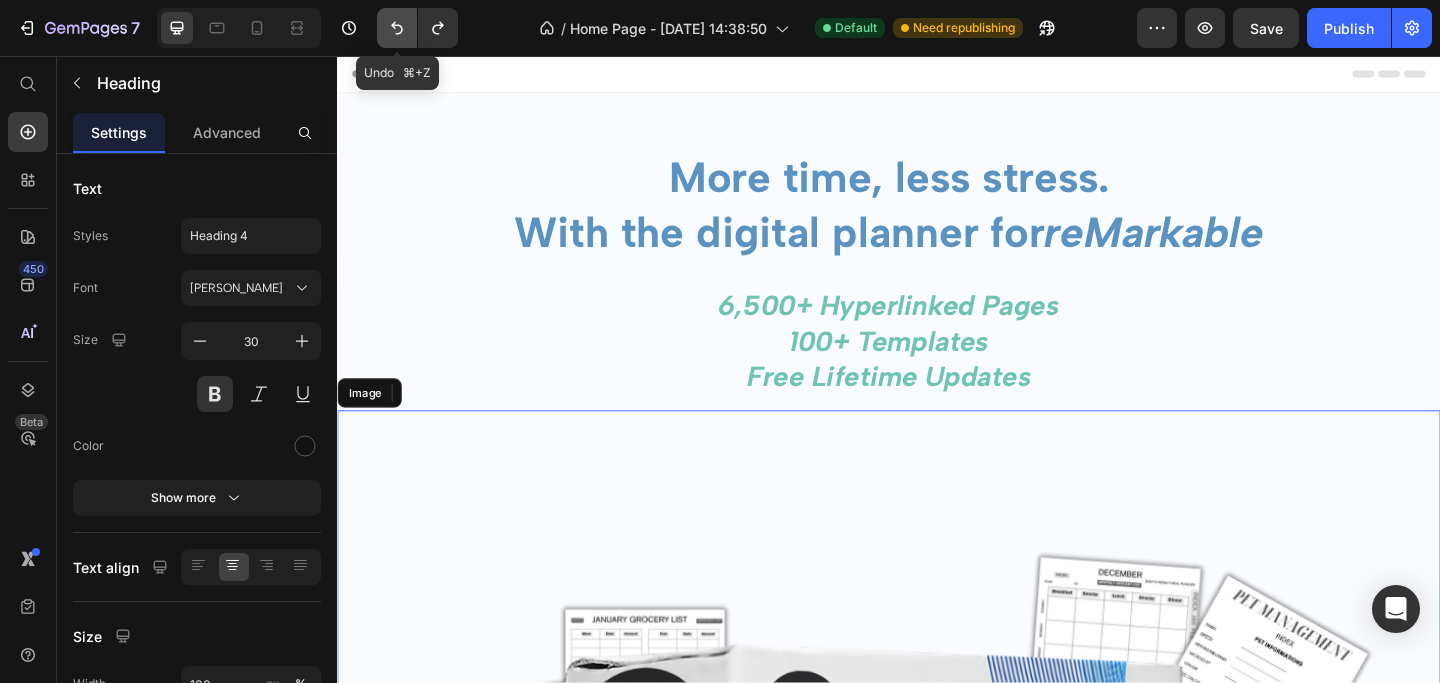 click 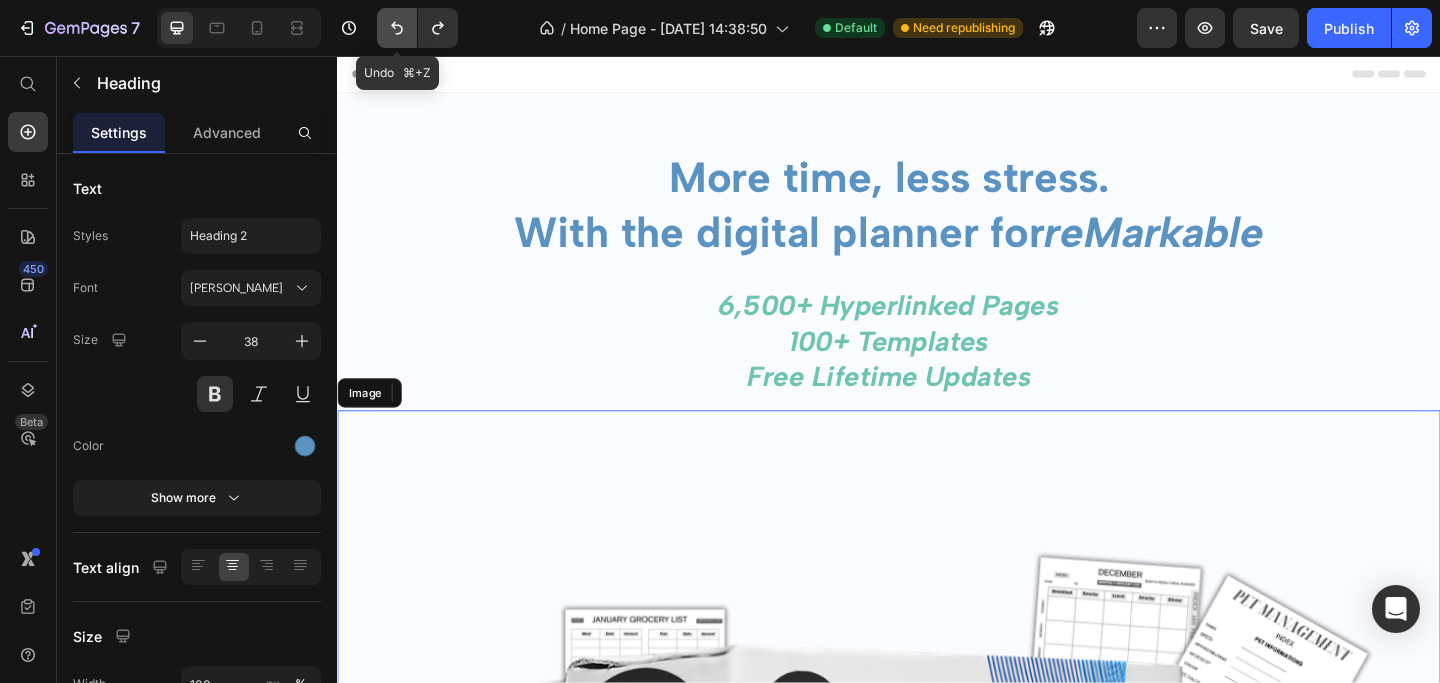 click 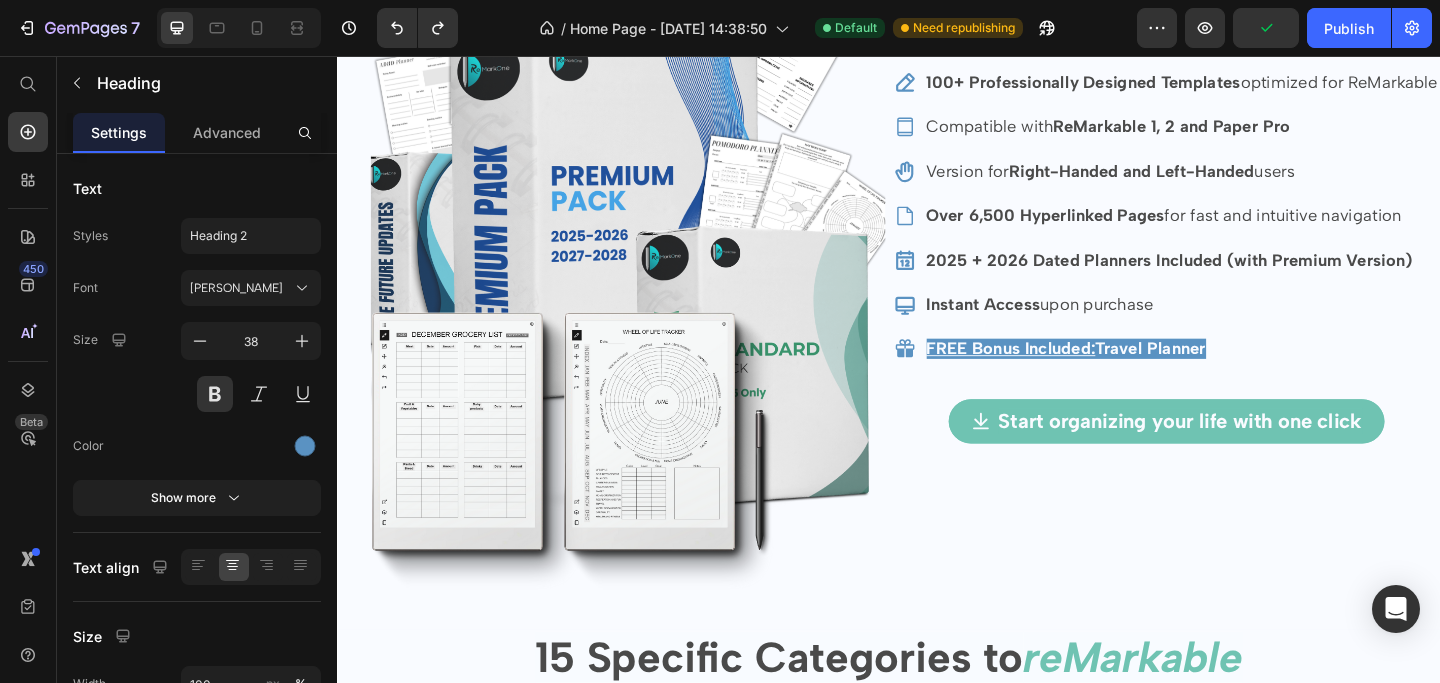 scroll, scrollTop: 661, scrollLeft: 0, axis: vertical 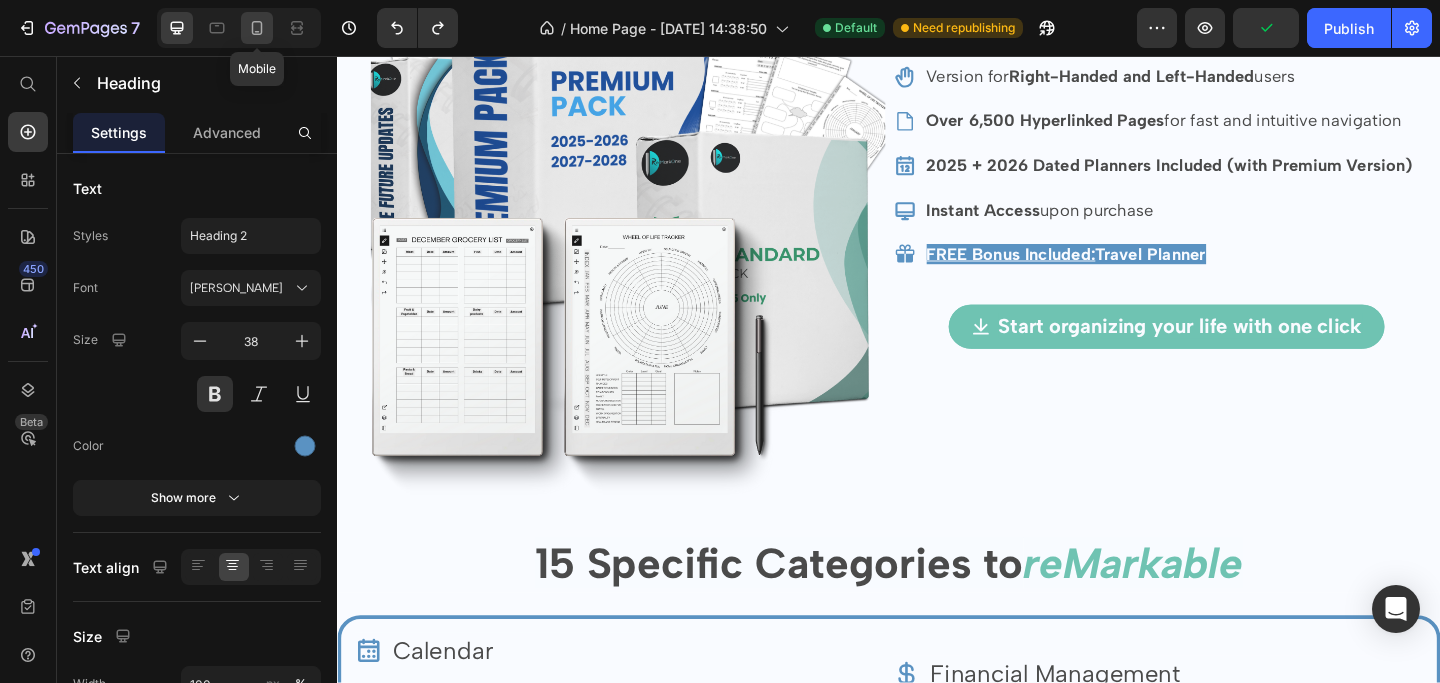 click 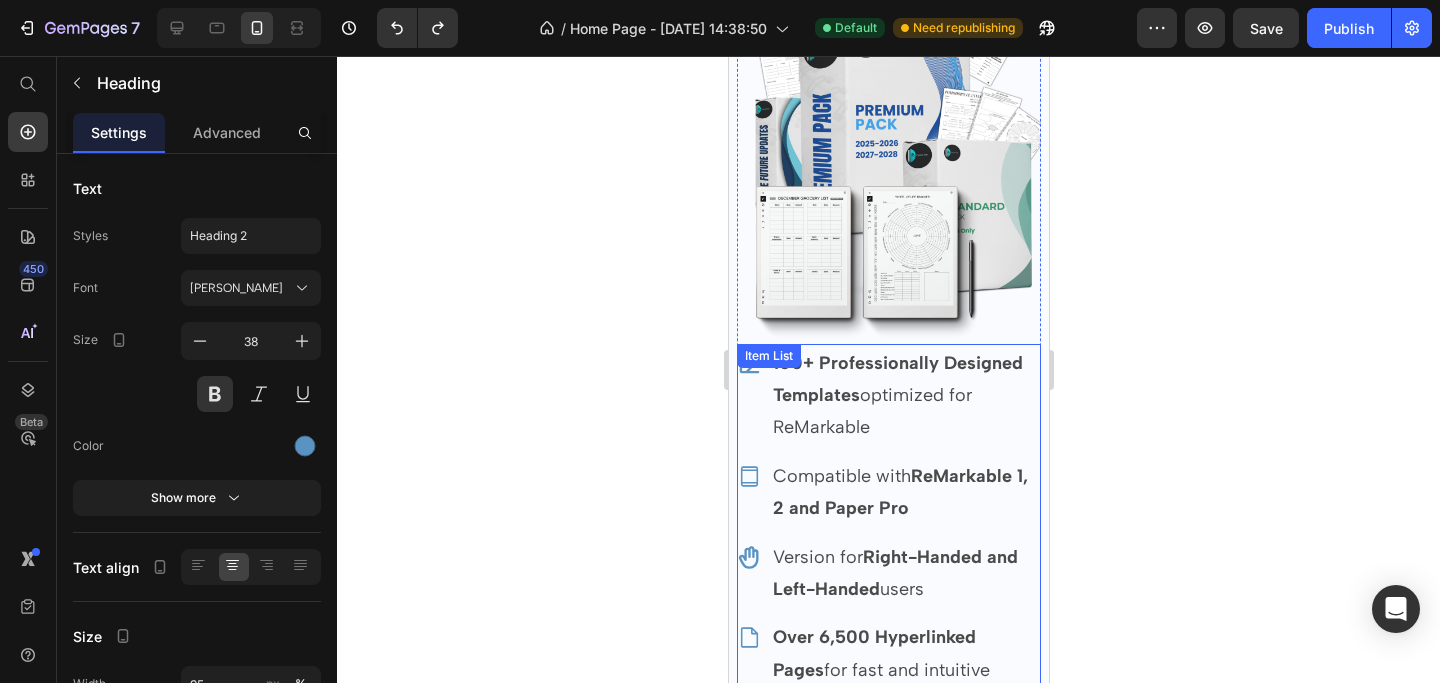 scroll, scrollTop: 0, scrollLeft: 0, axis: both 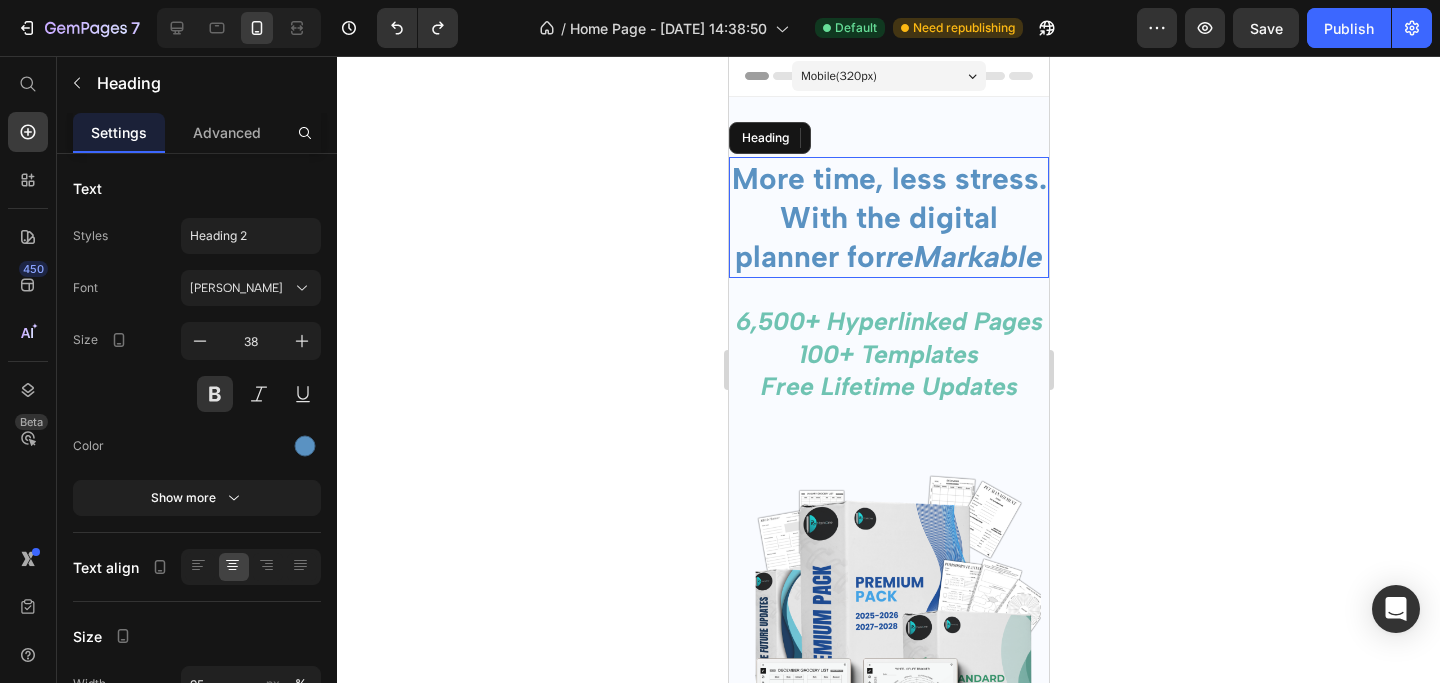 click on "More time, less stress." at bounding box center [888, 178] 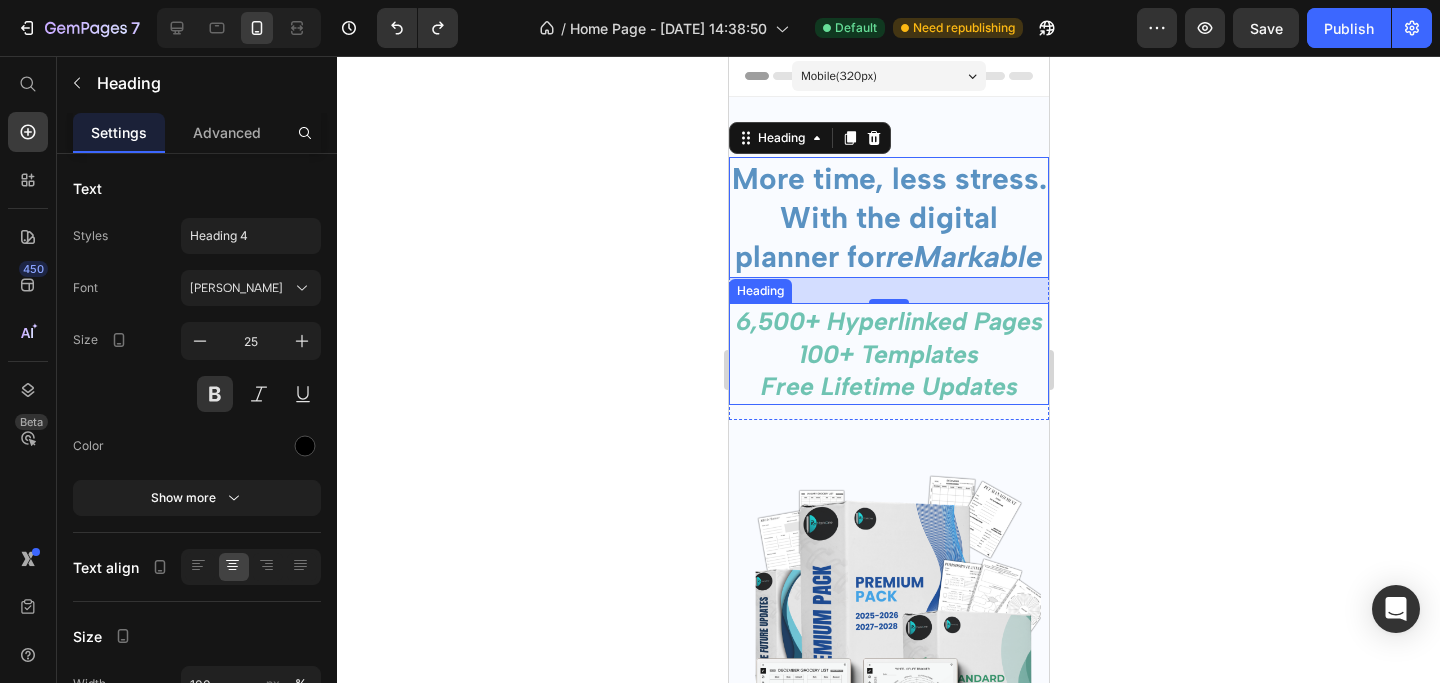 click on "100+ templates" at bounding box center (888, 354) 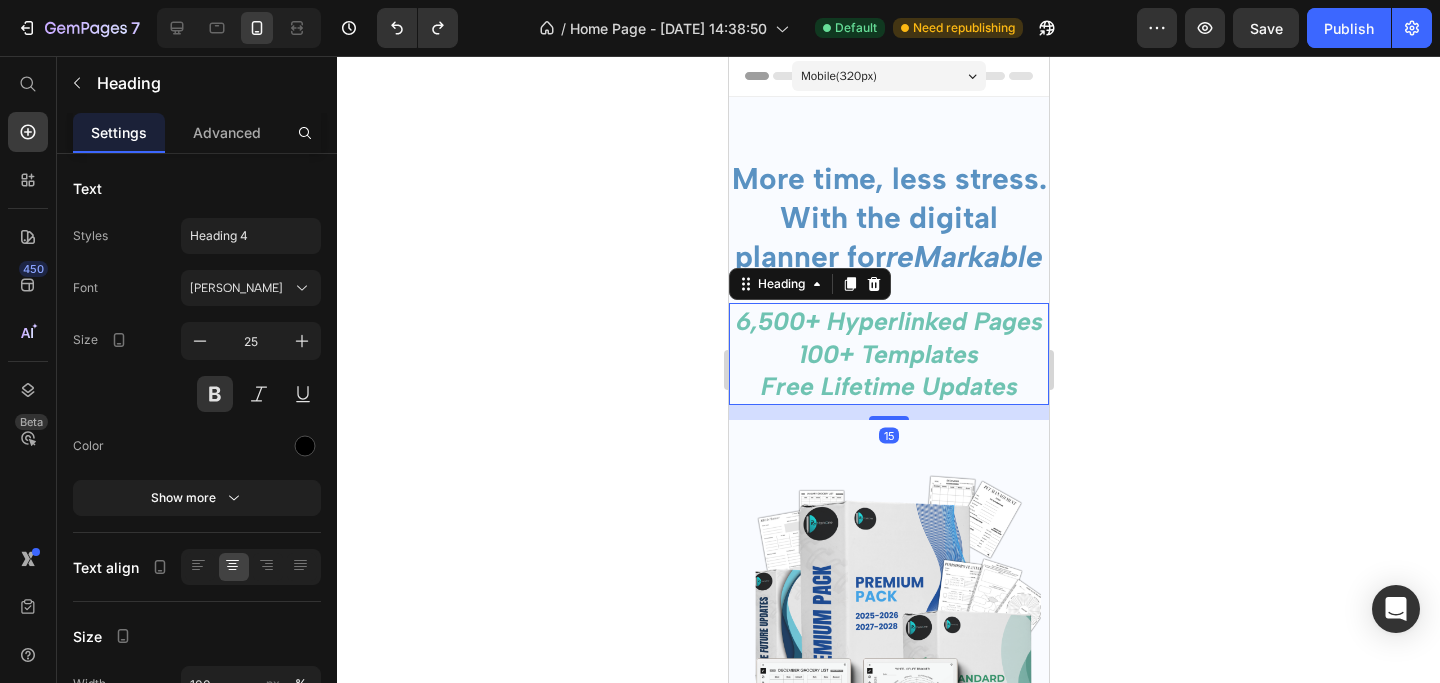 click 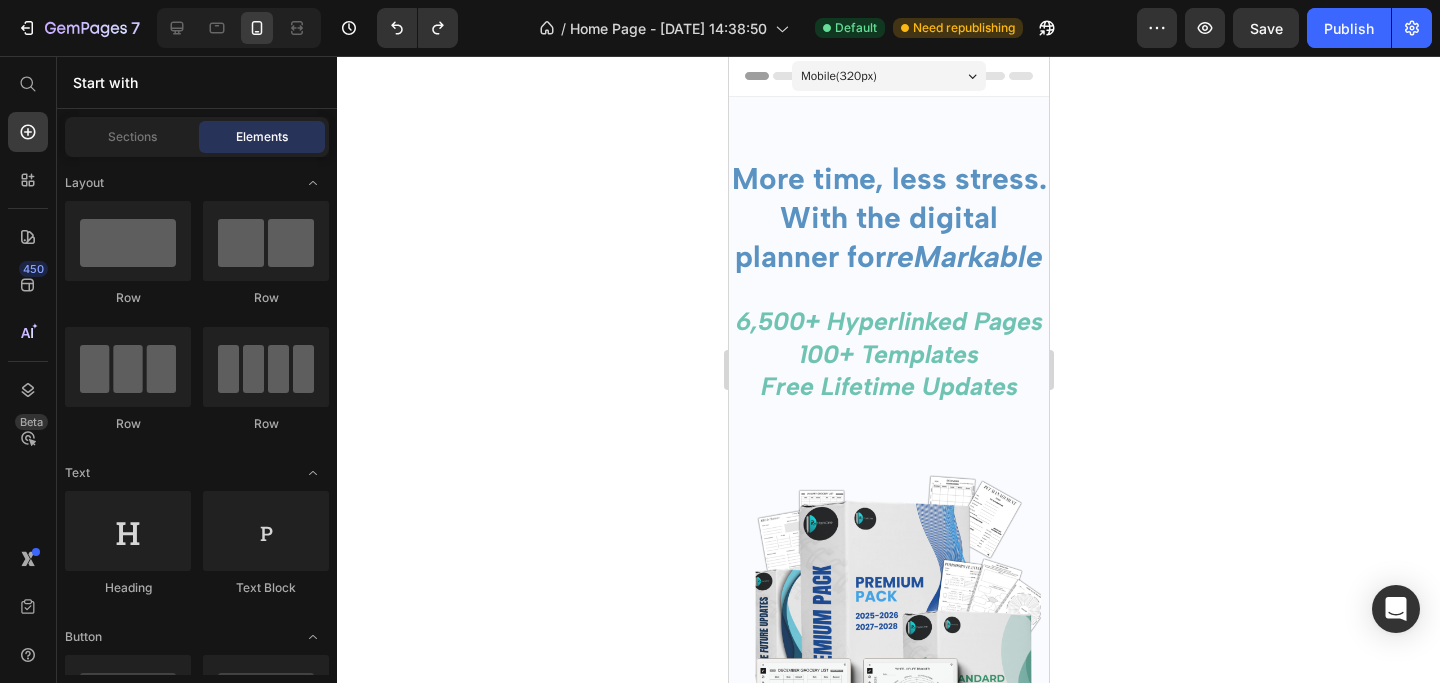 click on "Mobile  ( 320 px)" at bounding box center (838, 76) 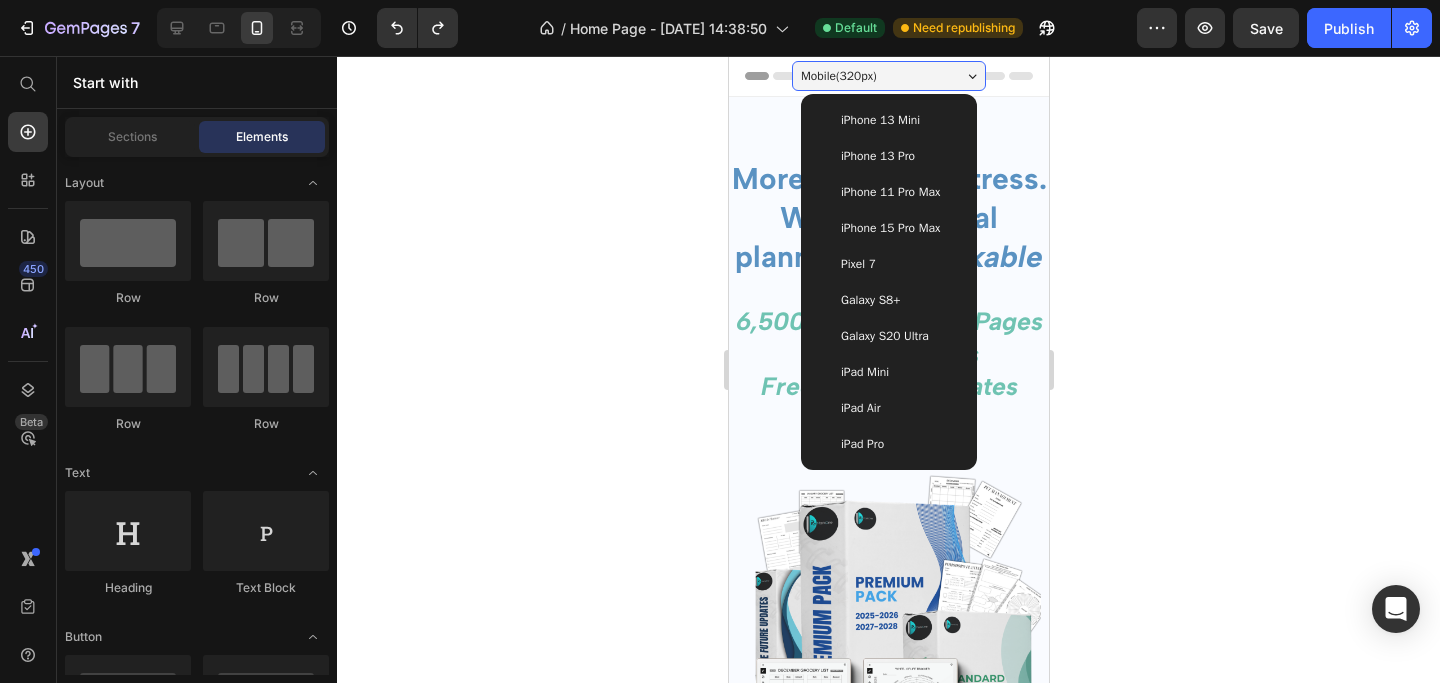 click on "iPhone 13 Pro" at bounding box center [877, 156] 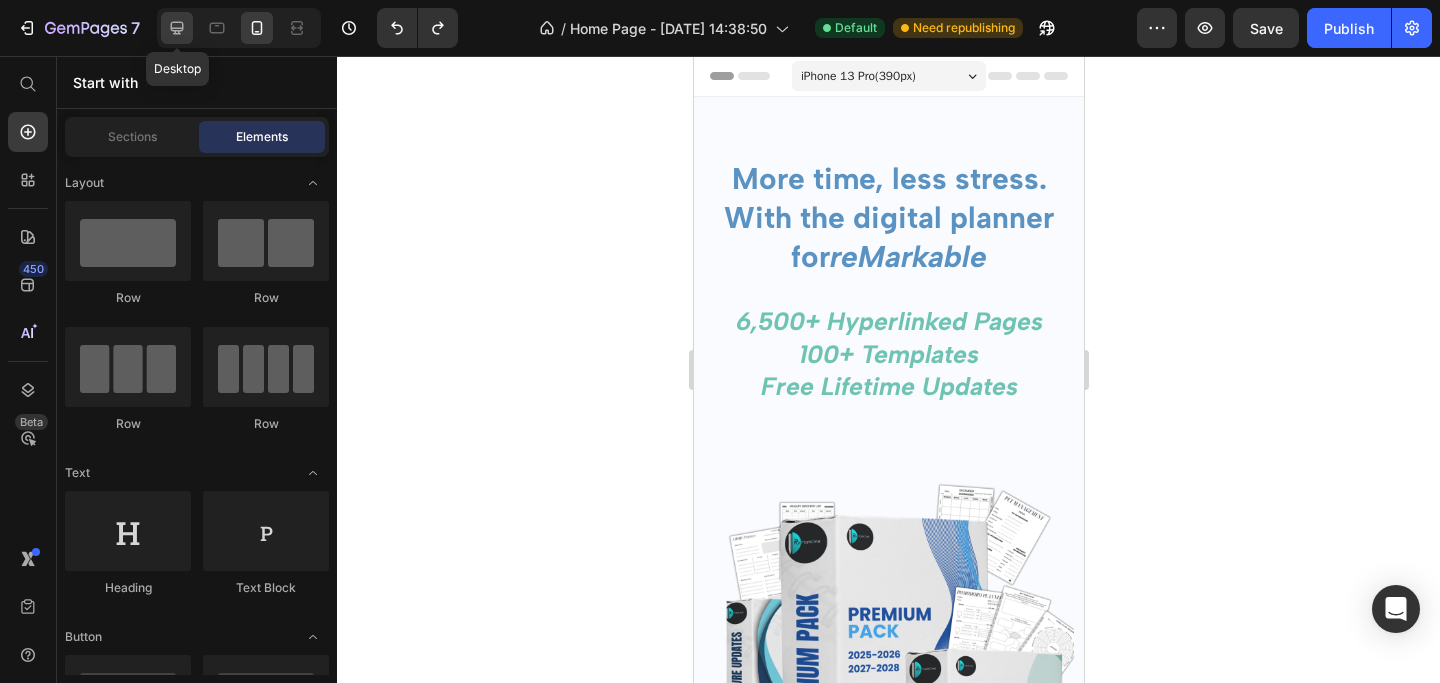 click 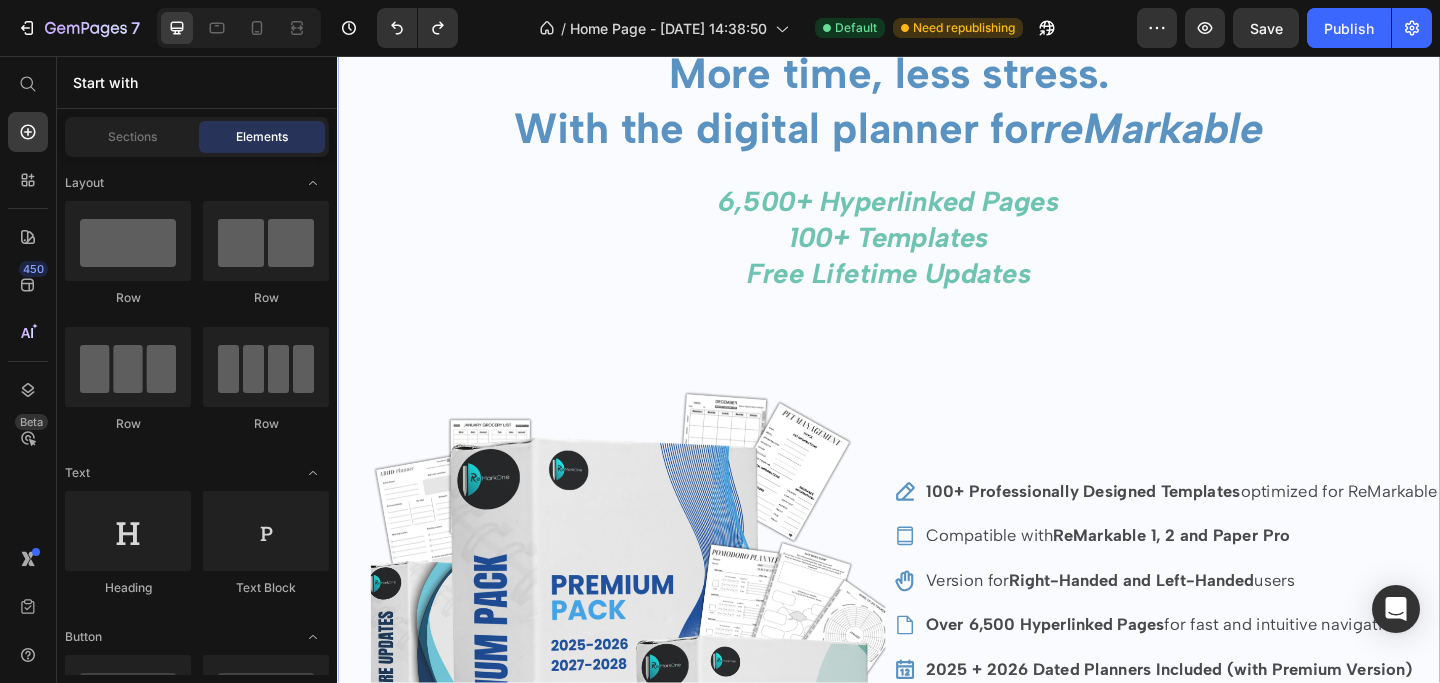 scroll, scrollTop: 132, scrollLeft: 0, axis: vertical 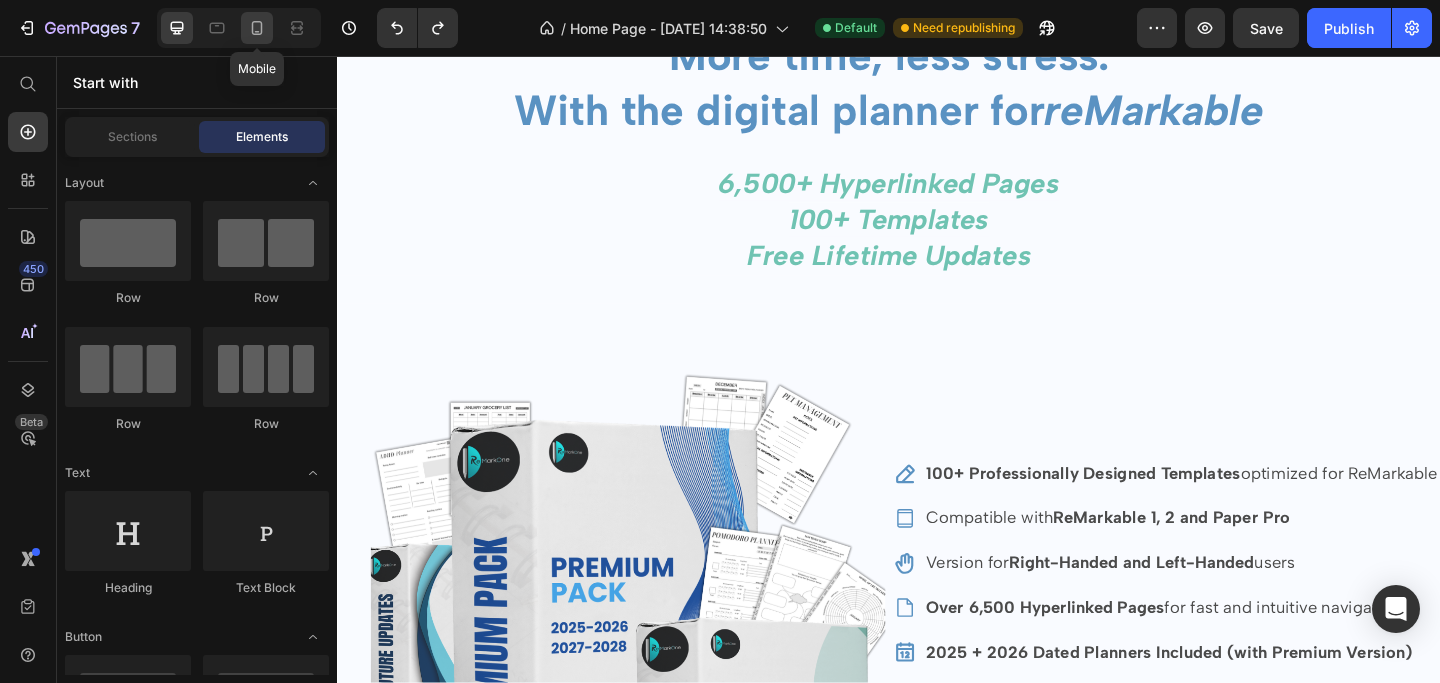 click 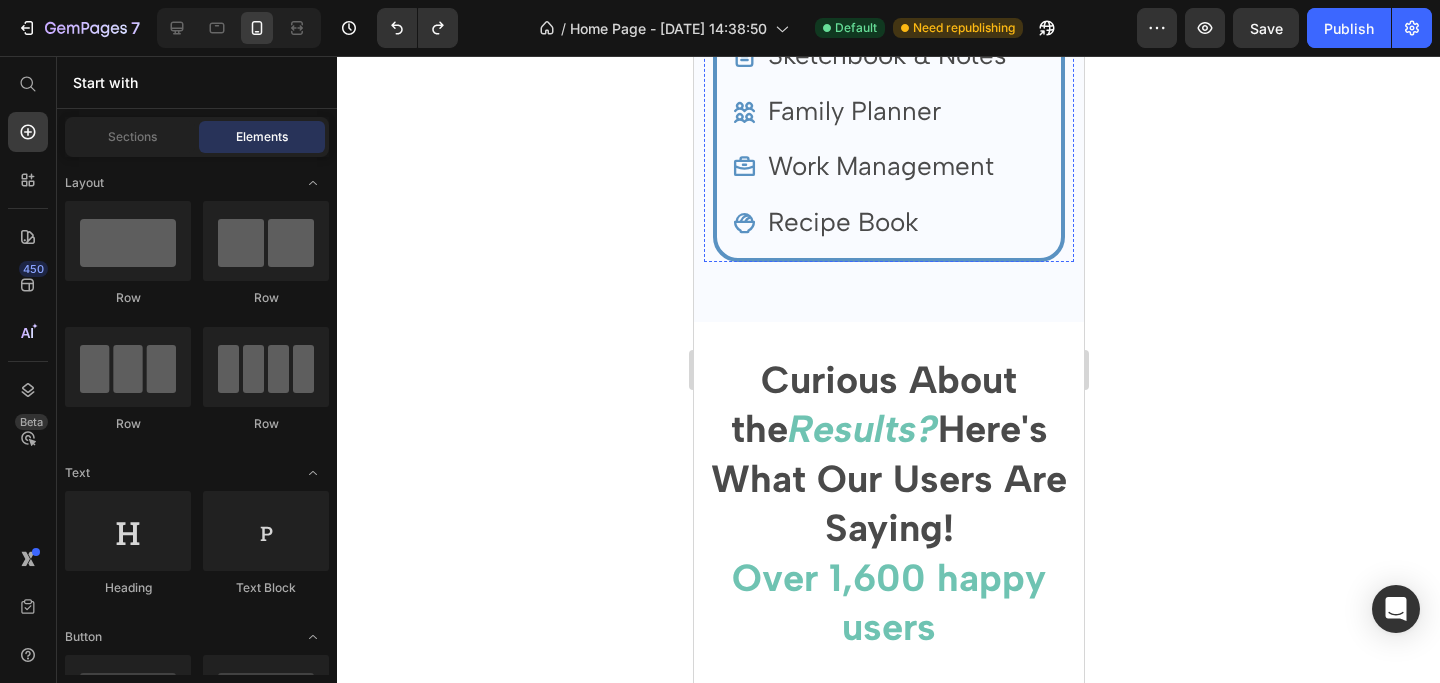 scroll, scrollTop: 2301, scrollLeft: 0, axis: vertical 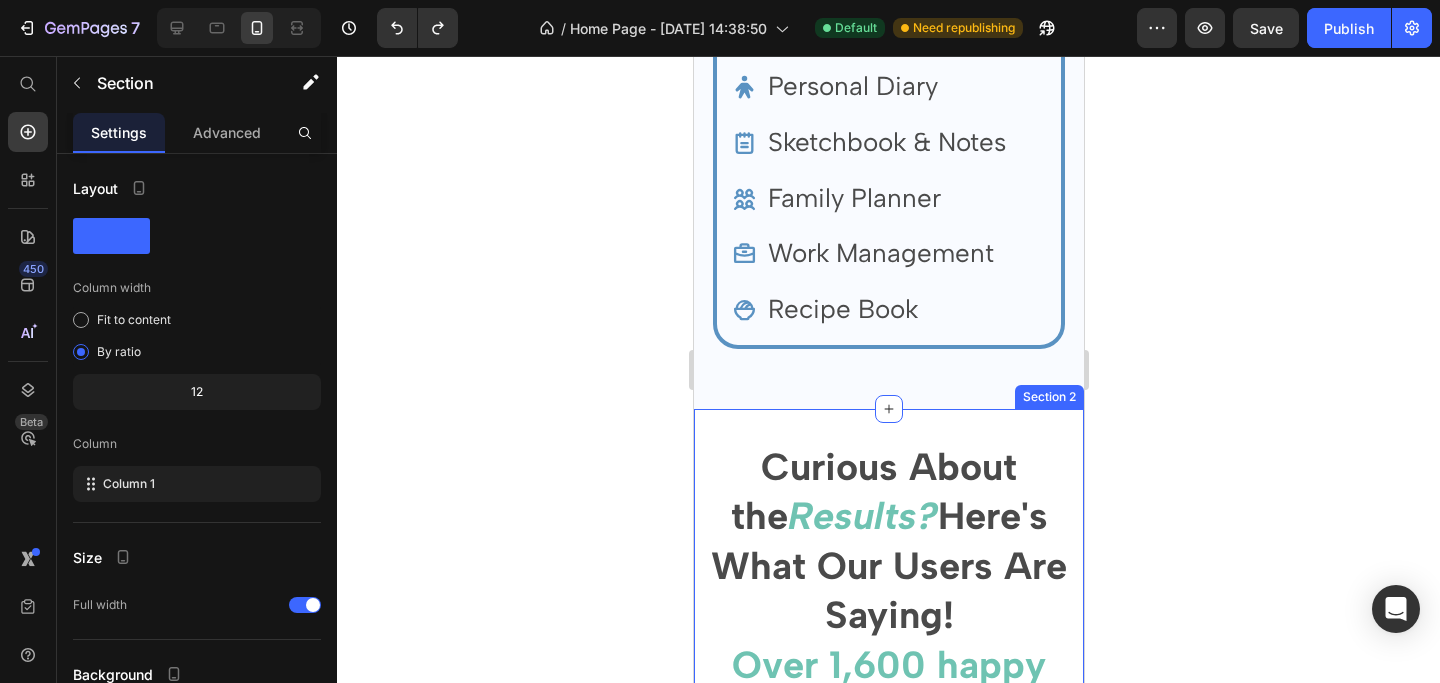 click on "Curious About the  Results?  Here's What Our Users Are Saying! Over 1,600 happy users Heading Section 2" at bounding box center (888, 603) 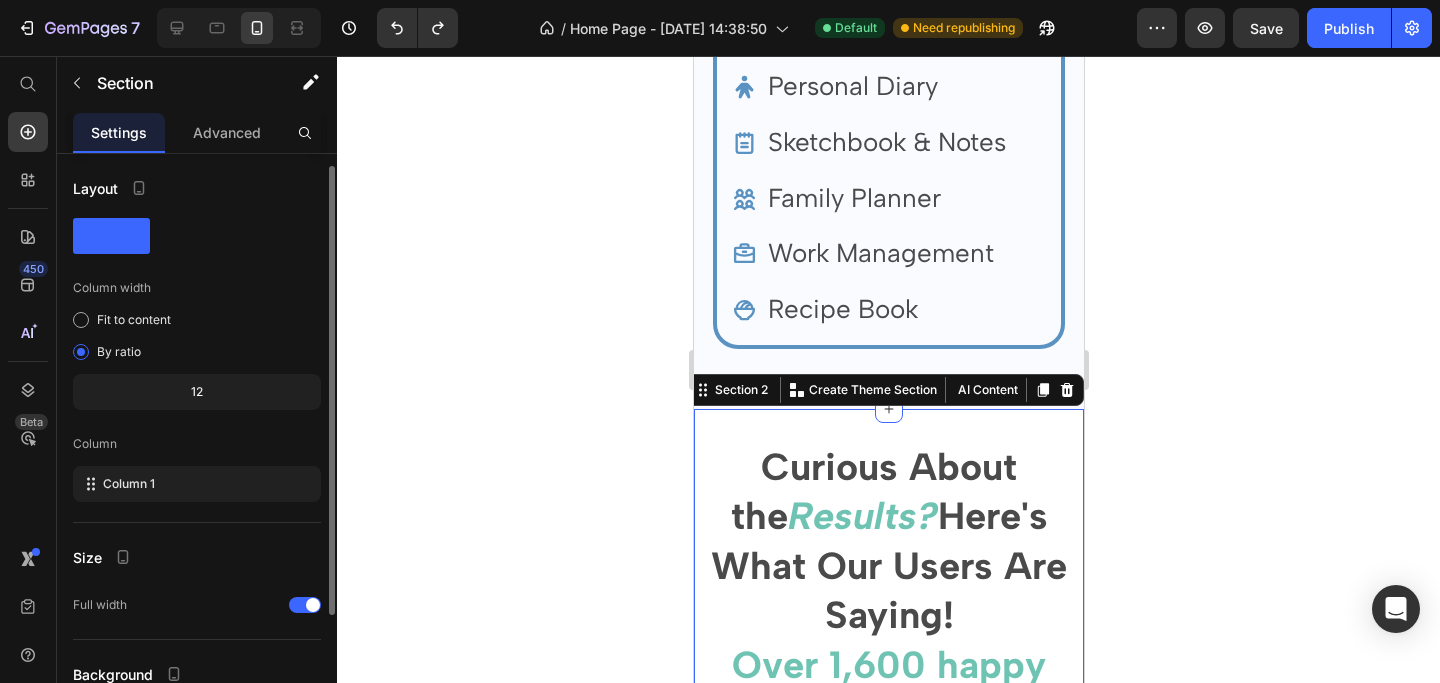 scroll, scrollTop: 178, scrollLeft: 0, axis: vertical 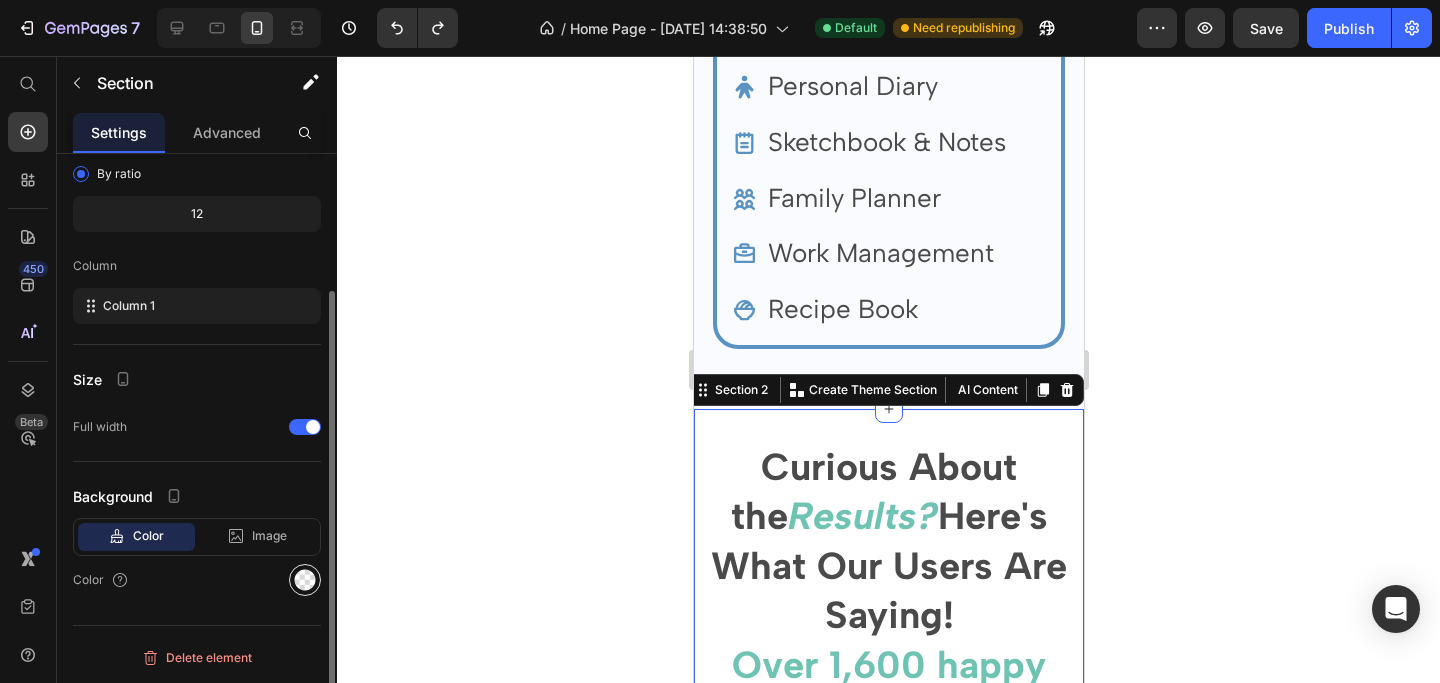 click at bounding box center [305, 580] 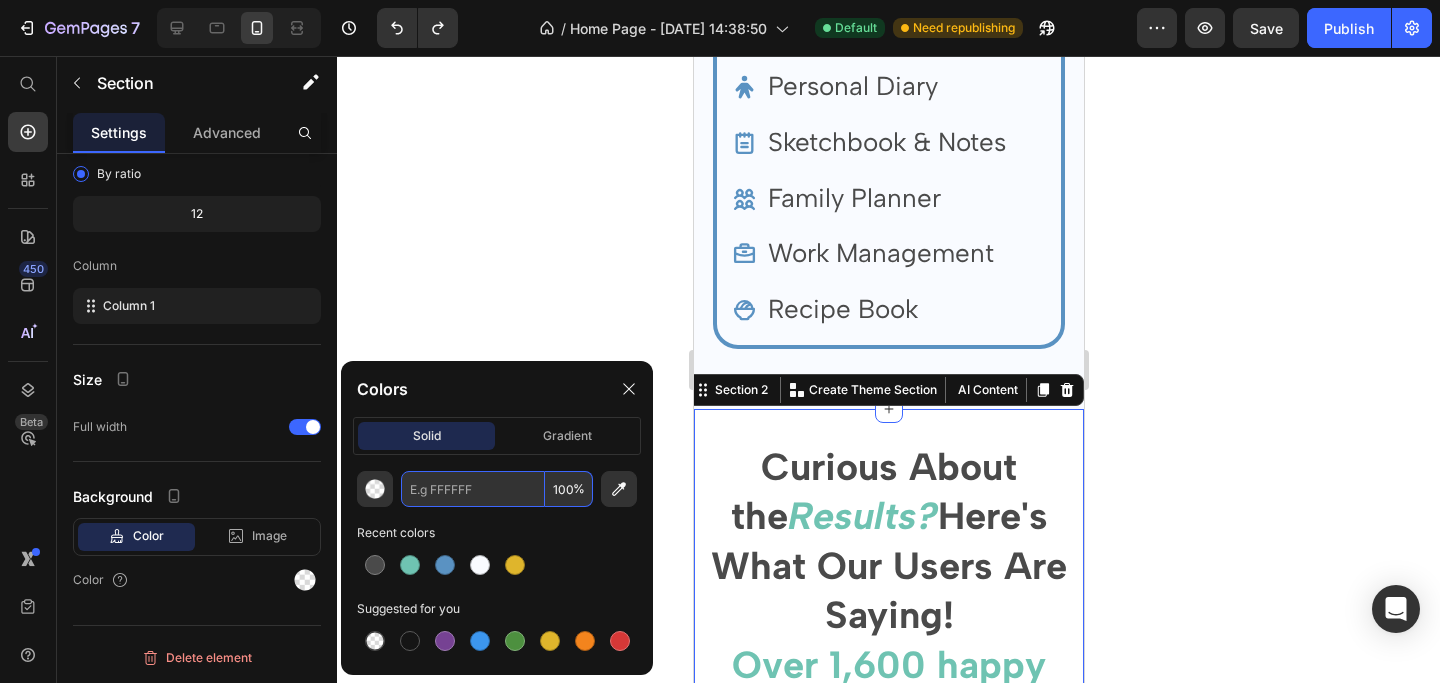 click at bounding box center (473, 489) 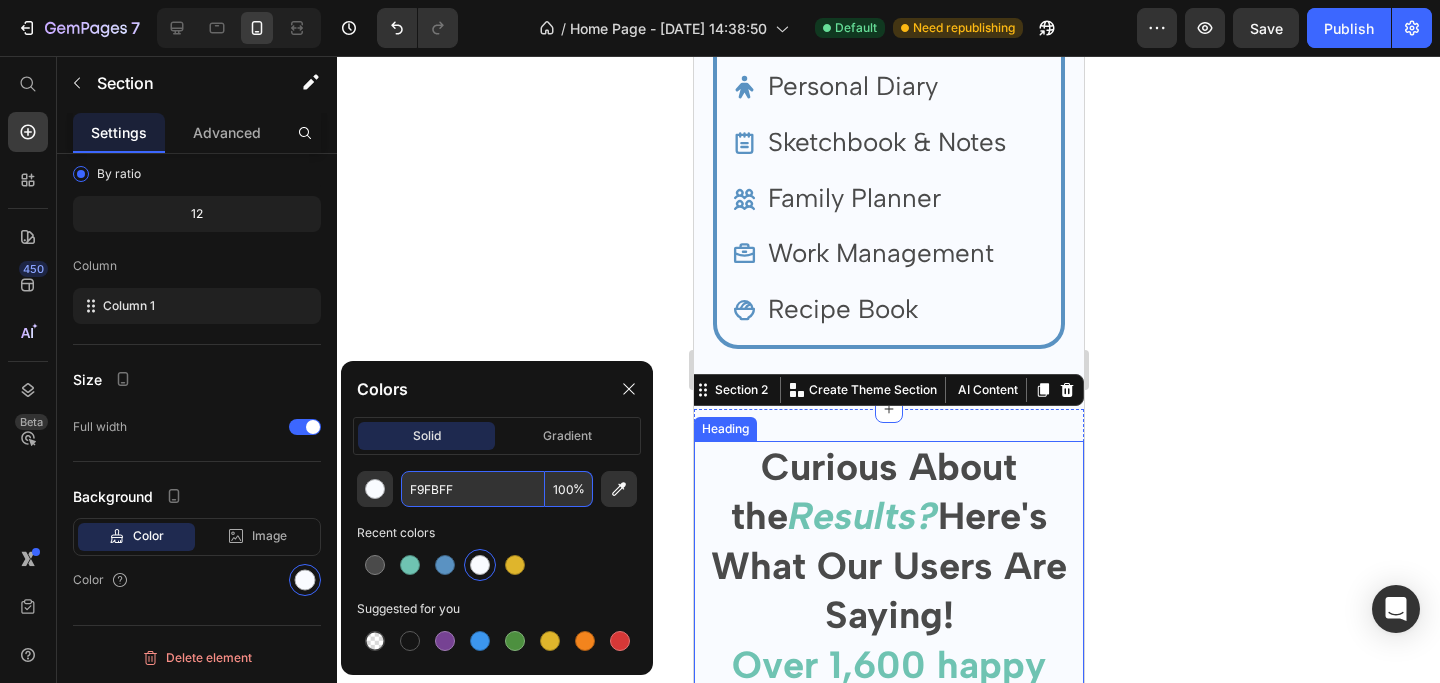 type on "F9FBFF" 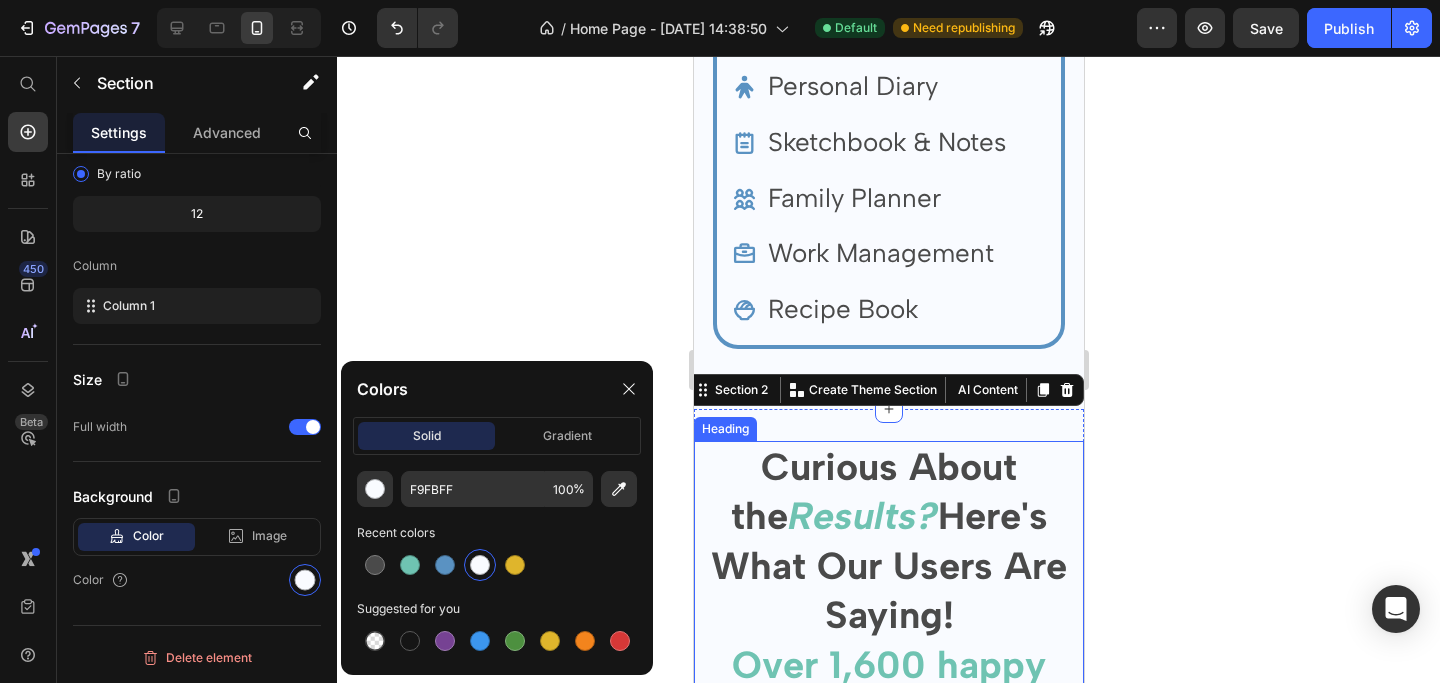 click 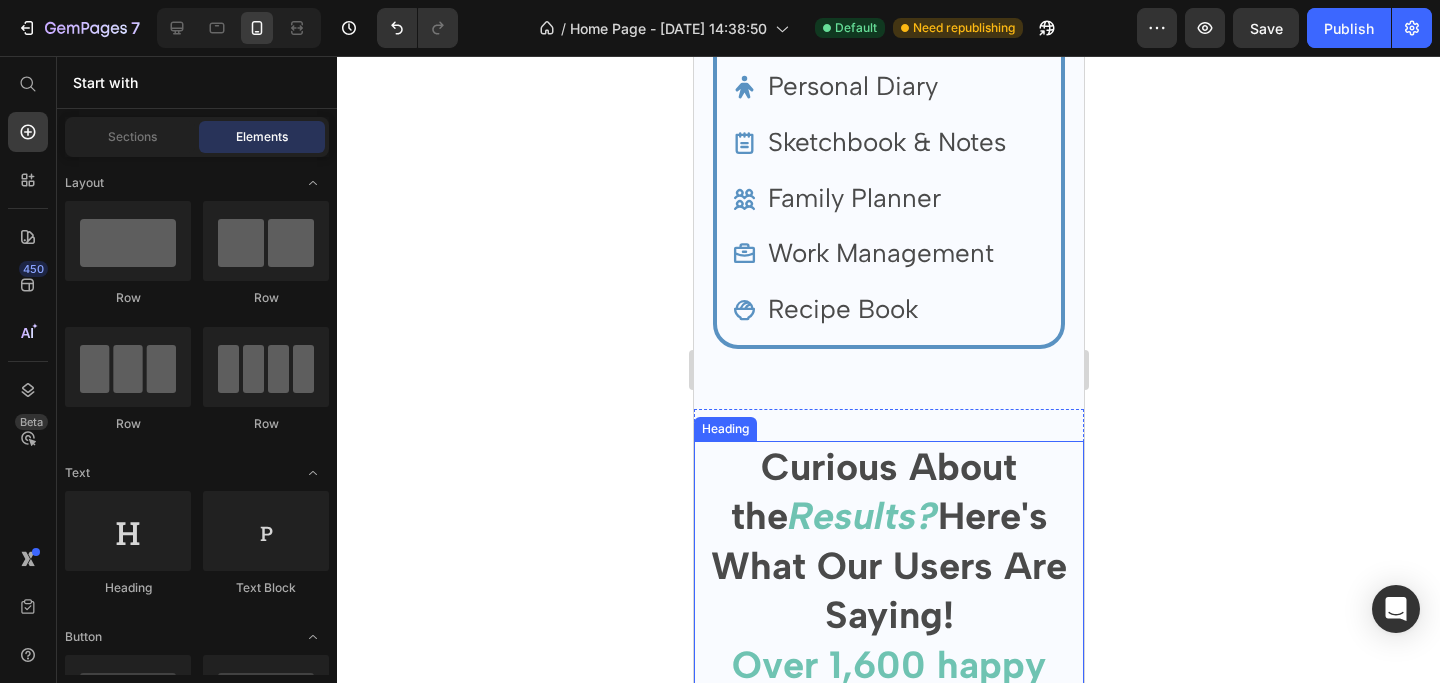 click 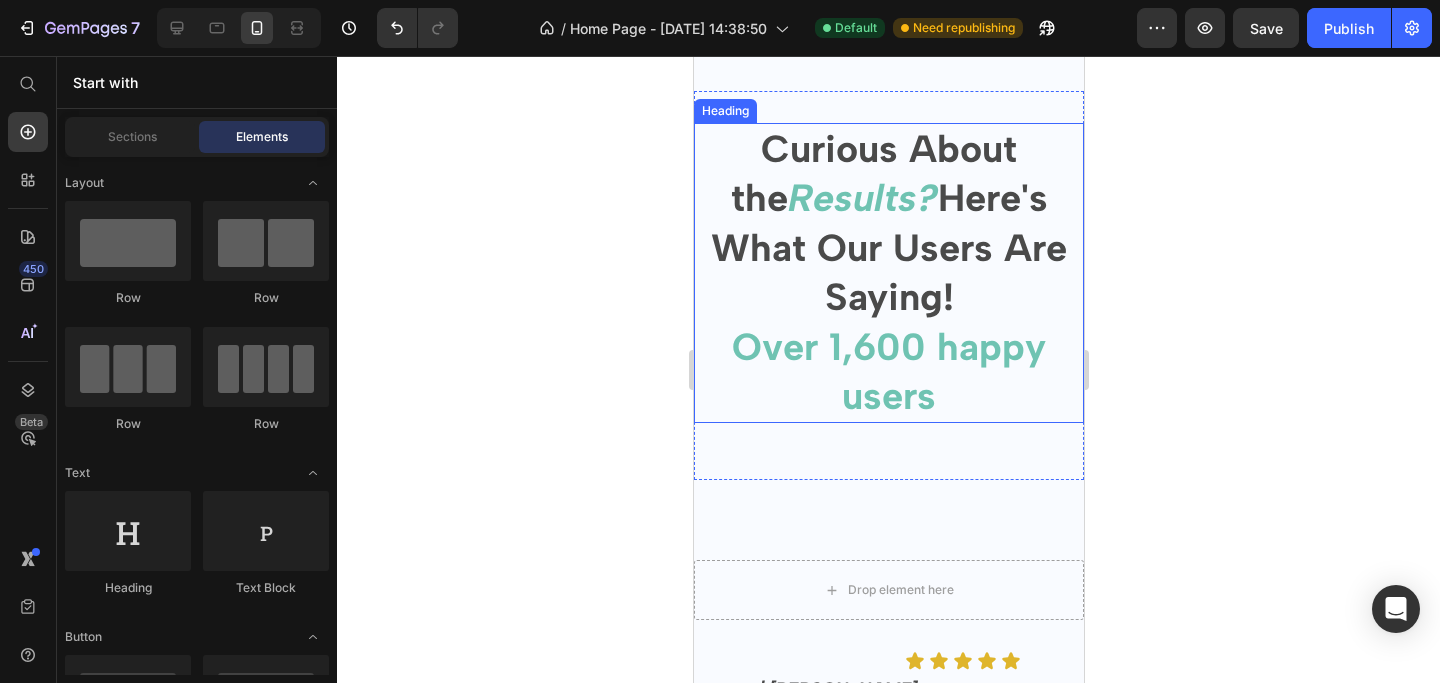 scroll, scrollTop: 2628, scrollLeft: 0, axis: vertical 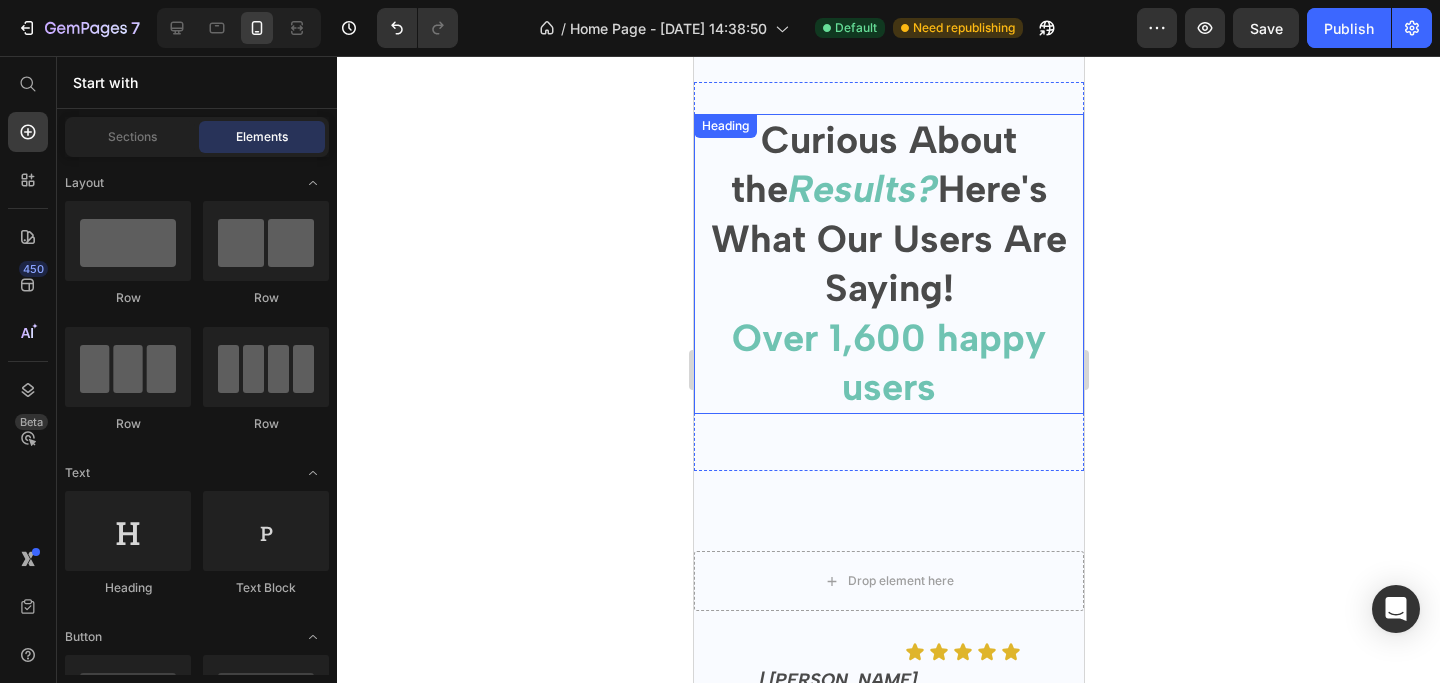 click on "Here's What Our Users Are Saying!" at bounding box center (888, 238) 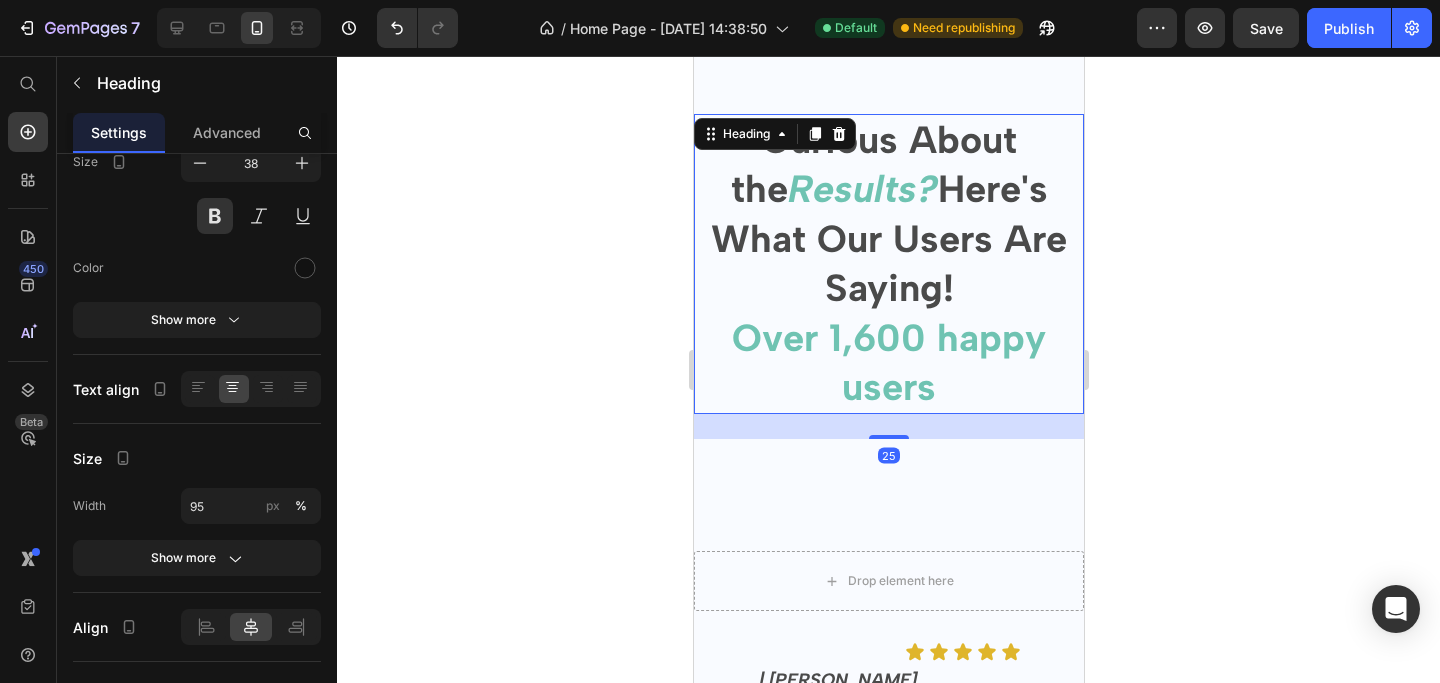 scroll, scrollTop: 0, scrollLeft: 0, axis: both 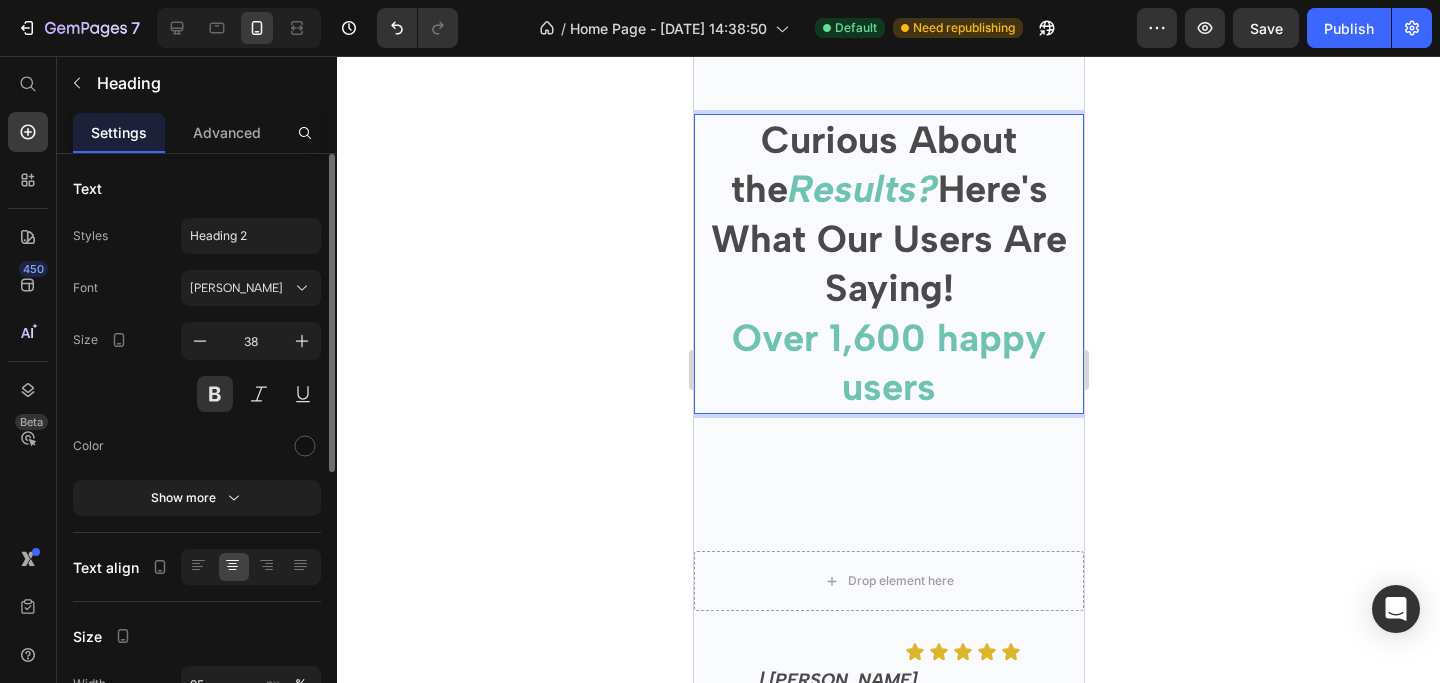 click on "Here's What Our Users Are Saying!" at bounding box center [888, 238] 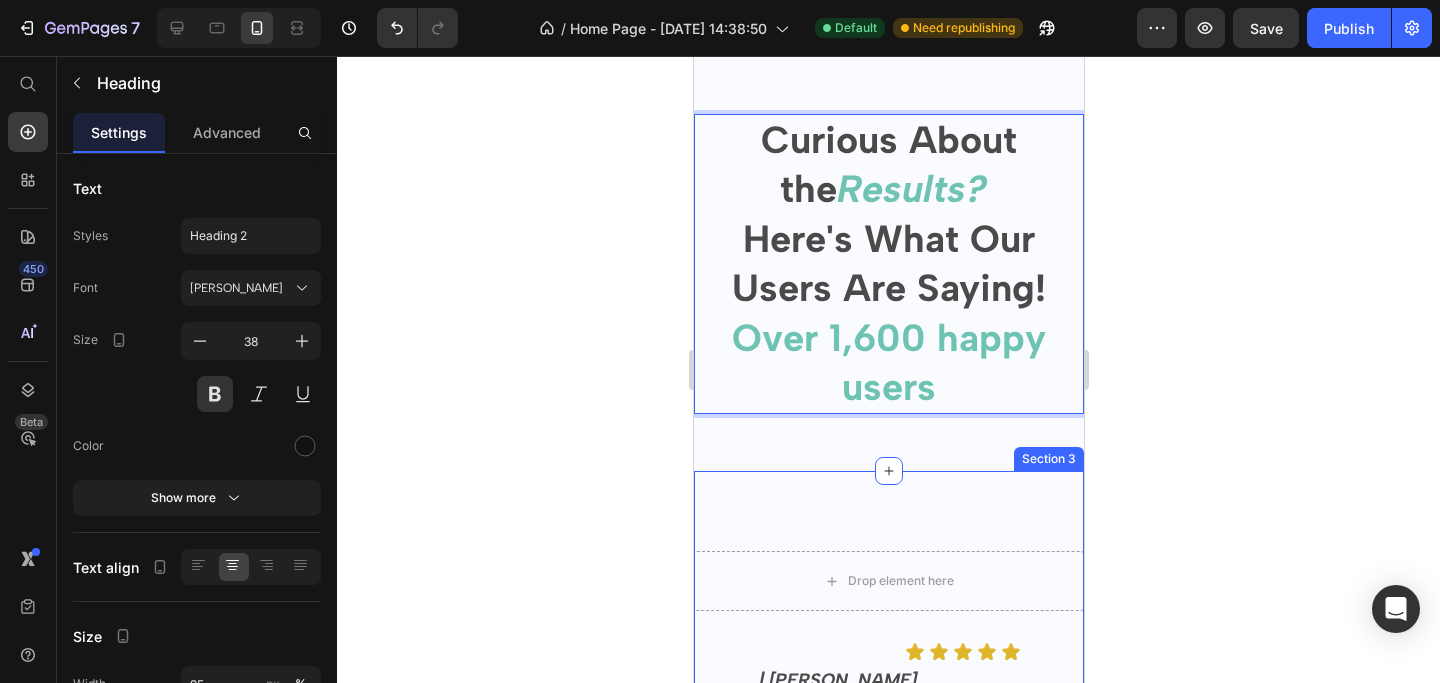 click on "Drop element here Row
Icon Icon Icon Icon Icon Icon List | [PERSON_NAME] Text Block Row "I've tried multiple templates for  ReMarkable  before, but this is on another level. First of all,  everything is dated for 2025 and 2026 , which saves me so much time. Second, the navigation is fantastic.  I can jump from month to month or between sections easily.  Third, updates included? No brainer." Text Block Row Icon Icon Icon Icon Icon Icon List | Ema S. Text Block Row "I’ve been using the templates every day since I bought them! They make my  ReMarkable  so much more useful, especially for work and family planning. 🤙🏻 " Text Block Row Icon Icon Icon Icon Icon Icon List | [PERSON_NAME] Text Block Row " So good!!  Perfect for my daily tasks and travel plans ✈️📝" Text Block Row Icon Icon Icon Icon Icon Icon List | [PERSON_NAME] Text Block Row "Absolutely love this bundle. Having dated planners for the next two years without paying extra is amazing.  " Text Block Row Icon Icon "" at bounding box center (888, 899) 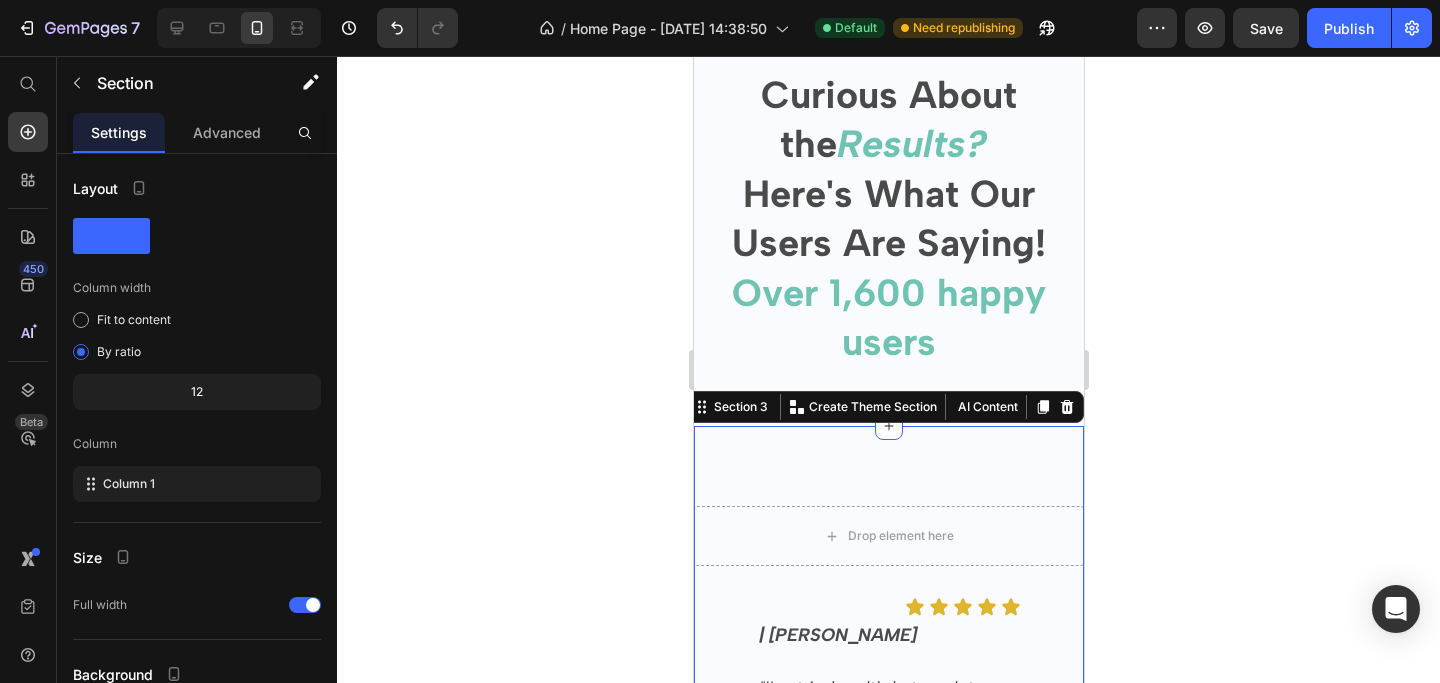scroll, scrollTop: 2918, scrollLeft: 0, axis: vertical 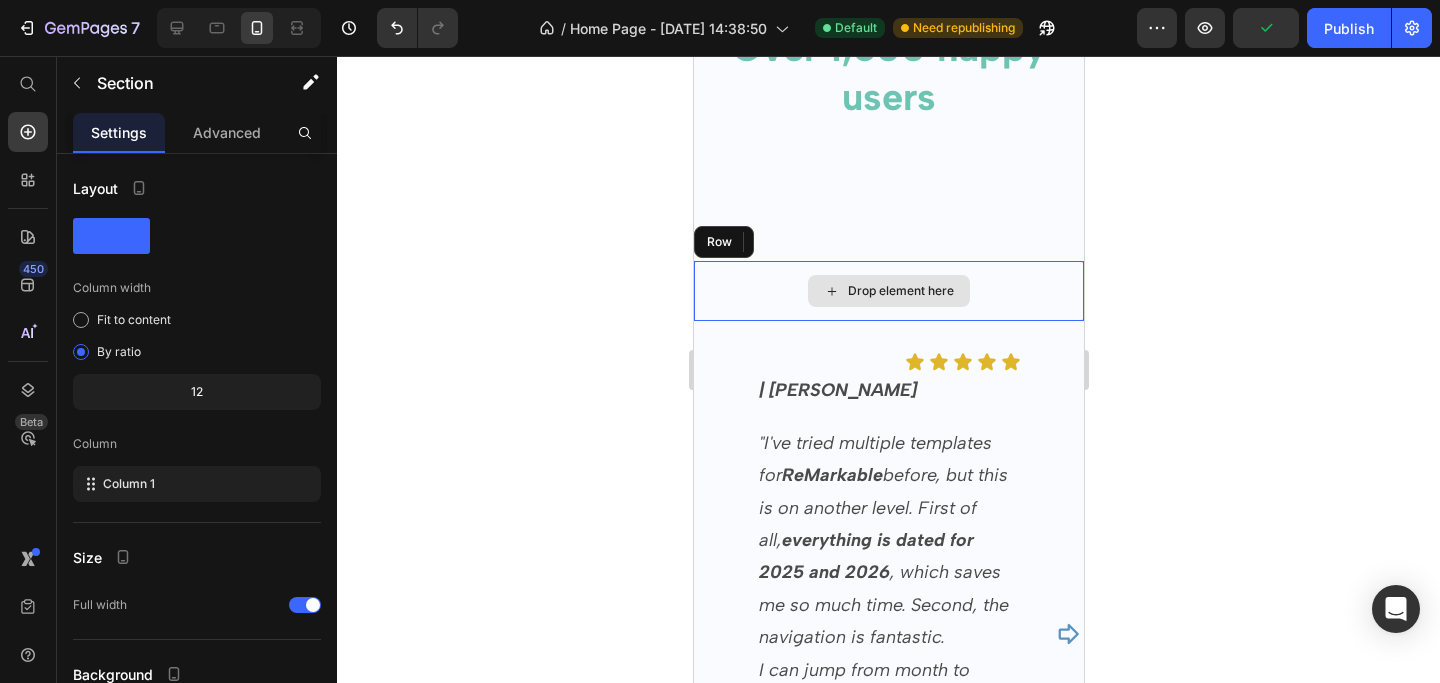 click on "Drop element here" at bounding box center [888, 291] 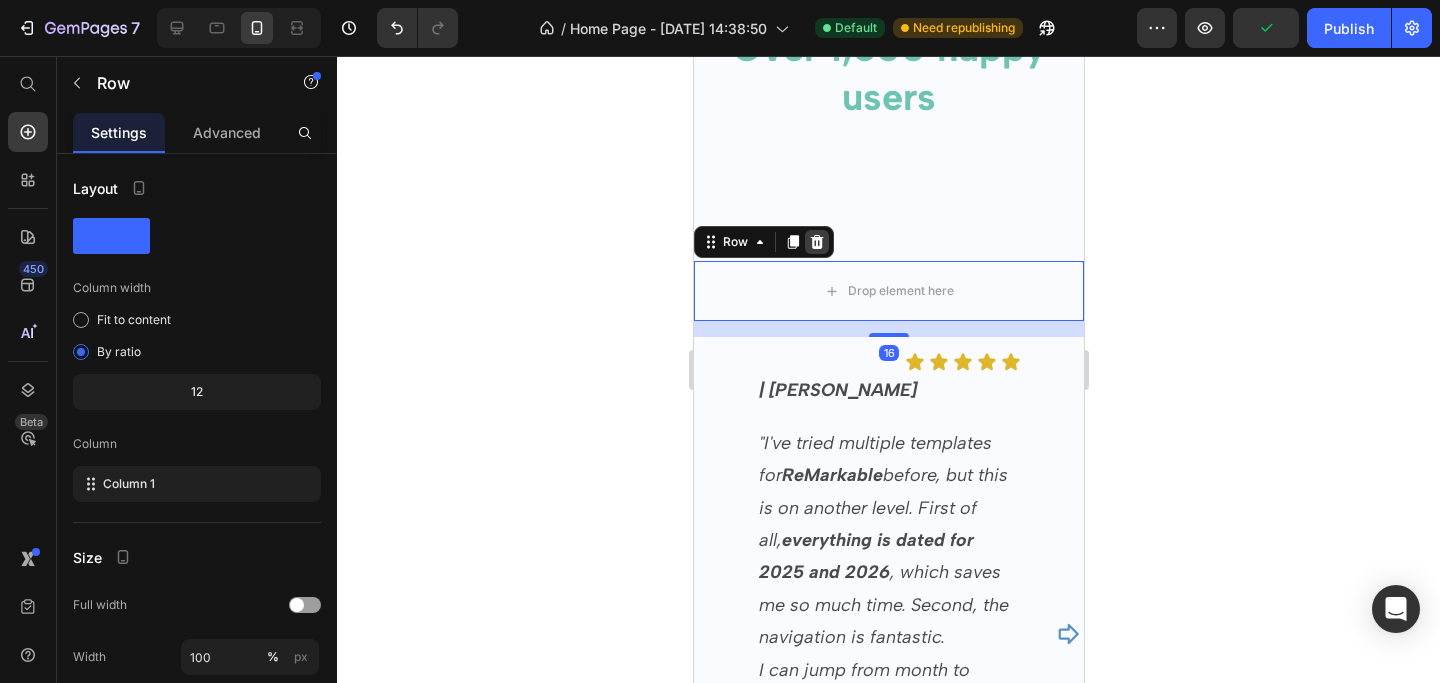 click 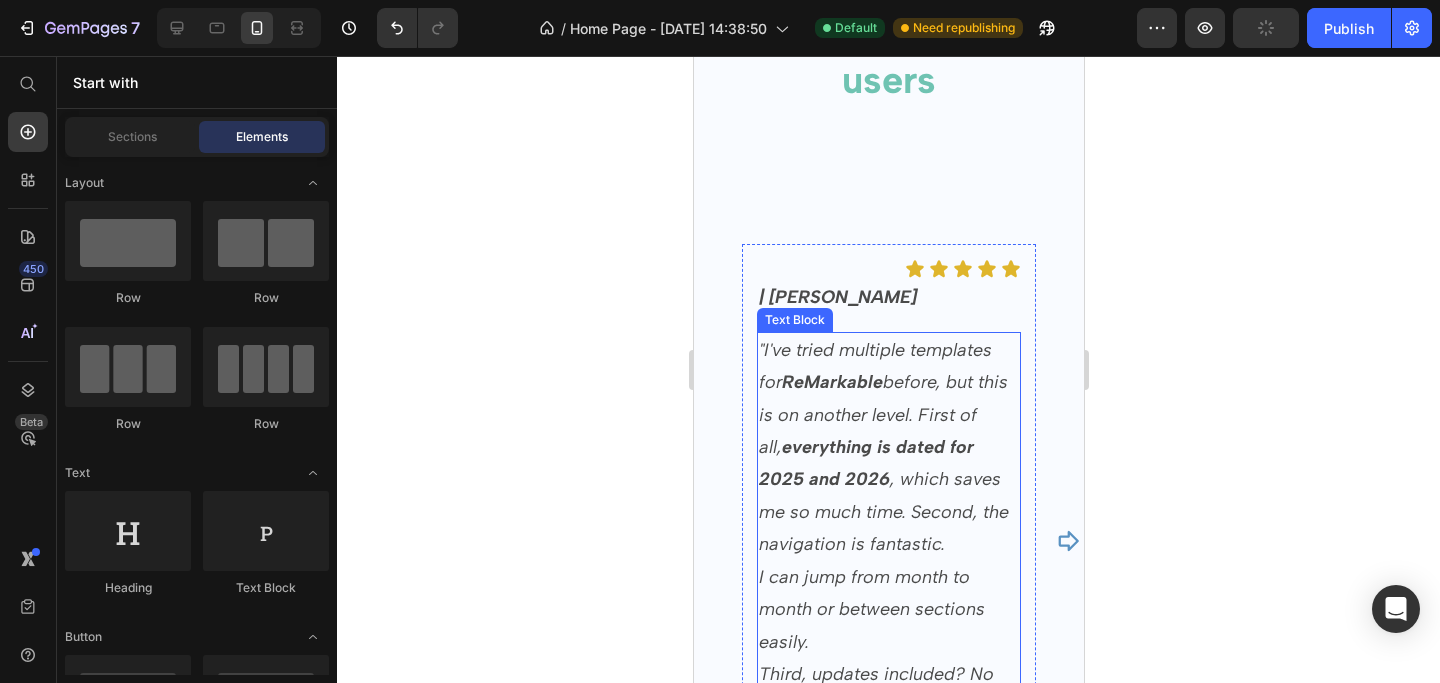 scroll, scrollTop: 2952, scrollLeft: 0, axis: vertical 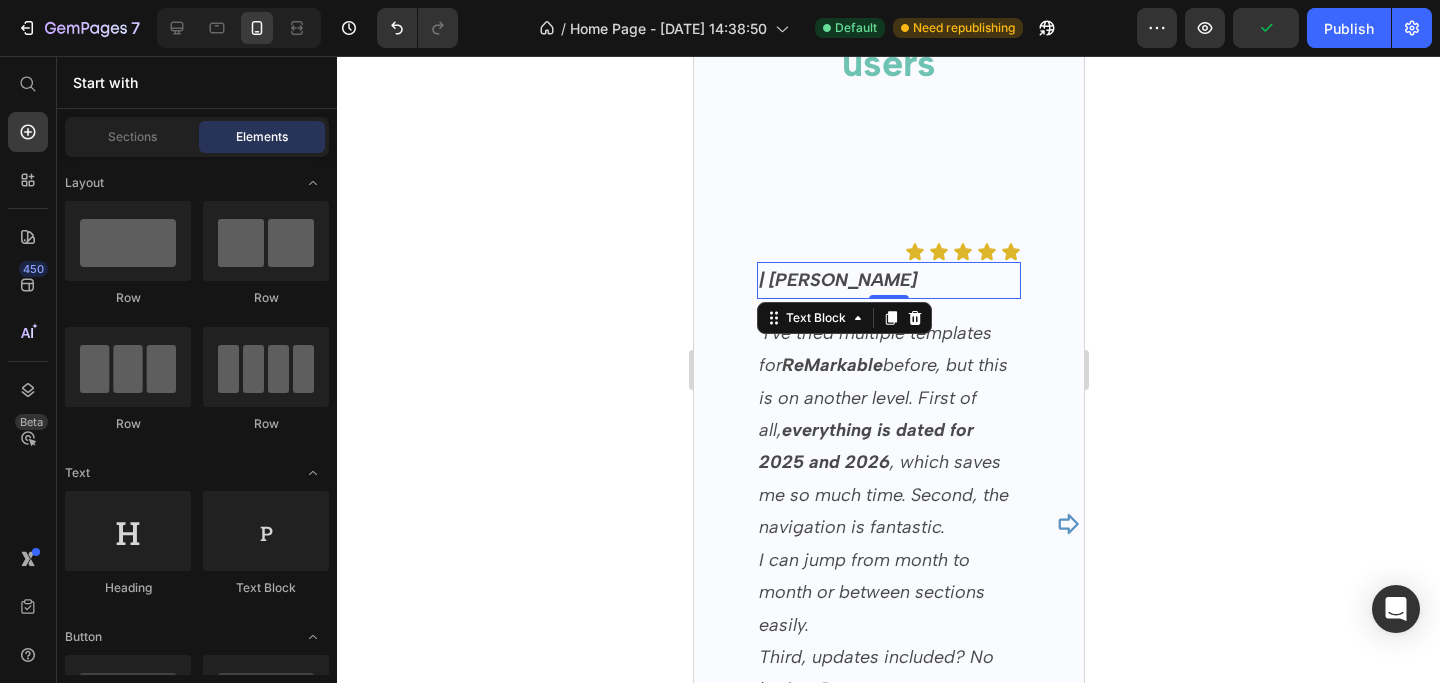 click on "| [PERSON_NAME]" at bounding box center [888, 280] 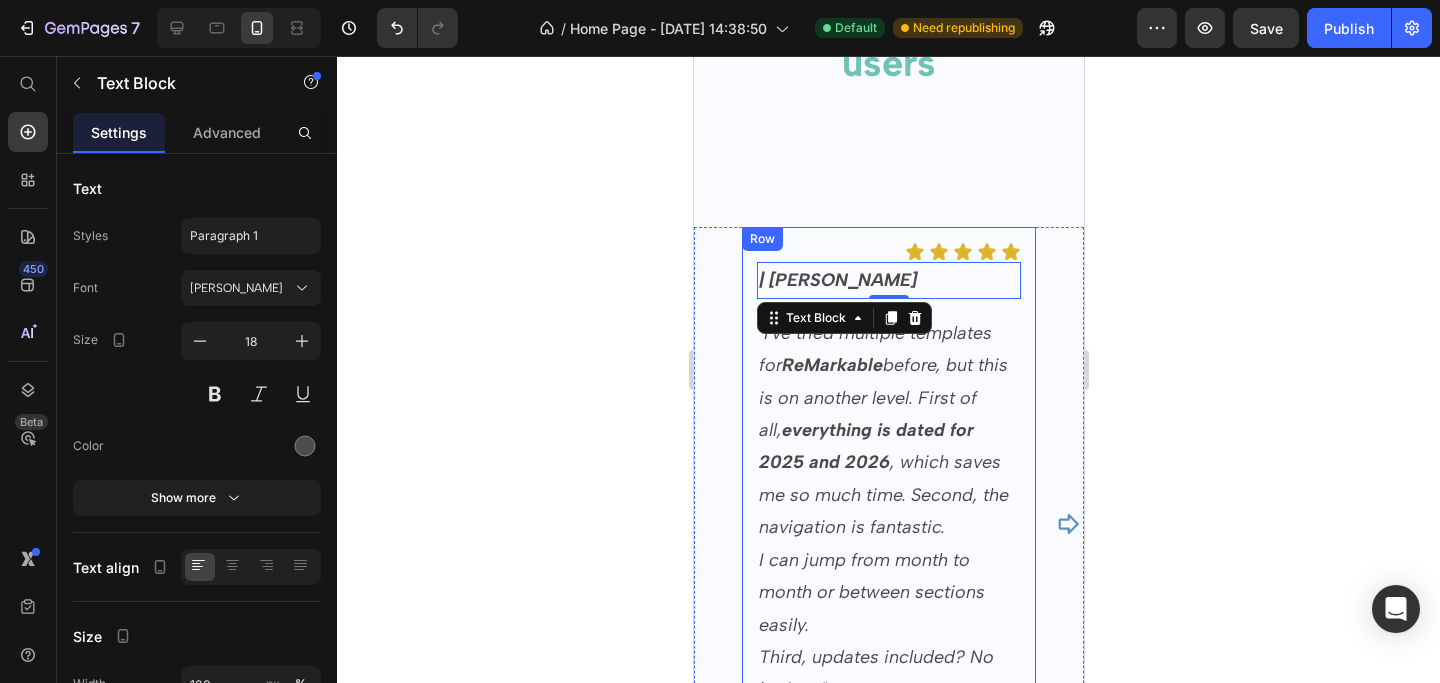 click on "Icon Icon Icon Icon Icon Icon List | [PERSON_NAME] Text Block   0 Row "I've tried multiple templates for  ReMarkable  before, but this is on another level. First of all,  everything is dated for 2025 and 2026 , which saves me so much time. Second, the navigation is fantastic.  I can jump from month to month or between sections easily.  Third, updates included? No brainer." Text Block Row" at bounding box center (888, 474) 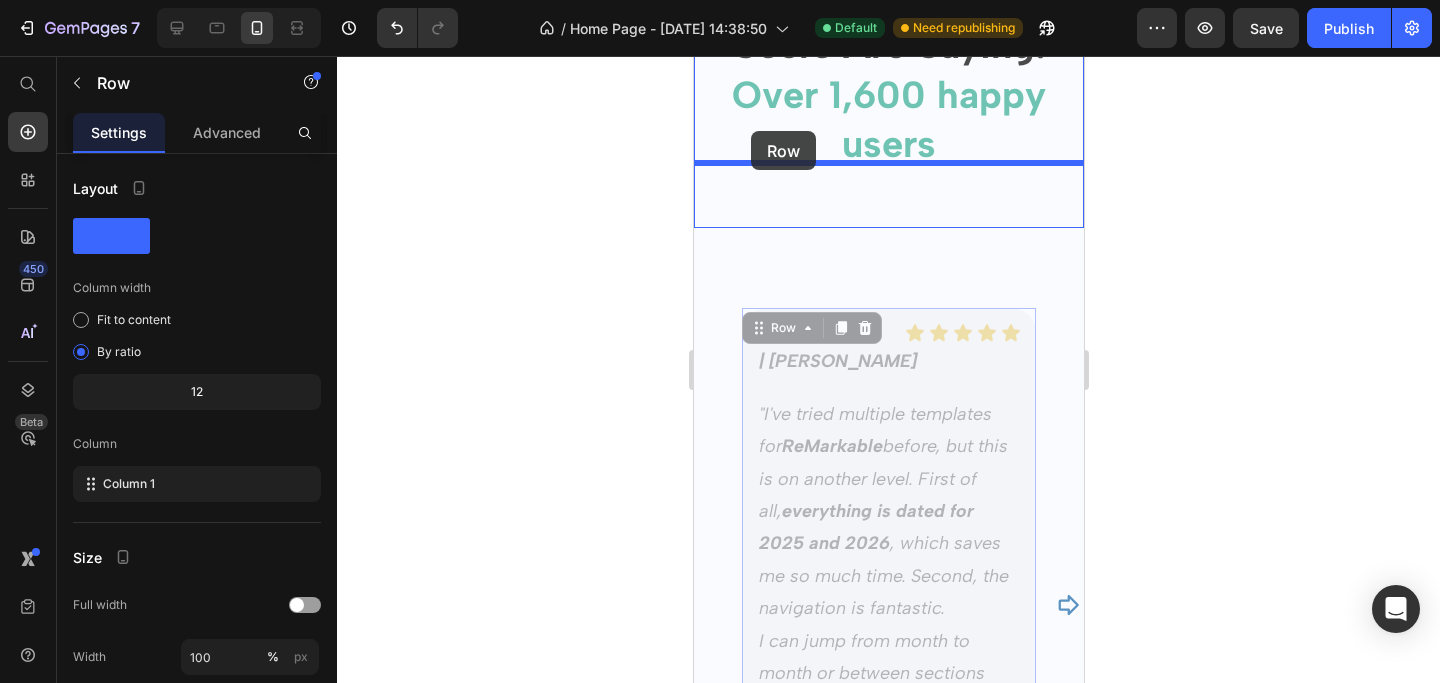 scroll, scrollTop: 2862, scrollLeft: 0, axis: vertical 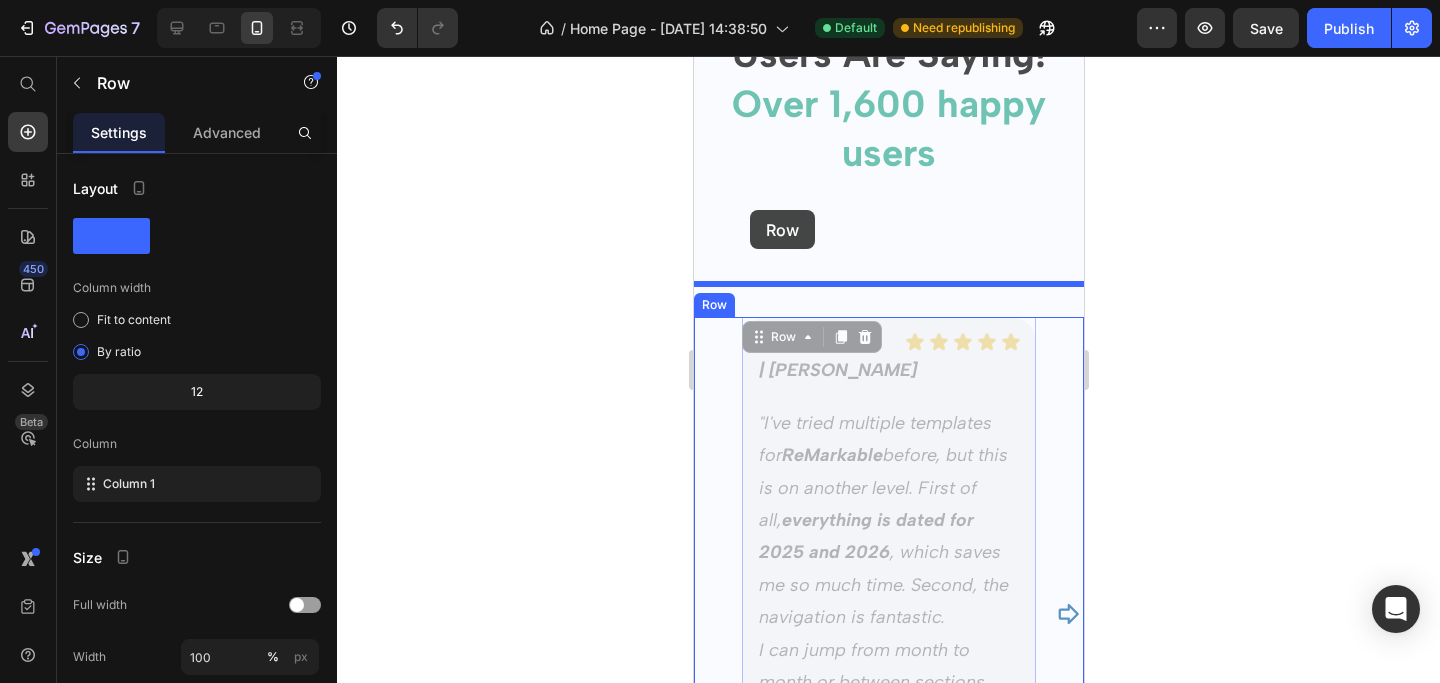 drag, startPoint x: 755, startPoint y: 217, endPoint x: 749, endPoint y: 206, distance: 12.529964 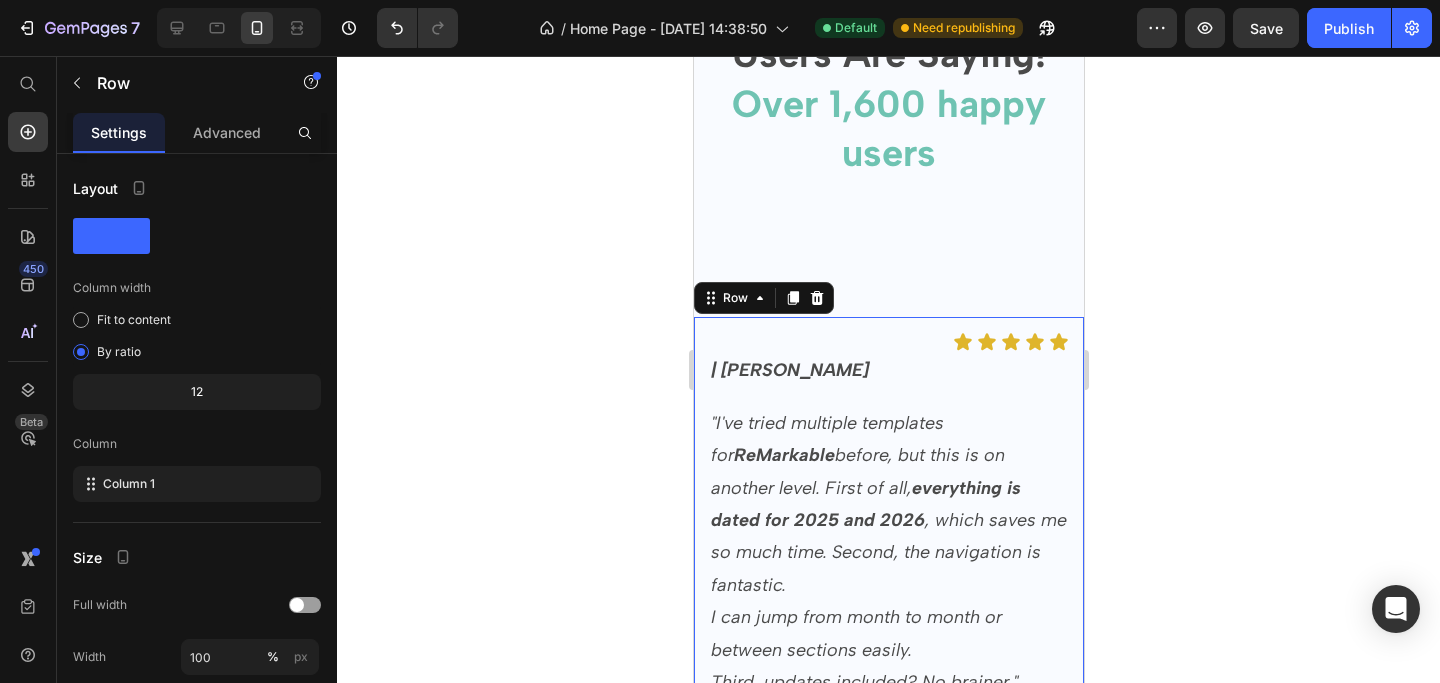 click 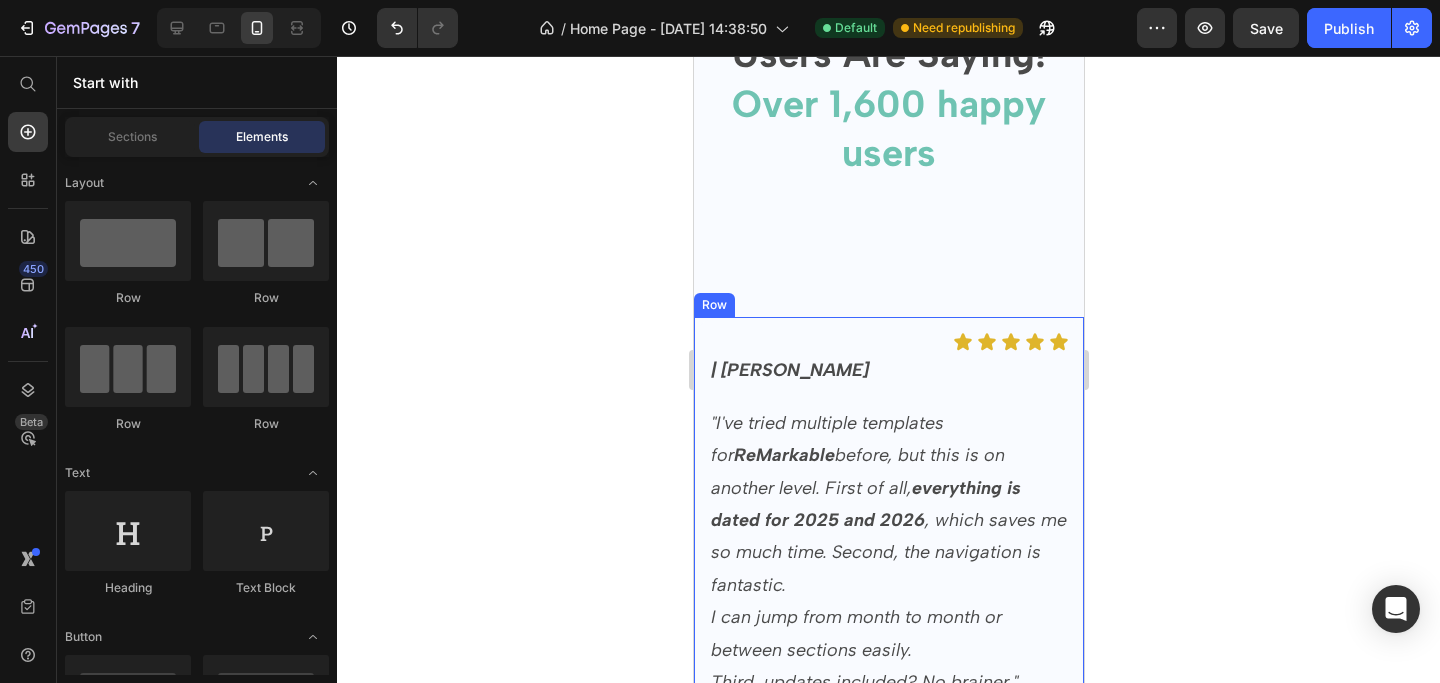 click on "Icon Icon Icon Icon Icon Icon List | [PERSON_NAME] Text Block Row "I've tried multiple templates for  ReMarkable  before, but this is on another level. First of all,  everything is dated for 2025 and 2026 , which saves me so much time. Second, the navigation is fantastic.  I can jump from month to month or between sections easily.  Third, updates included? No brainer." Text Block Row" at bounding box center [888, 516] 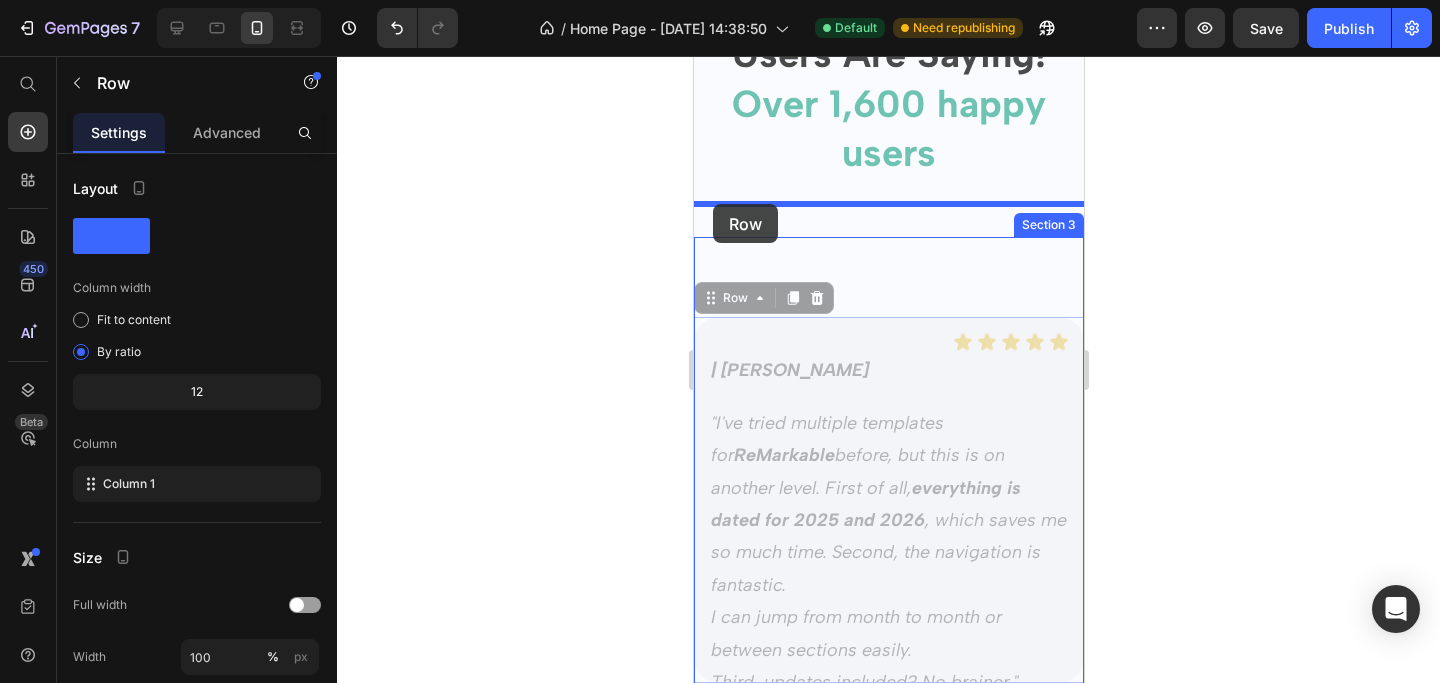 drag, startPoint x: 711, startPoint y: 267, endPoint x: 711, endPoint y: 207, distance: 60 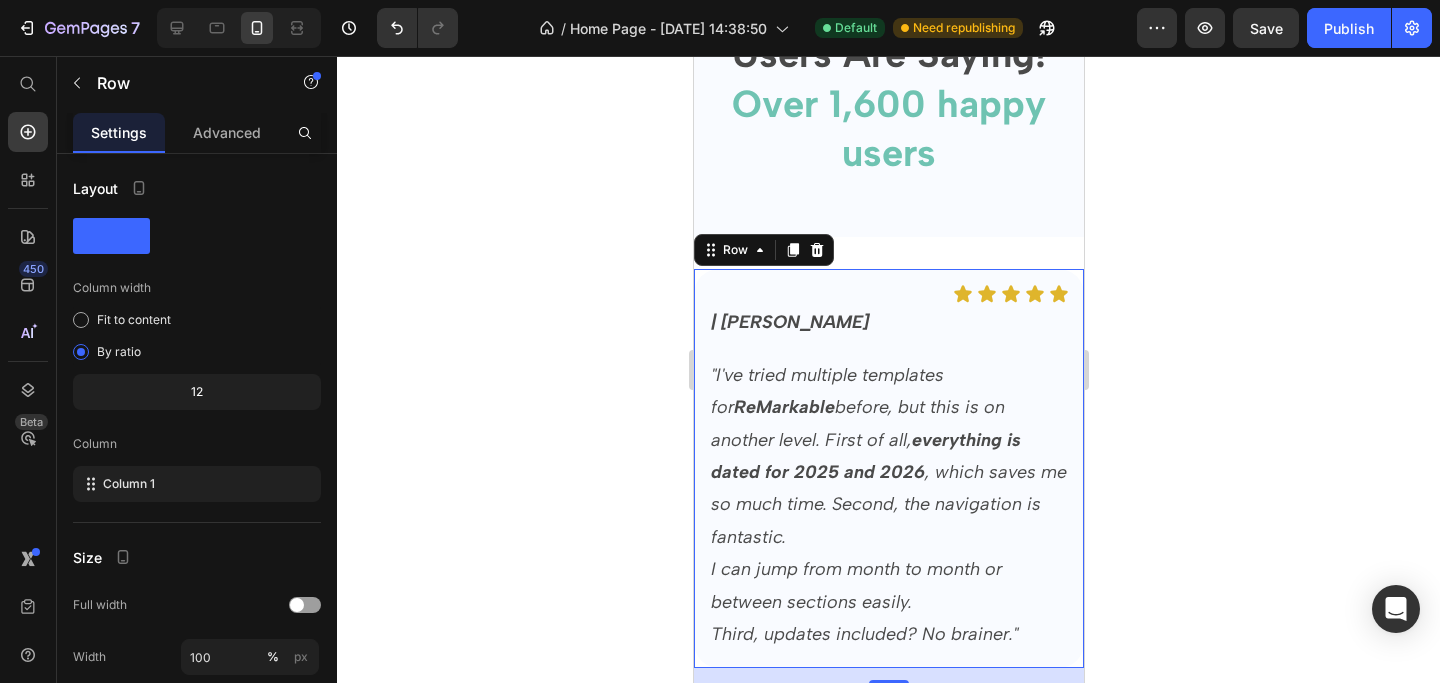 click 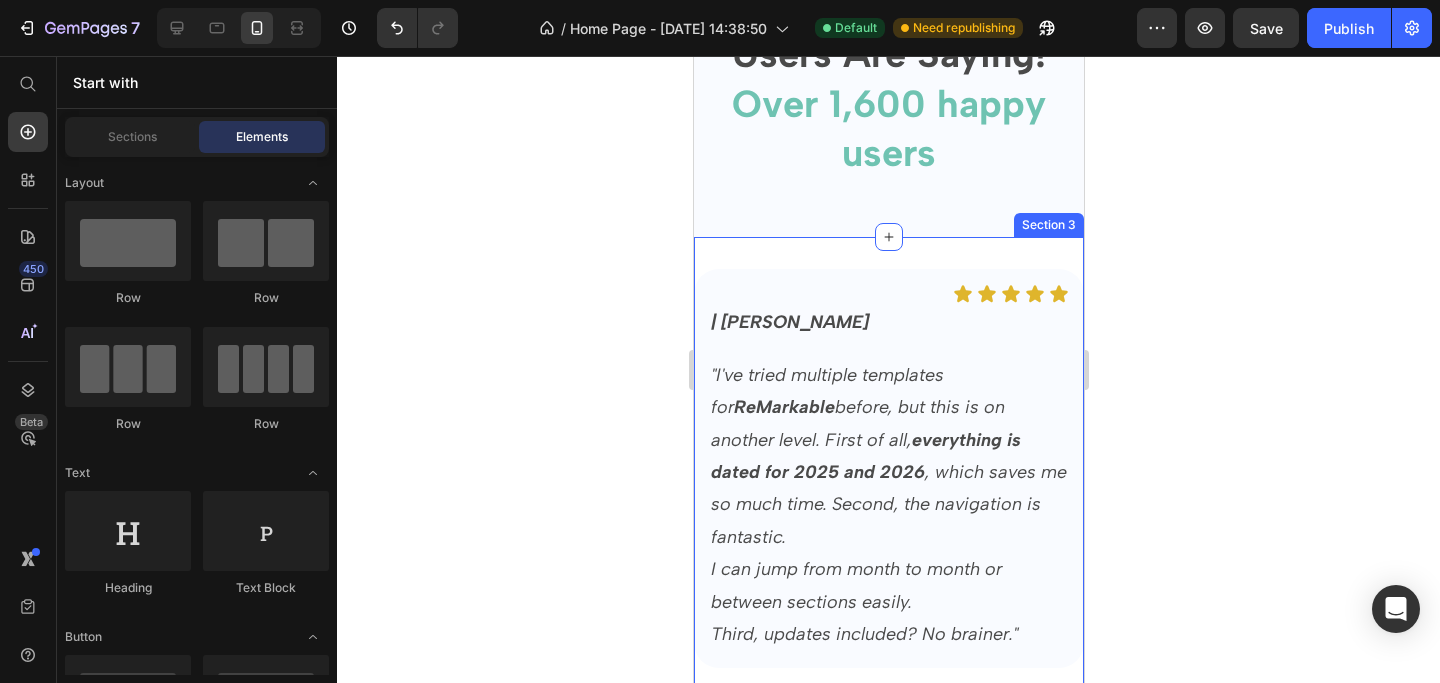 click on "Icon Icon Icon Icon Icon Icon List | [PERSON_NAME] Text Block Row "I've tried multiple templates for  ReMarkable  before, but this is on another level. First of all,  everything is dated for 2025 and 2026 , which saves me so much time. Second, the navigation is fantastic.  I can jump from month to month or between sections easily.  Third, updates included? No brainer." Text Block Row Section 3" at bounding box center [888, 476] 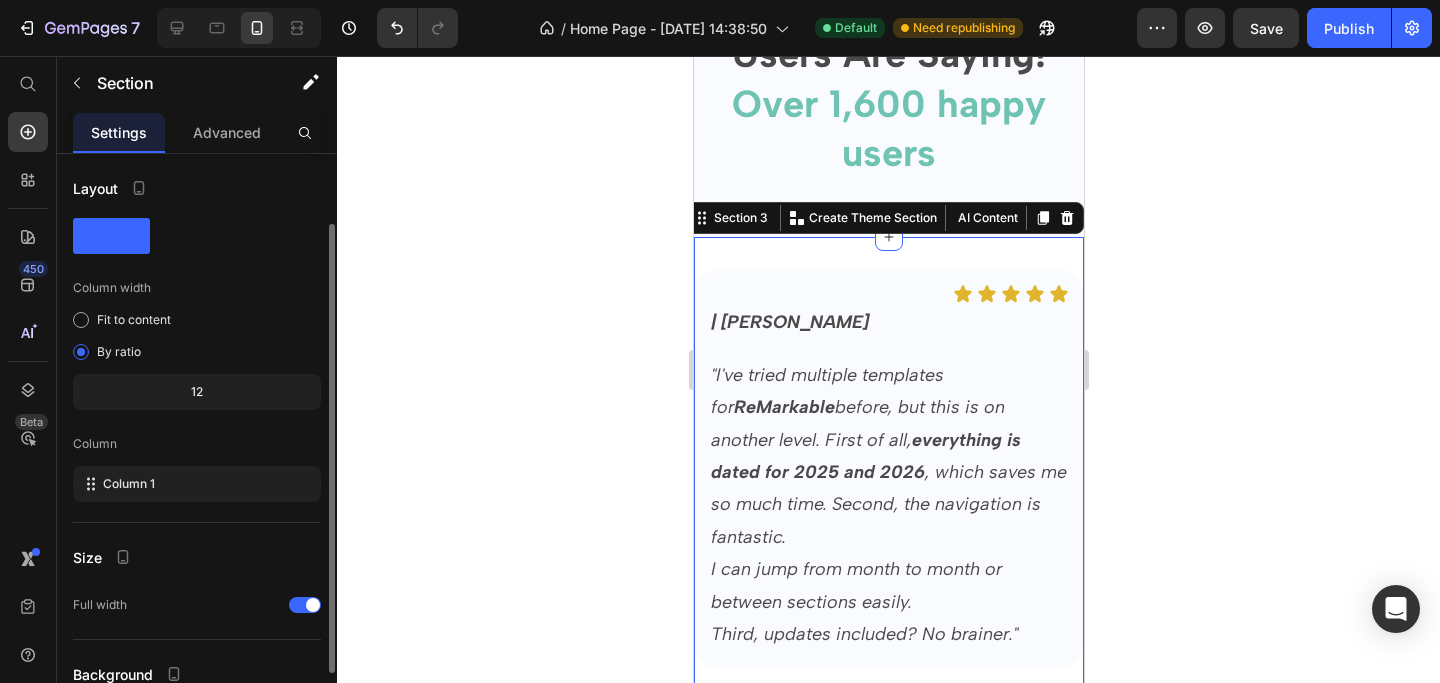scroll, scrollTop: 178, scrollLeft: 0, axis: vertical 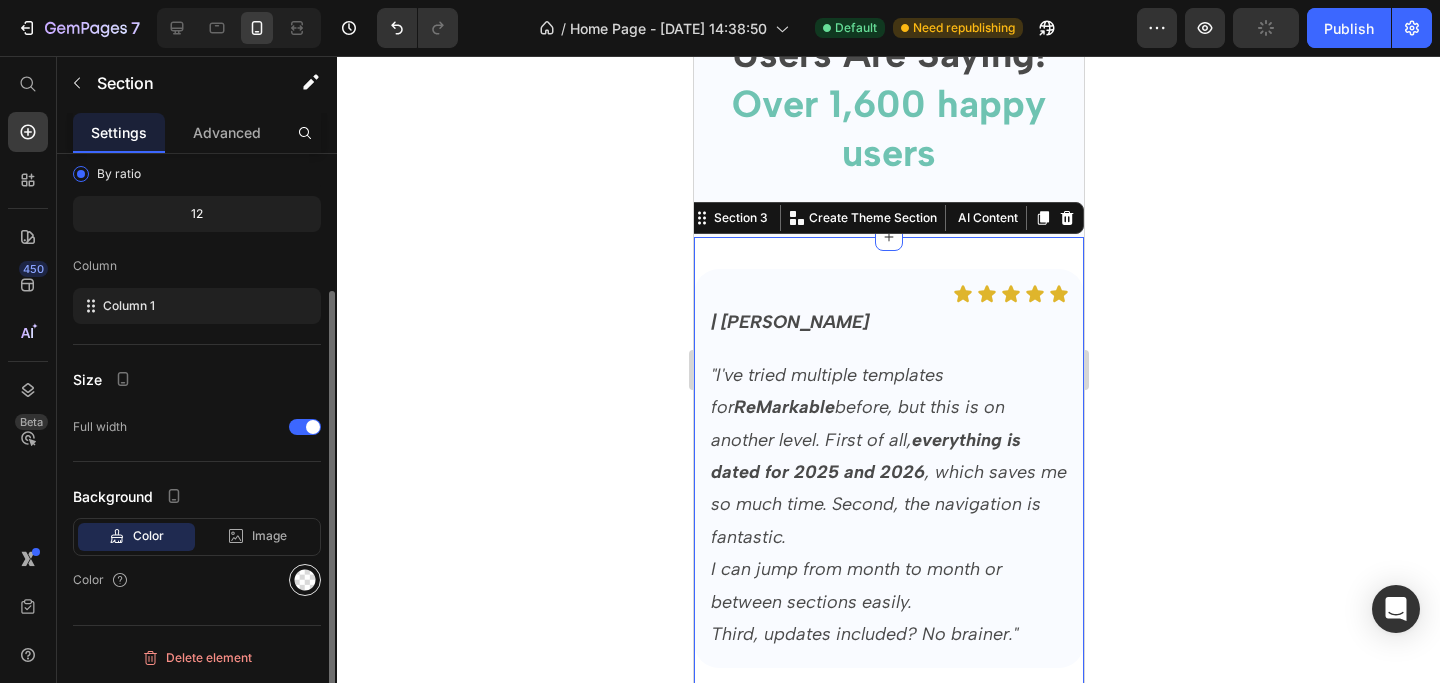 click at bounding box center (305, 580) 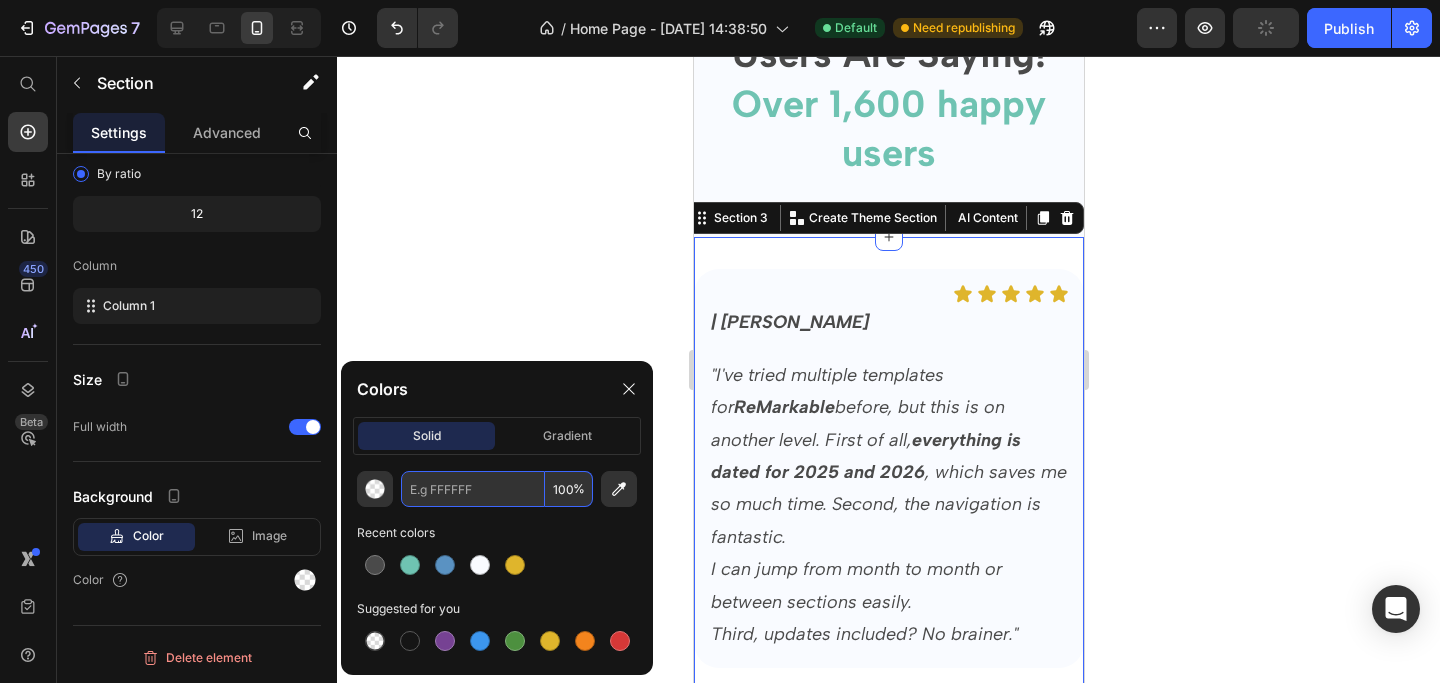 click at bounding box center [473, 489] 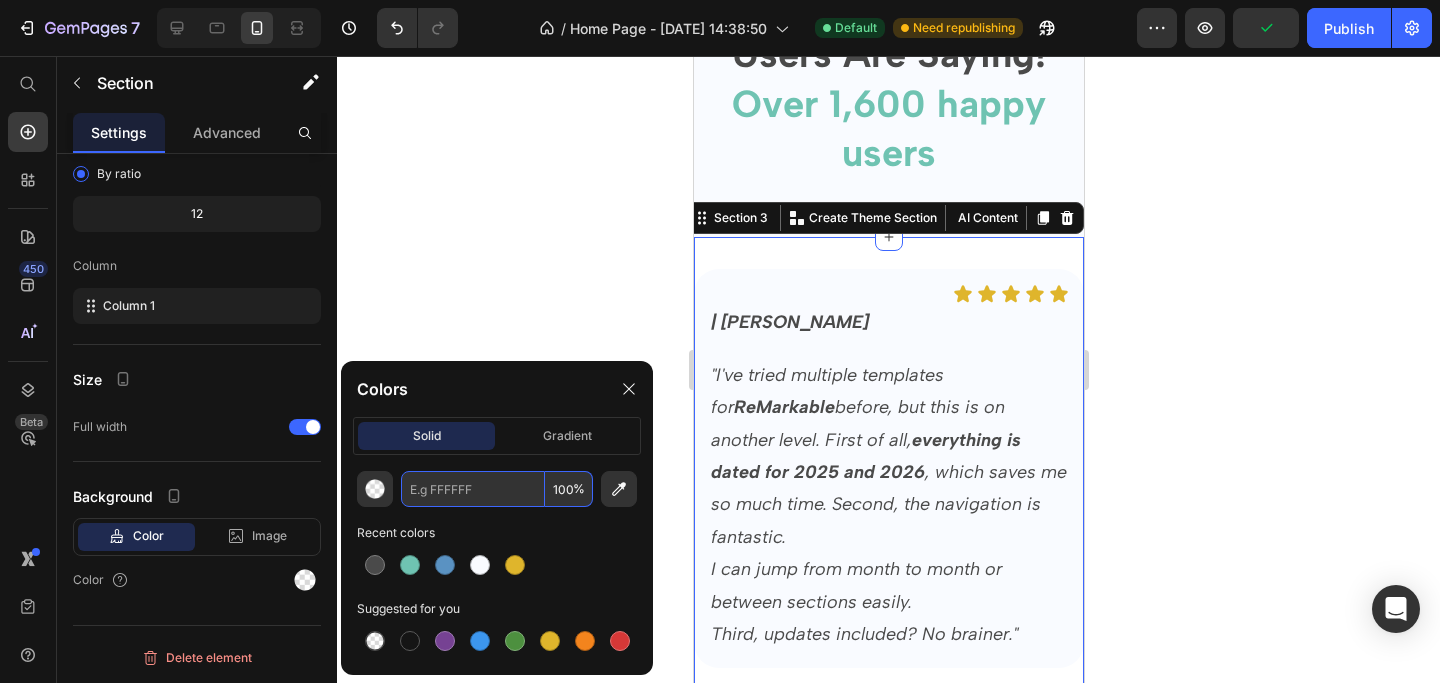 paste on "F9FBFF" 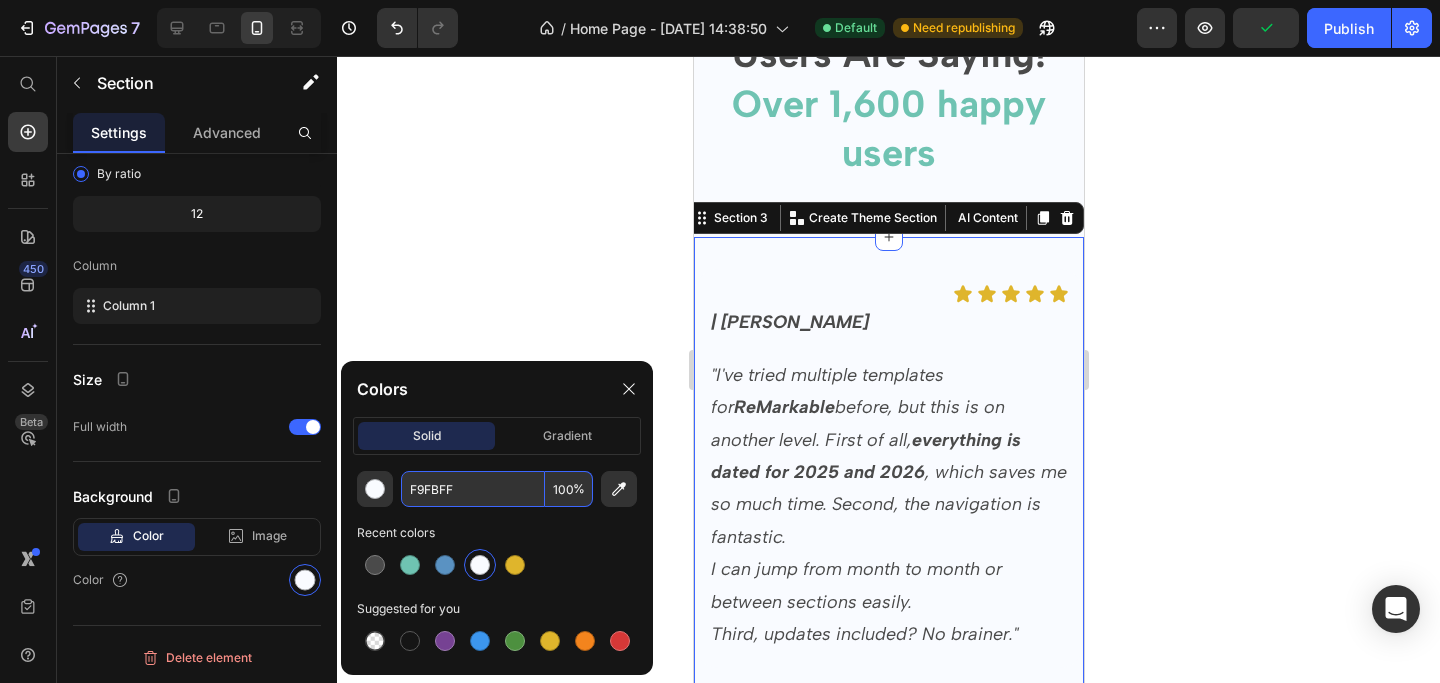 type on "F9FBFF" 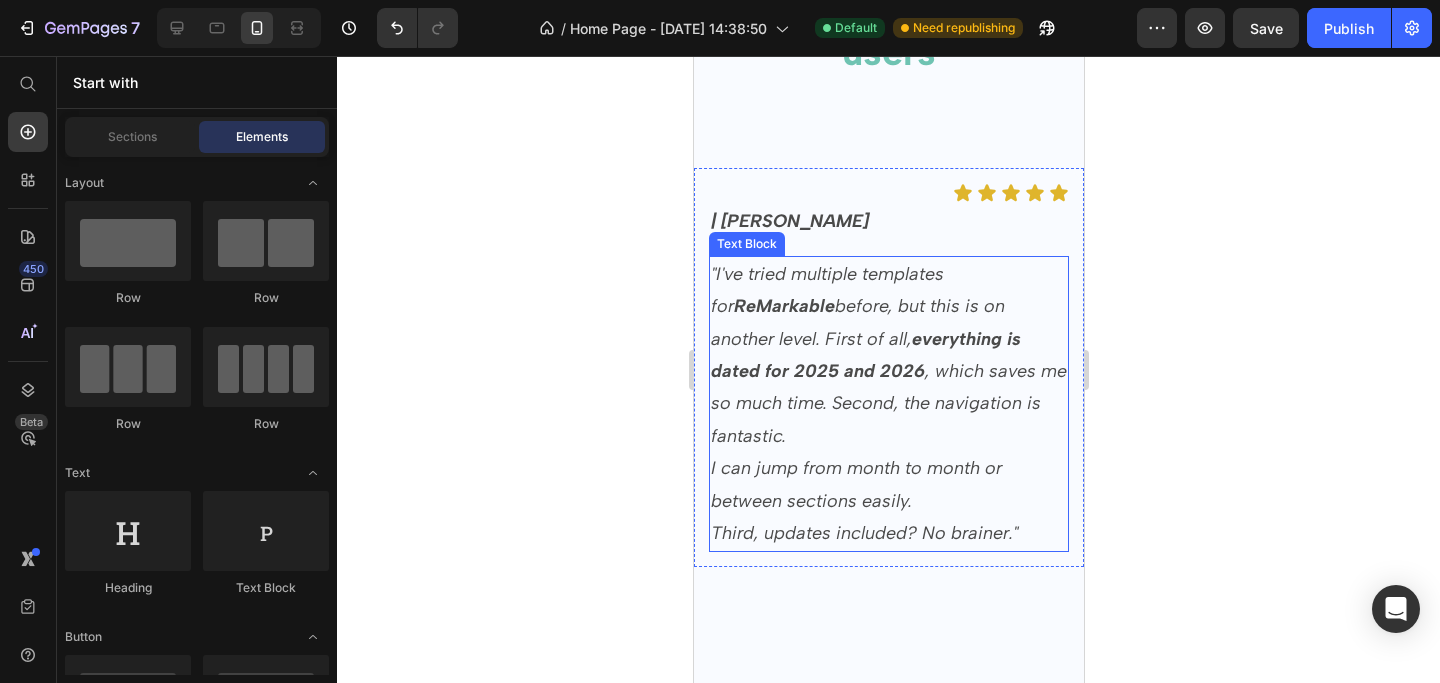 scroll, scrollTop: 2998, scrollLeft: 0, axis: vertical 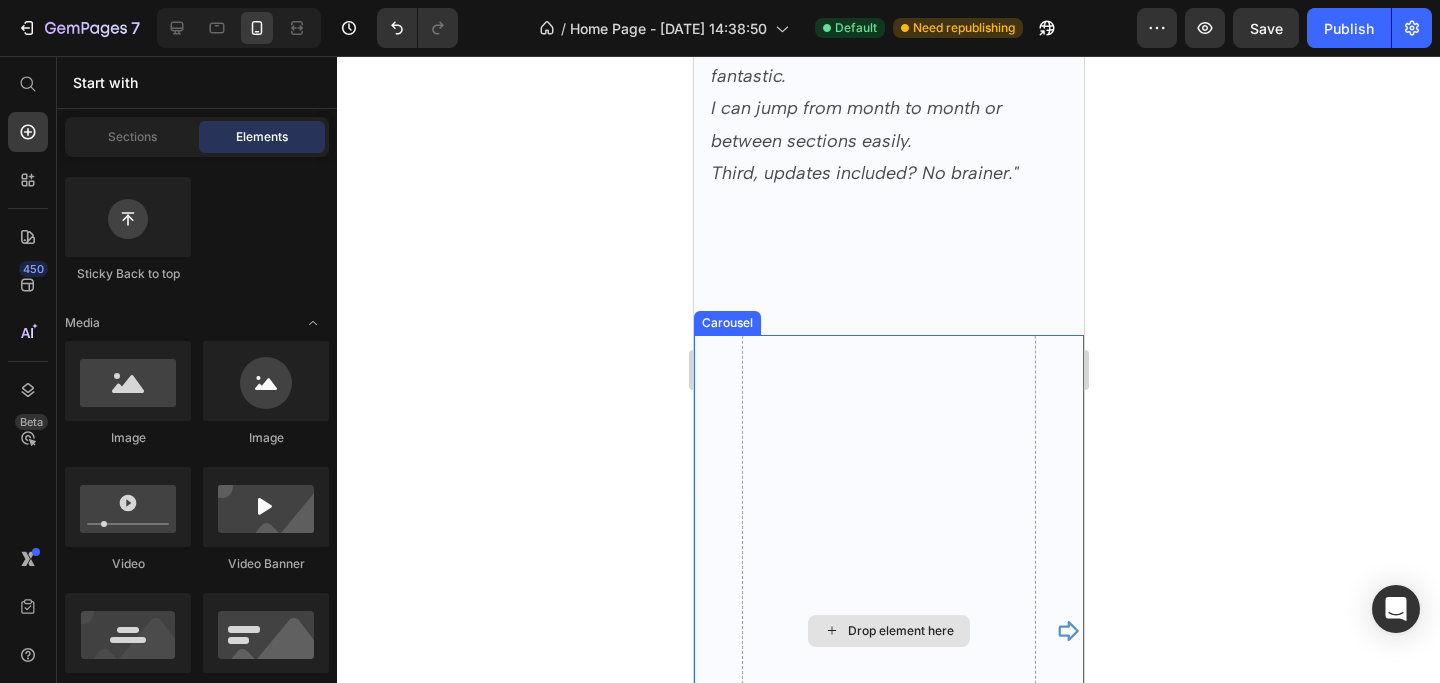 click on "Drop element here" at bounding box center [888, 631] 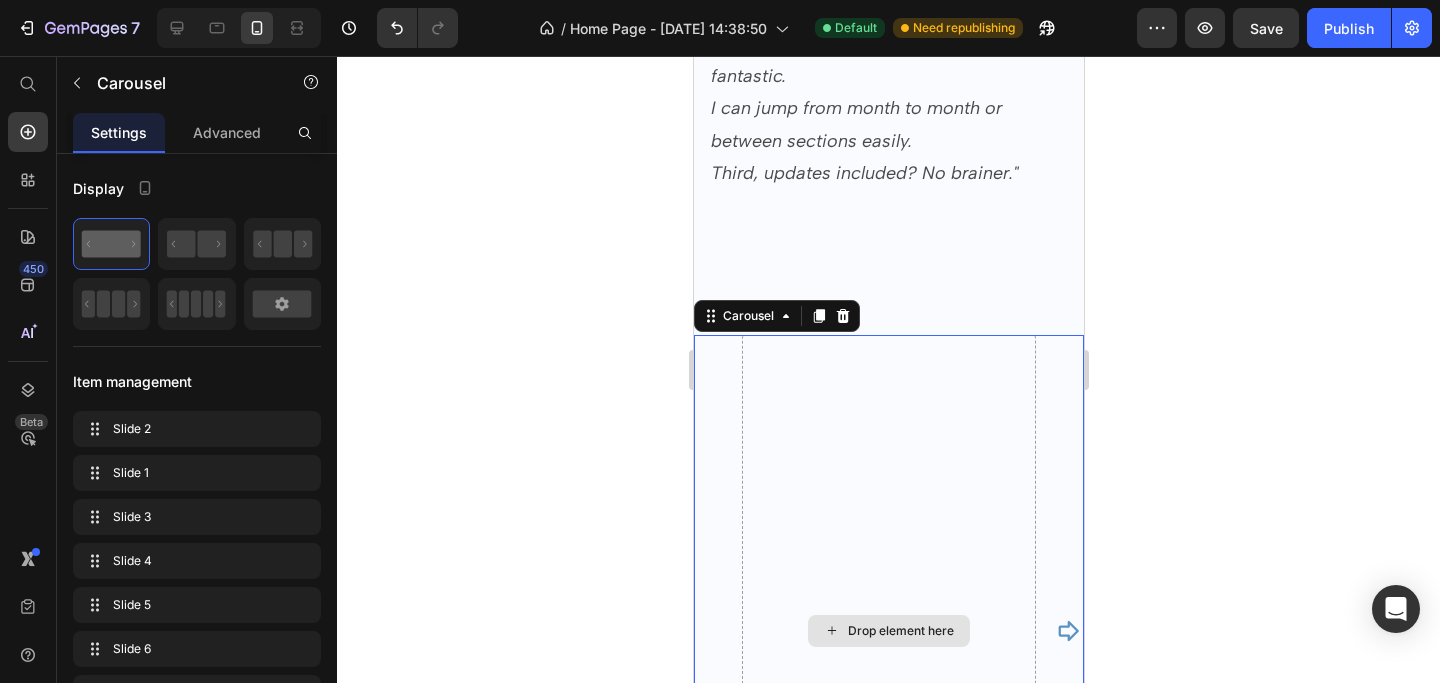 scroll, scrollTop: 0, scrollLeft: 0, axis: both 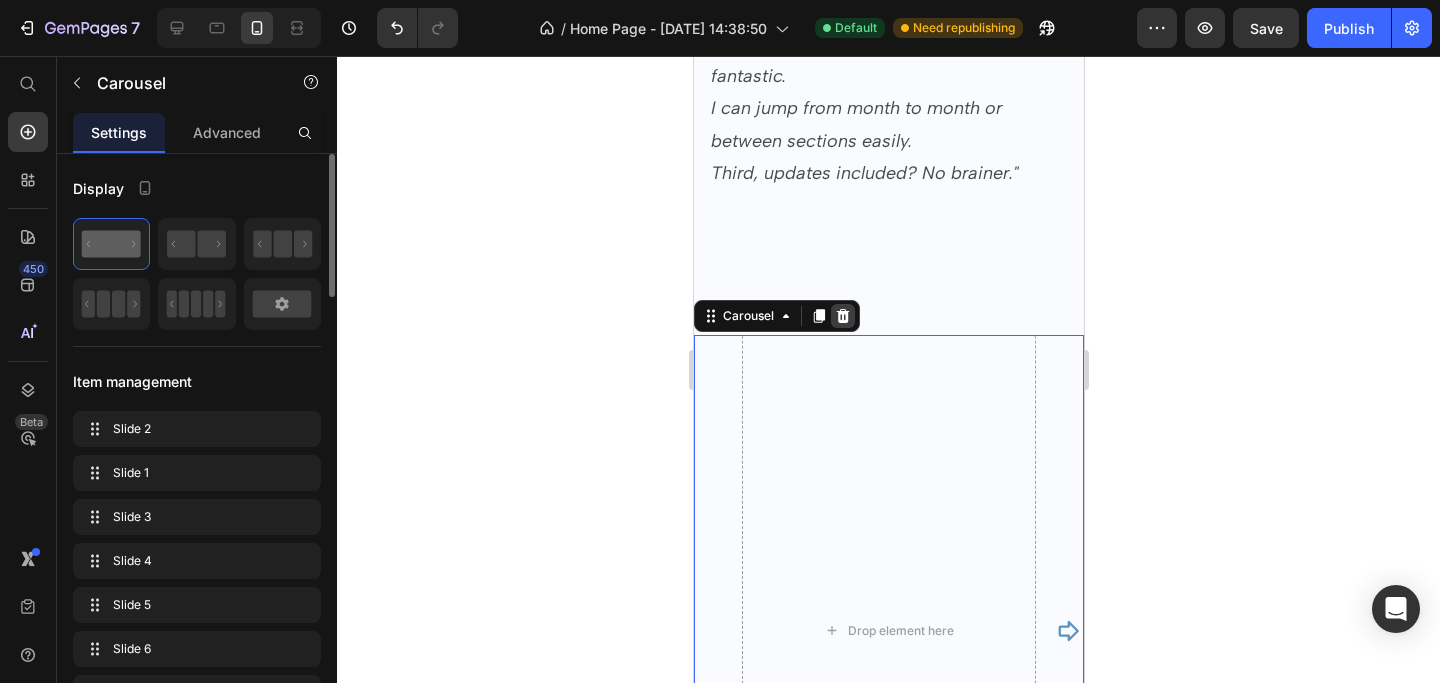click 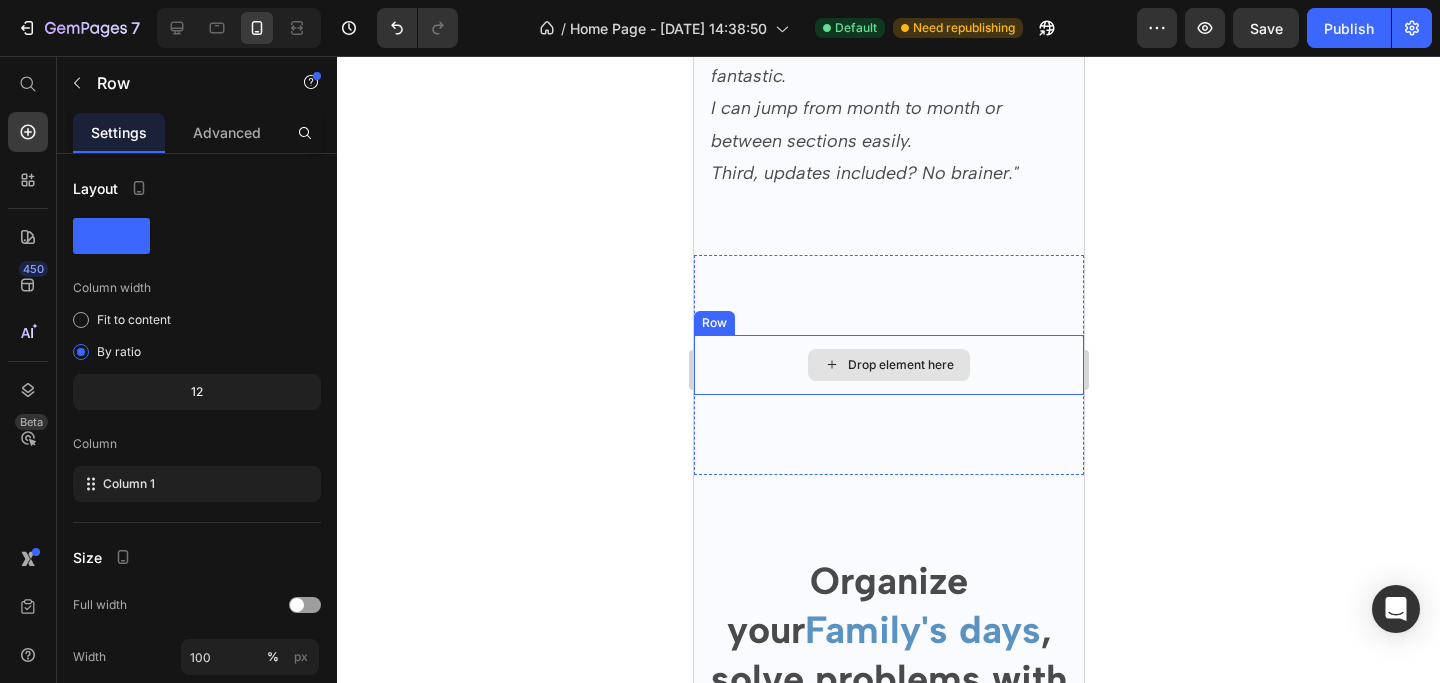 click on "Drop element here" at bounding box center (888, 365) 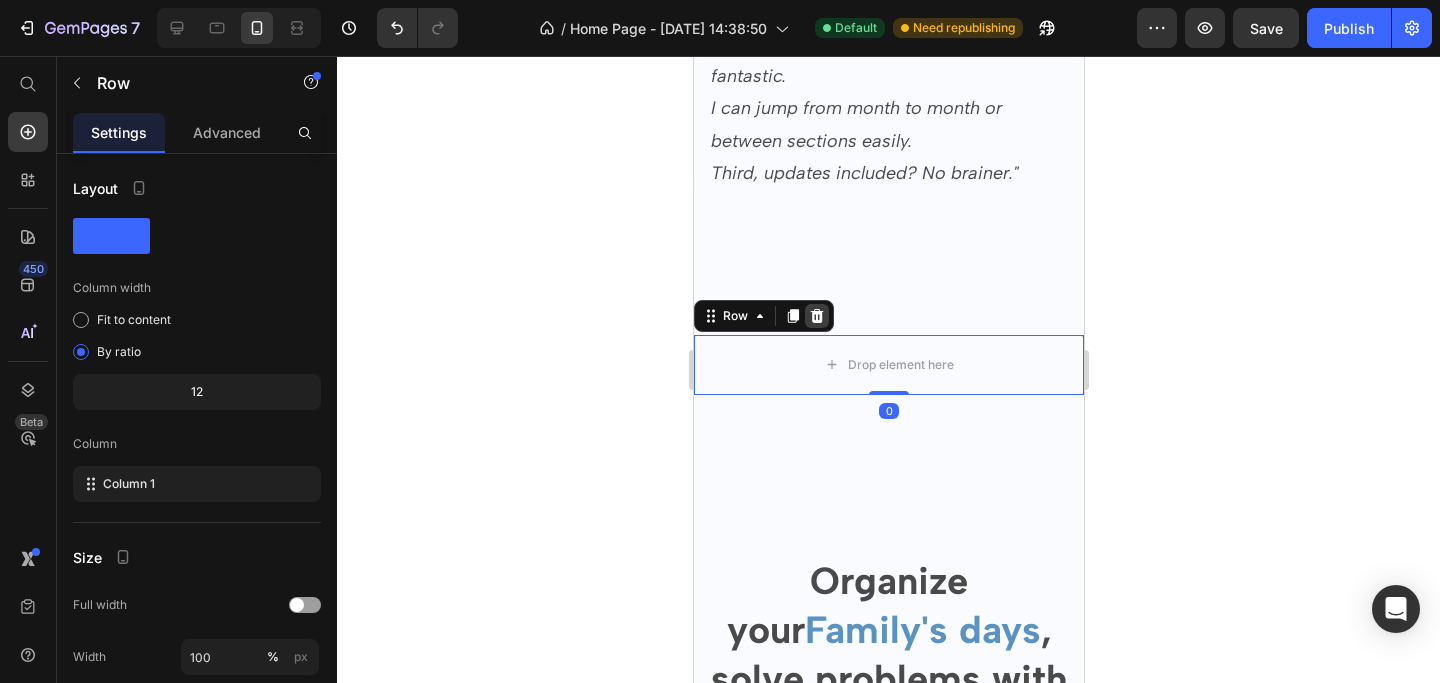click at bounding box center (816, 316) 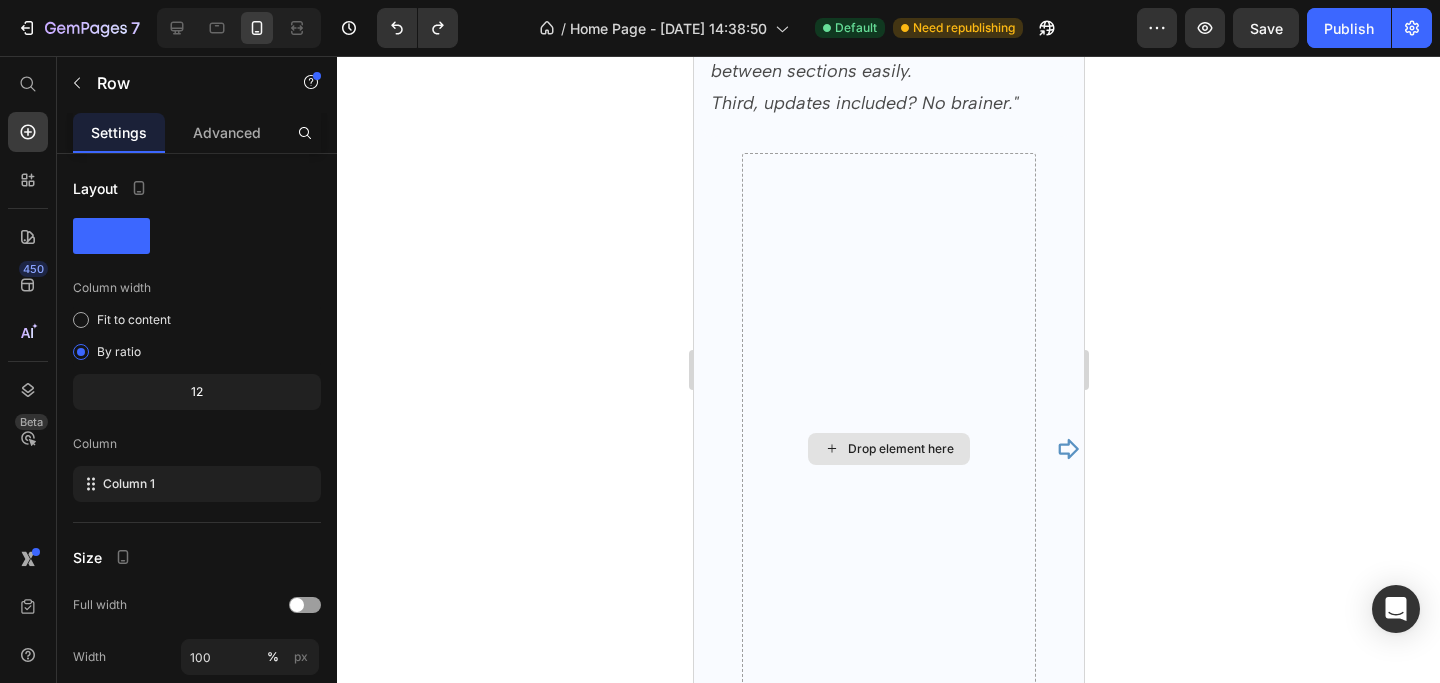scroll, scrollTop: 2992, scrollLeft: 0, axis: vertical 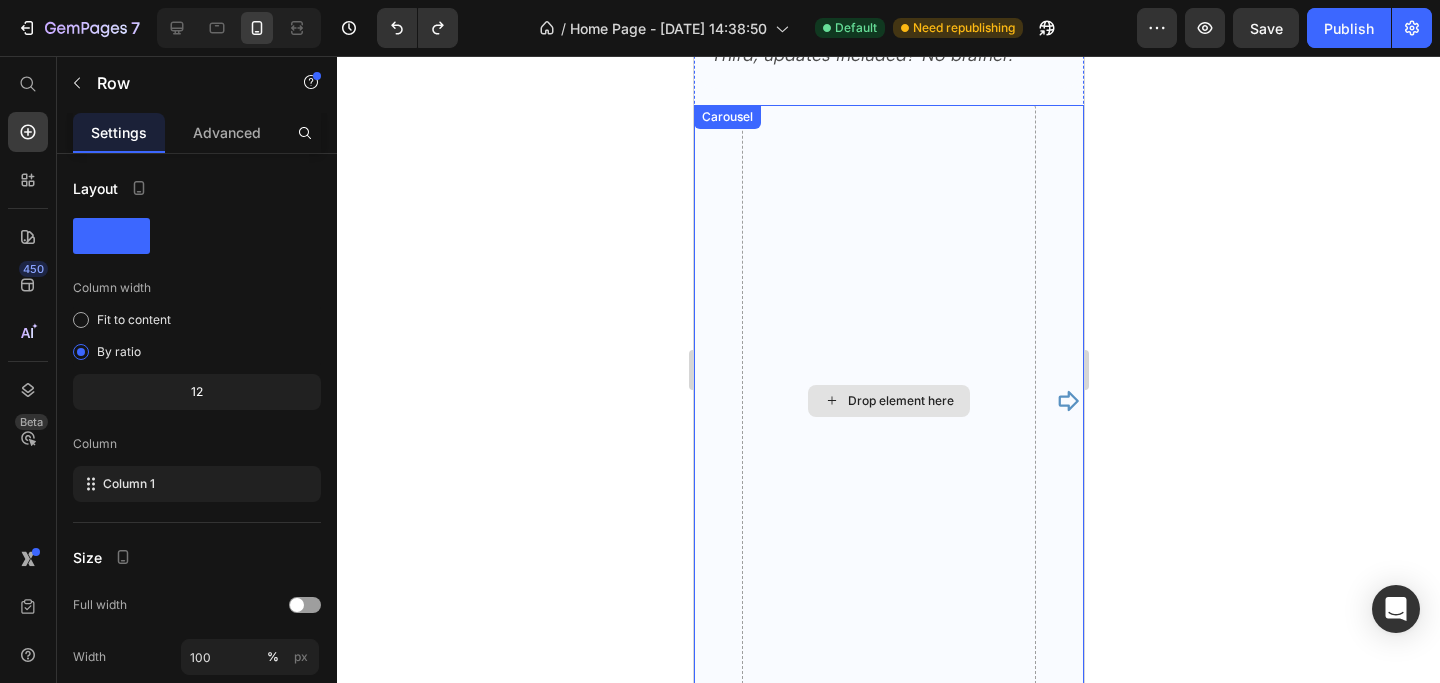 click on "Drop element here" at bounding box center (888, 401) 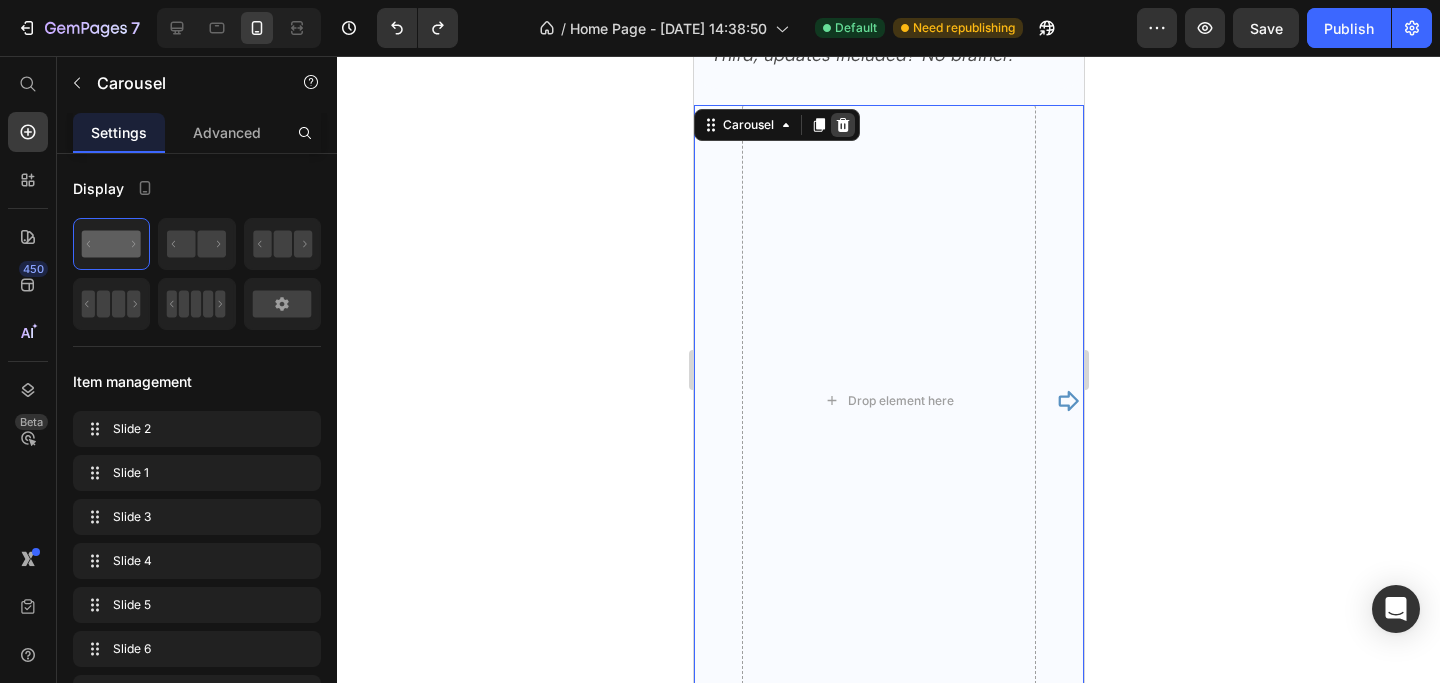 click 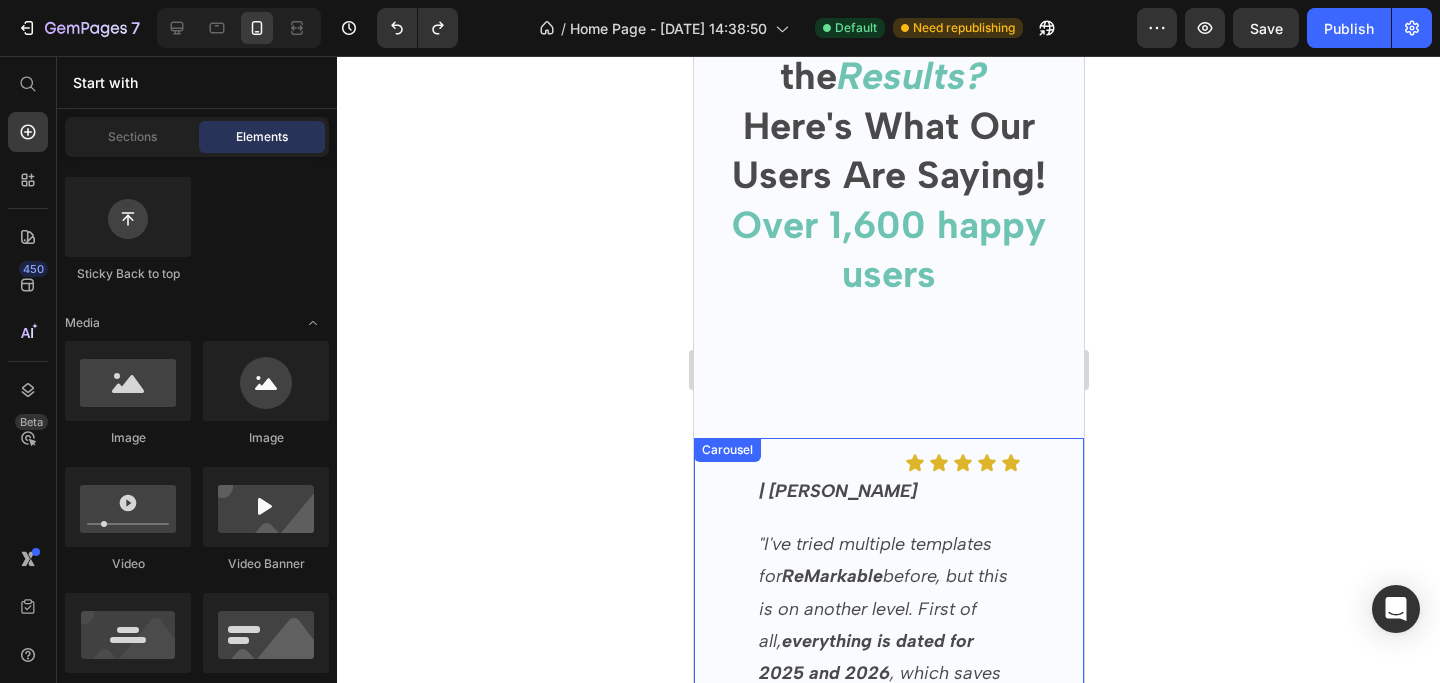 scroll, scrollTop: 2273, scrollLeft: 0, axis: vertical 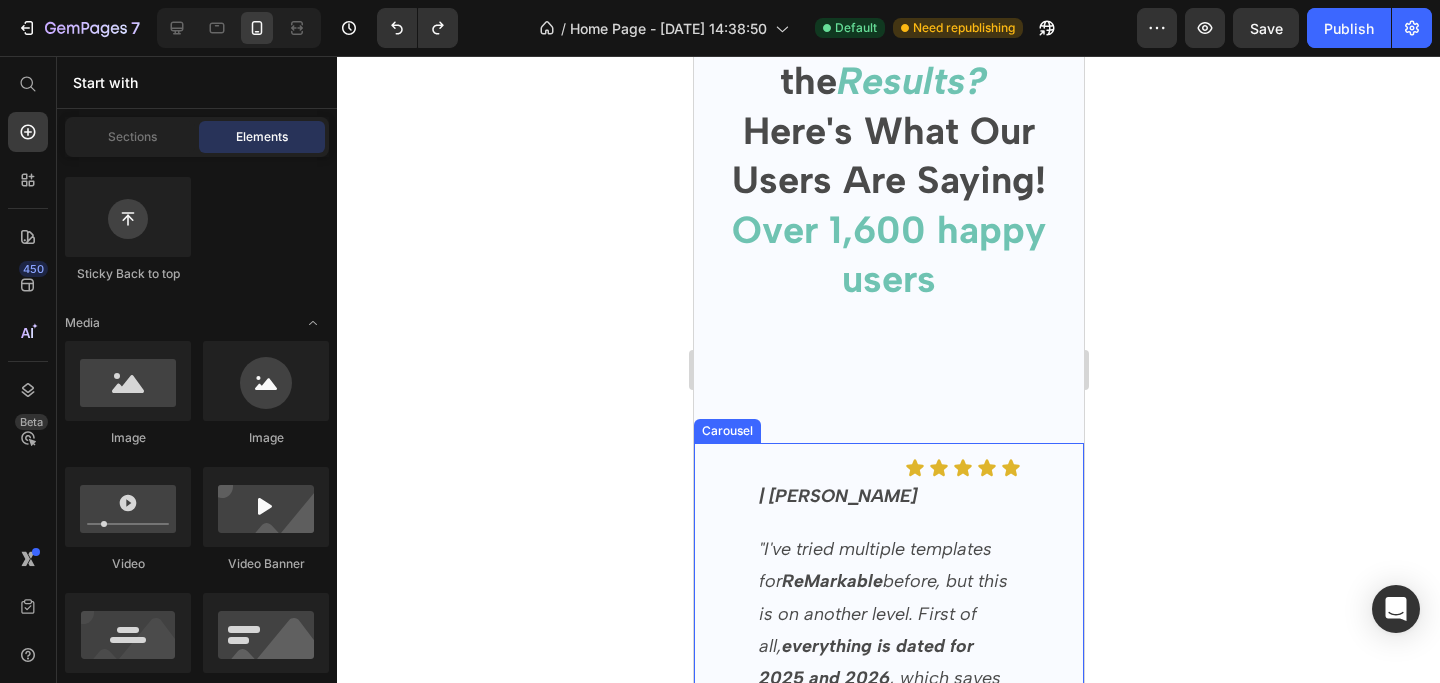 click on "Icon Icon Icon Icon Icon Icon List | [PERSON_NAME] Text Block Row "I've tried multiple templates for  ReMarkable  before, but this is on another level. First of all,  everything is dated for 2025 and 2026 , which saves me so much time. Second, the navigation is fantastic.  I can jump from month to month or between sections easily.  Third, updates included? No brainer." Text Block Row Icon Icon Icon Icon Icon Icon List | Ema S. Text Block Row "I’ve been using the templates every day since I bought them! They make my  ReMarkable  so much more useful, especially for work and family planning. 🤙🏻 " Text Block Row Icon Icon Icon Icon Icon Icon List | [PERSON_NAME] Text Block Row " So good!!  Perfect for my daily tasks and travel plans ✈️📝" Text Block Row Icon Icon Icon Icon Icon Icon List | [PERSON_NAME] Text Block Row "Absolutely love this bundle. Having dated planners for the next two years without paying extra is amazing.  Everything is super intuitive and looks beautiful on my ReMarkable. "" at bounding box center [888, 739] 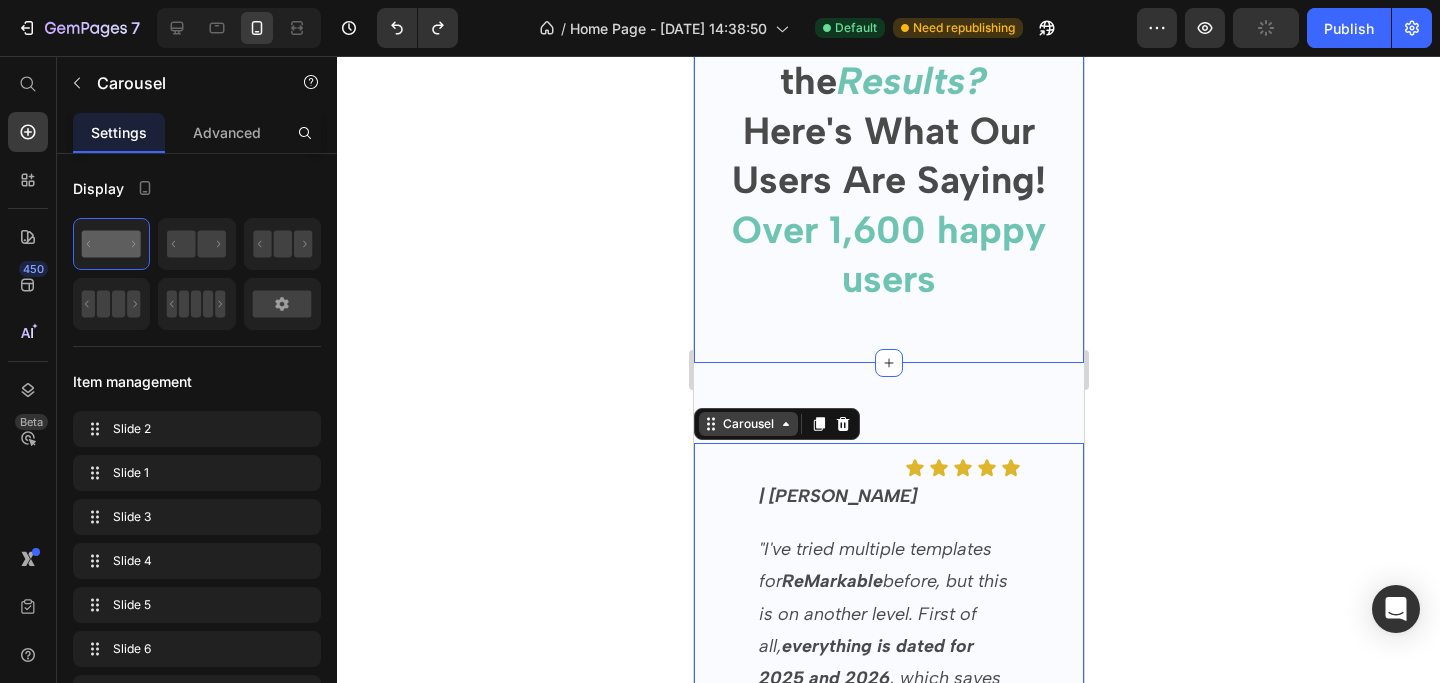 drag, startPoint x: 712, startPoint y: 315, endPoint x: 711, endPoint y: 395, distance: 80.00625 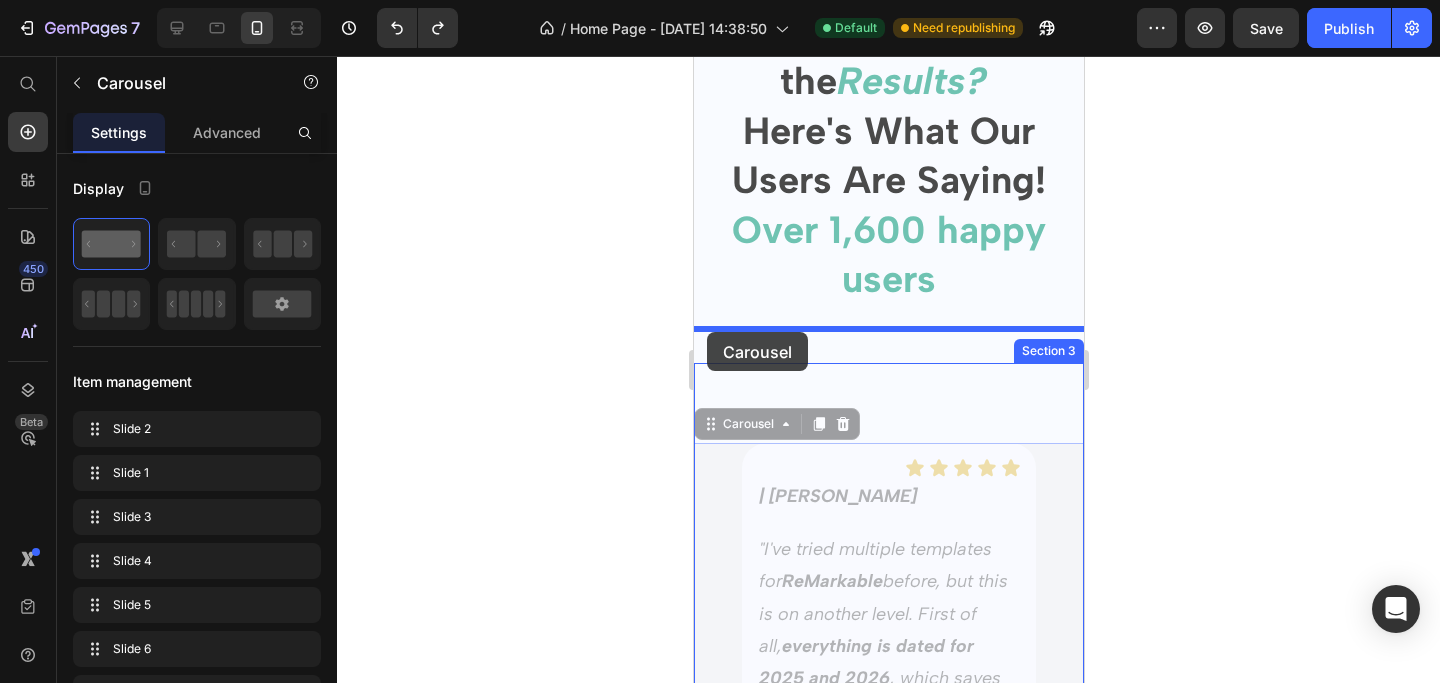 drag, startPoint x: 711, startPoint y: 395, endPoint x: 706, endPoint y: 332, distance: 63.1981 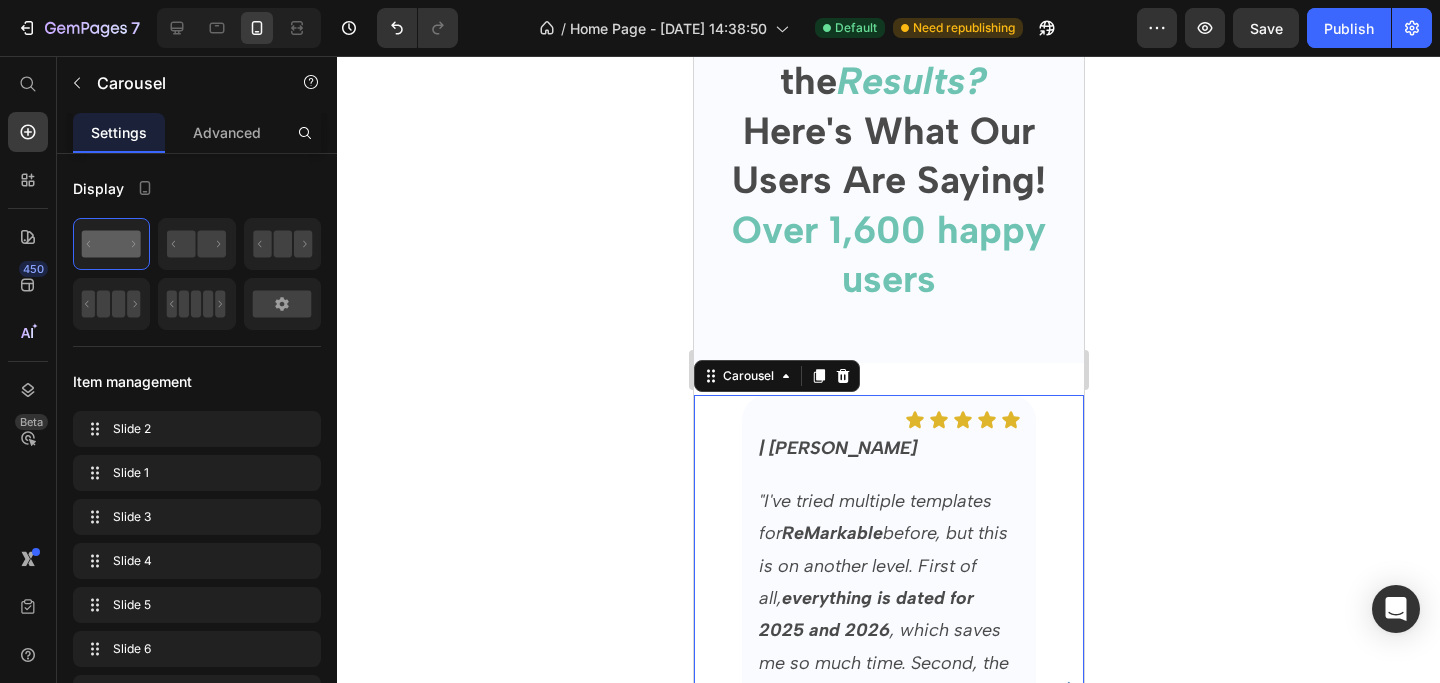 click 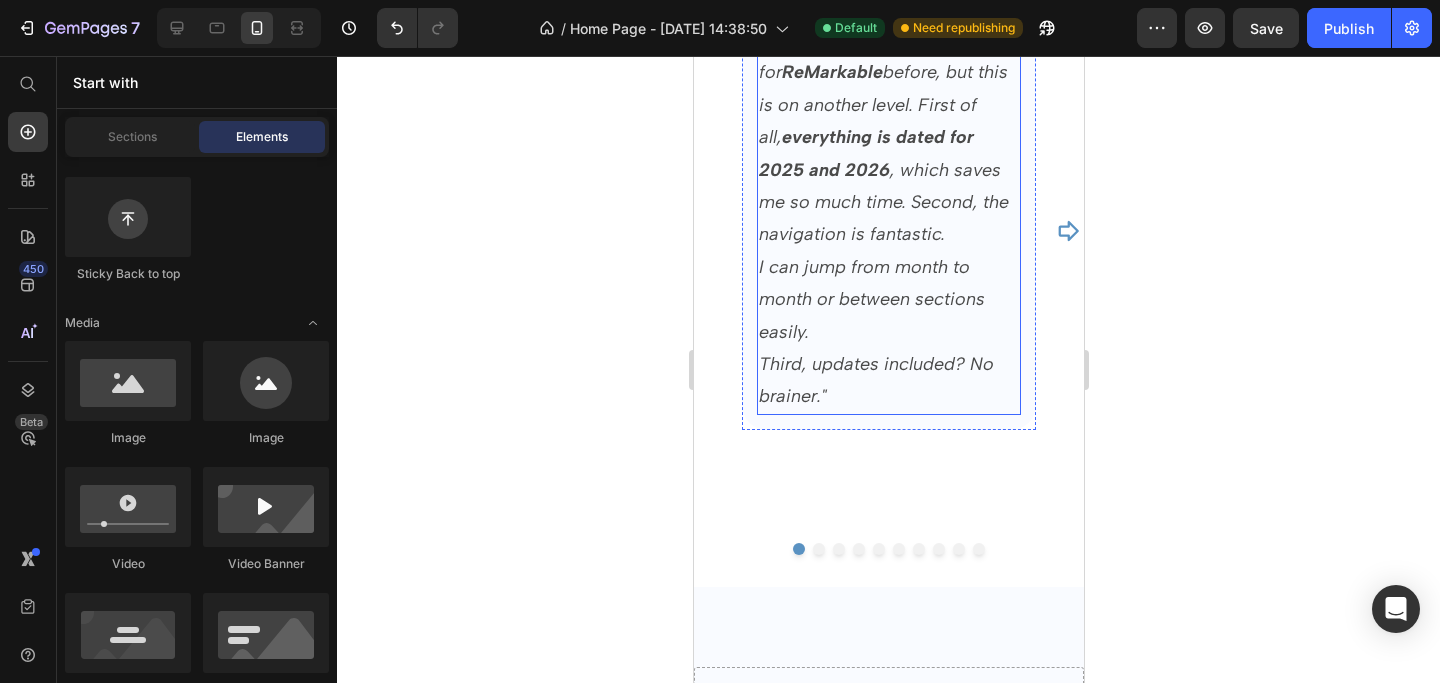 scroll, scrollTop: 2706, scrollLeft: 0, axis: vertical 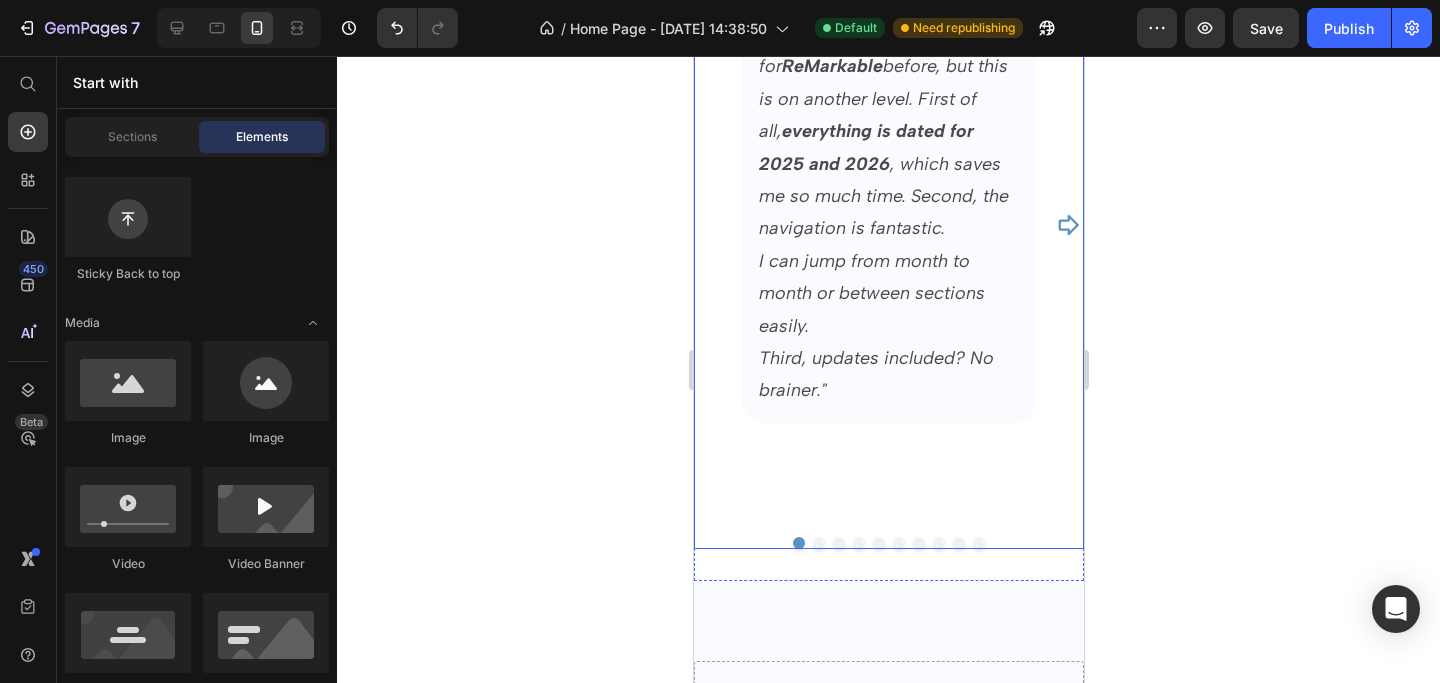 click on "Icon Icon Icon Icon Icon Icon List | [PERSON_NAME] Text Block Row "I've tried multiple templates for  ReMarkable  before, but this is on another level. First of all,  everything is dated for 2025 and 2026 , which saves me so much time. Second, the navigation is fantastic.  I can jump from month to month or between sections easily.  Third, updates included? No brainer." Text Block Row Icon Icon Icon Icon Icon Icon List | Ema S. Text Block Row "I’ve been using the templates every day since I bought them! They make my  ReMarkable  so much more useful, especially for work and family planning. 🤙🏻 " Text Block Row Icon Icon Icon Icon Icon Icon List | [PERSON_NAME] Text Block Row " So good!!  Perfect for my daily tasks and travel plans ✈️📝" Text Block Row Icon Icon Icon Icon Icon Icon List | [PERSON_NAME] Text Block Row "Absolutely love this bundle. Having dated planners for the next two years without paying extra is amazing.  Everything is super intuitive and looks beautiful on my ReMarkable. "" at bounding box center (888, 224) 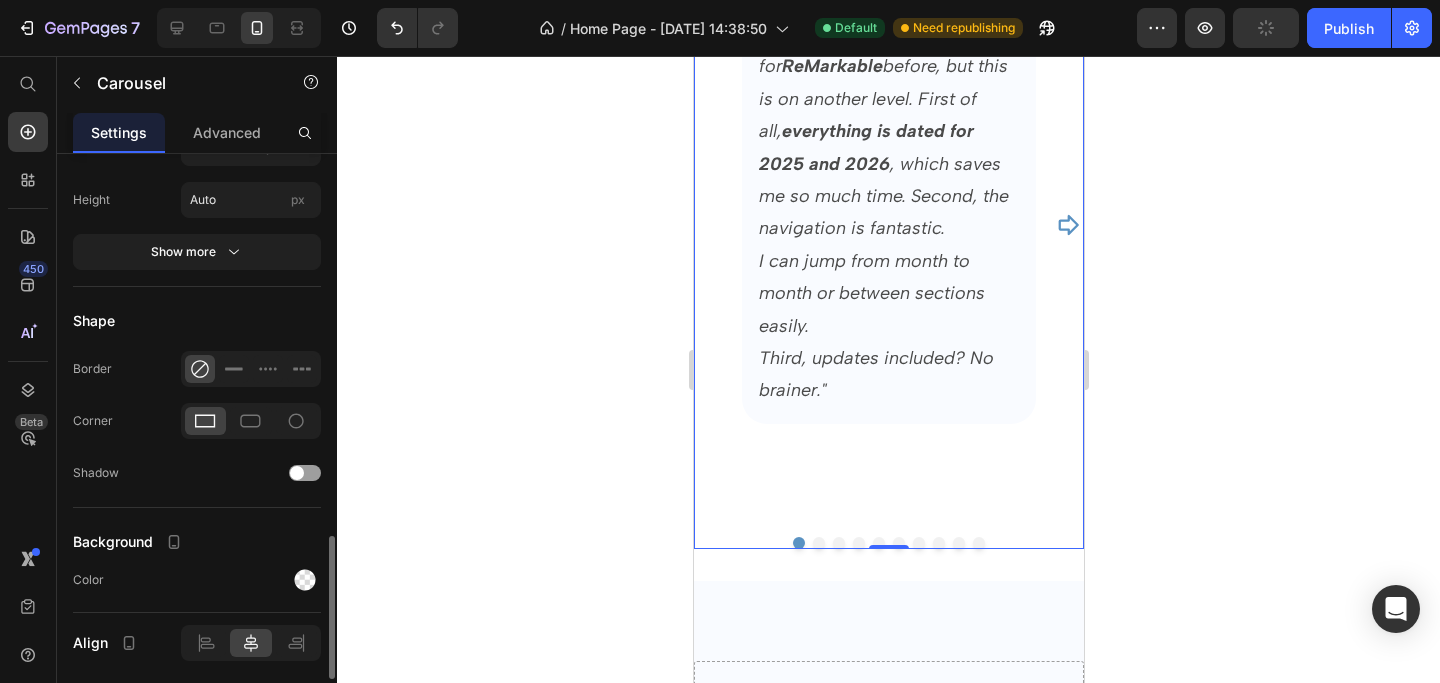 scroll, scrollTop: 1810, scrollLeft: 0, axis: vertical 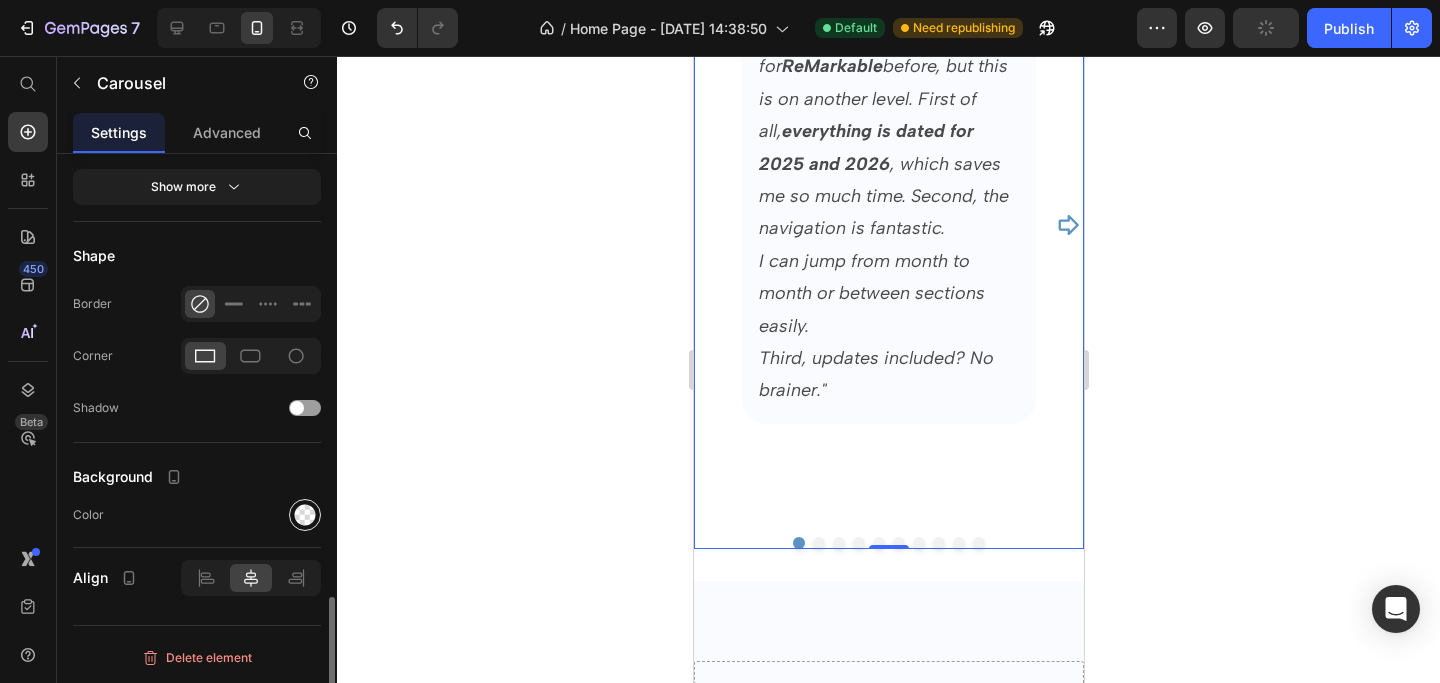 click 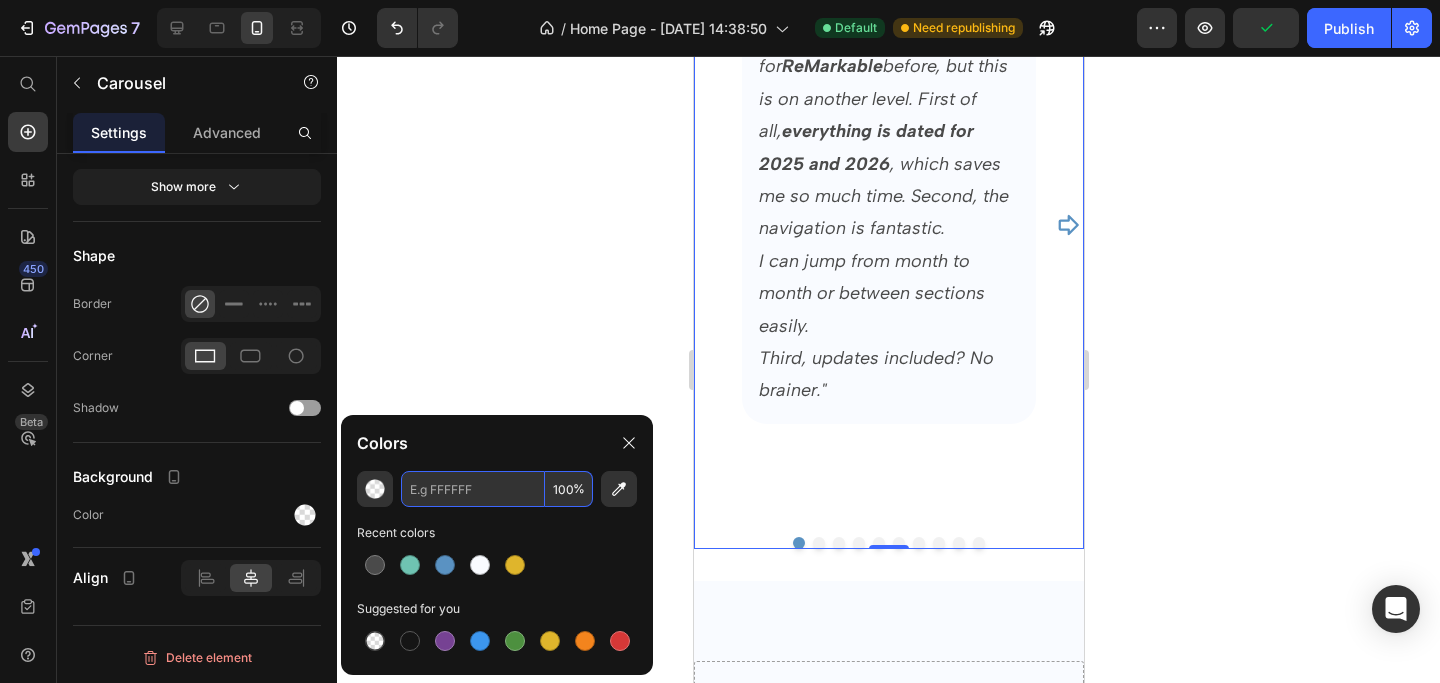 click at bounding box center (473, 489) 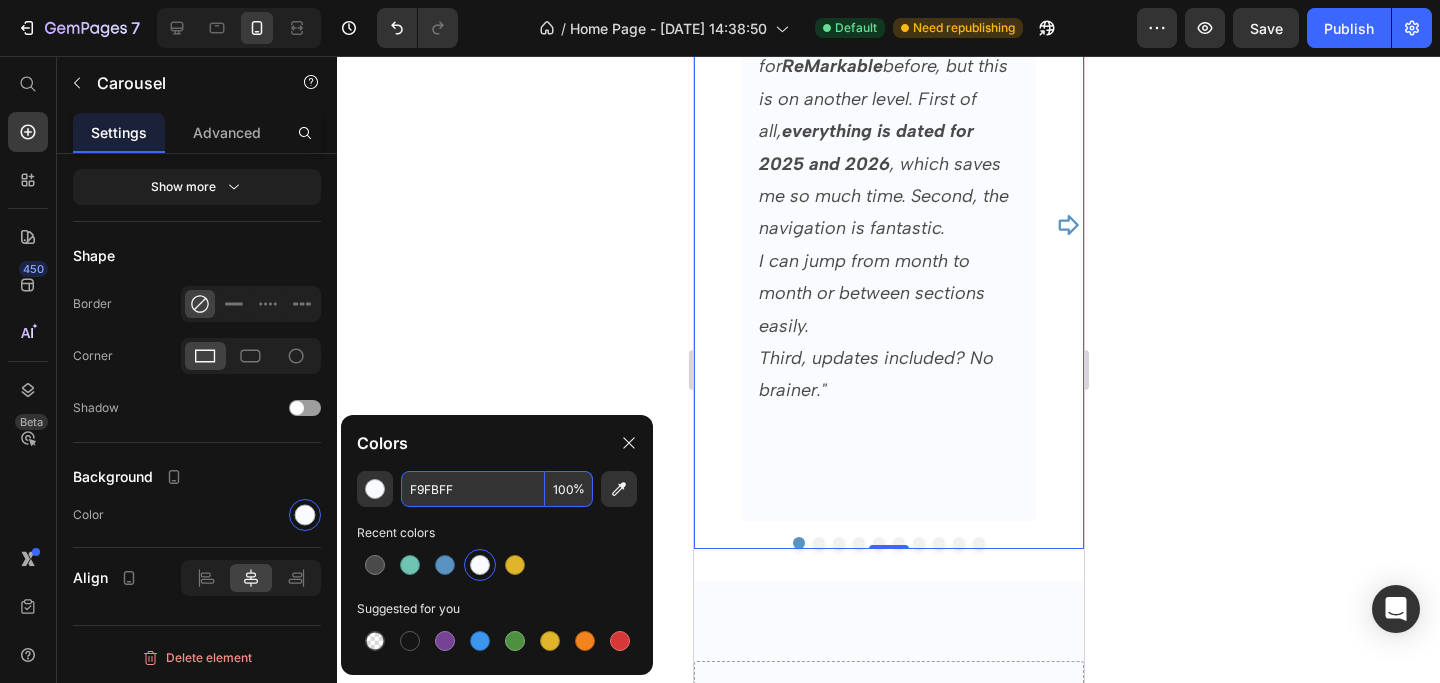 type on "F9FBFF" 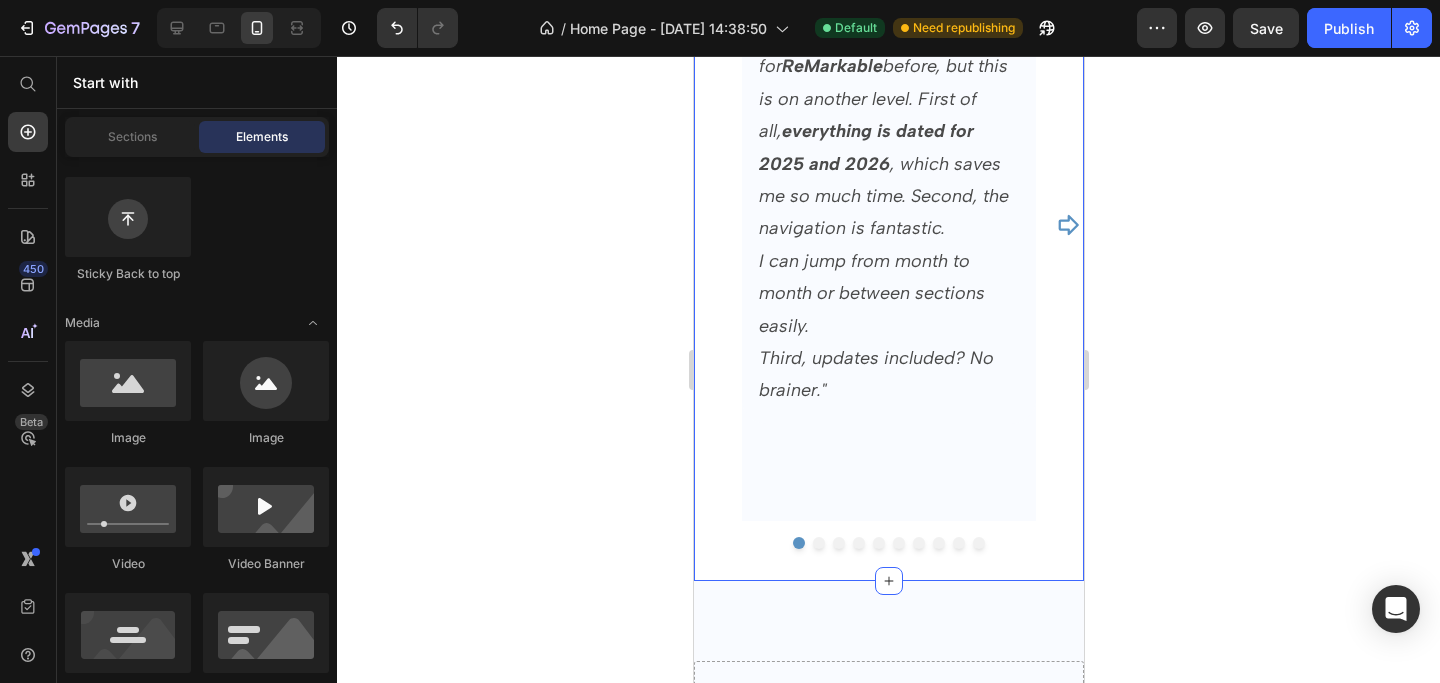 click on "Icon Icon Icon Icon Icon Icon List | [PERSON_NAME] Text Block Row "I've tried multiple templates for  ReMarkable  before, but this is on another level. First of all,  everything is dated for 2025 and 2026 , which saves me so much time. Second, the navigation is fantastic.  I can jump from month to month or between sections easily.  Third, updates included? No brainer." Text Block Row Icon Icon Icon Icon Icon Icon List | Ema S. Text Block Row "I’ve been using the templates every day since I bought them! They make my  ReMarkable  so much more useful, especially for work and family planning. 🤙🏻 " Text Block Row Icon Icon Icon Icon Icon Icon List | [PERSON_NAME] Text Block Row " So good!!  Perfect for my daily tasks and travel plans ✈️📝" Text Block Row Icon Icon Icon Icon Icon Icon List | [PERSON_NAME] Text Block Row "Absolutely love this bundle. Having dated planners for the next two years without paying extra is amazing.  Everything is super intuitive and looks beautiful on my ReMarkable. "" at bounding box center (888, 238) 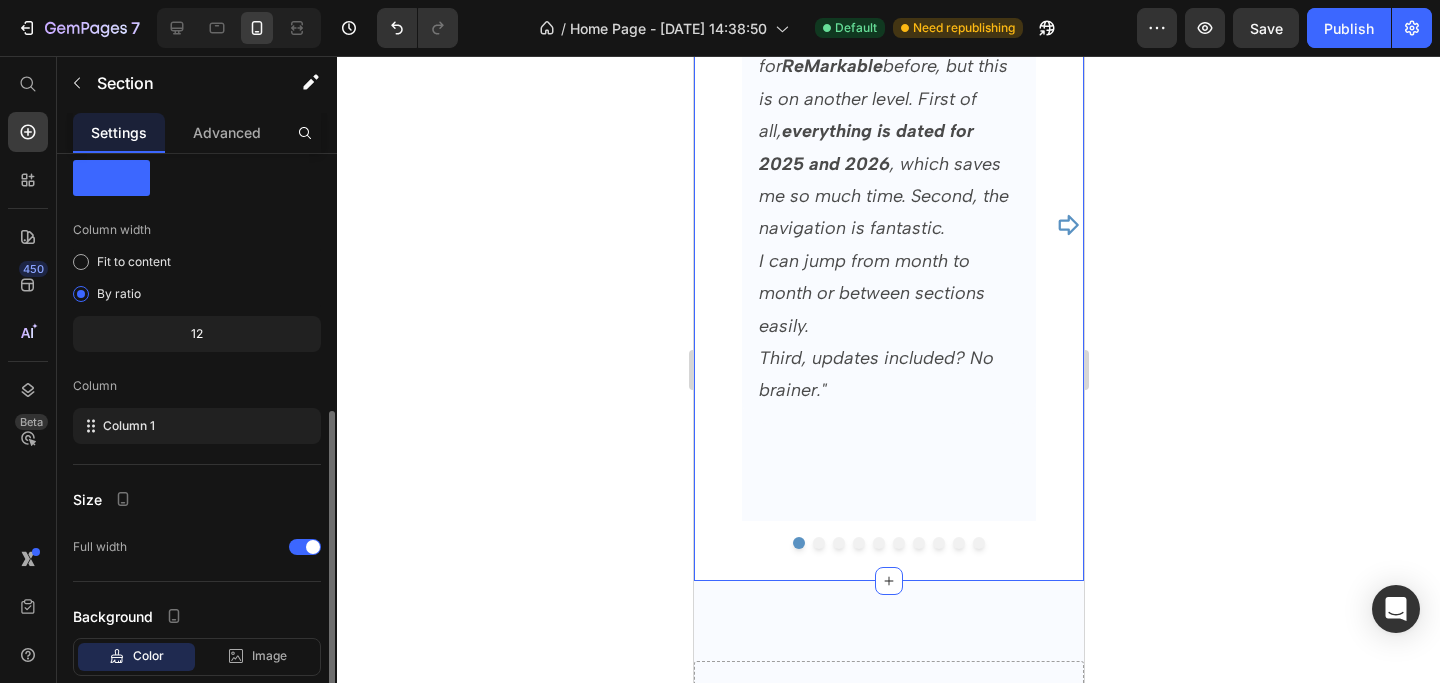 scroll, scrollTop: 178, scrollLeft: 0, axis: vertical 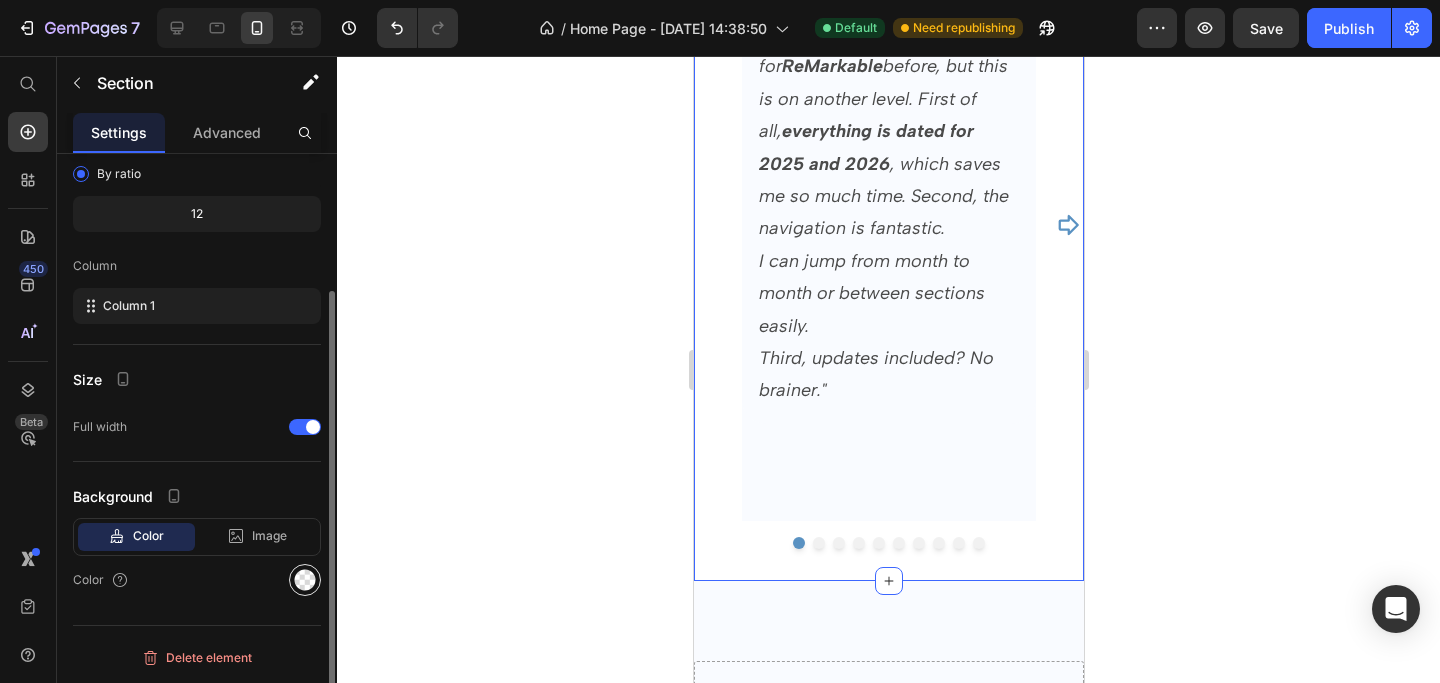 click at bounding box center [305, 580] 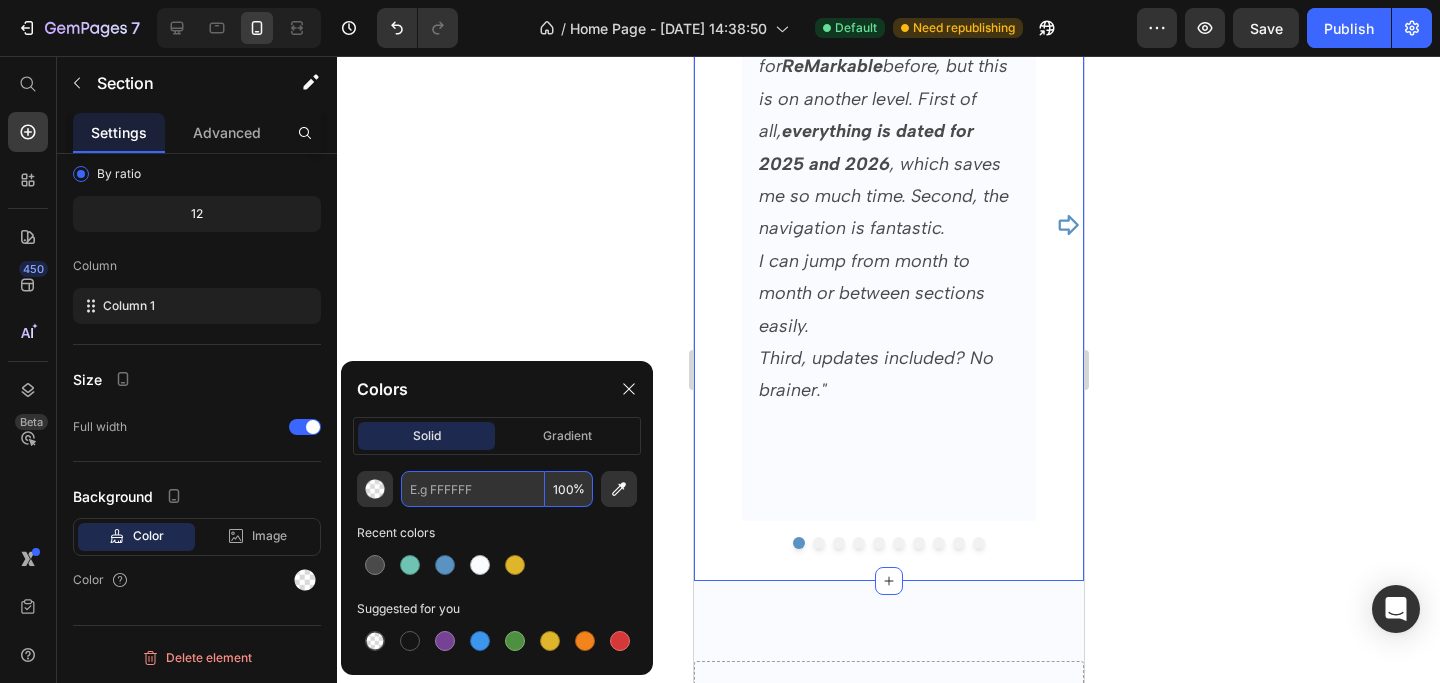 click at bounding box center [473, 489] 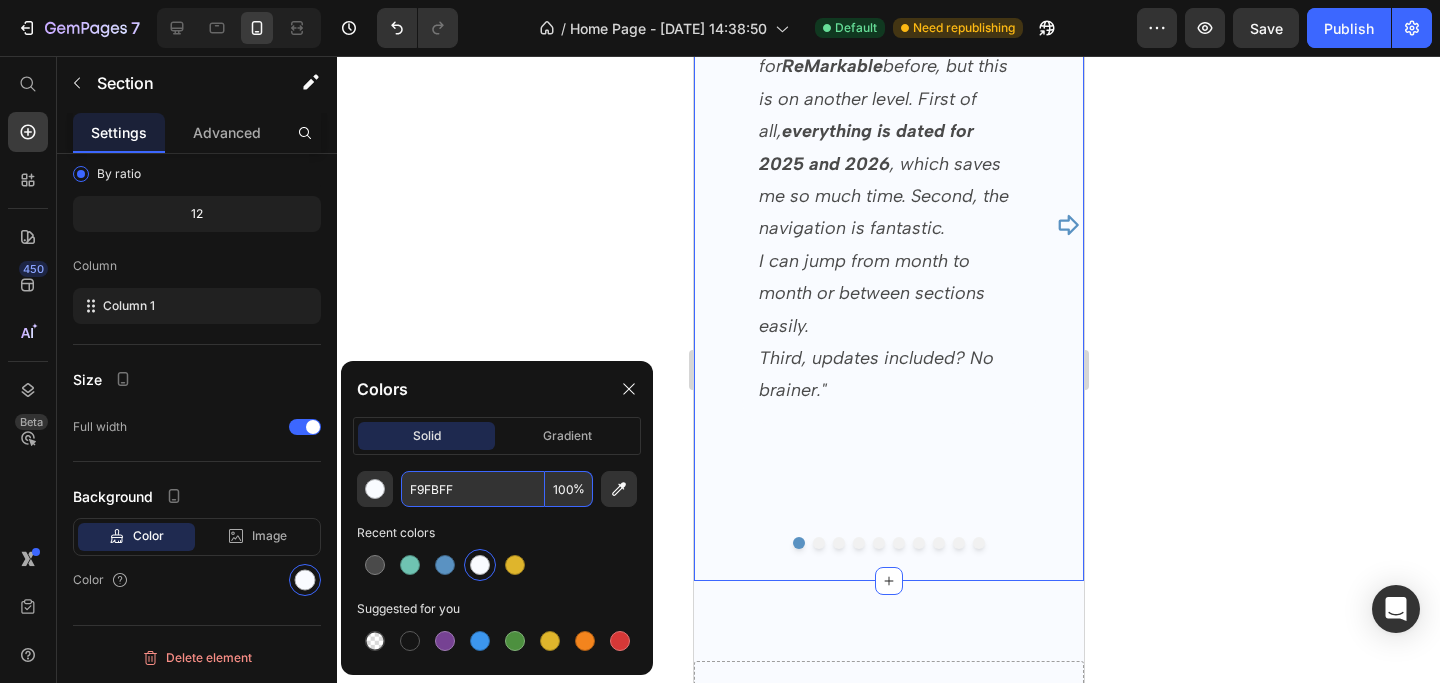 type on "F9FBFF" 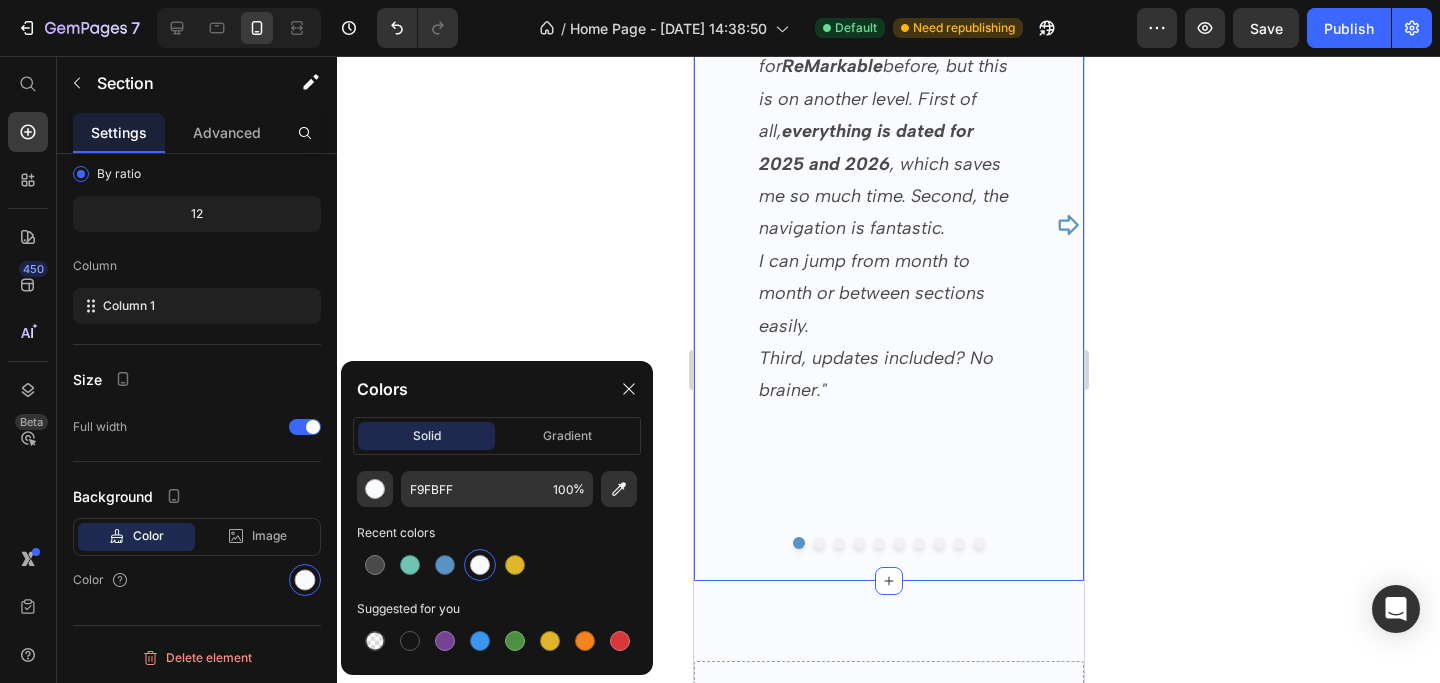 click 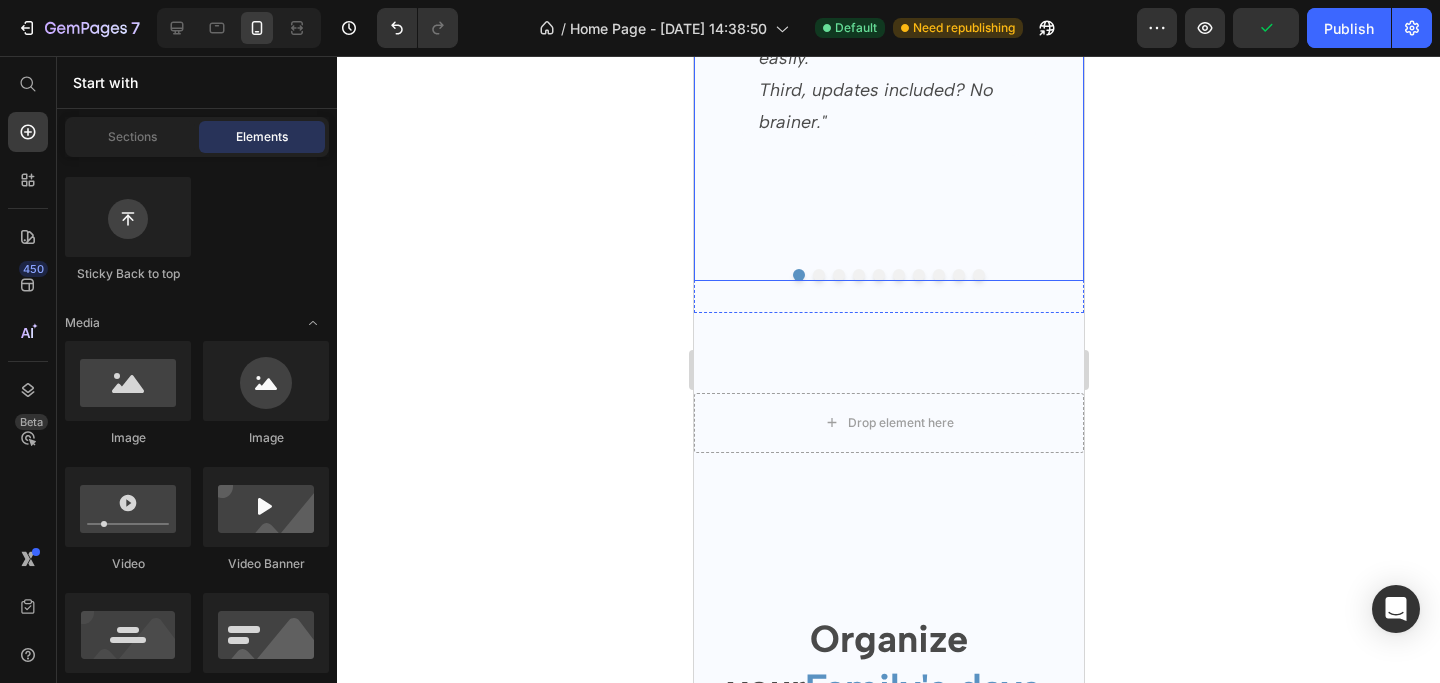 scroll, scrollTop: 2966, scrollLeft: 0, axis: vertical 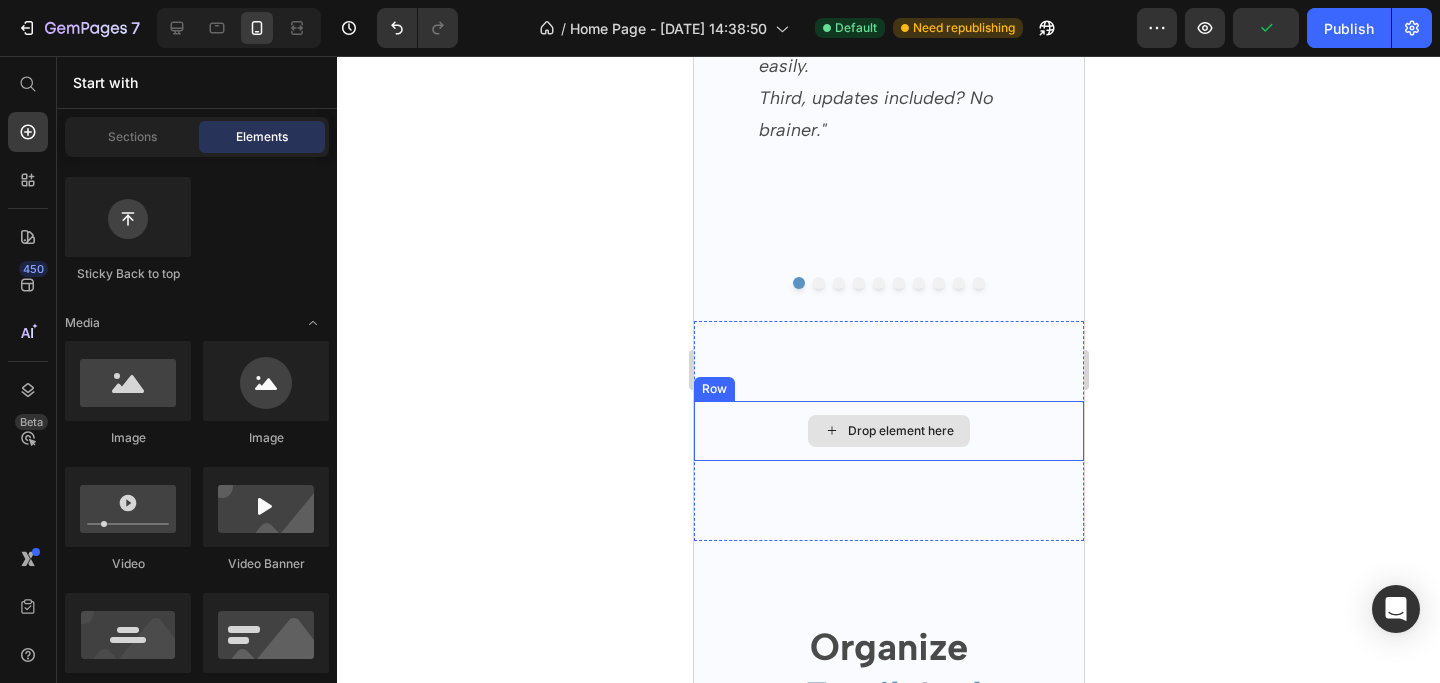click on "Drop element here" at bounding box center [888, 431] 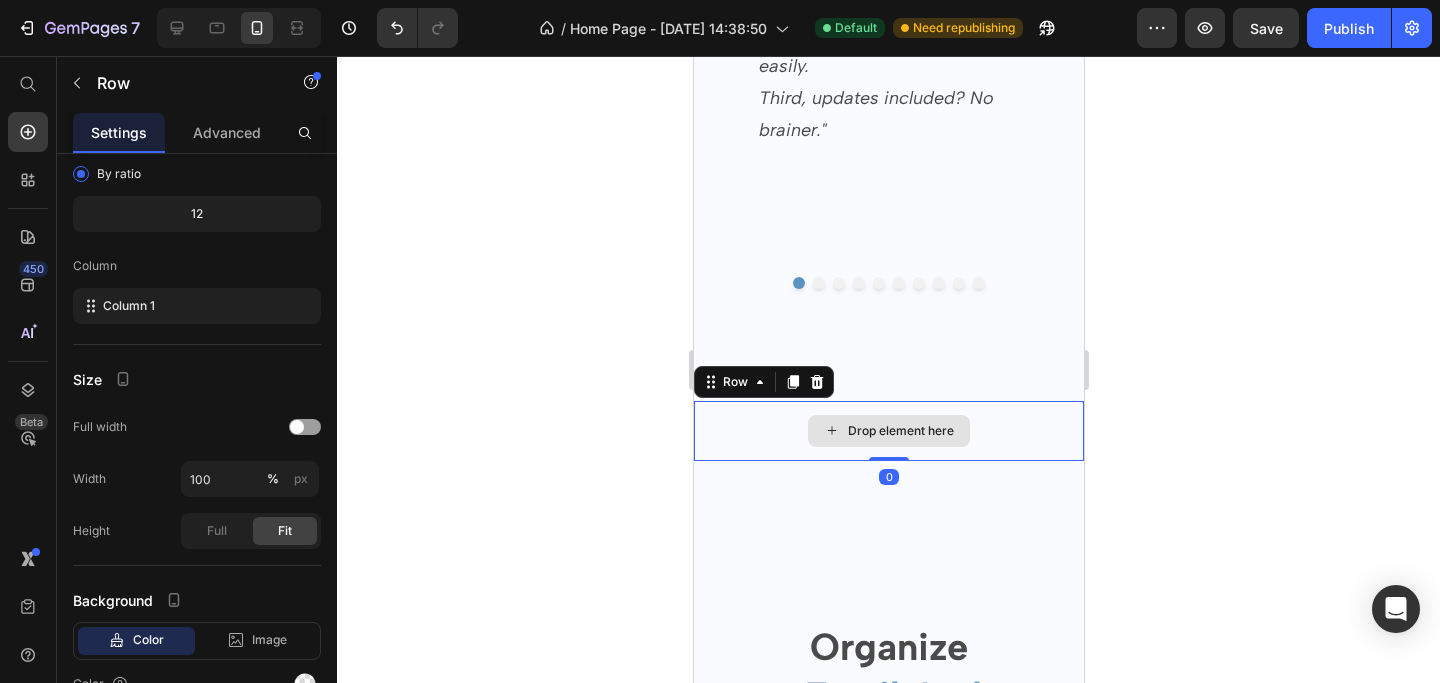 scroll, scrollTop: 0, scrollLeft: 0, axis: both 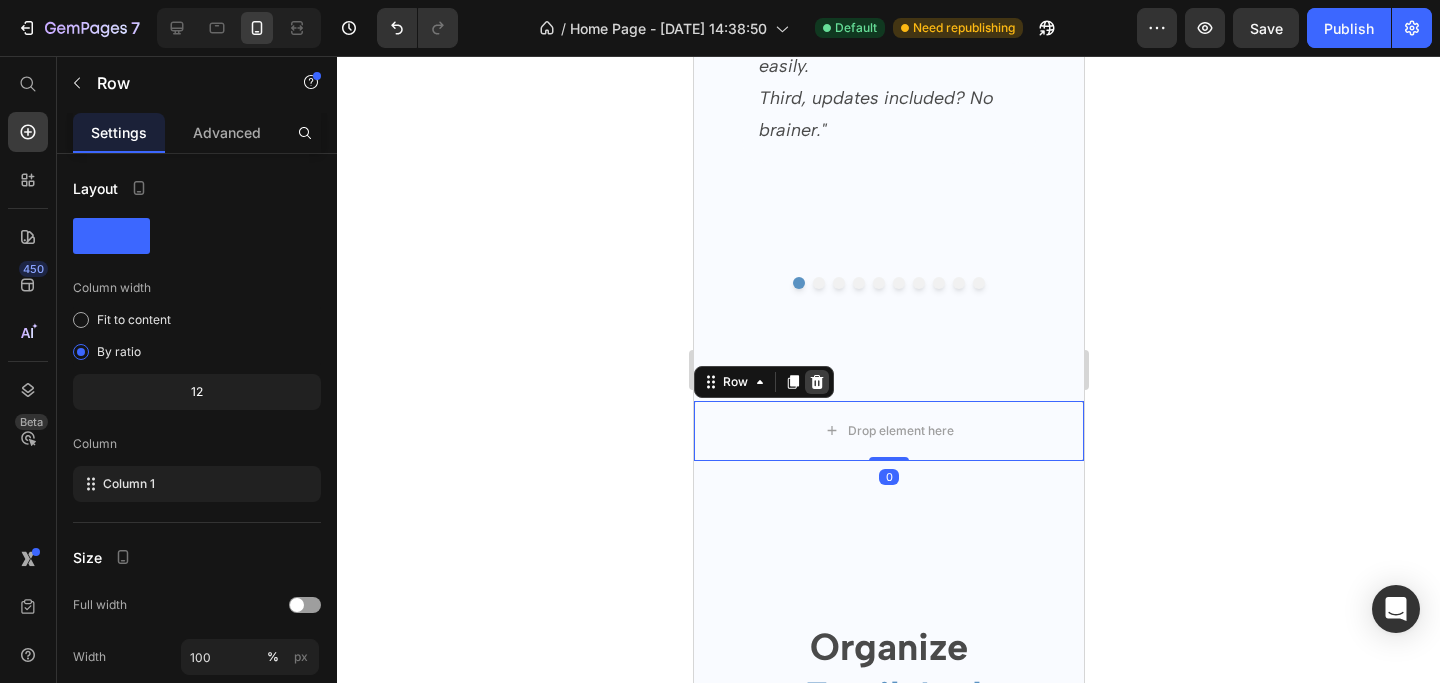 click 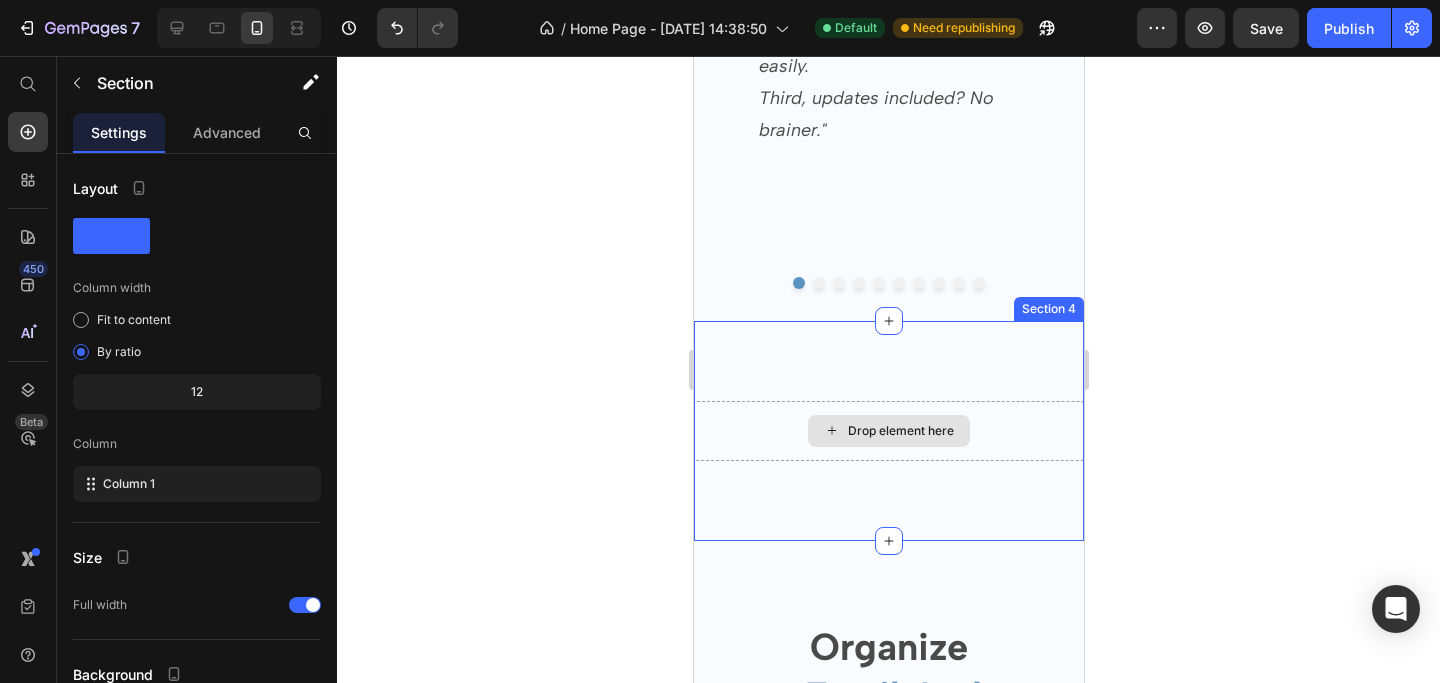 click on "Drop element here" at bounding box center (888, 431) 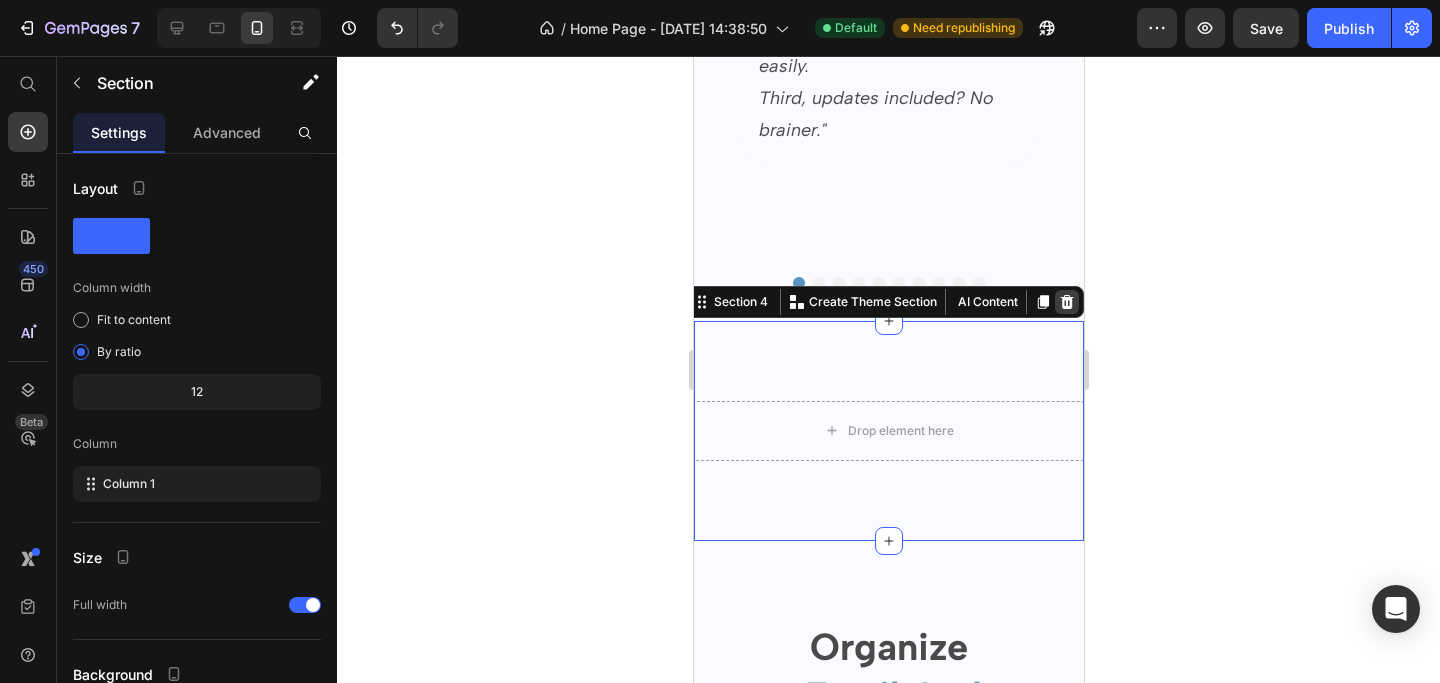 click 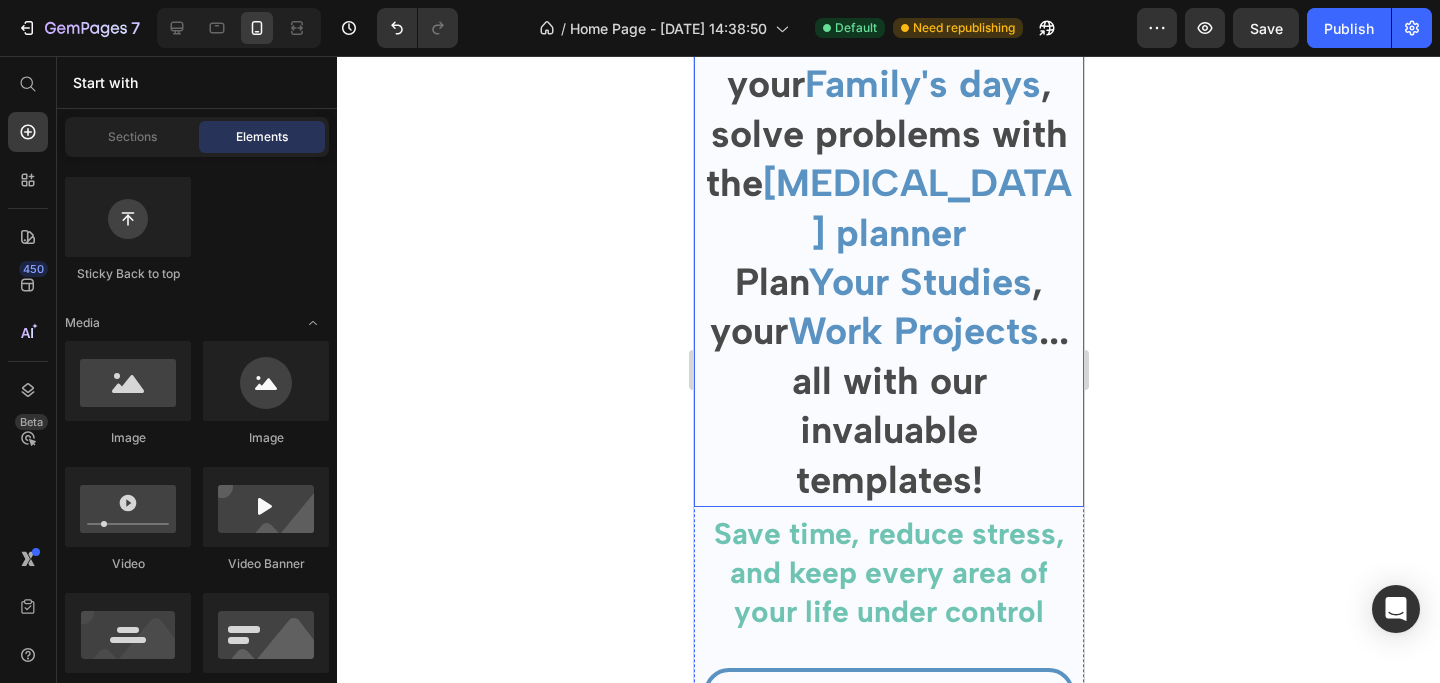 scroll, scrollTop: 3364, scrollLeft: 0, axis: vertical 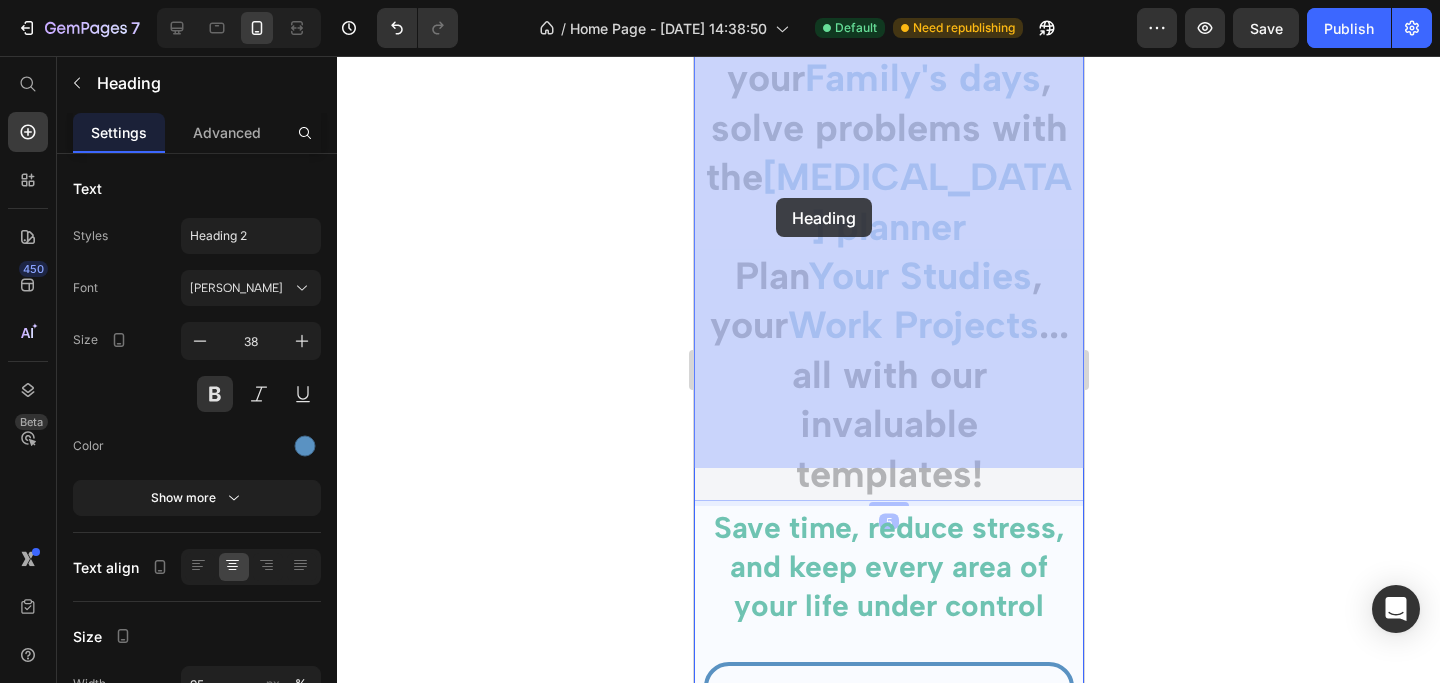 drag, startPoint x: 982, startPoint y: 302, endPoint x: 772, endPoint y: 196, distance: 235.23605 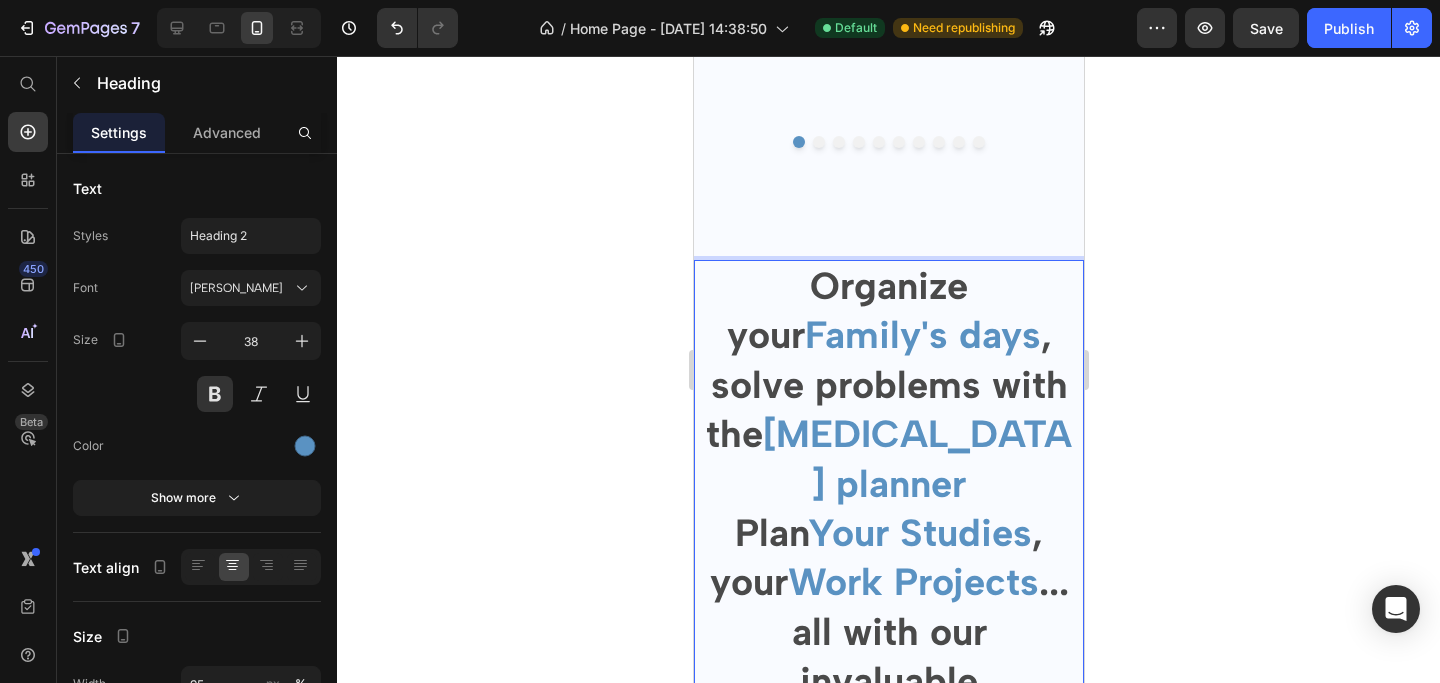 scroll, scrollTop: 3145, scrollLeft: 0, axis: vertical 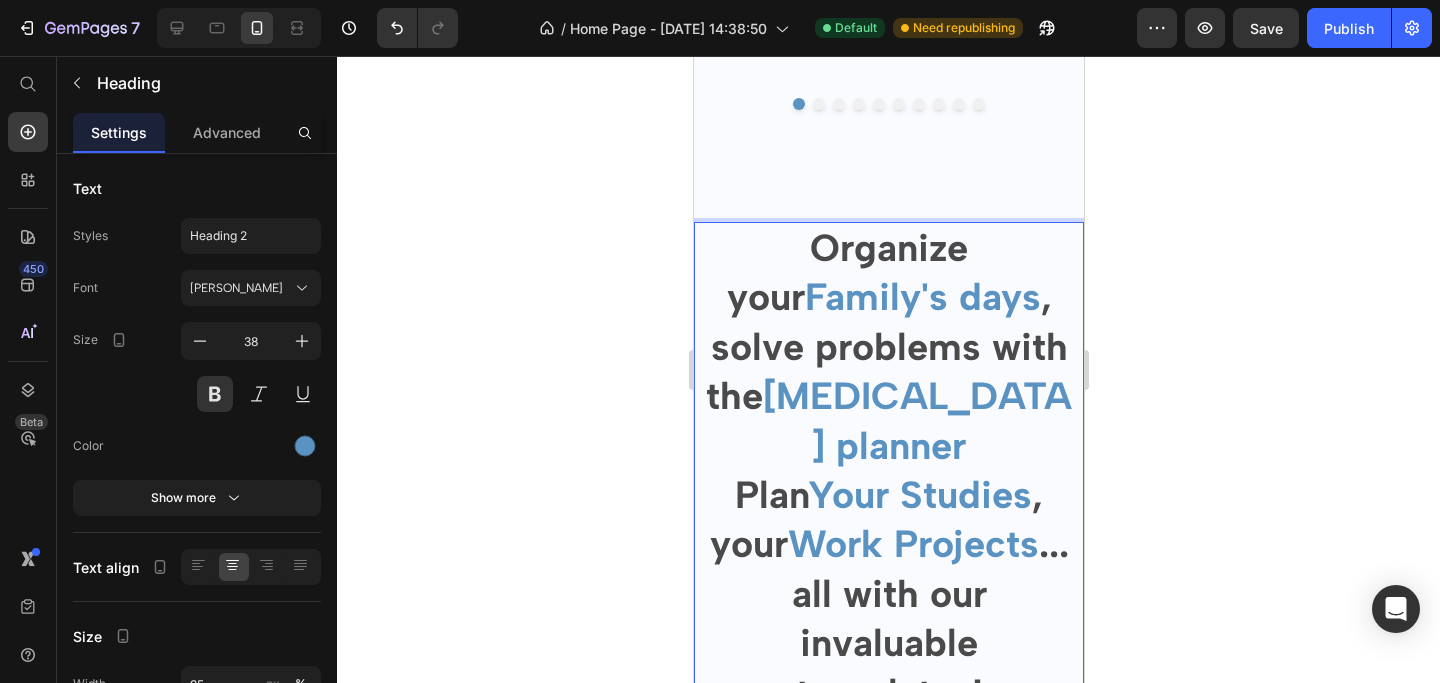 click on "..." at bounding box center [1053, 544] 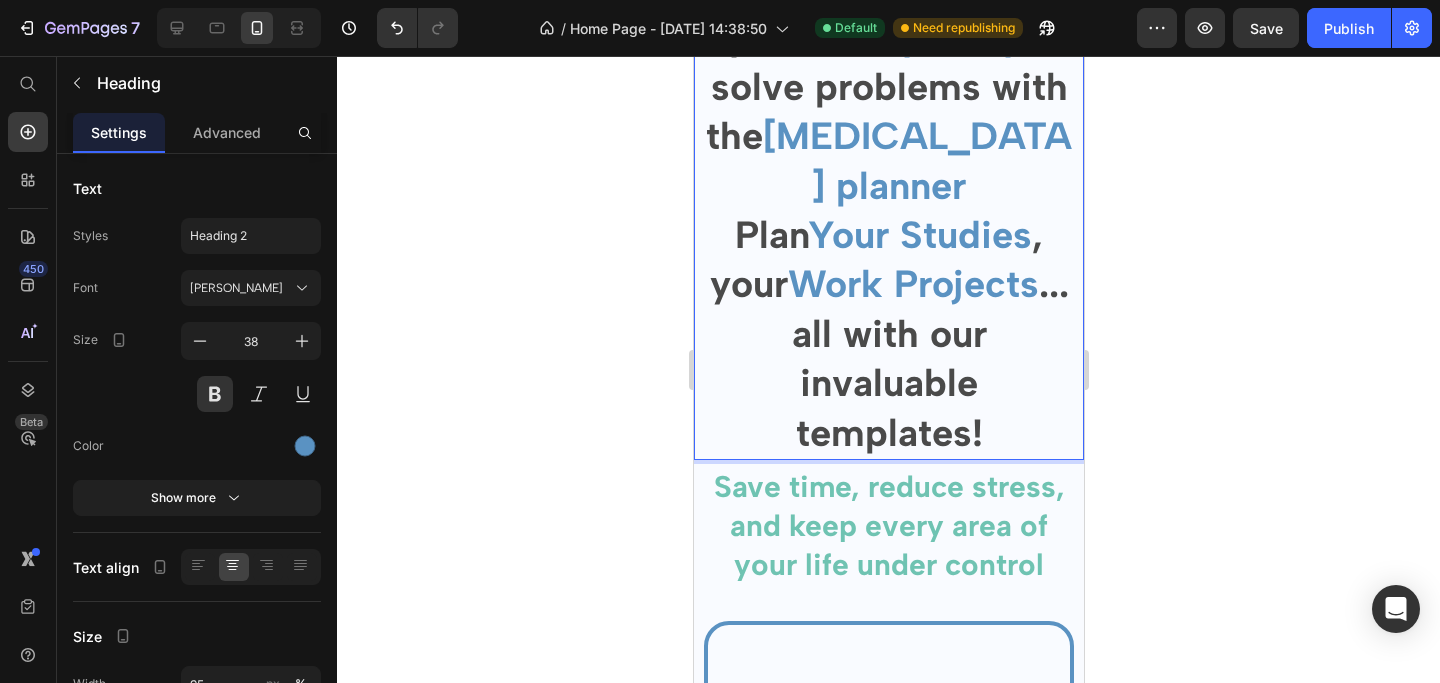 scroll, scrollTop: 3408, scrollLeft: 0, axis: vertical 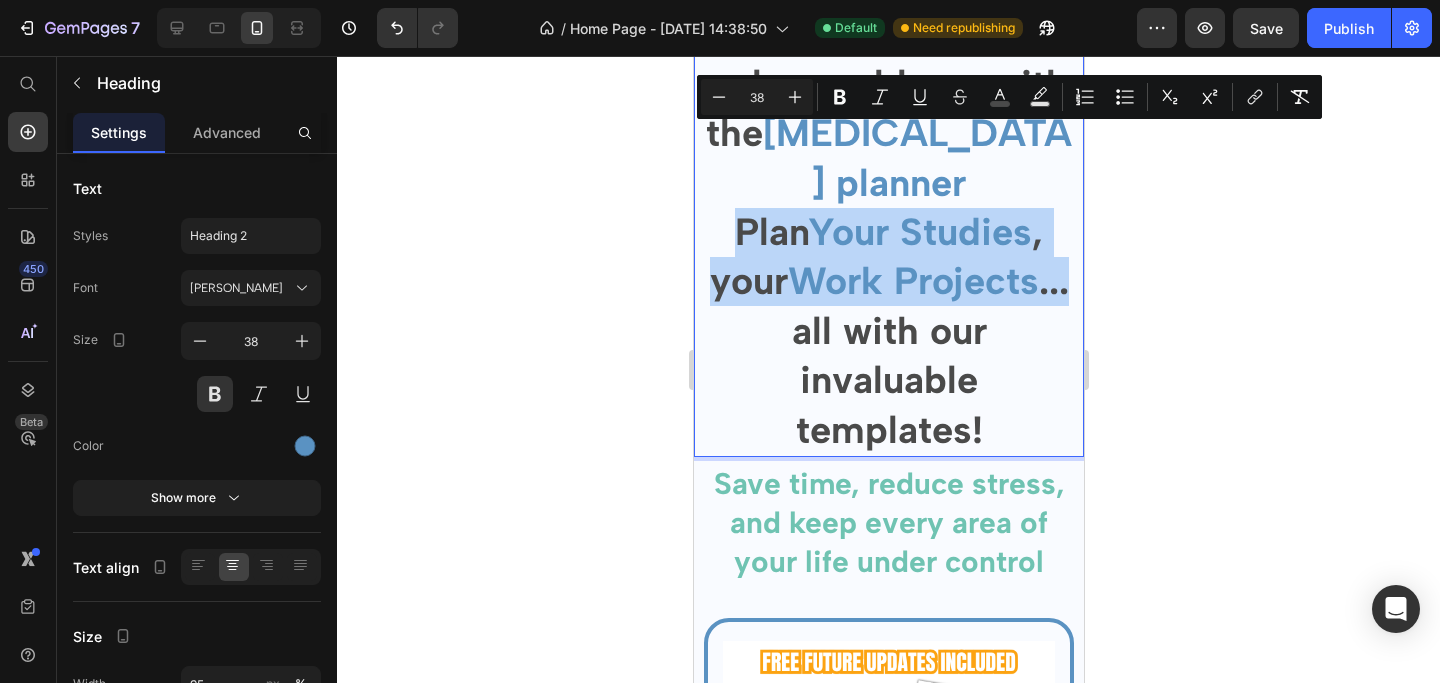 drag, startPoint x: 973, startPoint y: 255, endPoint x: 730, endPoint y: 165, distance: 259.13126 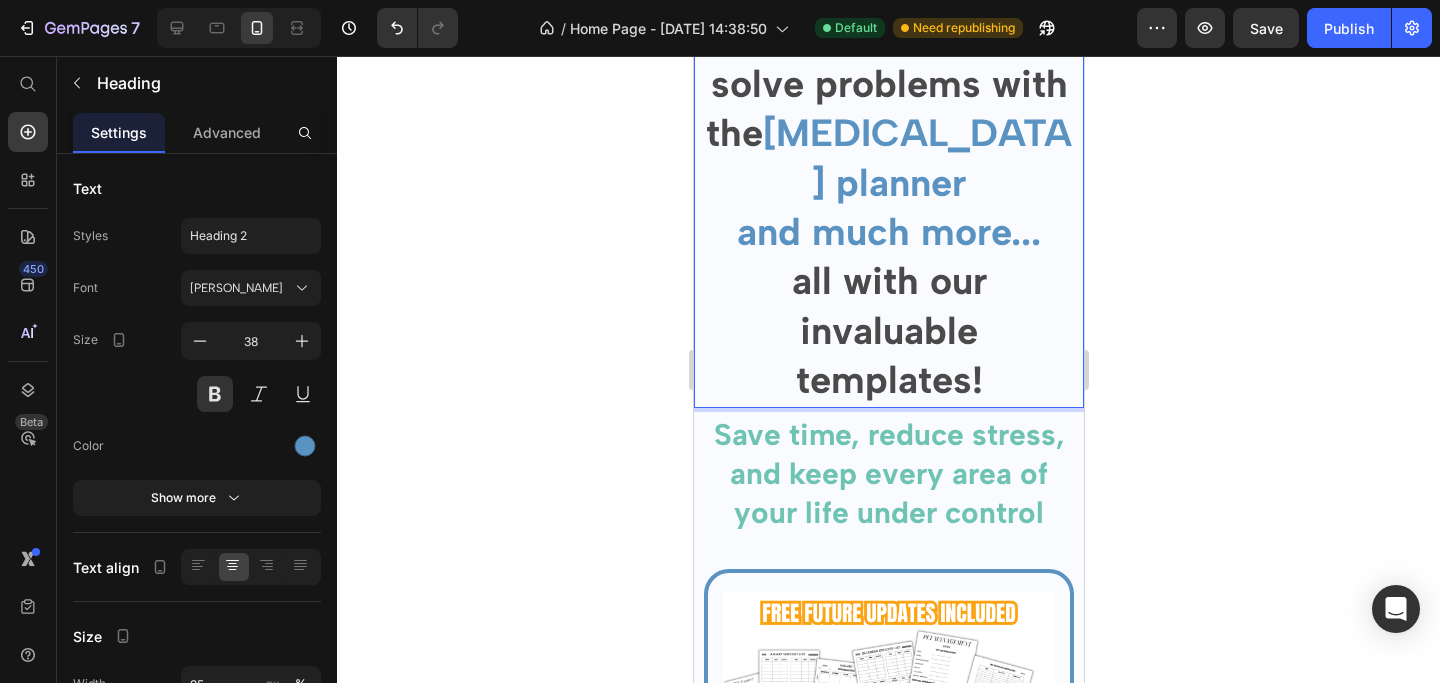 click on "Organize your  Family's days ,  solve problems with the  ADHD planner ⁠⁠⁠⁠⁠⁠⁠and much more... all with our invaluable templates!" at bounding box center [888, 183] 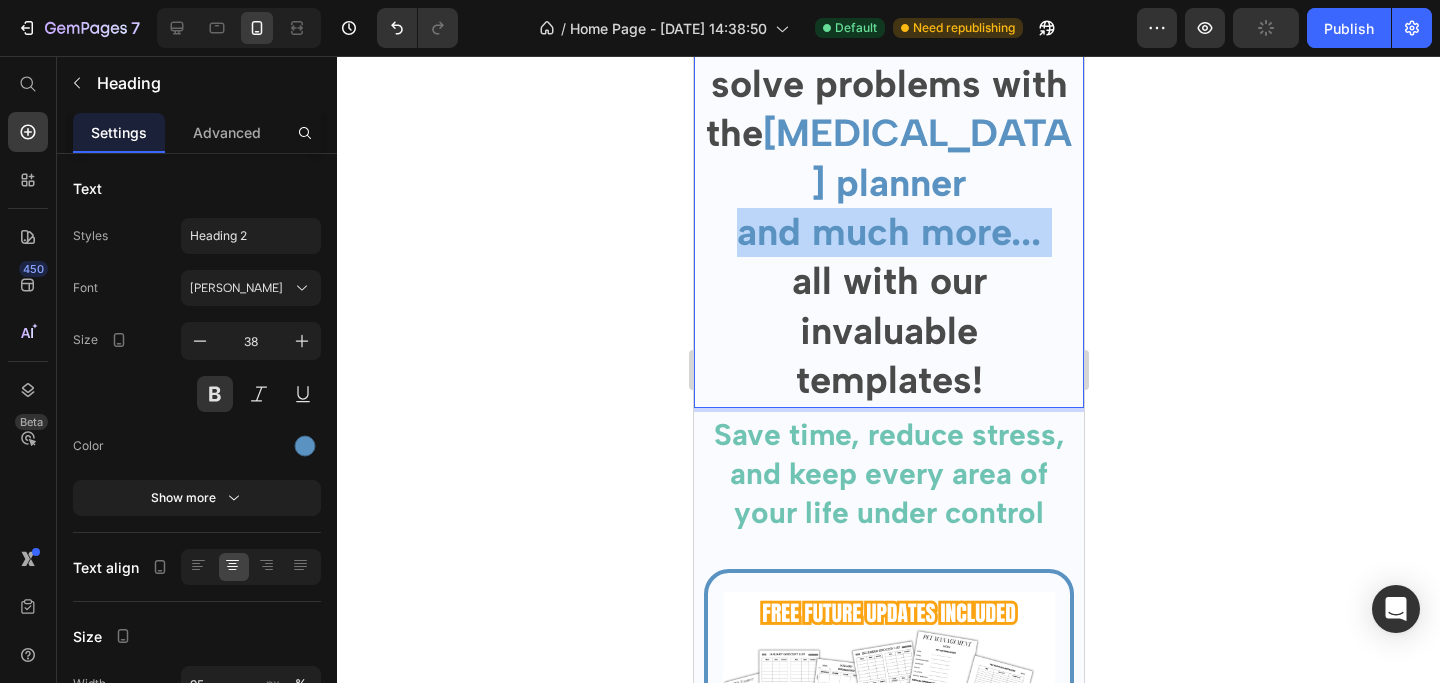 drag, startPoint x: 734, startPoint y: 159, endPoint x: 1036, endPoint y: 156, distance: 302.0149 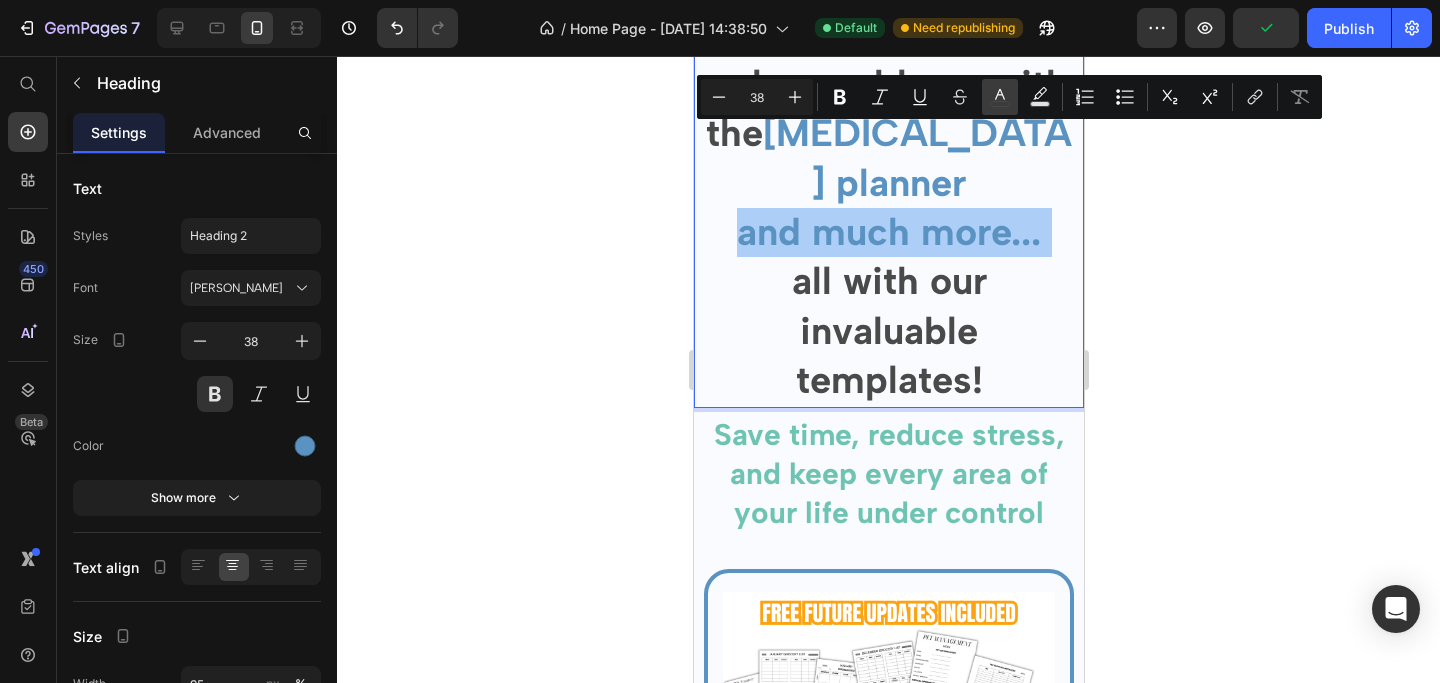 click 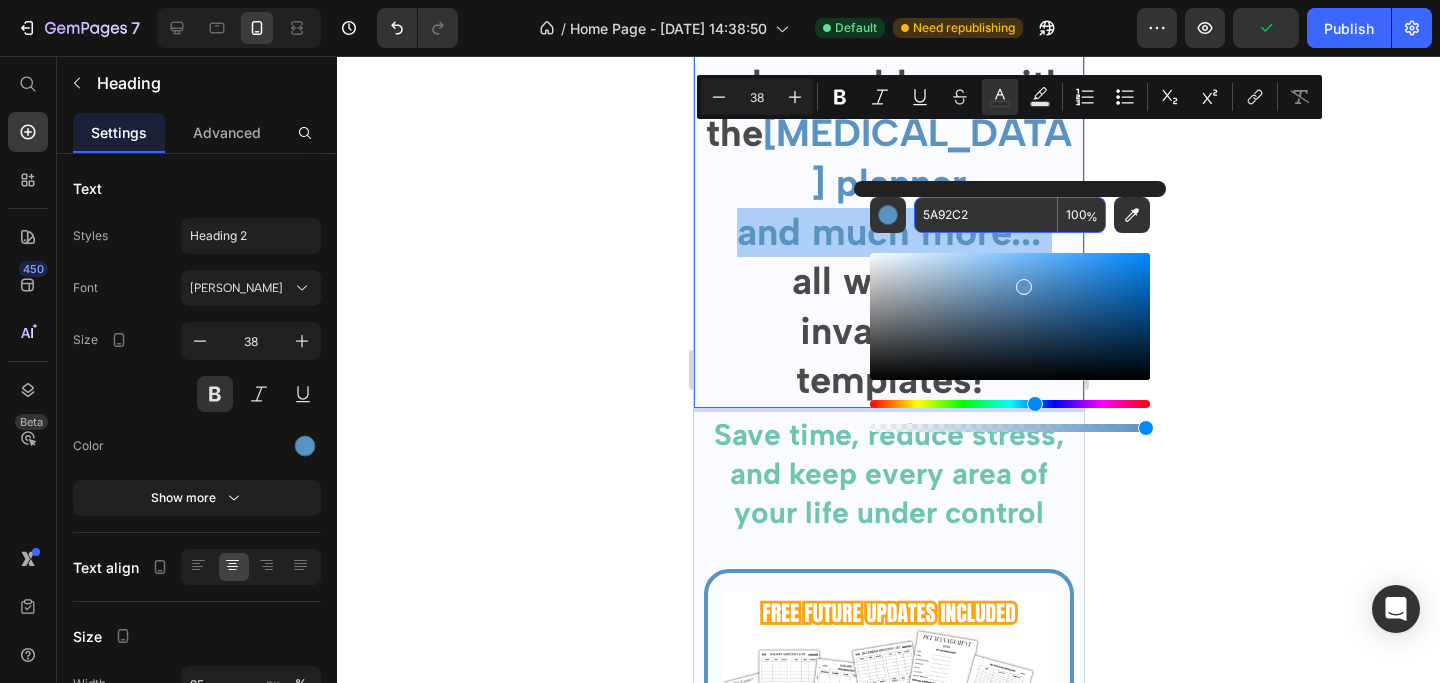 click on "5A92C2" at bounding box center (986, 215) 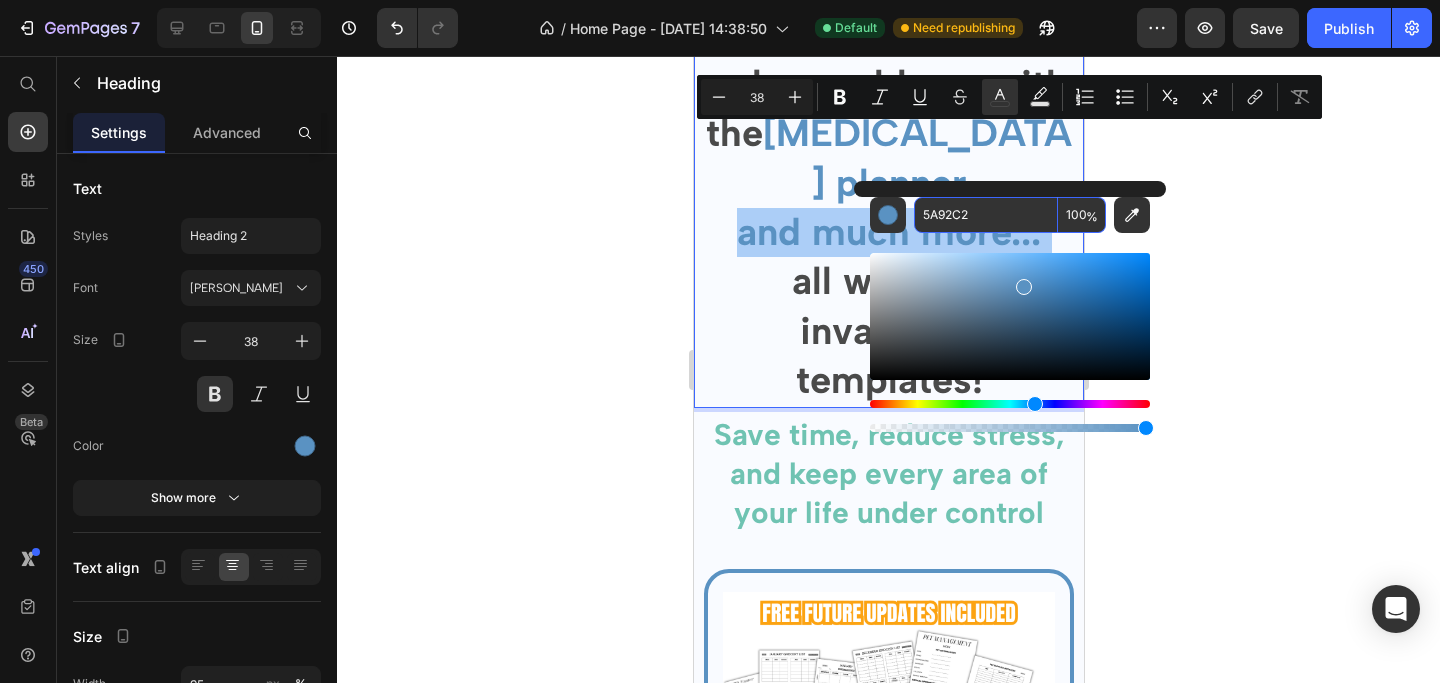 click on "5A92C2" at bounding box center [986, 215] 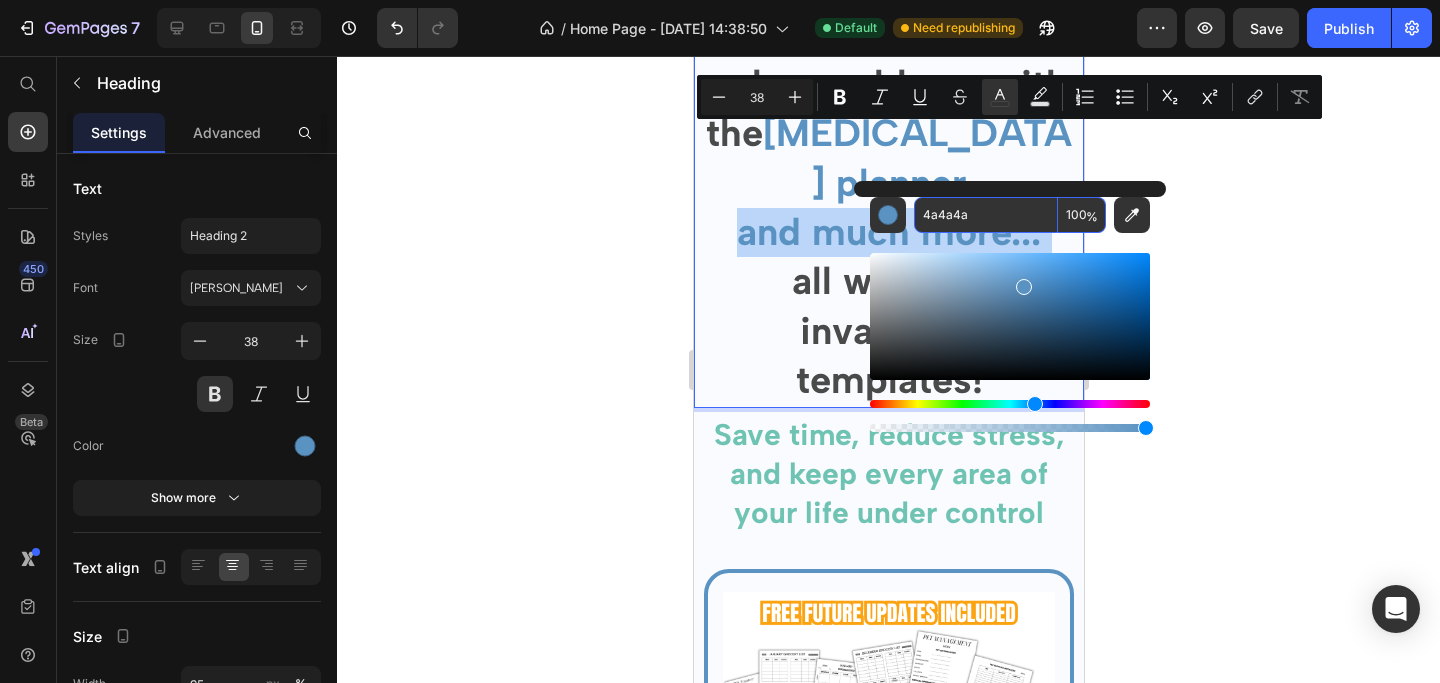 type on "4A4A4A" 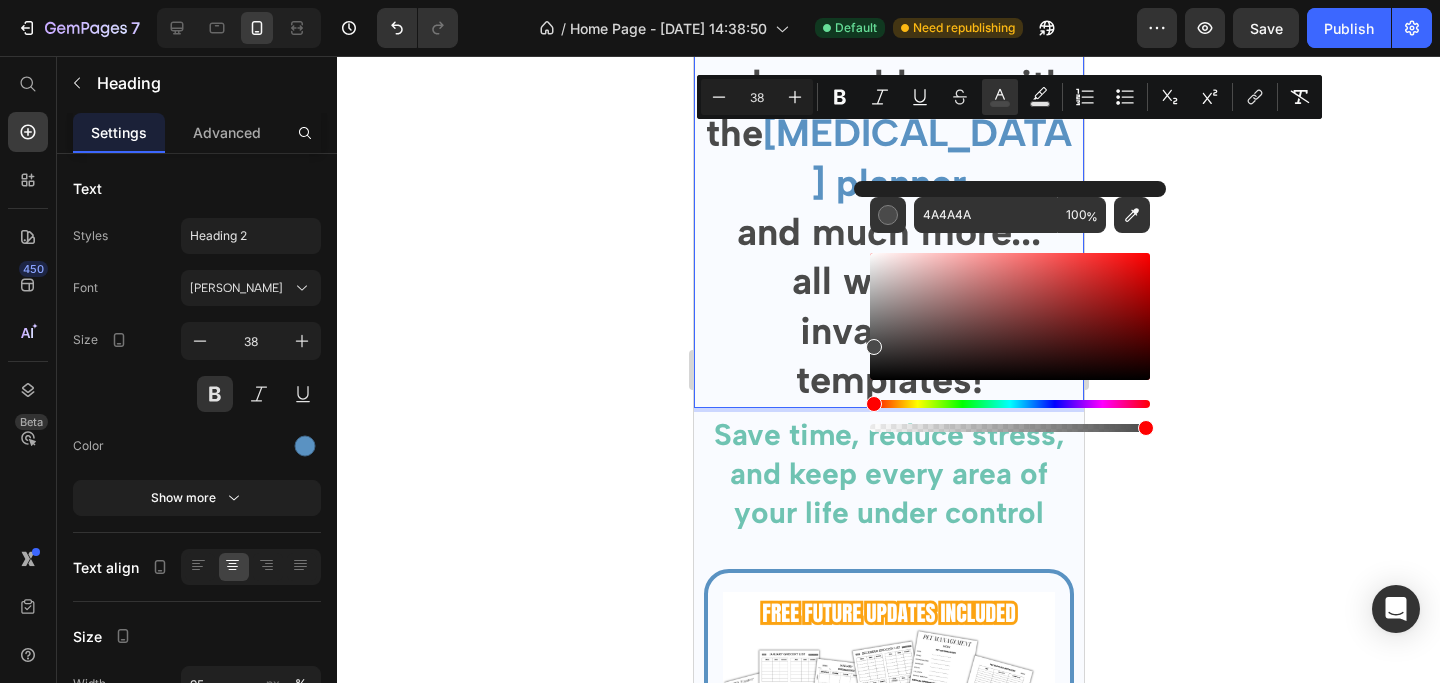click 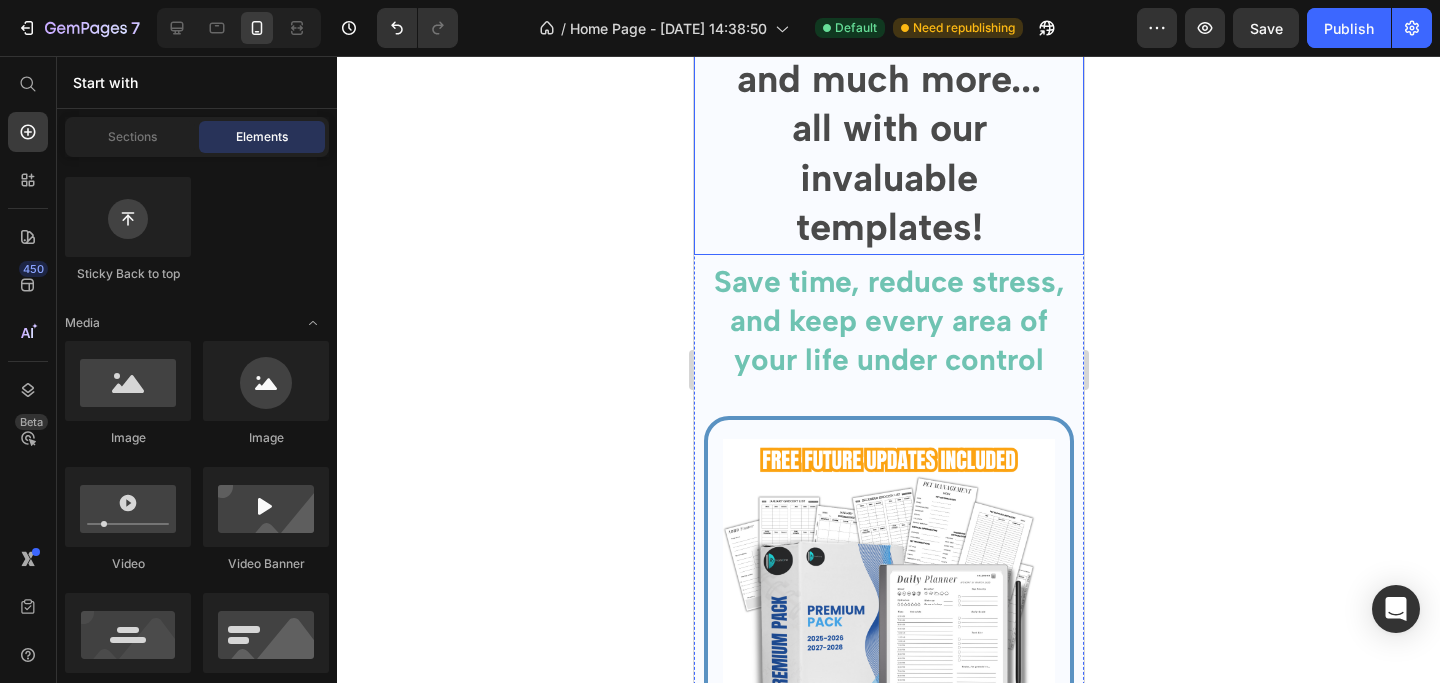 scroll, scrollTop: 3572, scrollLeft: 0, axis: vertical 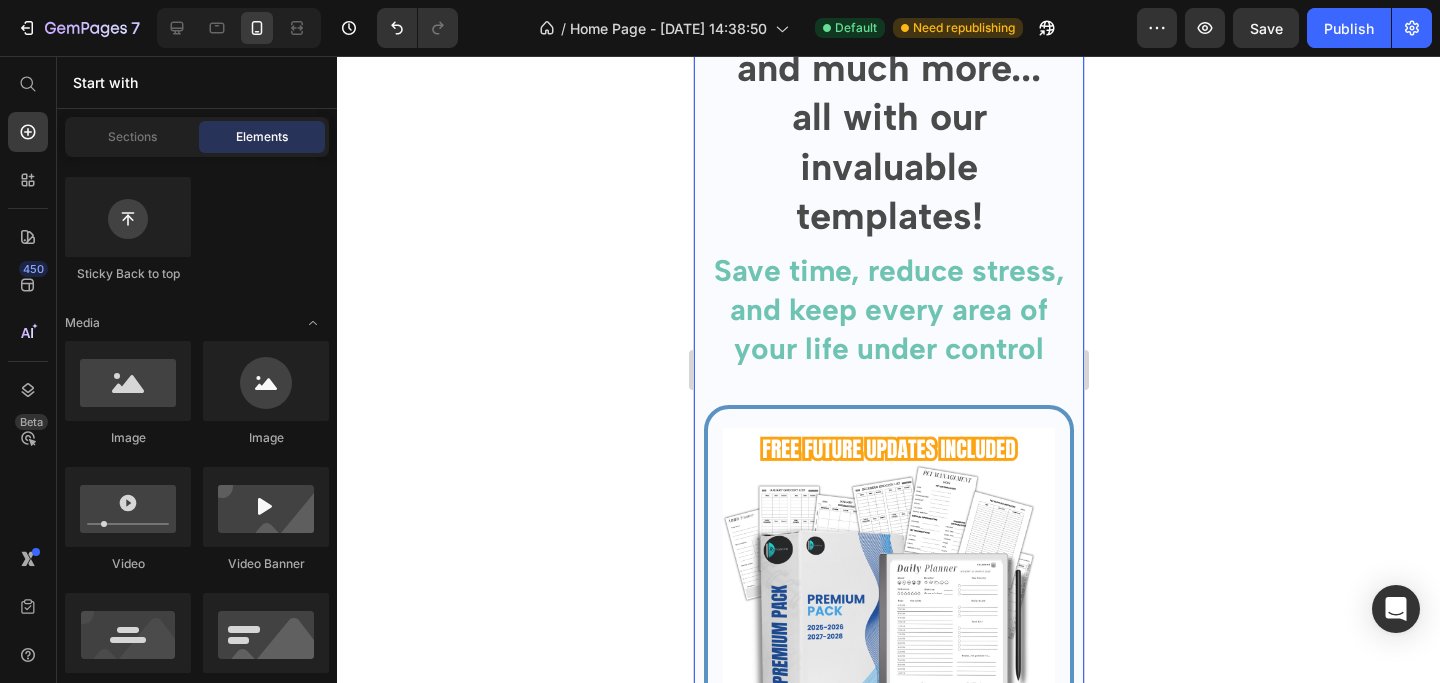 click 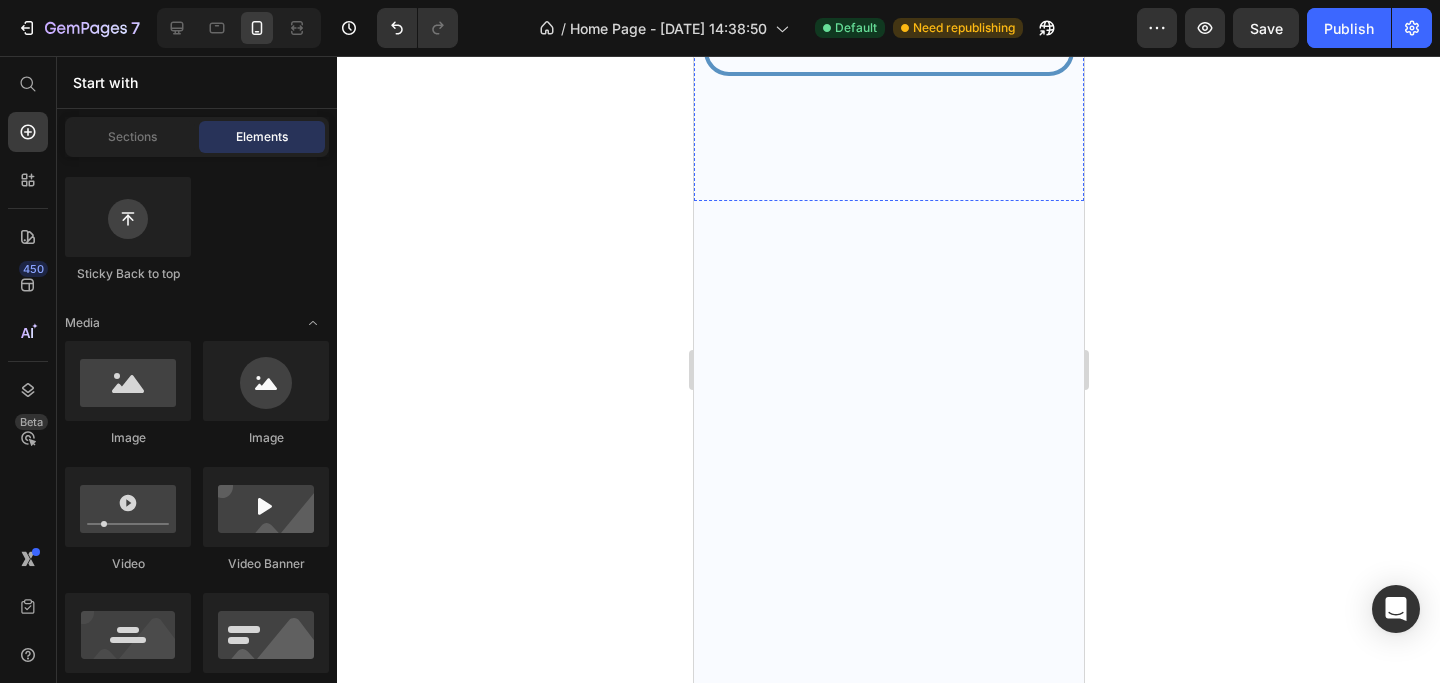 scroll, scrollTop: 9877, scrollLeft: 0, axis: vertical 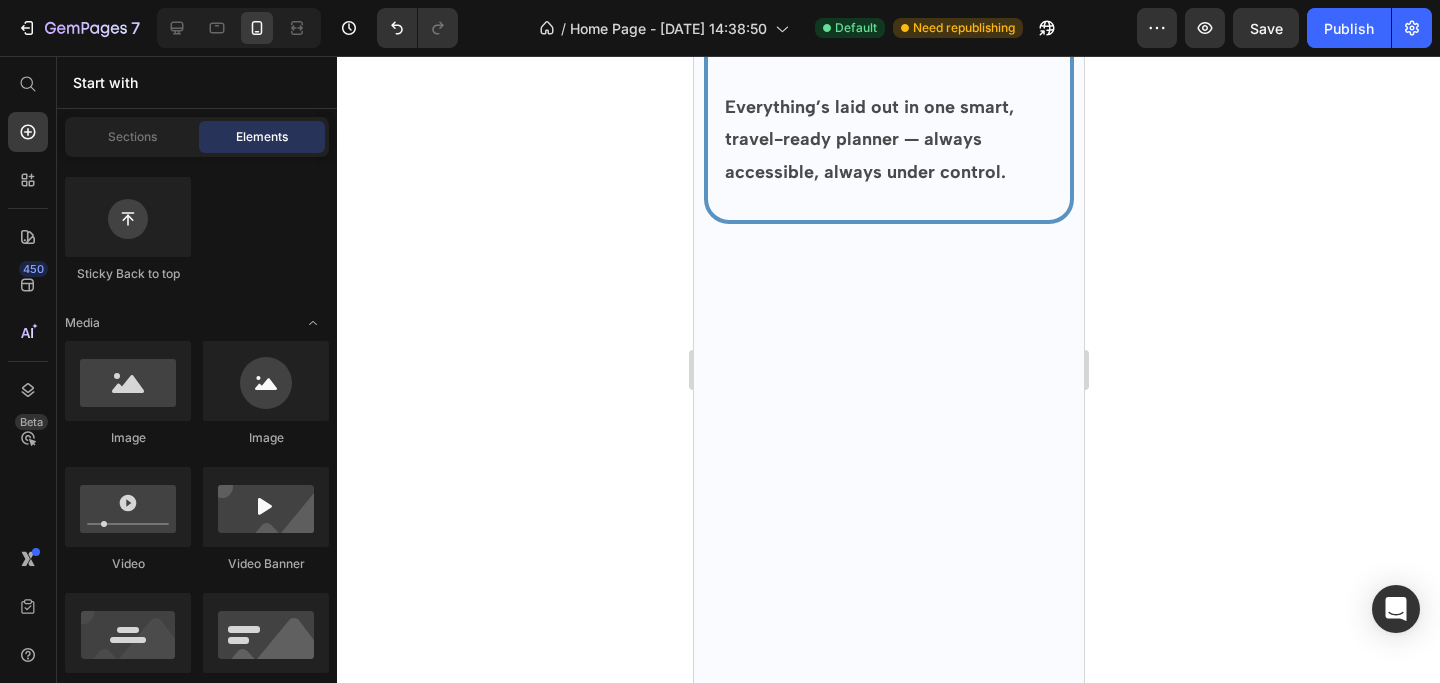 click on "Start organizing your life with one click" at bounding box center (903, -823) 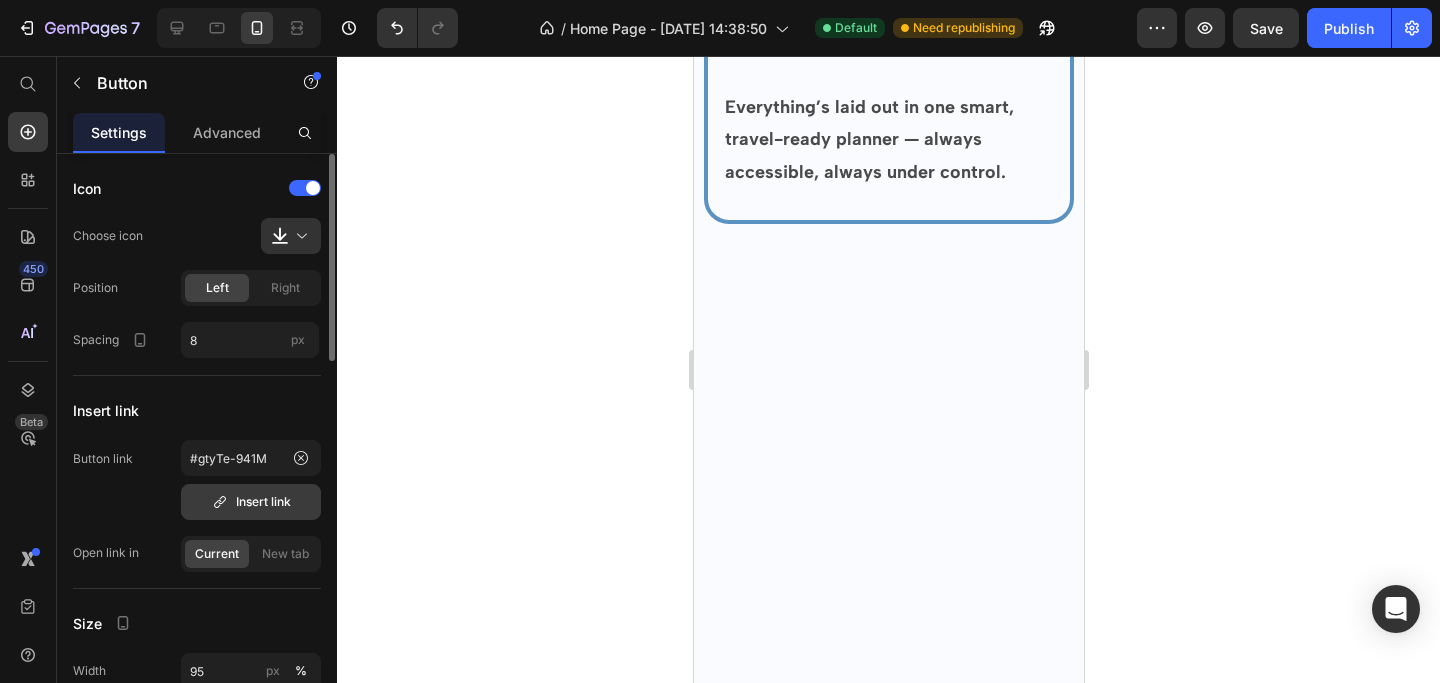 click on "Insert link" at bounding box center [251, 502] 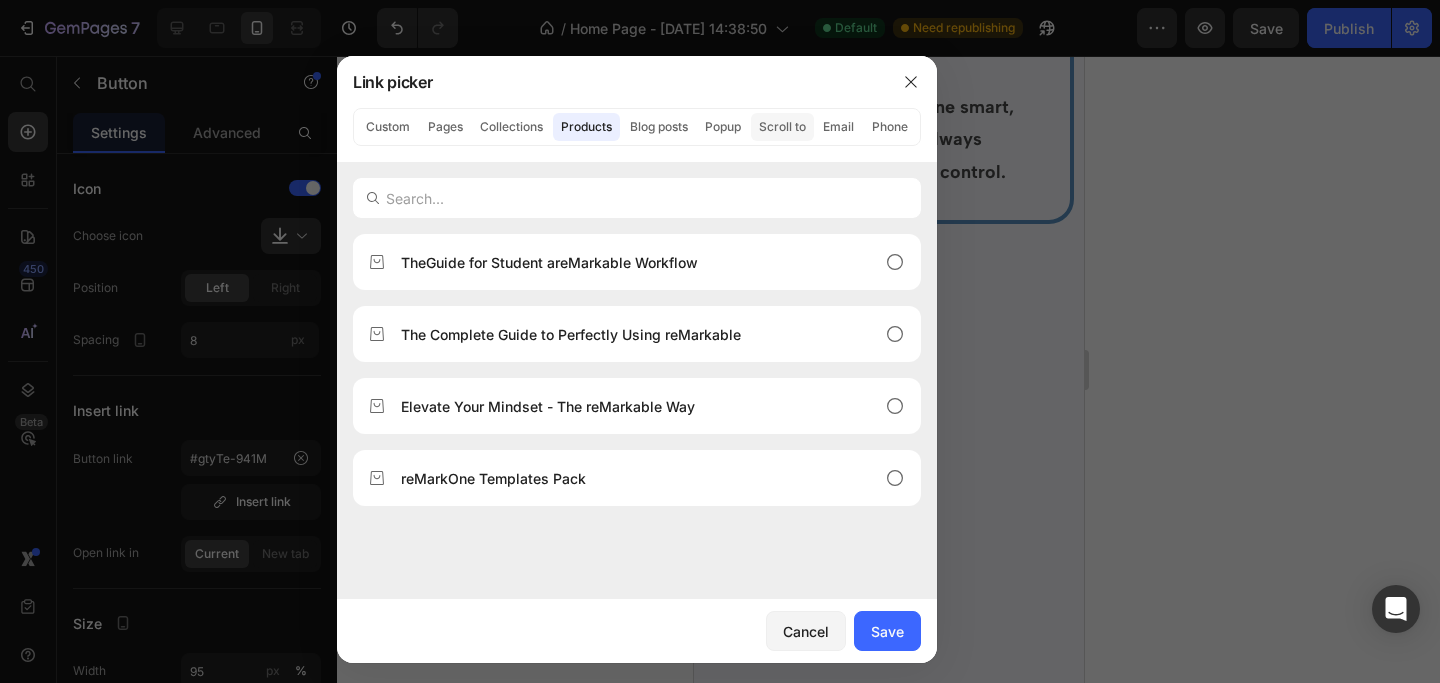 click on "Scroll to" 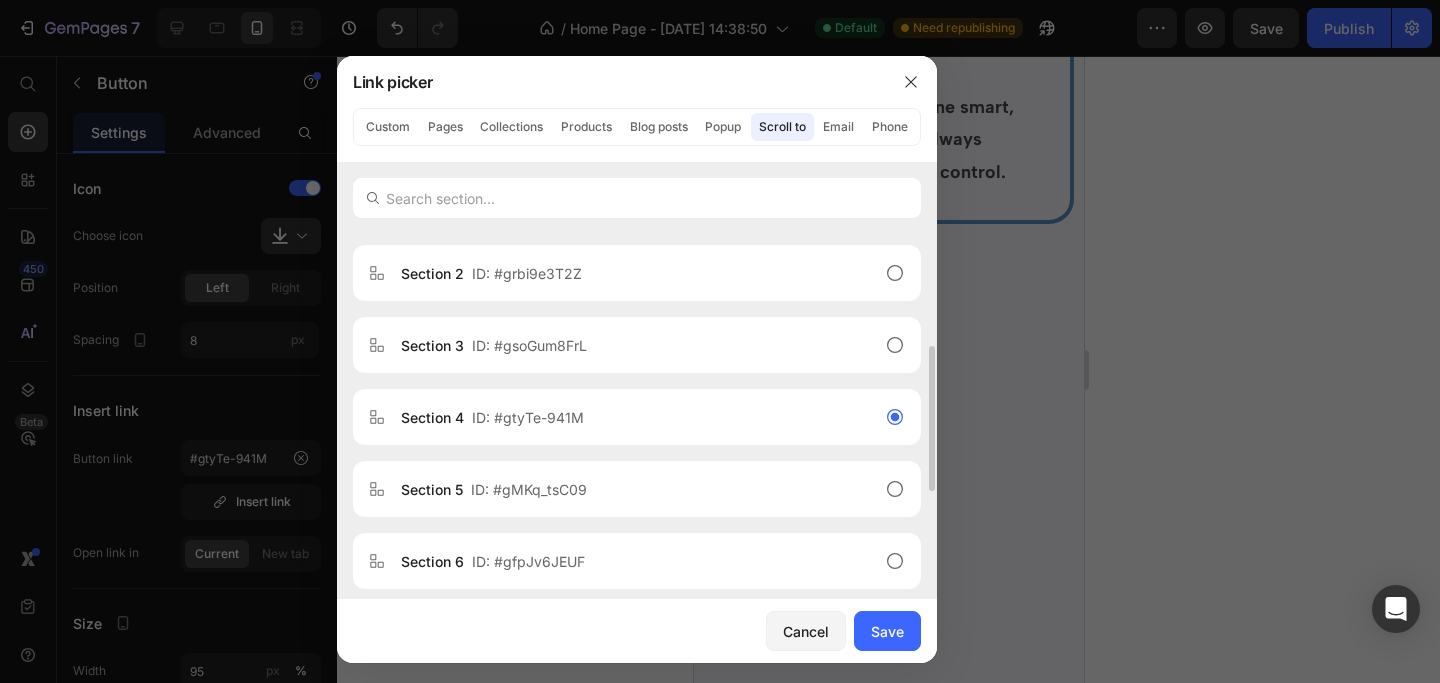 scroll, scrollTop: 276, scrollLeft: 0, axis: vertical 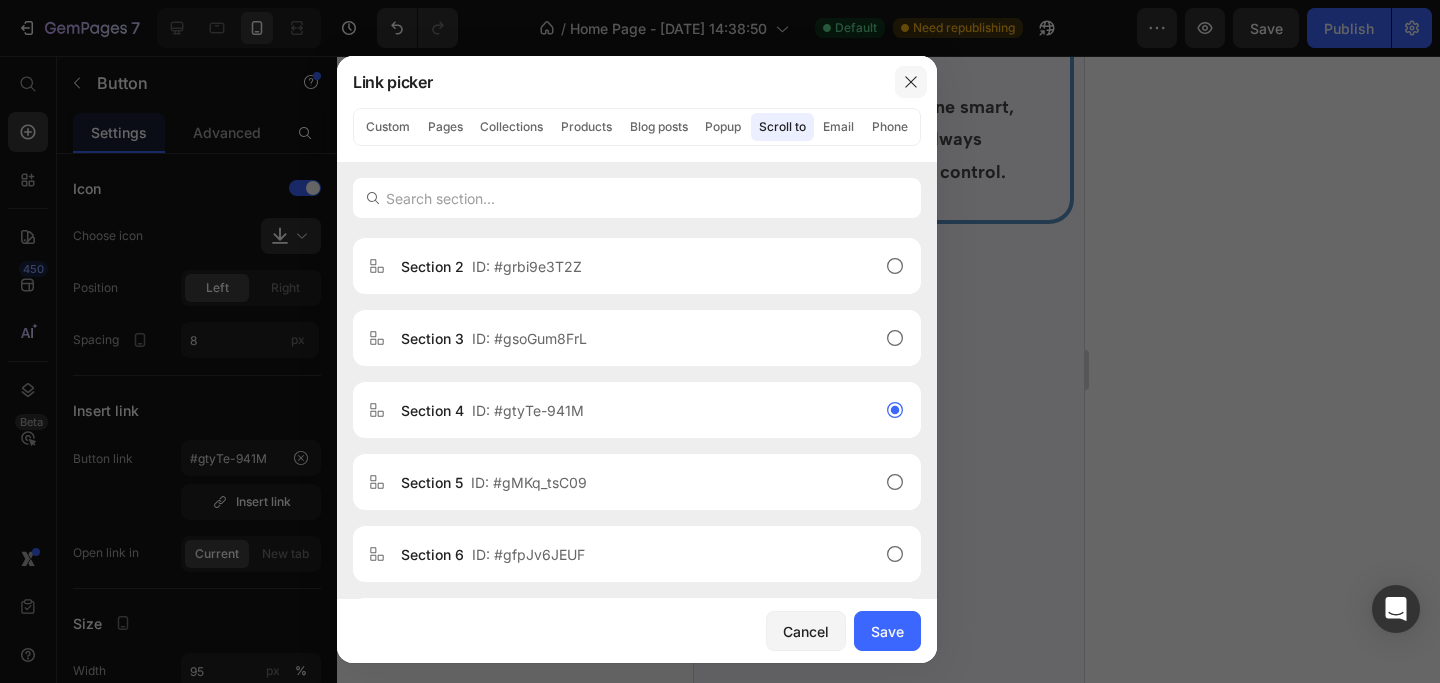 click at bounding box center (911, 82) 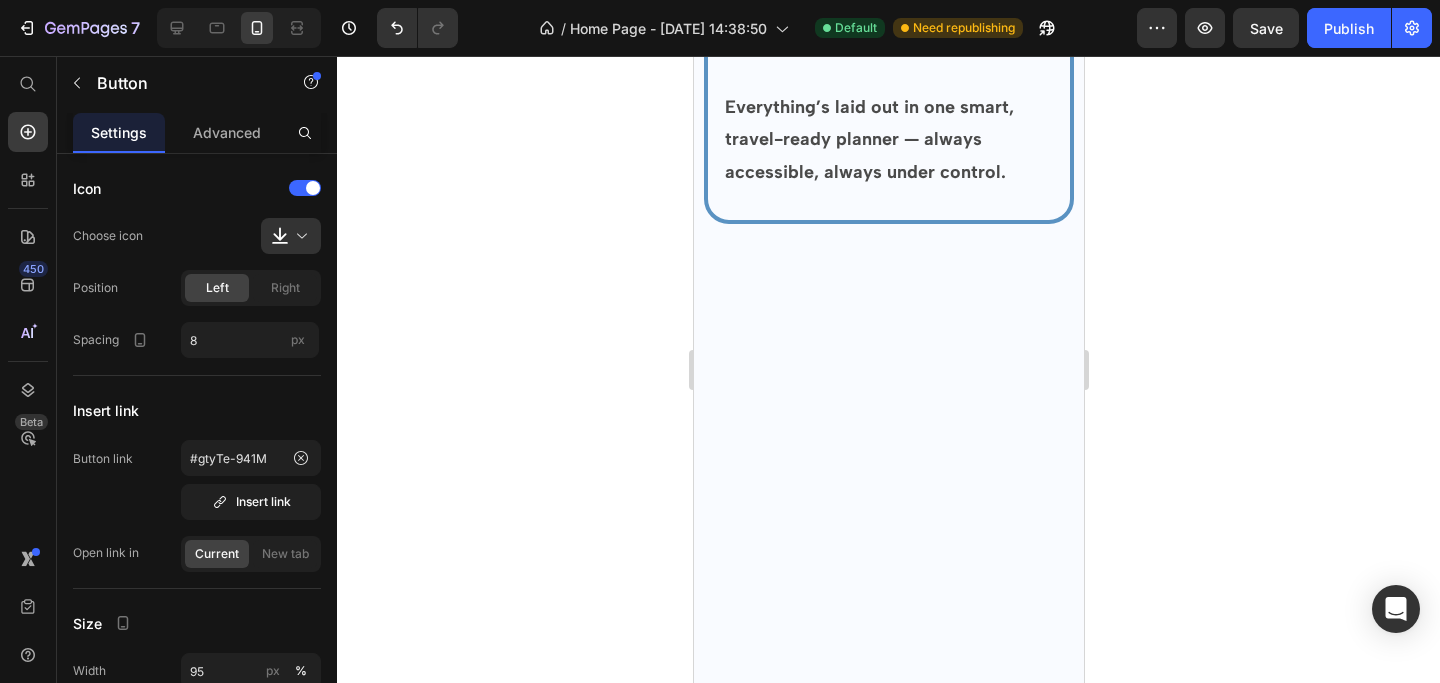 click on "Start organizing your life with one click" at bounding box center [888, -823] 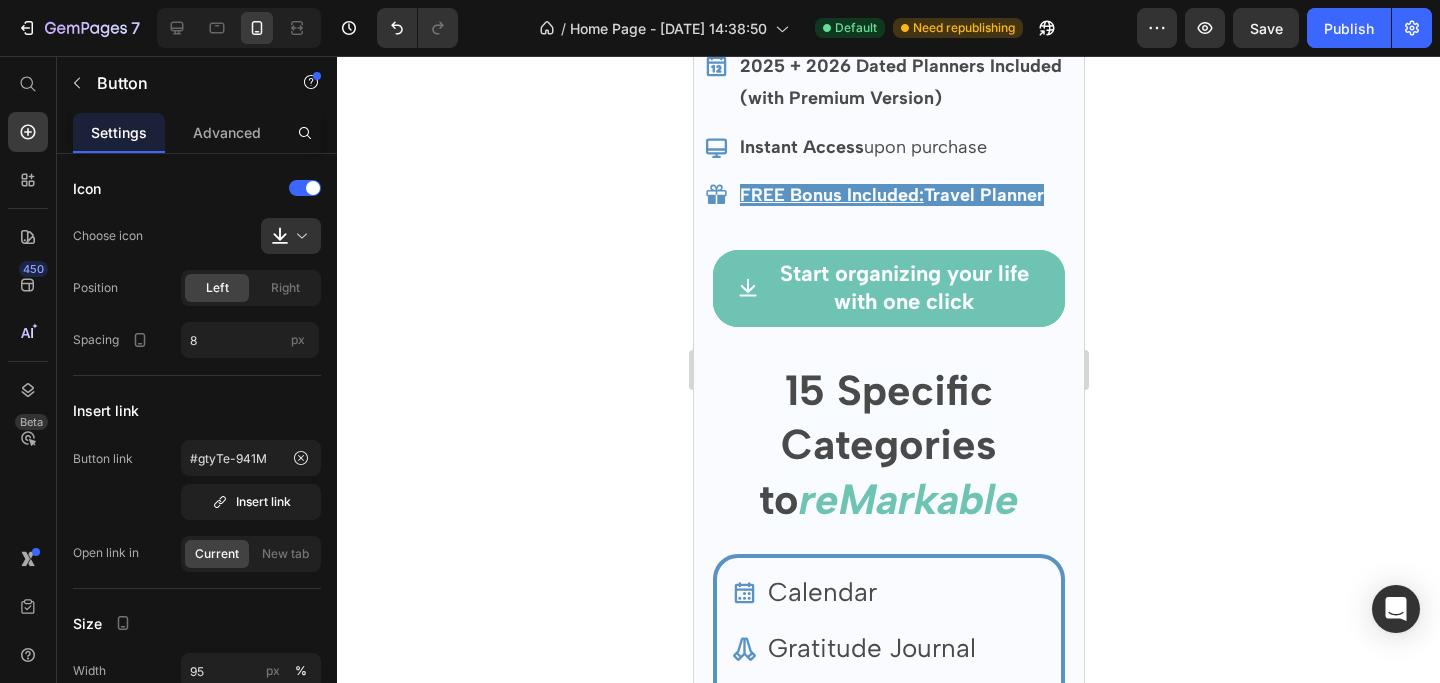 scroll, scrollTop: 1260, scrollLeft: 0, axis: vertical 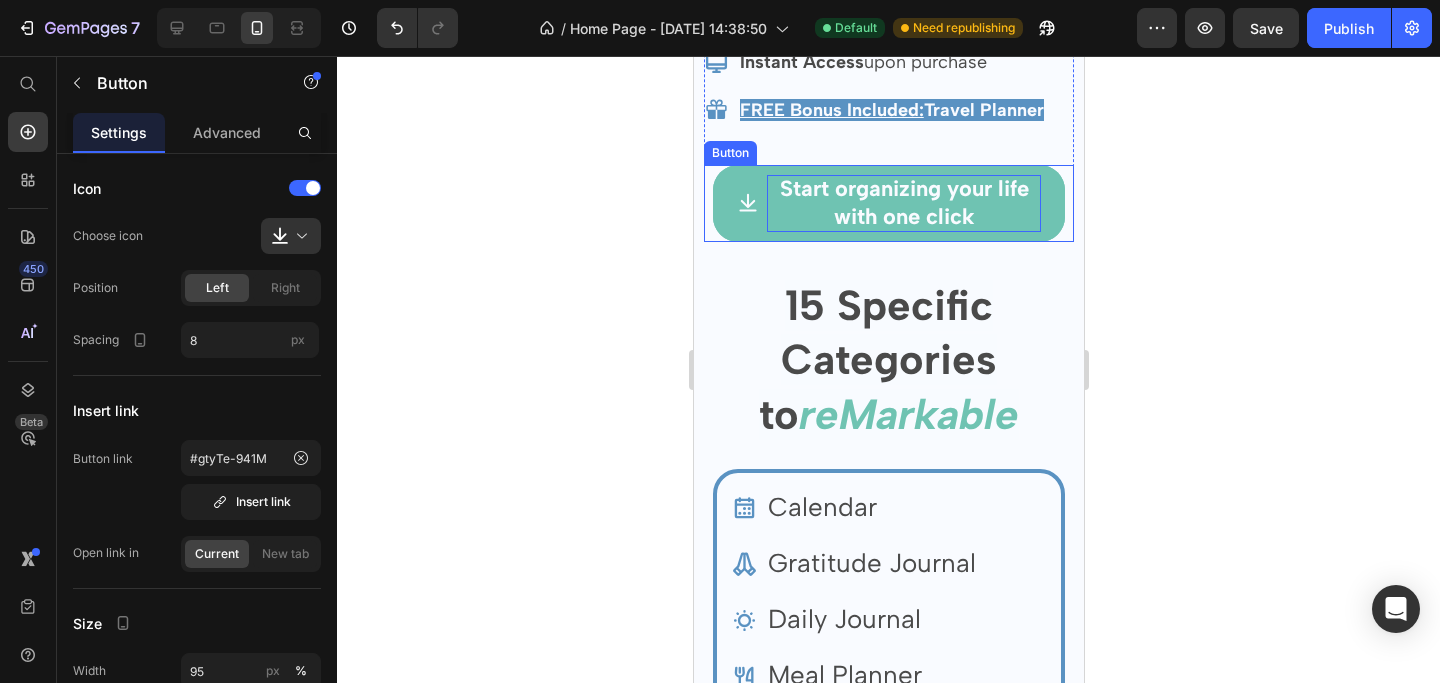 click on "Start organizing your life with one click" at bounding box center (903, 203) 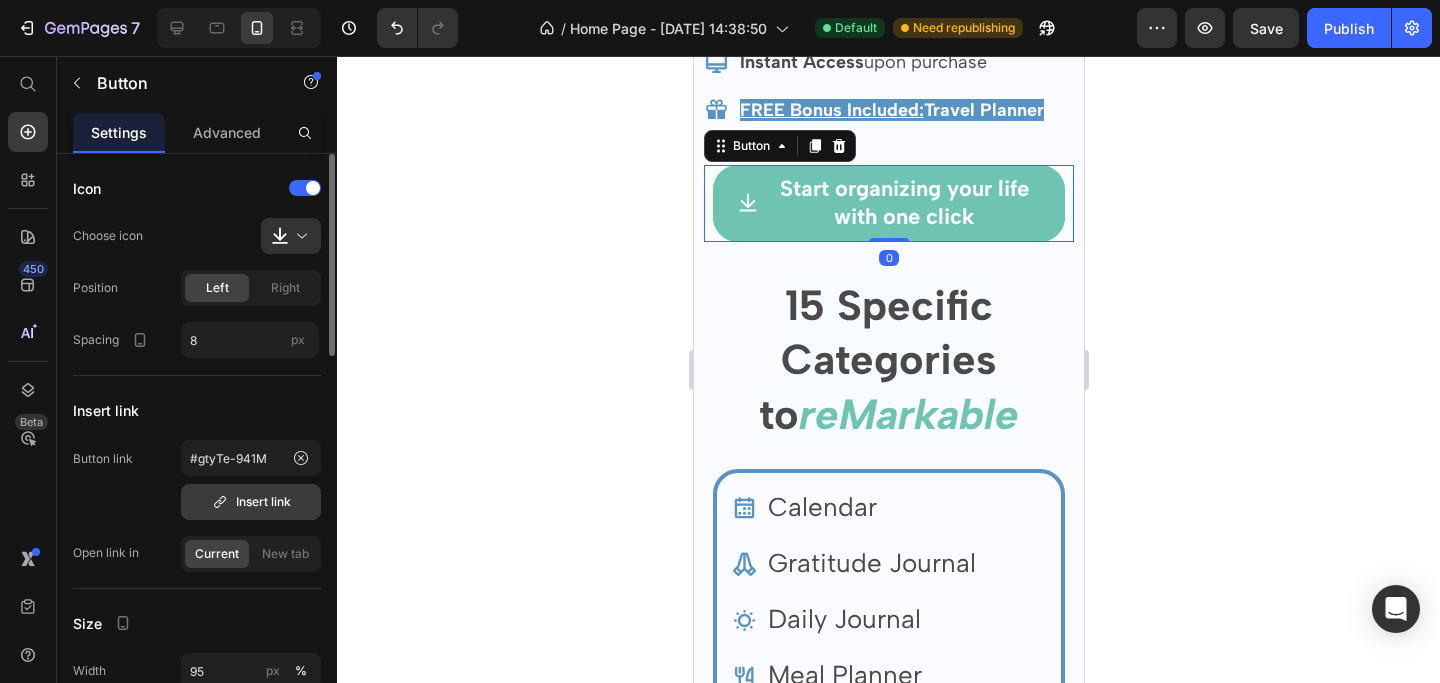 click on "Insert link" at bounding box center [251, 502] 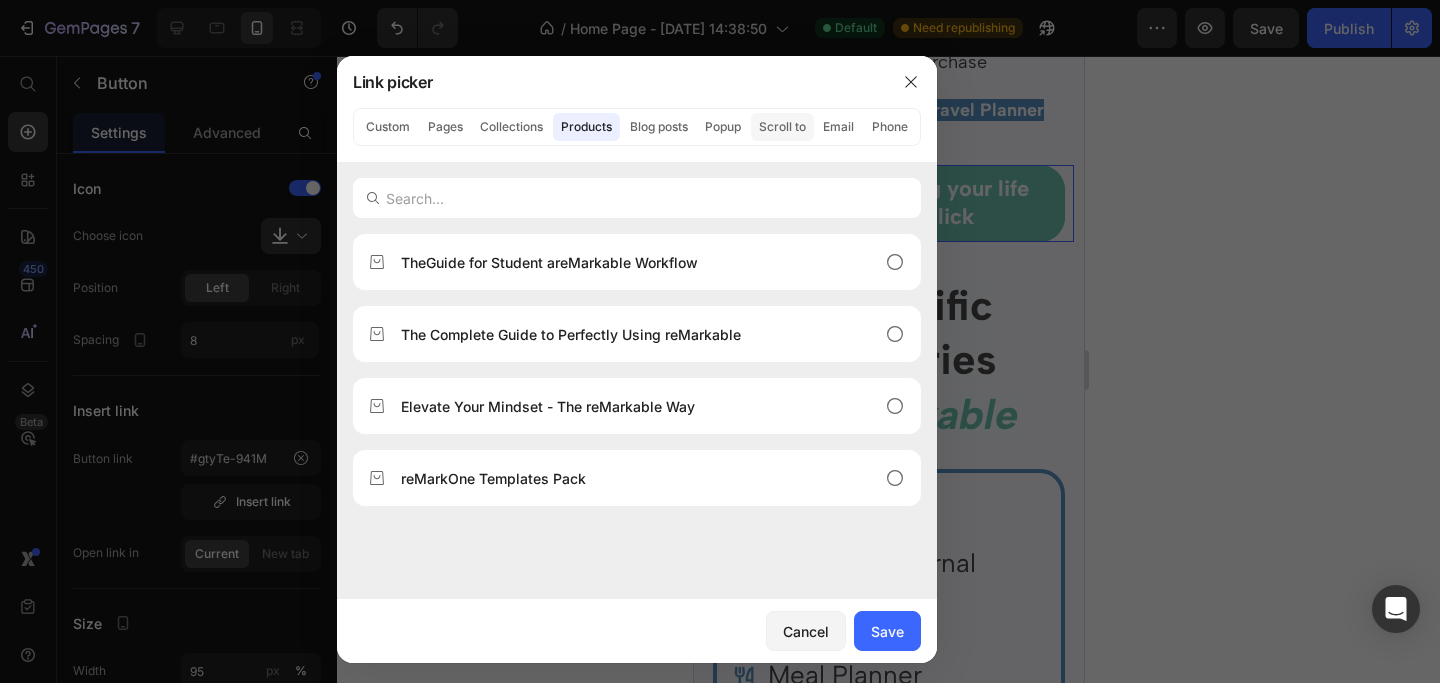 click on "Scroll to" 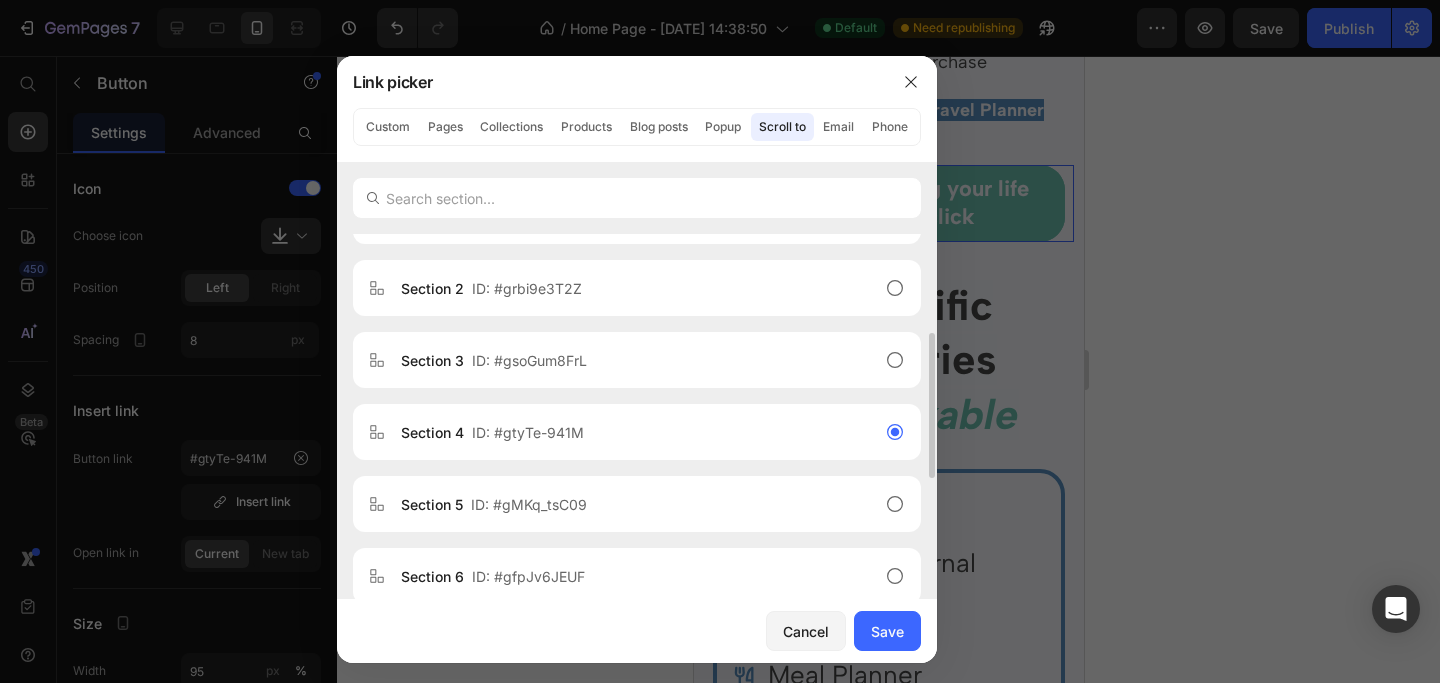 scroll, scrollTop: 258, scrollLeft: 0, axis: vertical 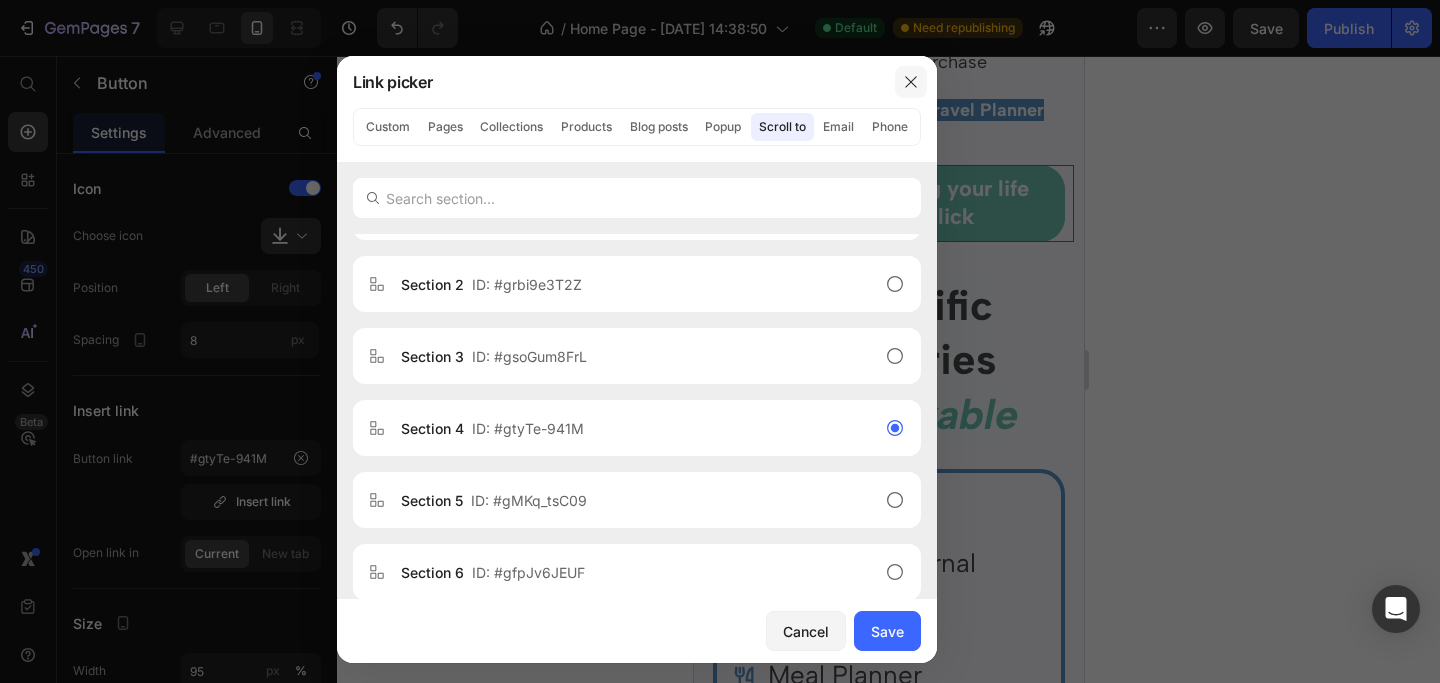 click at bounding box center [911, 82] 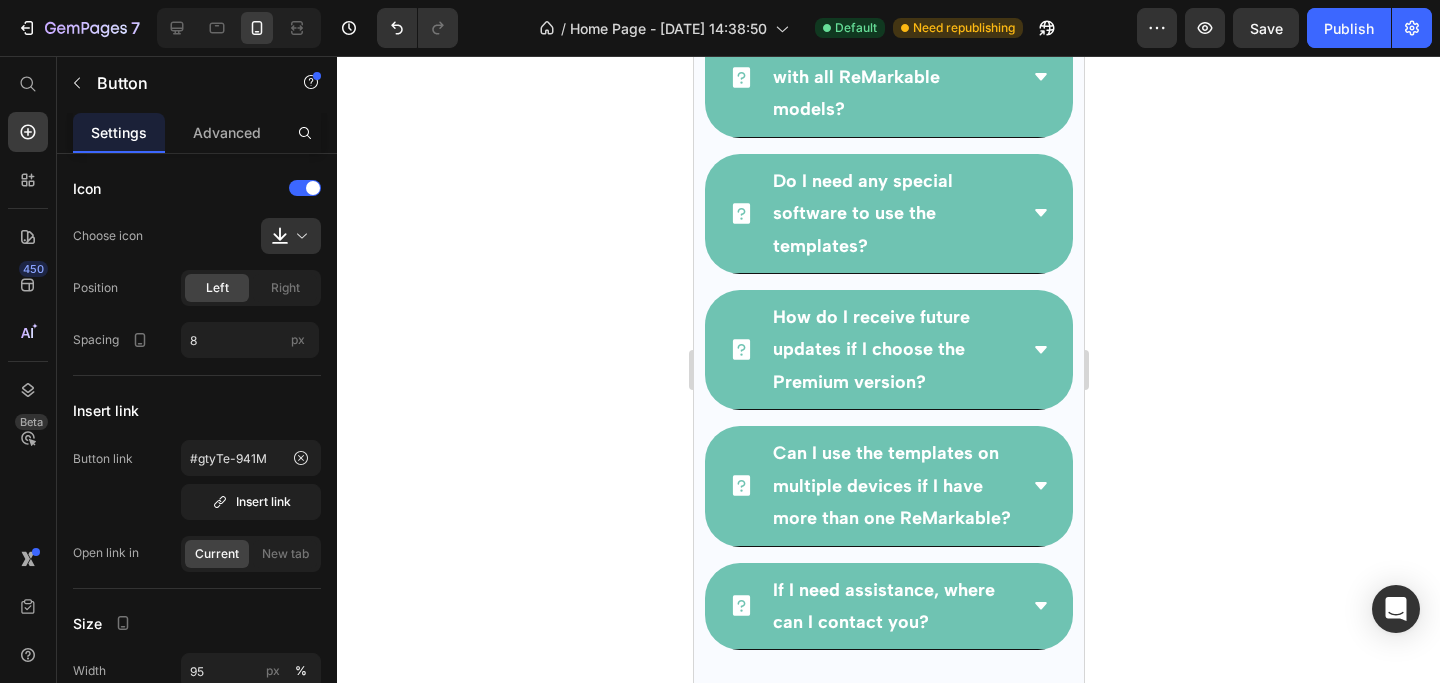 scroll, scrollTop: 16597, scrollLeft: 0, axis: vertical 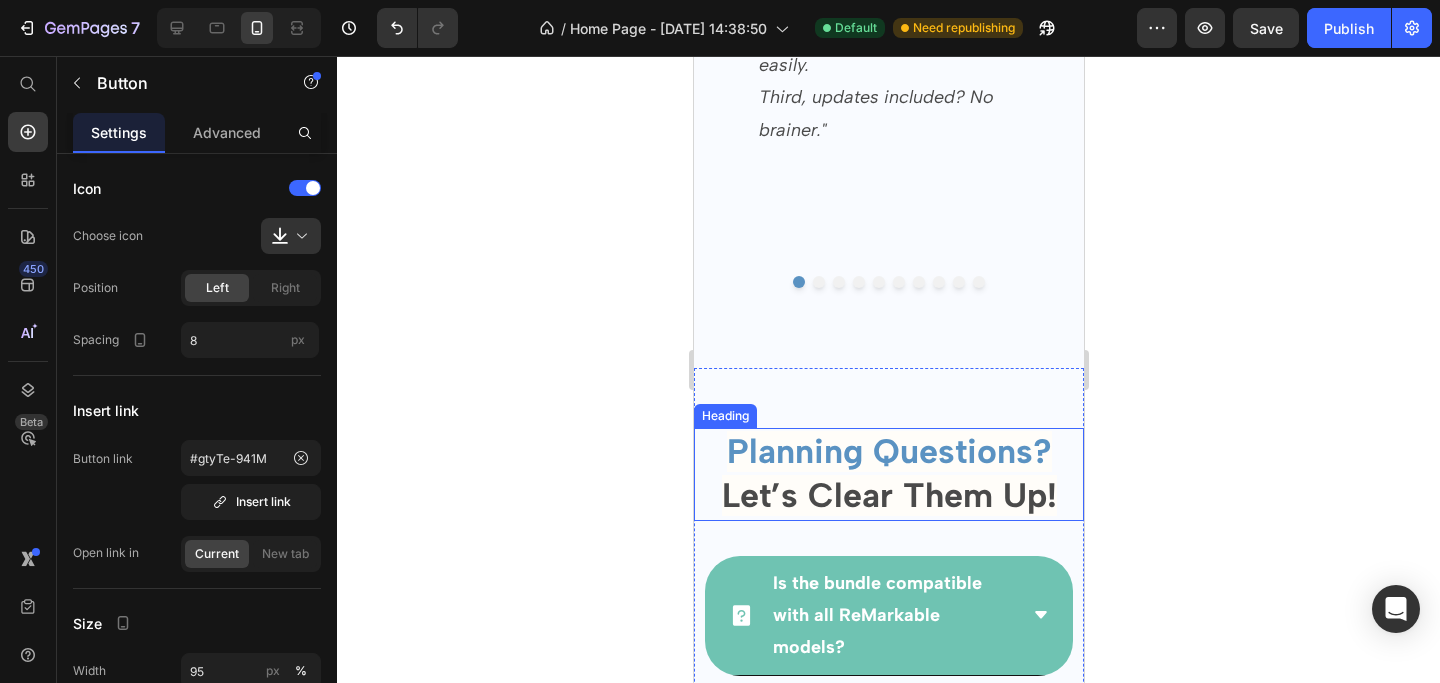 click on "Let’s Clear Them Up!" at bounding box center [888, 495] 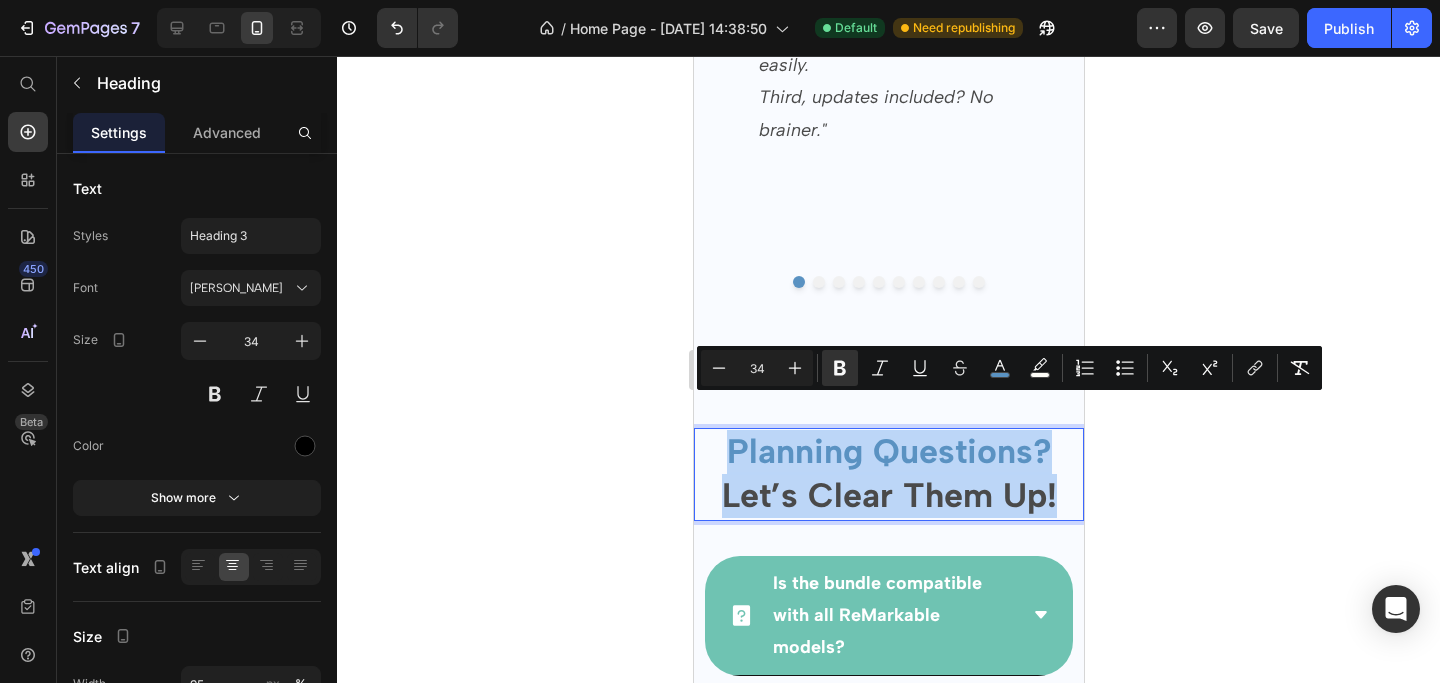 drag, startPoint x: 1053, startPoint y: 461, endPoint x: 700, endPoint y: 426, distance: 354.7309 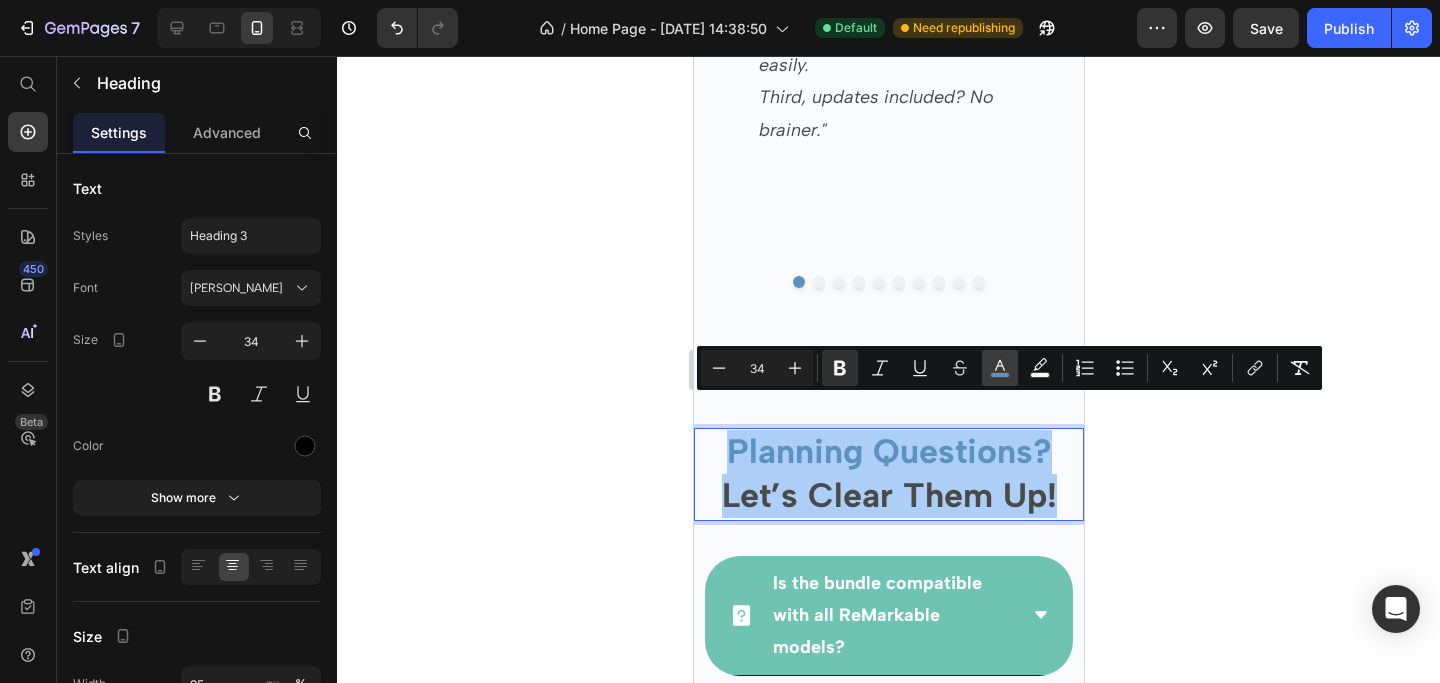 click on "color" at bounding box center [1000, 368] 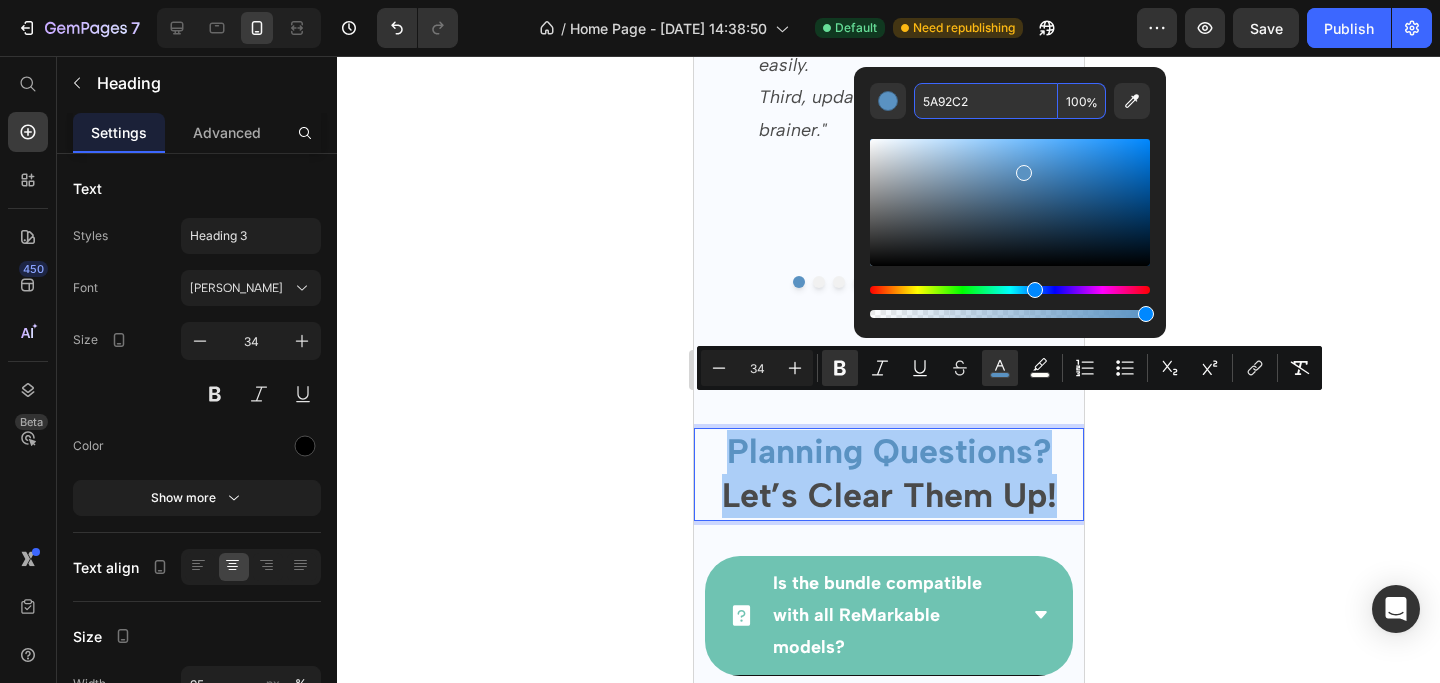 click on "5A92C2" at bounding box center [986, 101] 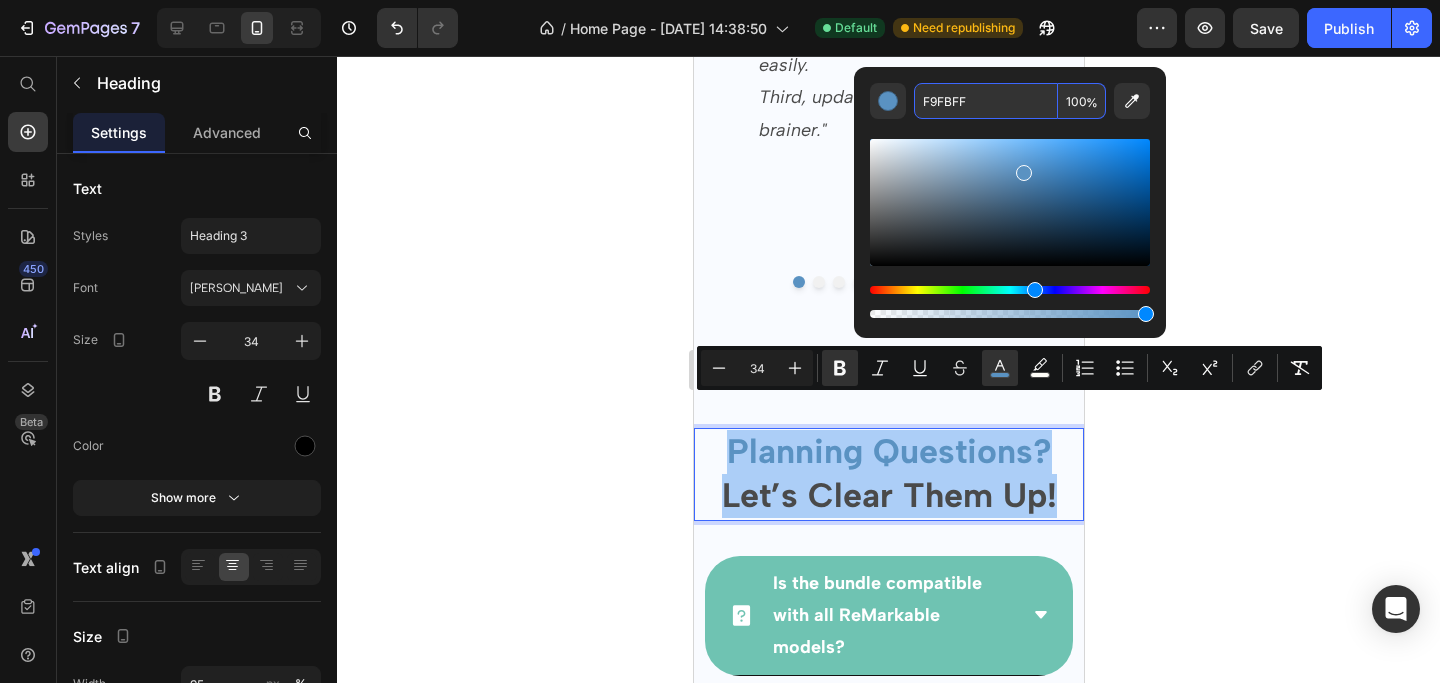 type on "F9FBFF" 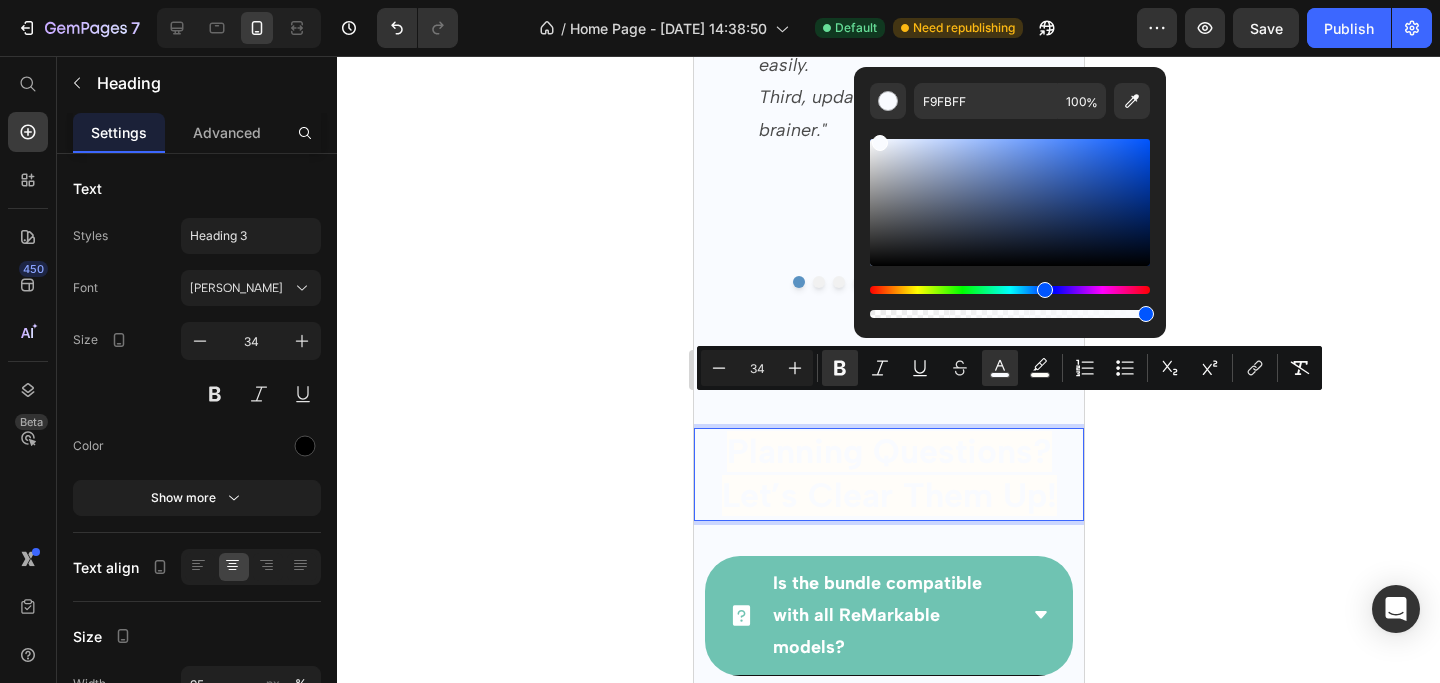 click 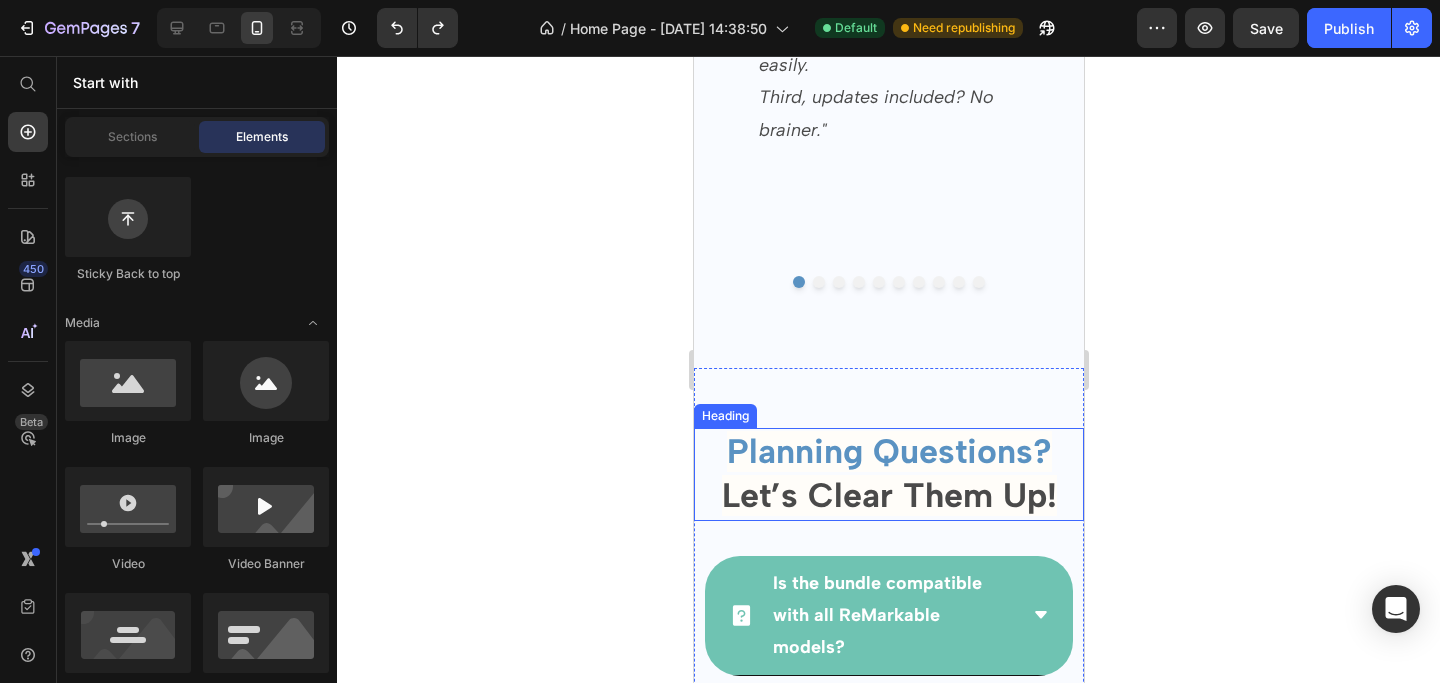 click on "Planning Questions?   Let’s Clear Them Up!" at bounding box center [888, 474] 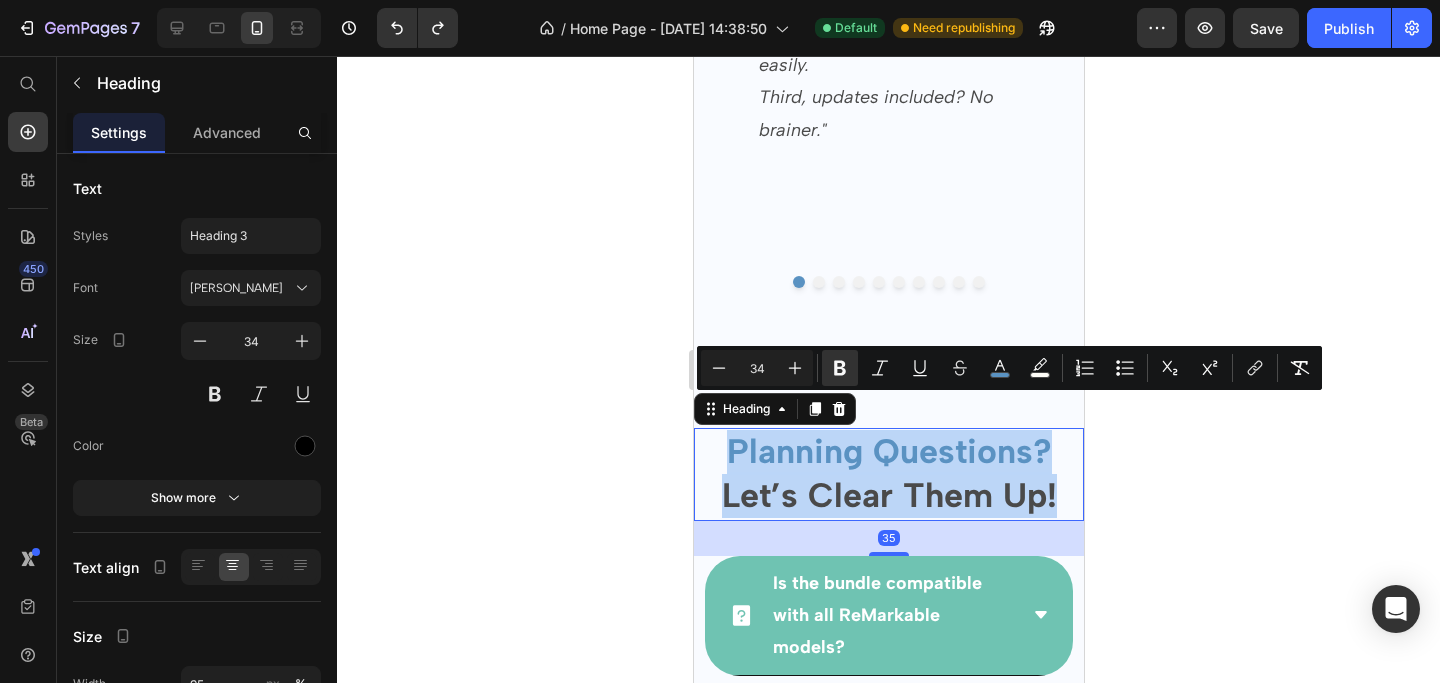 drag, startPoint x: 1056, startPoint y: 463, endPoint x: 720, endPoint y: 408, distance: 340.47174 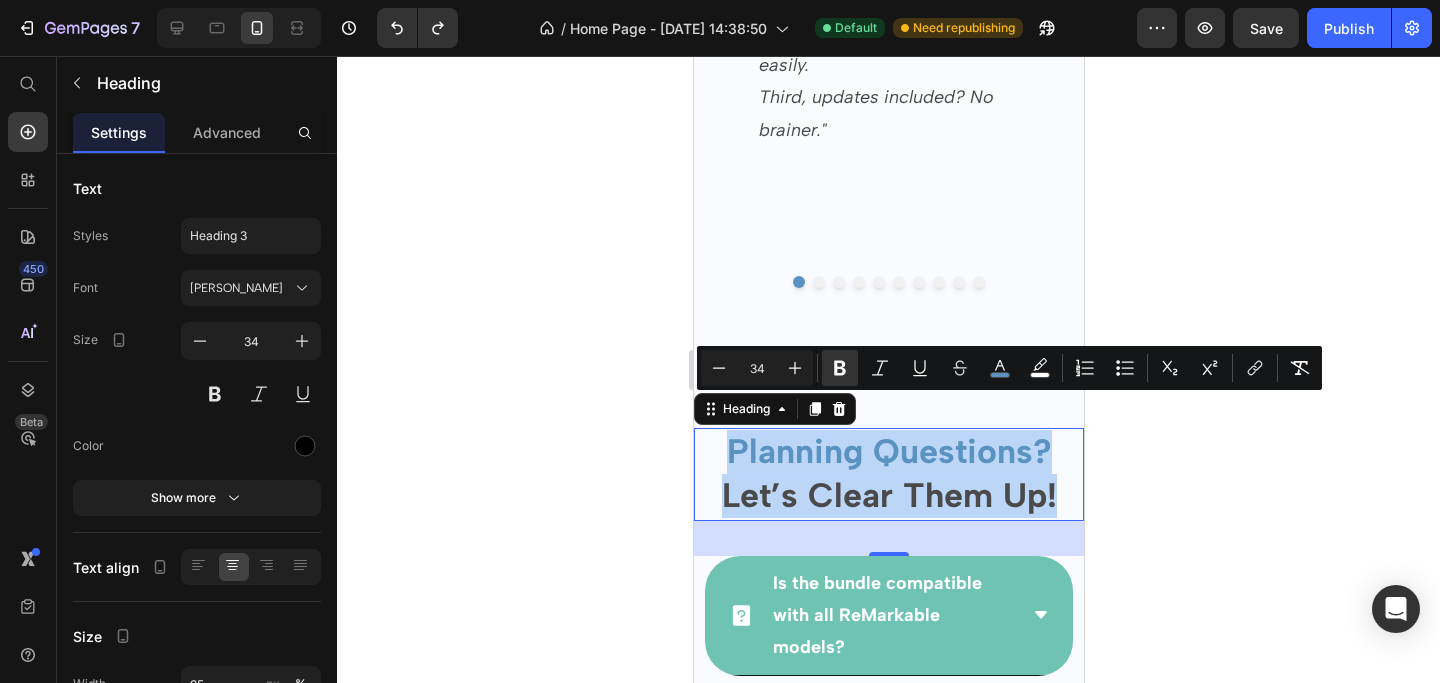 click on "Planning Questions?   Let’s Clear Them Up!" at bounding box center [888, 474] 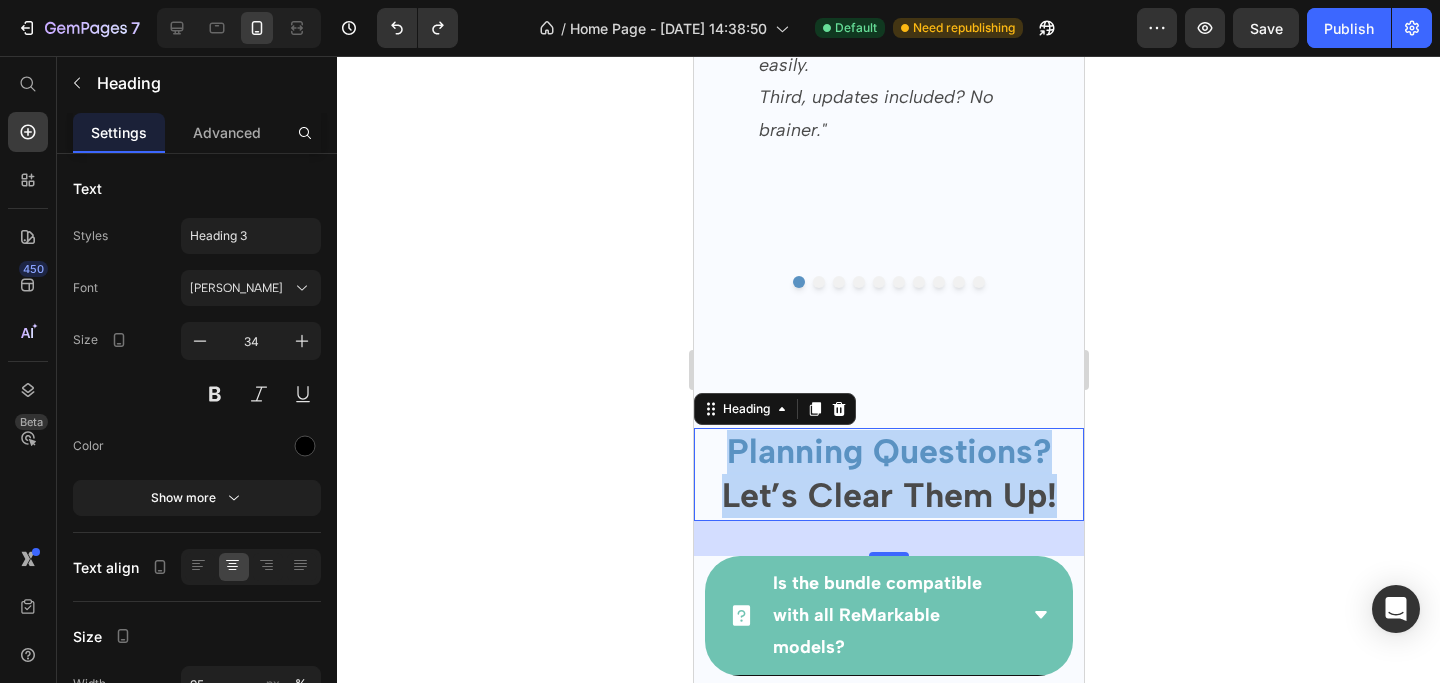 click on "Planning Questions?   Let’s Clear Them Up!" at bounding box center (888, 474) 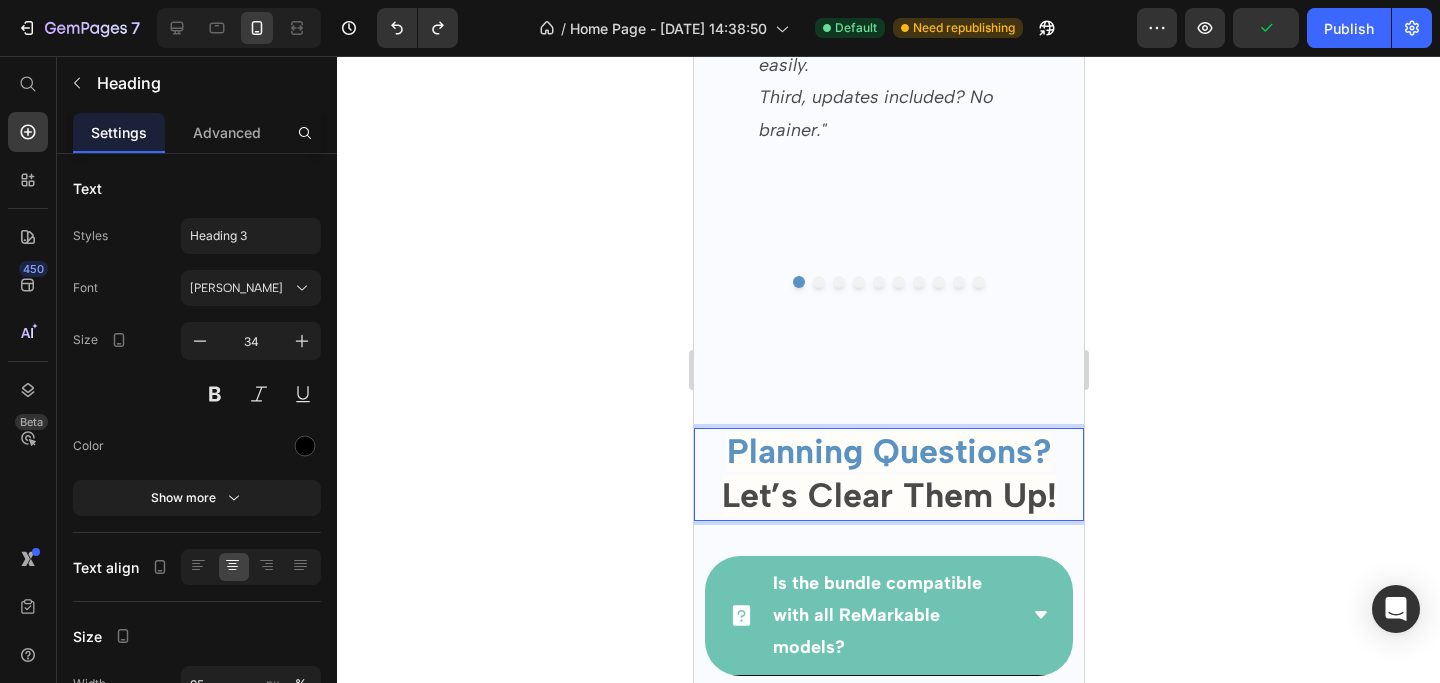 click 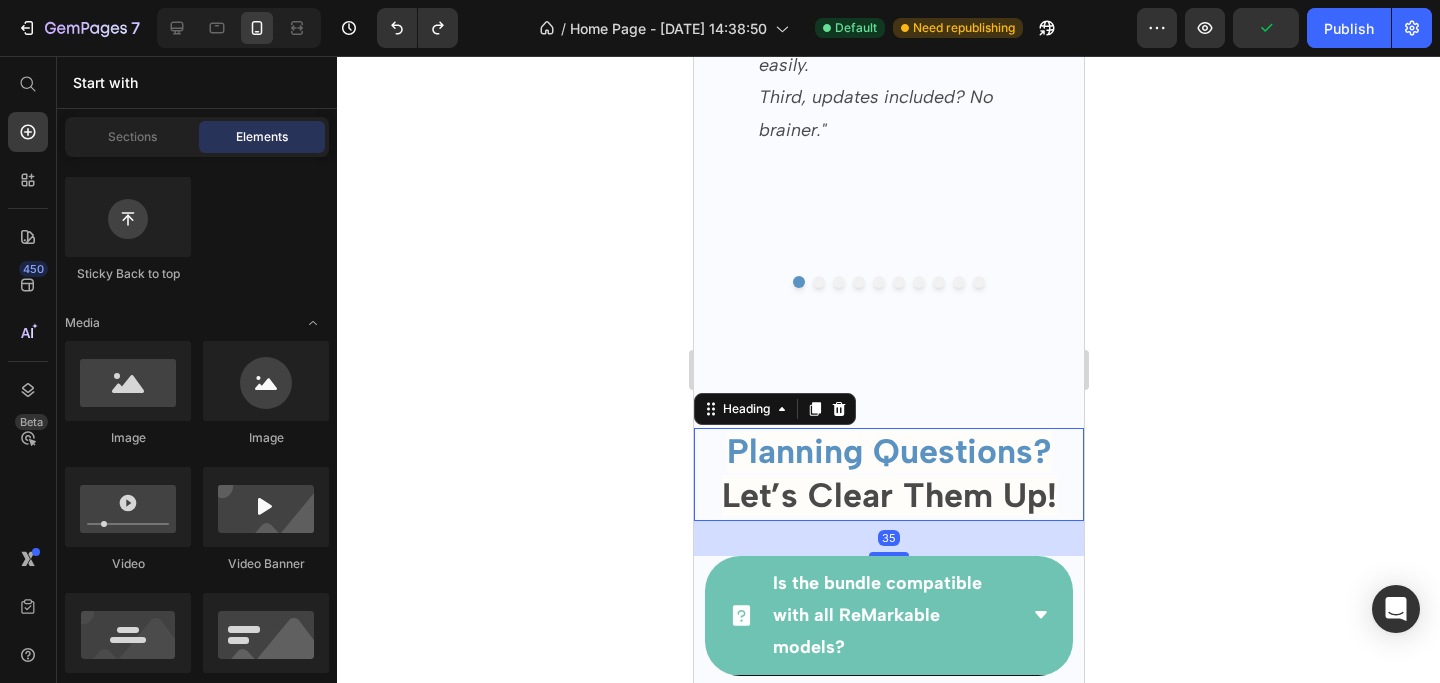 click on "⁠⁠⁠⁠⁠⁠⁠ Planning Questions?   Let’s Clear Them Up!" at bounding box center (888, 474) 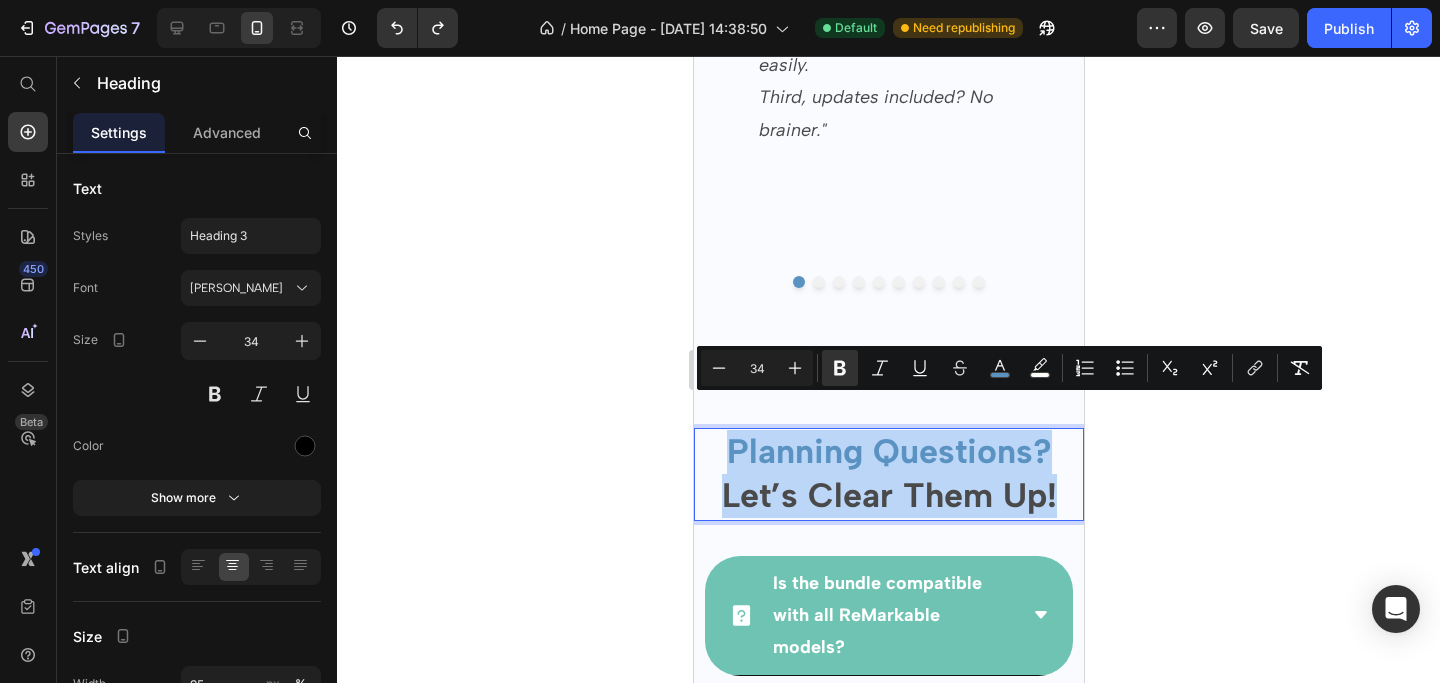 click on "Planning Questions?   Let’s Clear Them Up!" at bounding box center (888, 474) 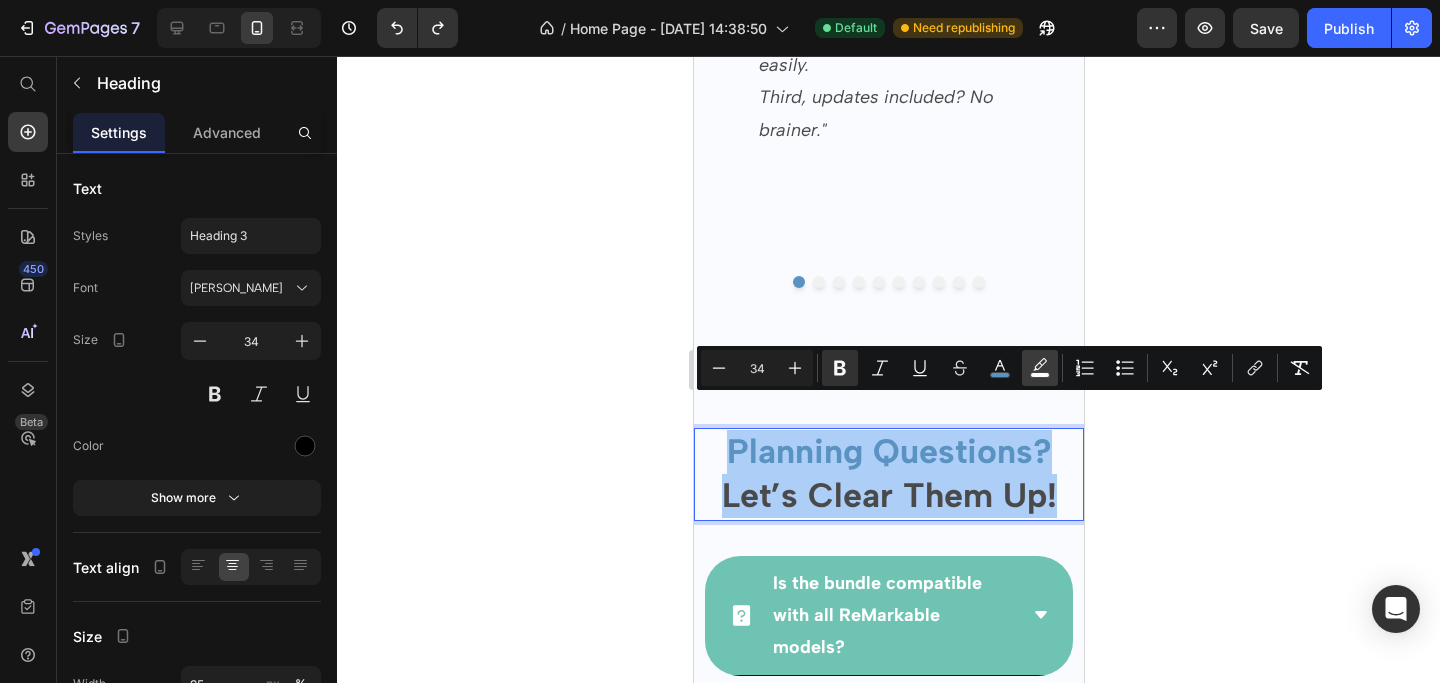 click 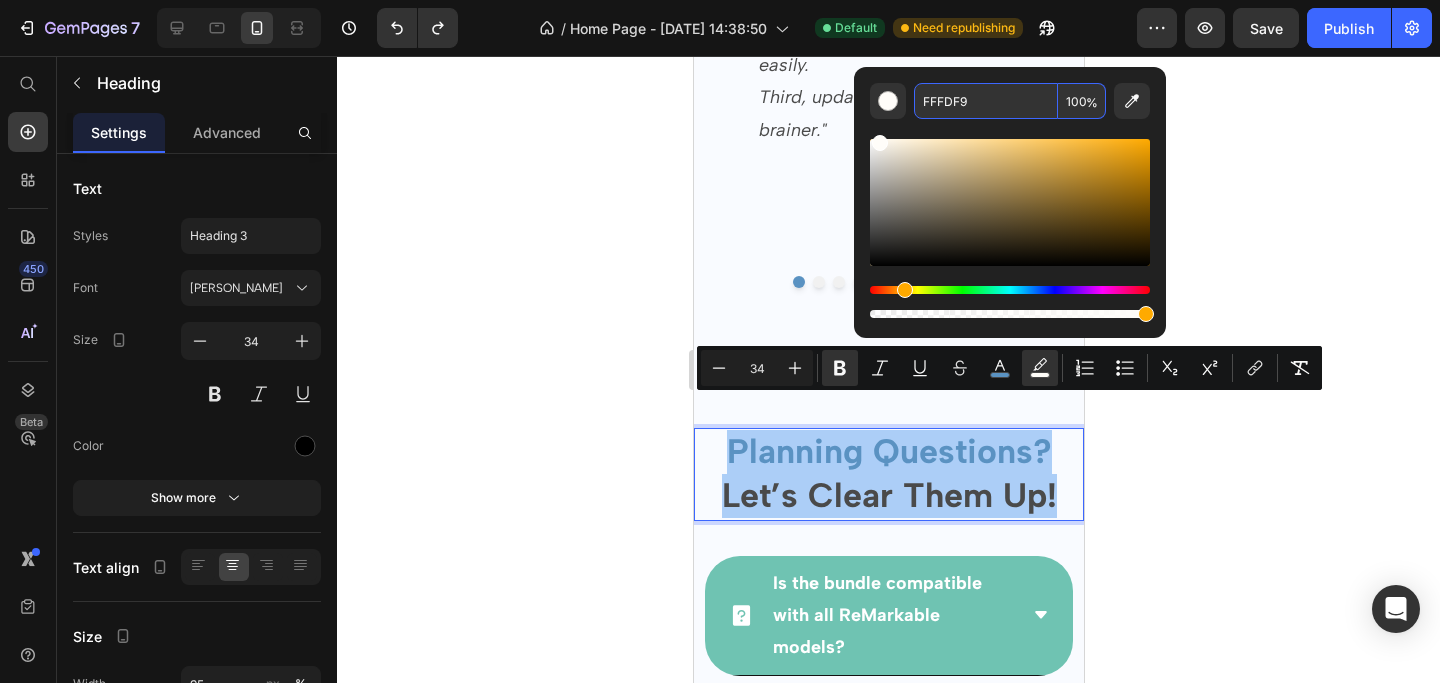 click on "FFFDF9" at bounding box center [986, 101] 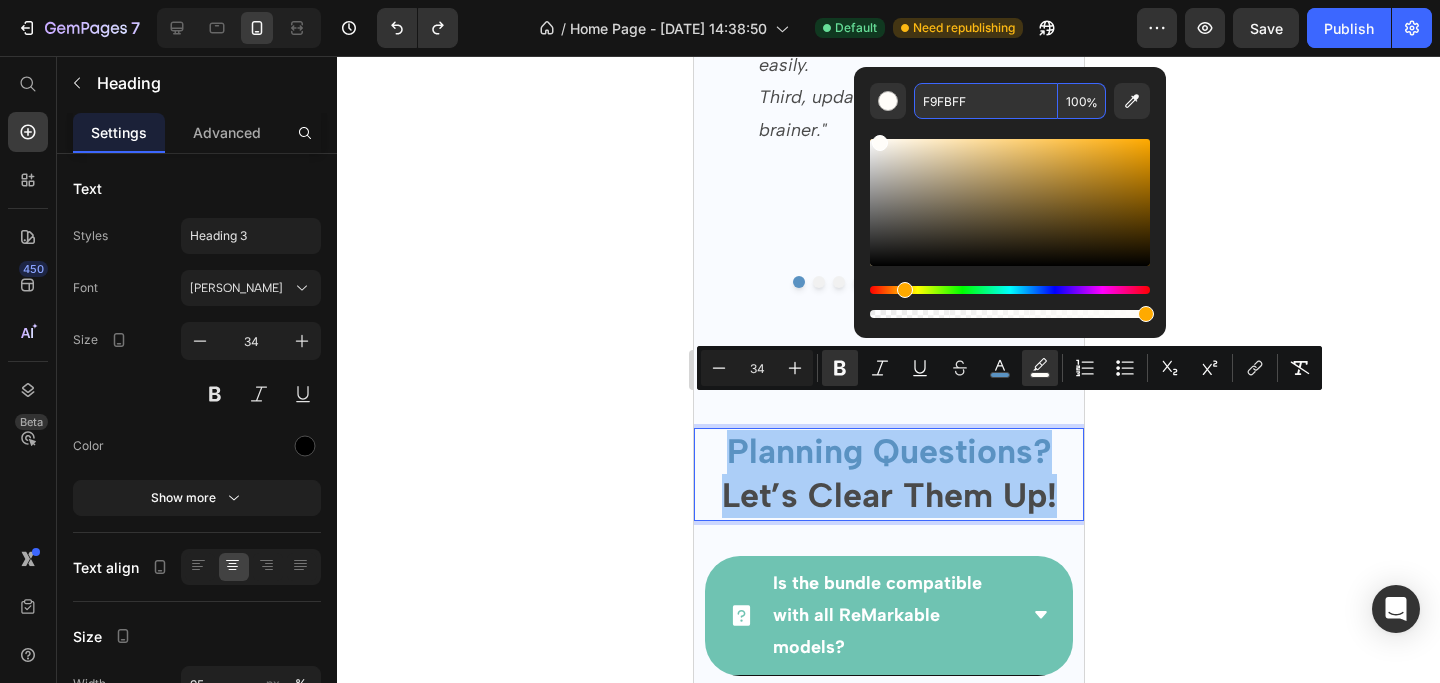 type on "F9FBFF" 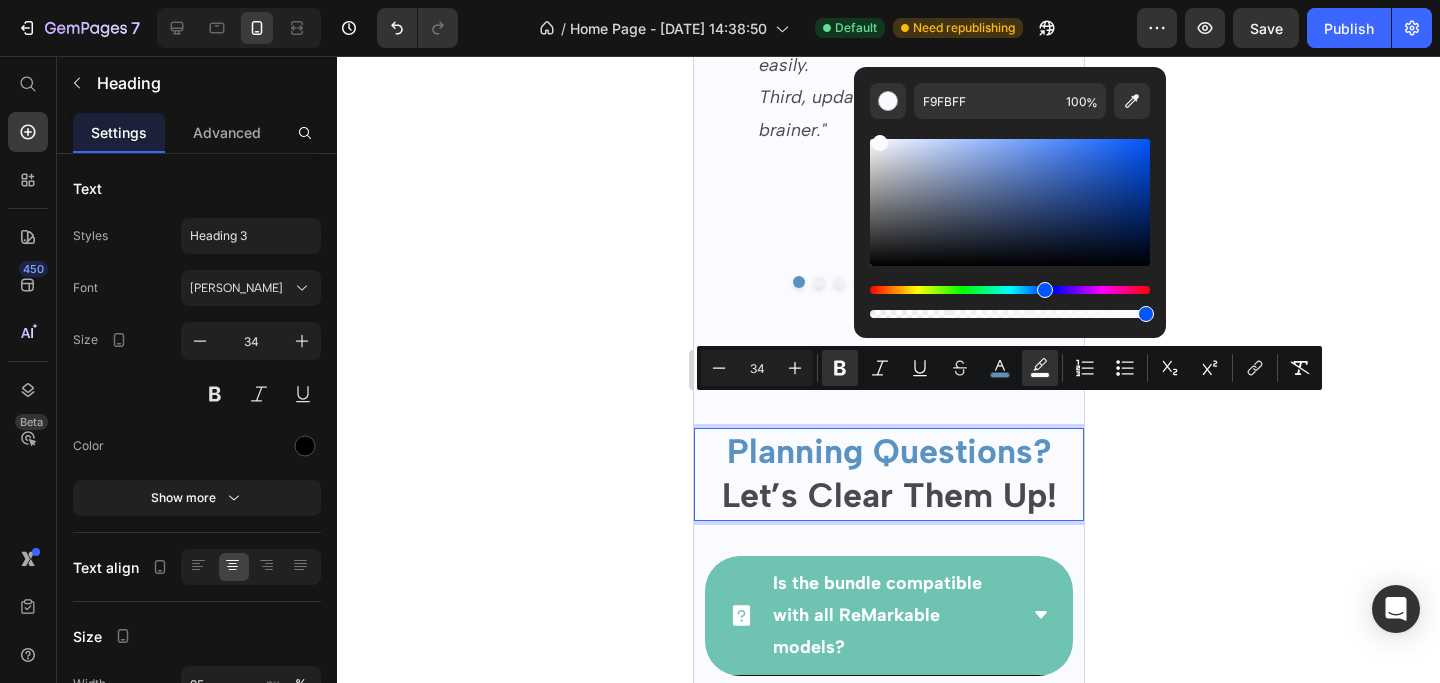 click 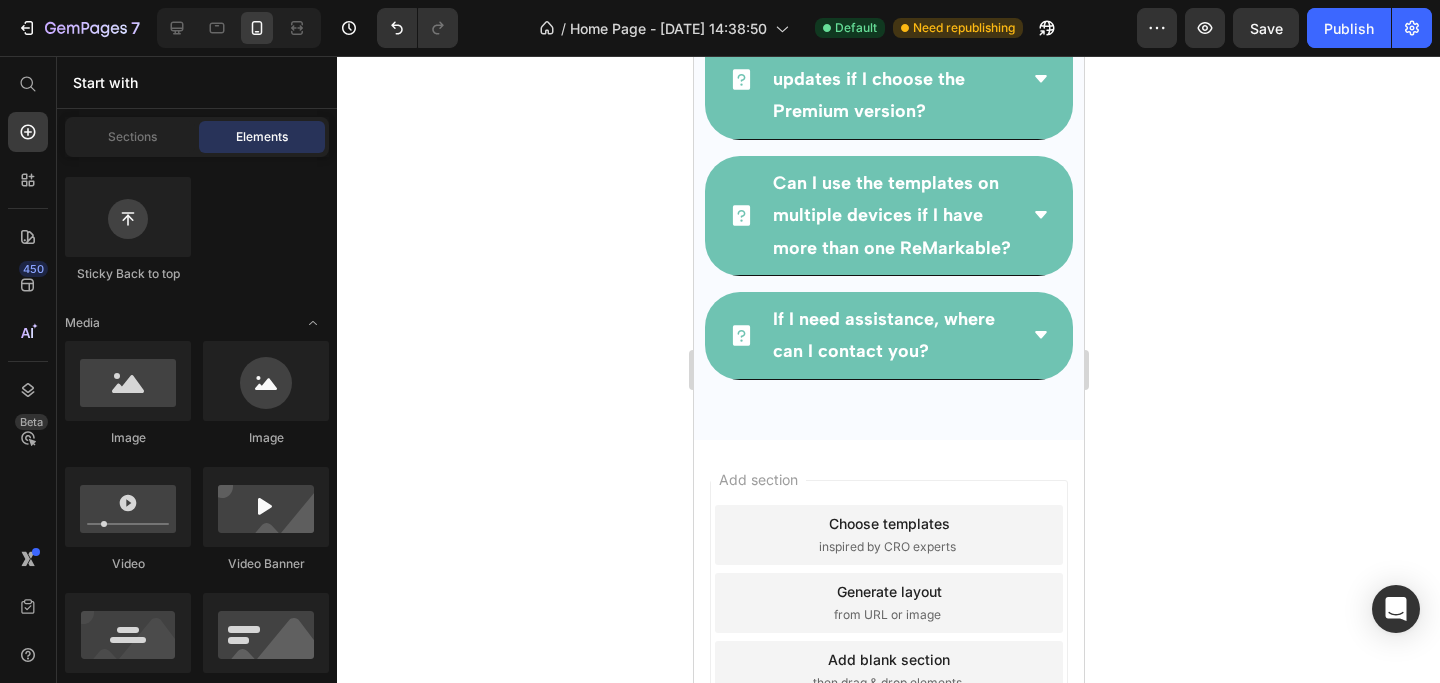 scroll, scrollTop: 17490, scrollLeft: 0, axis: vertical 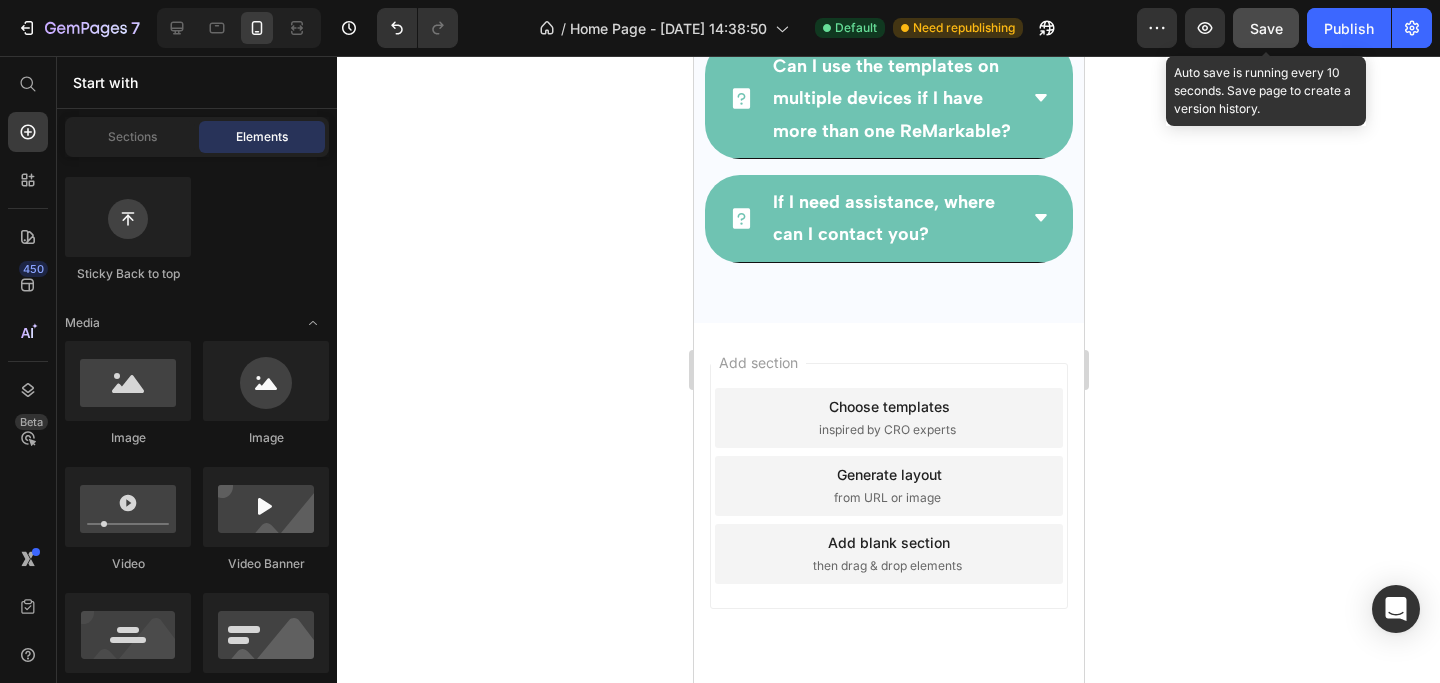 click on "Save" at bounding box center [1266, 28] 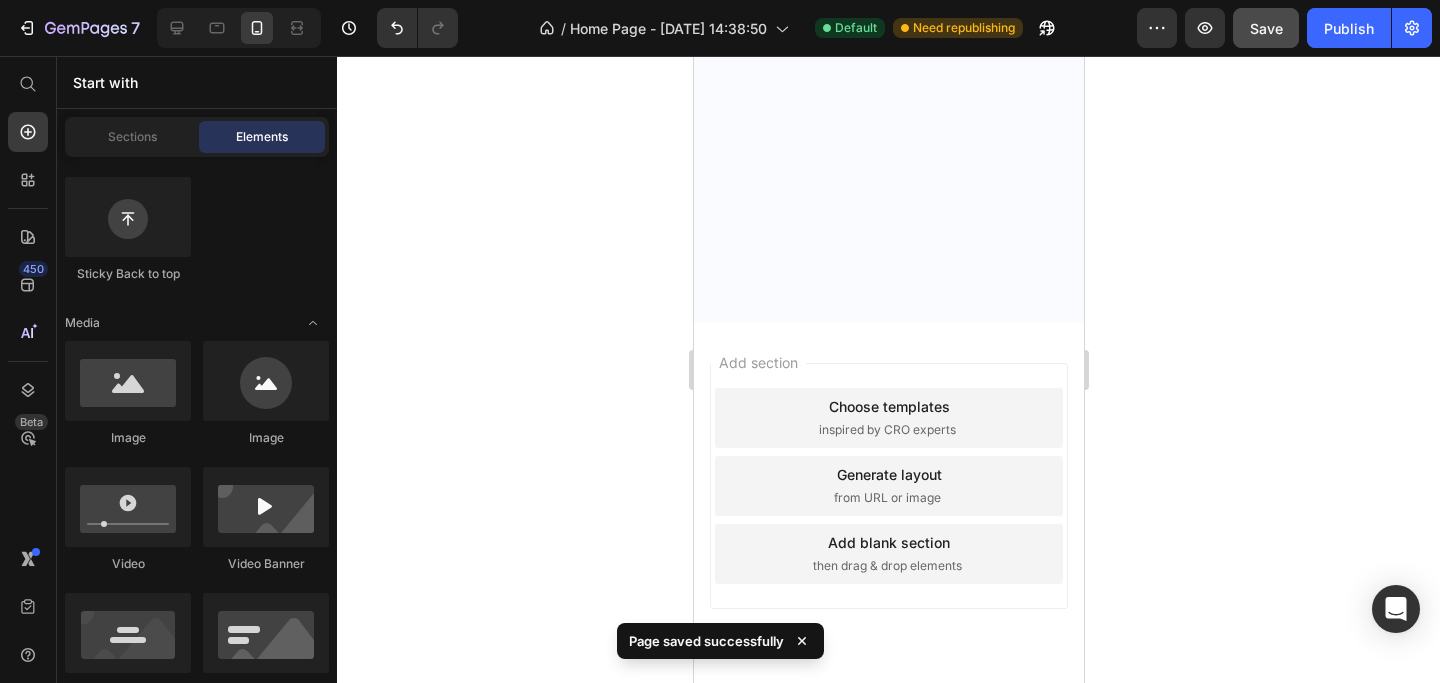 scroll, scrollTop: 15005, scrollLeft: 0, axis: vertical 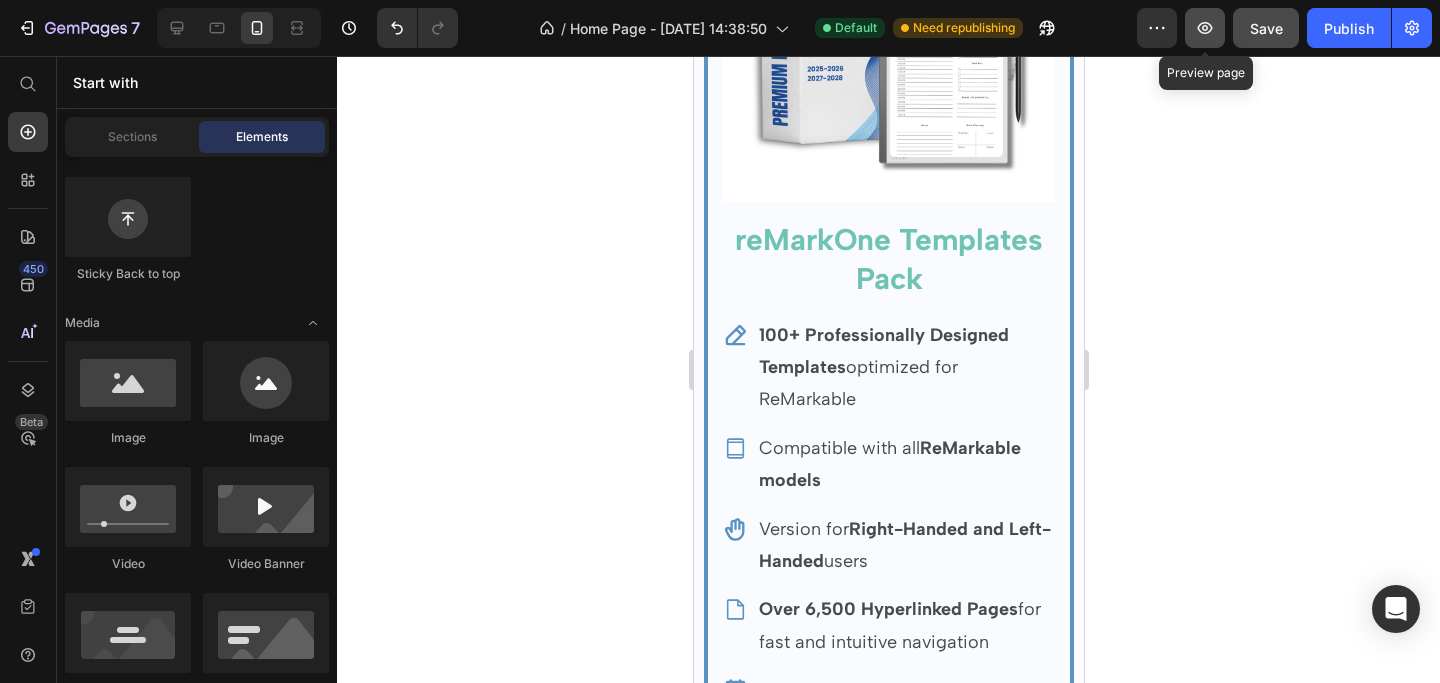 click 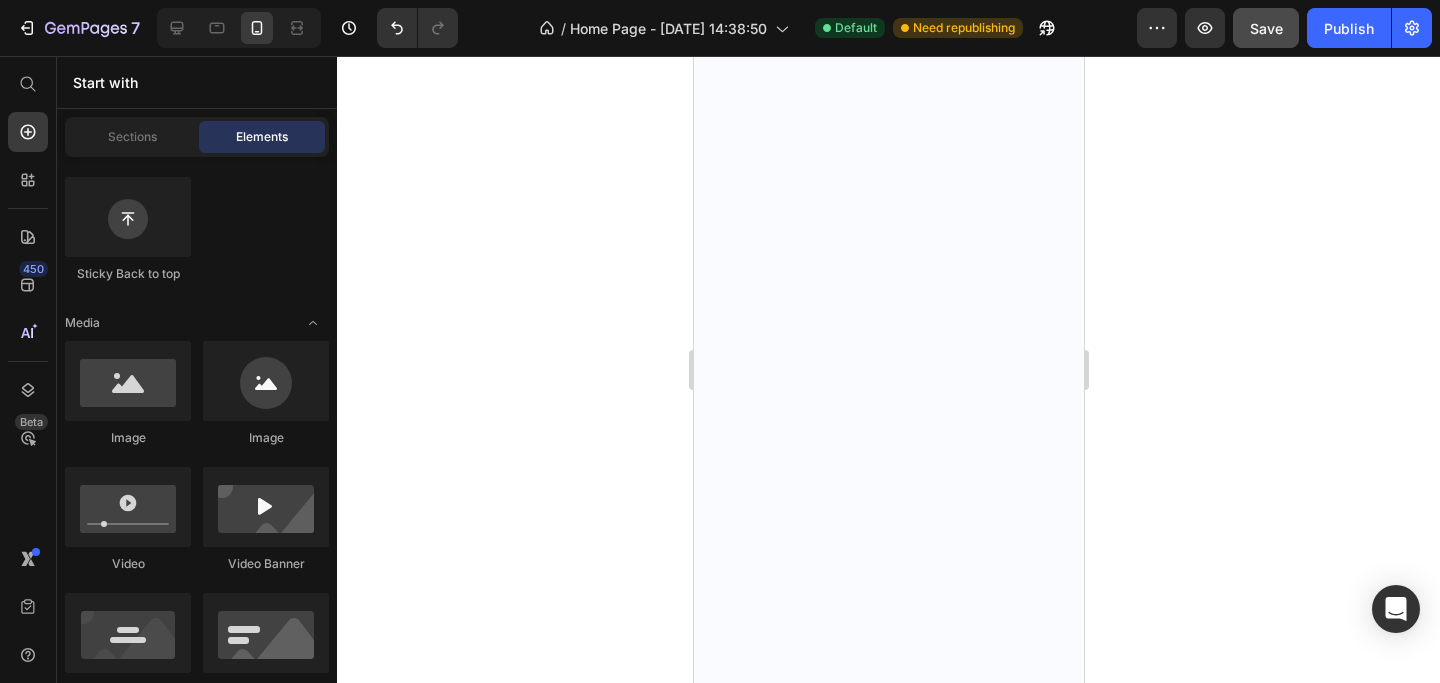 scroll, scrollTop: 0, scrollLeft: 0, axis: both 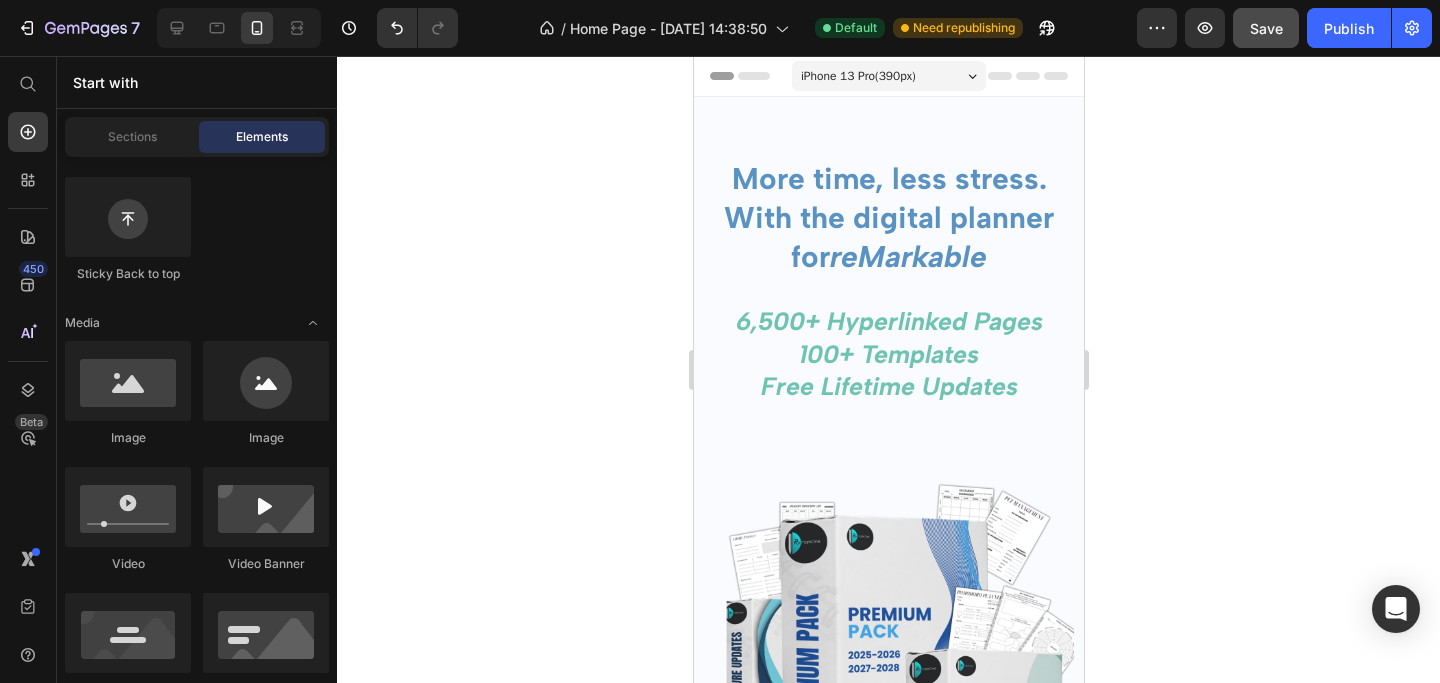 click on "Header" at bounding box center [739, 76] 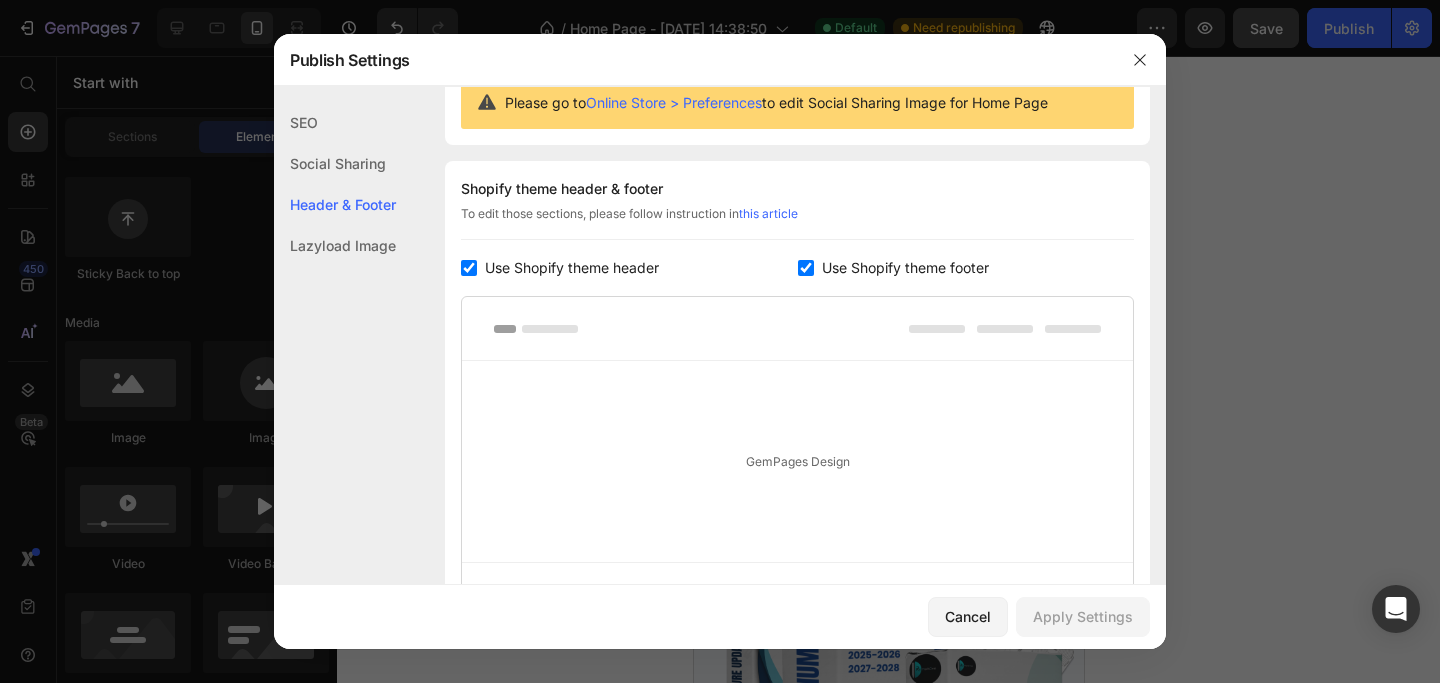 scroll, scrollTop: 270, scrollLeft: 0, axis: vertical 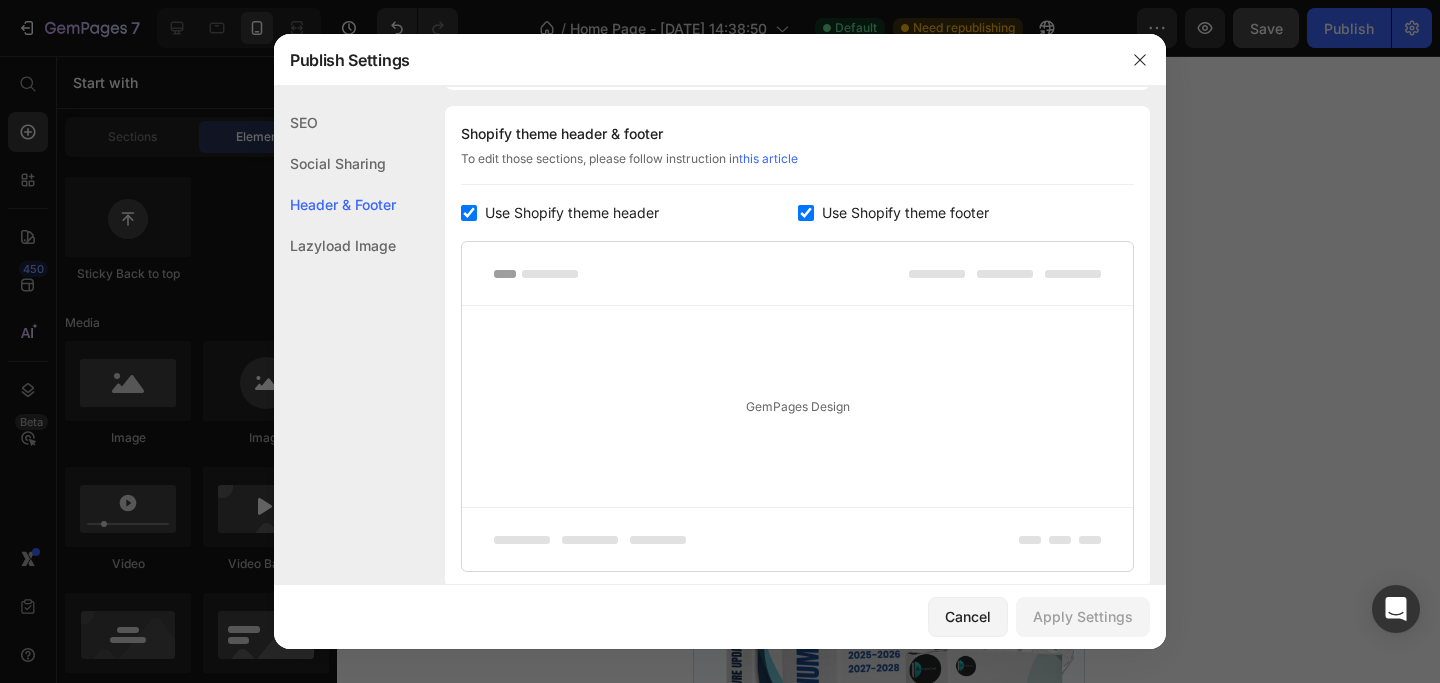 click 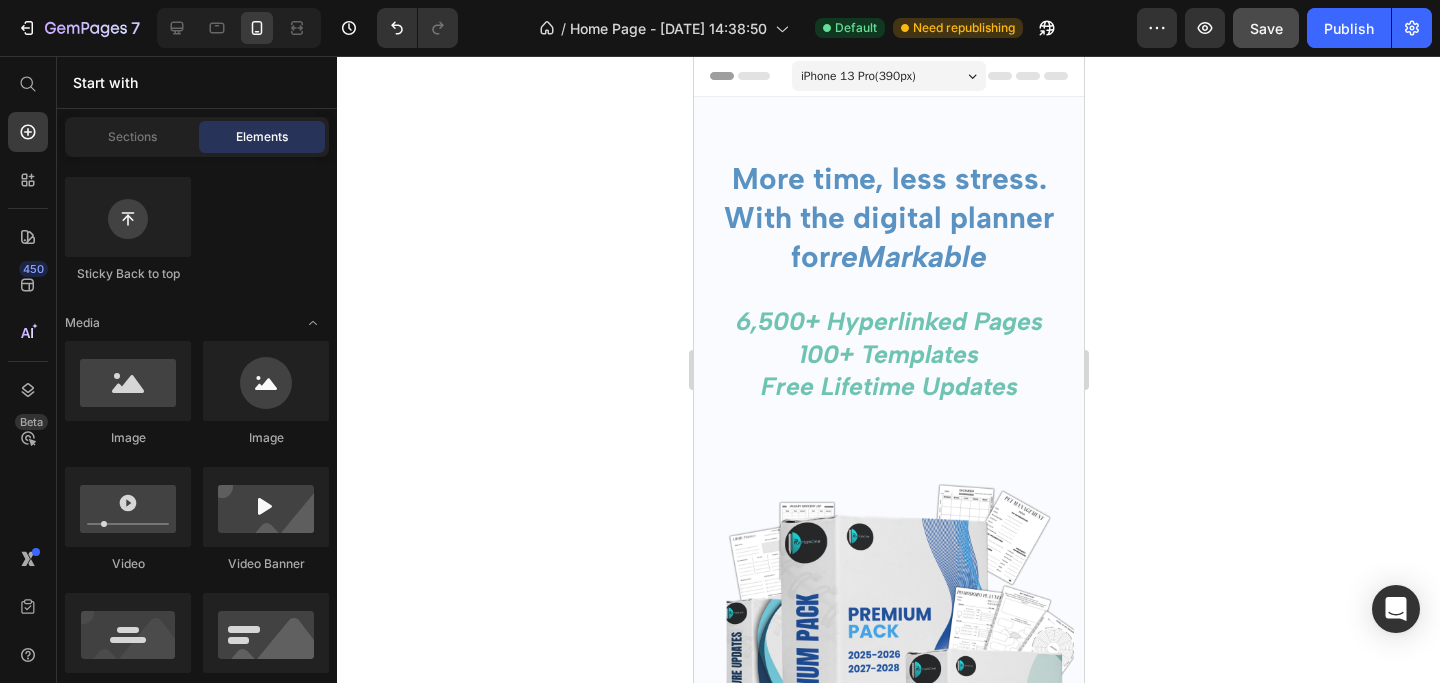 click on "Header" at bounding box center (750, 76) 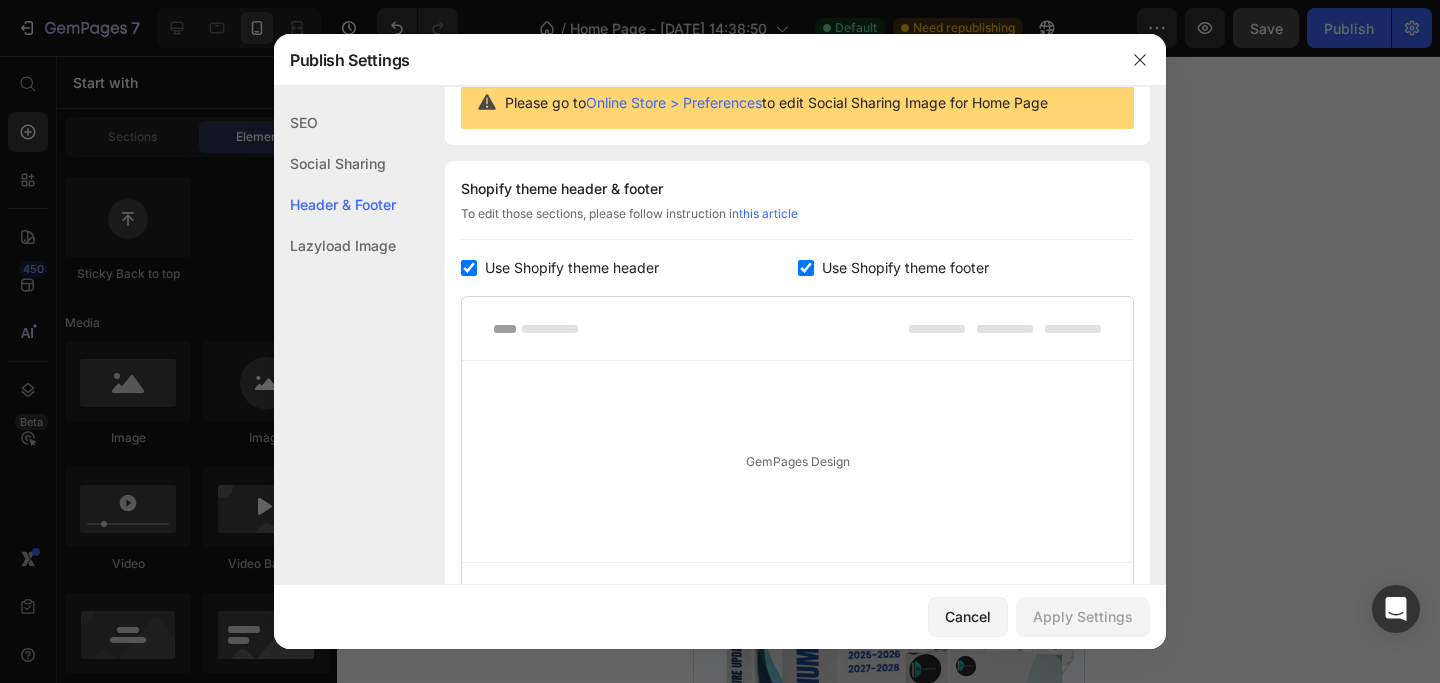 scroll, scrollTop: 270, scrollLeft: 0, axis: vertical 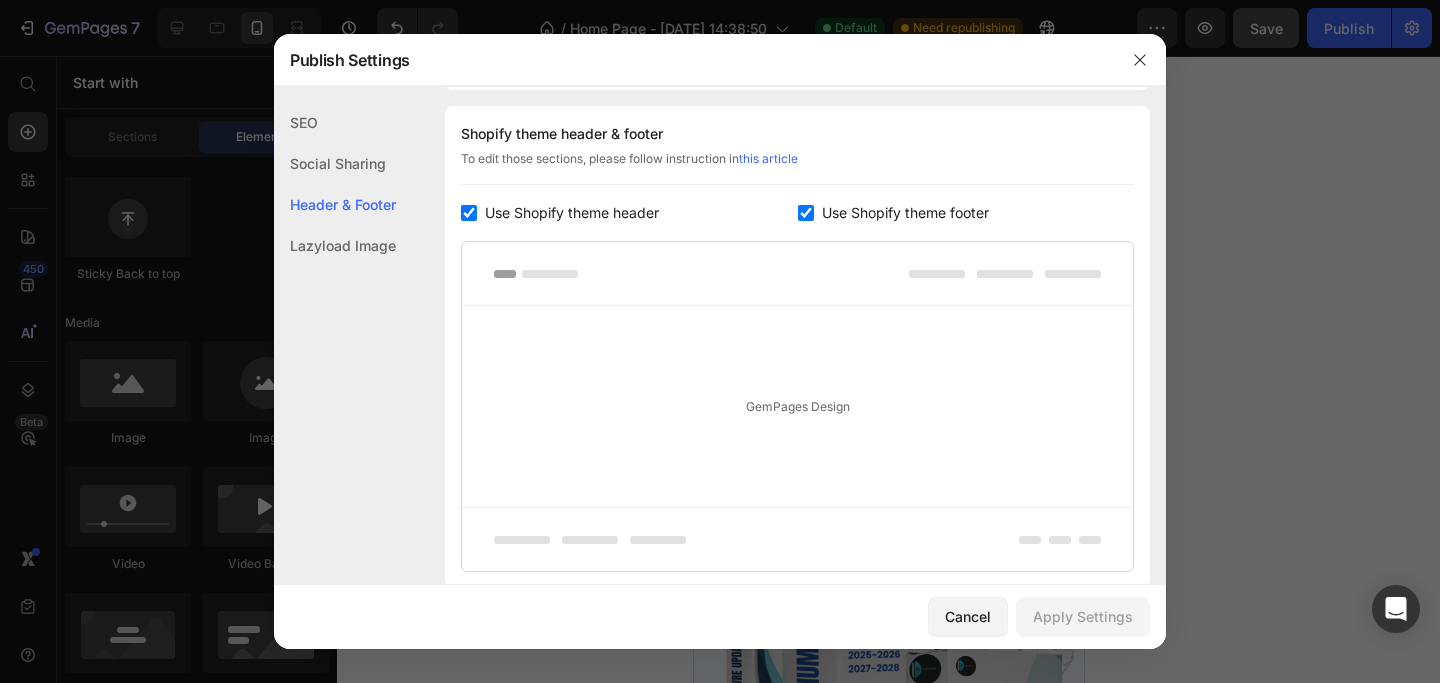 click on "GemPages Design" at bounding box center [797, 406] 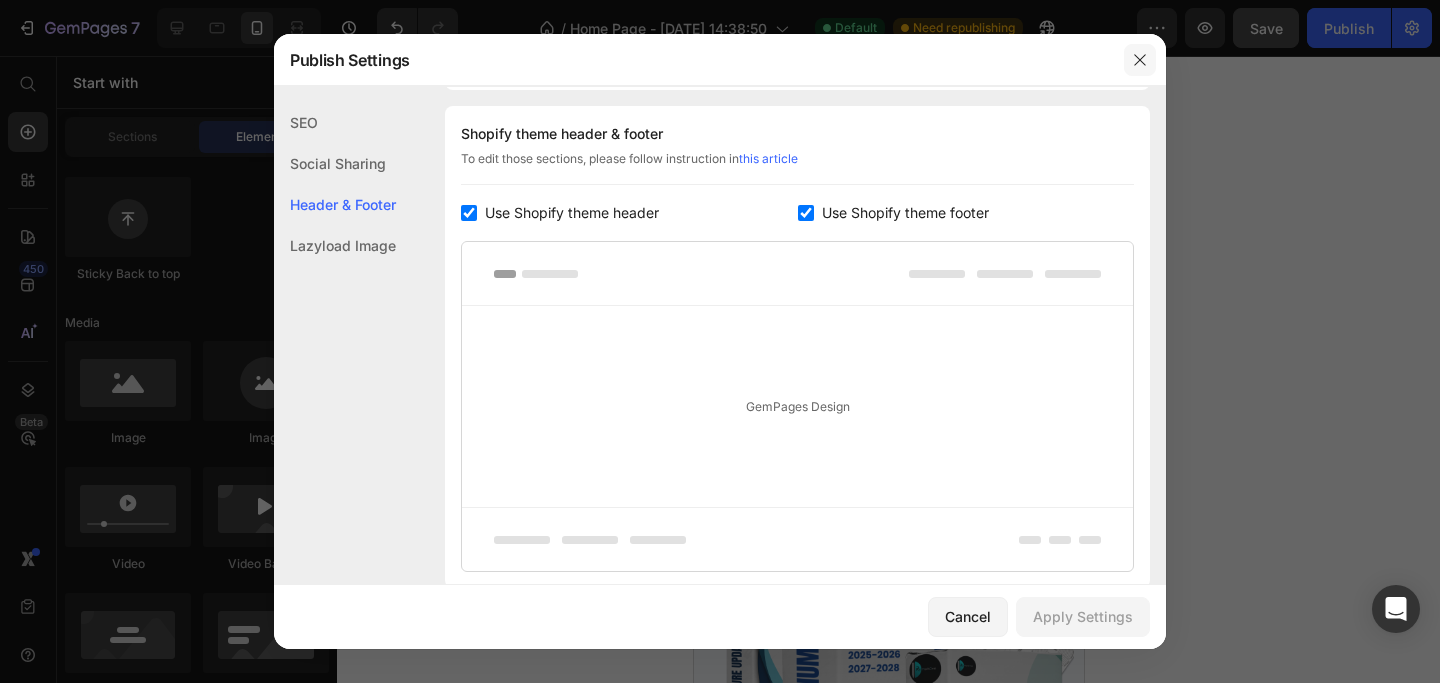 click at bounding box center [1140, 60] 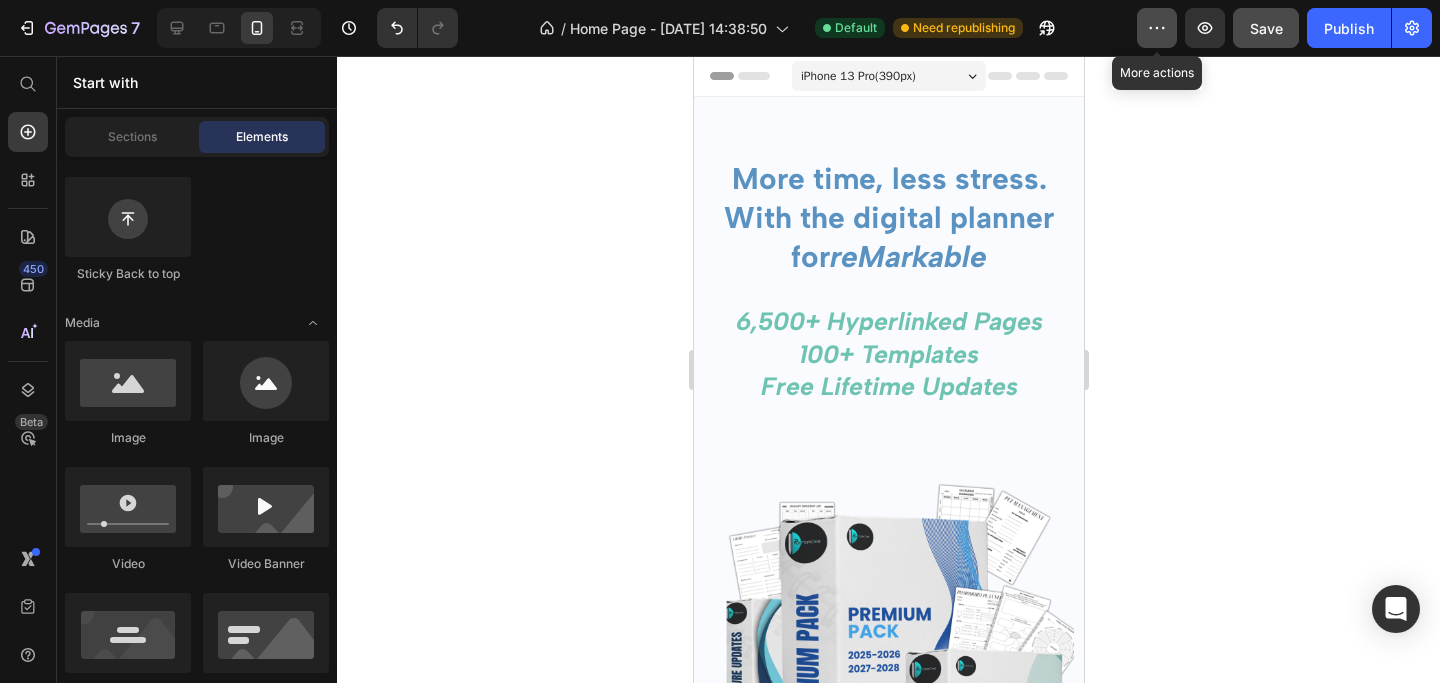 click 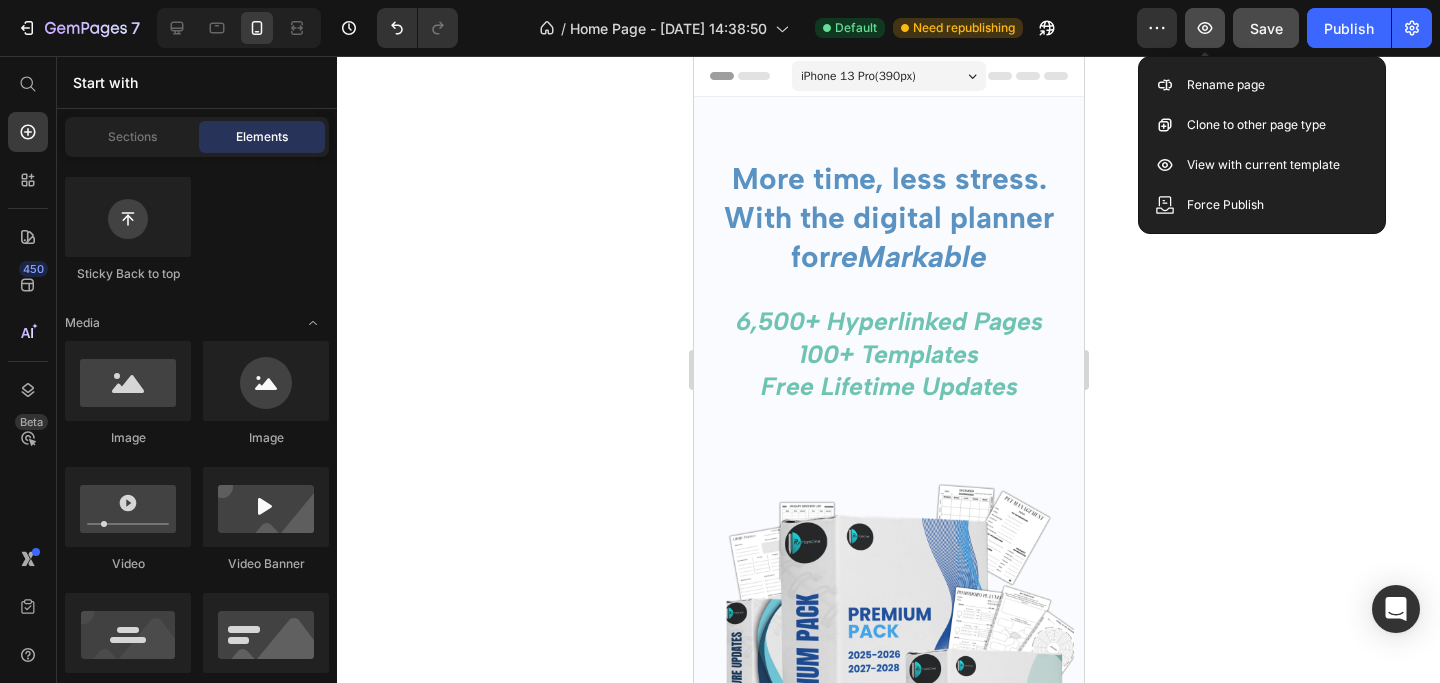 click 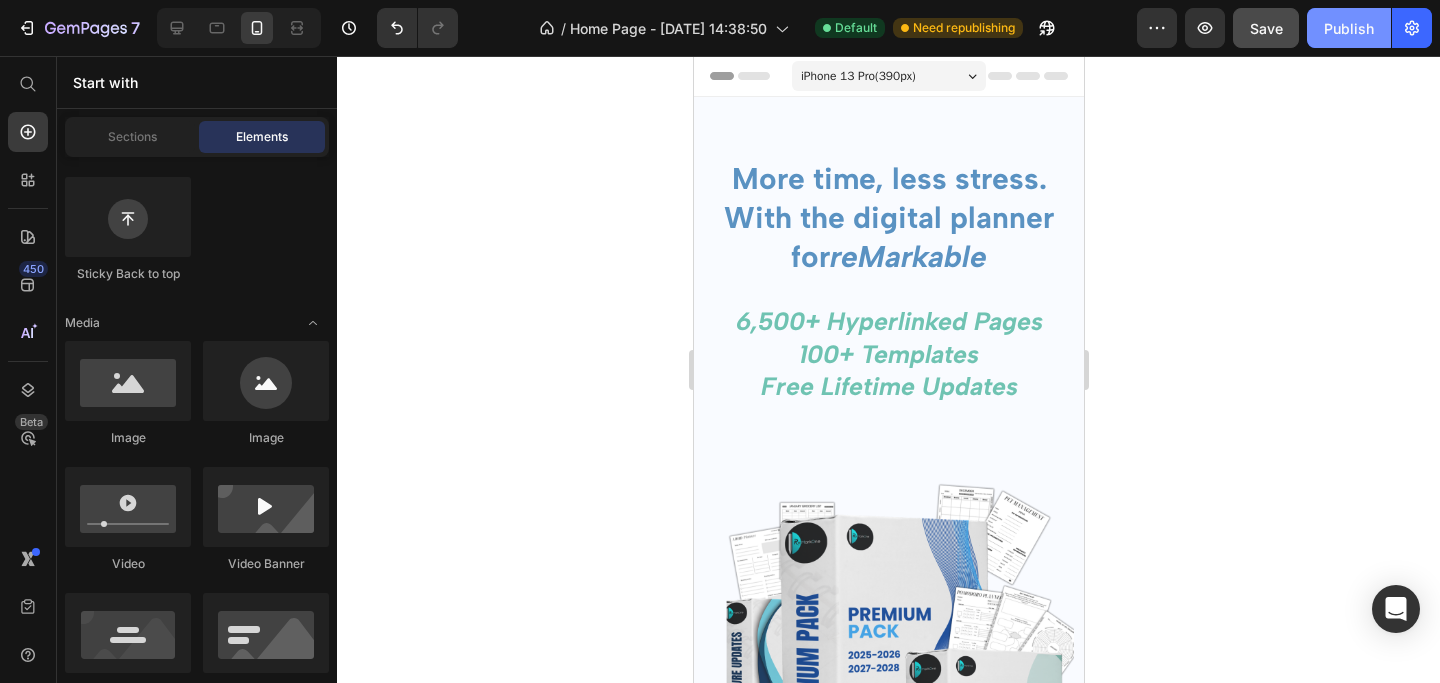 click on "Publish" at bounding box center (1349, 28) 